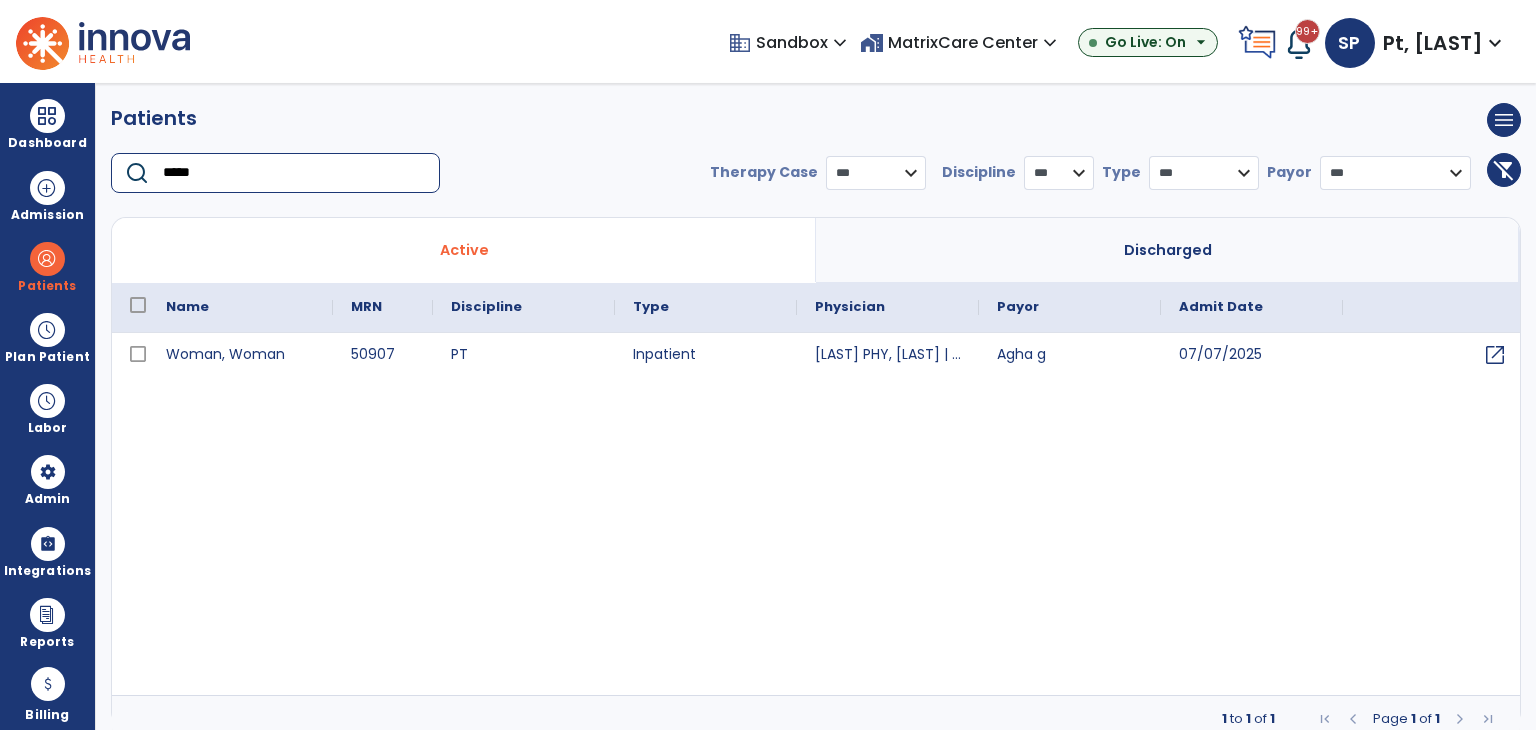 scroll, scrollTop: 0, scrollLeft: 0, axis: both 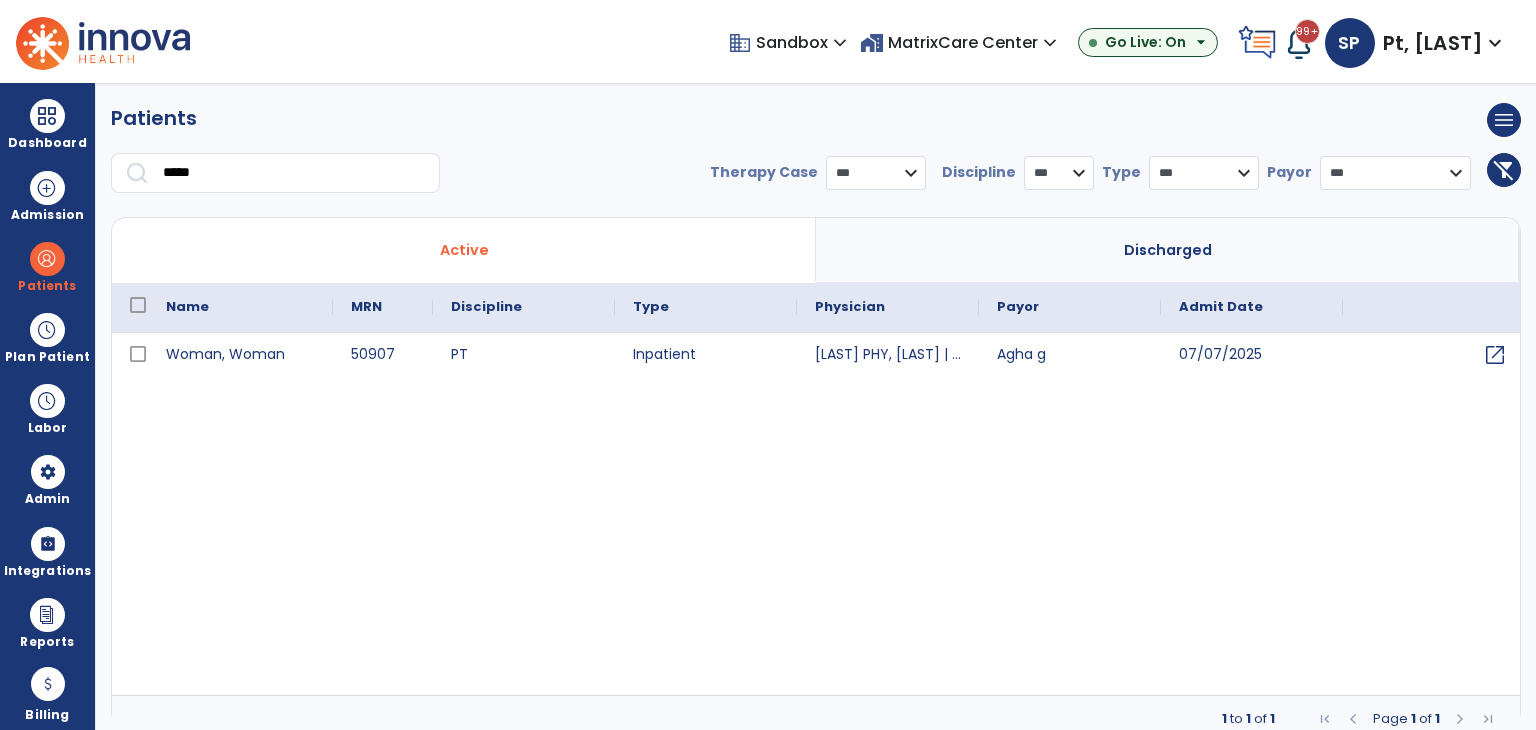 click on "Woman, Woman 50907 PT Inpatient [LAST] PHY, [LAST] | ElectronicSigned, [LAST] | [LAST]ManualPhy, [LAST]ManualPhy Agha g 07/07/2025 open_in_new" at bounding box center [816, 511] 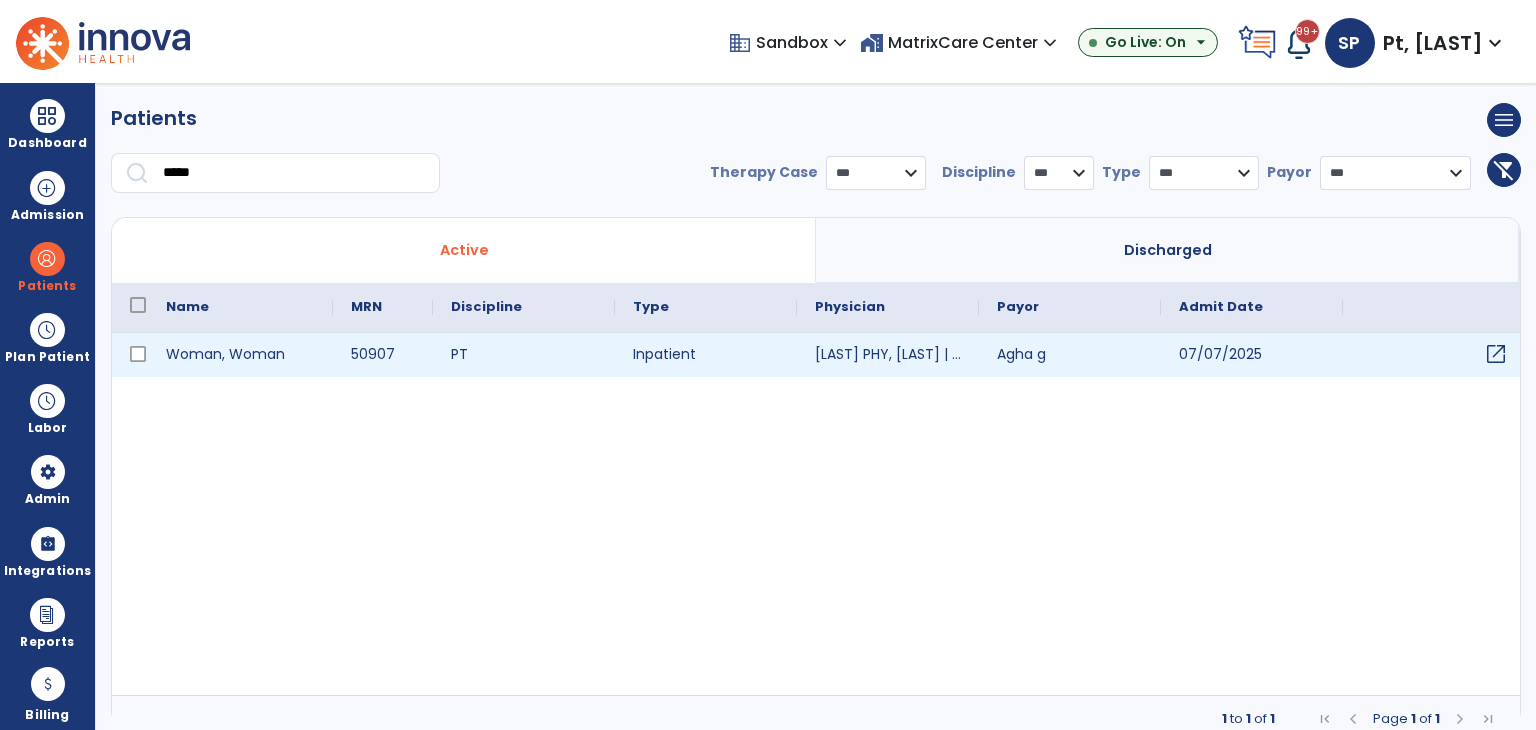 click on "open_in_new" at bounding box center [1496, 354] 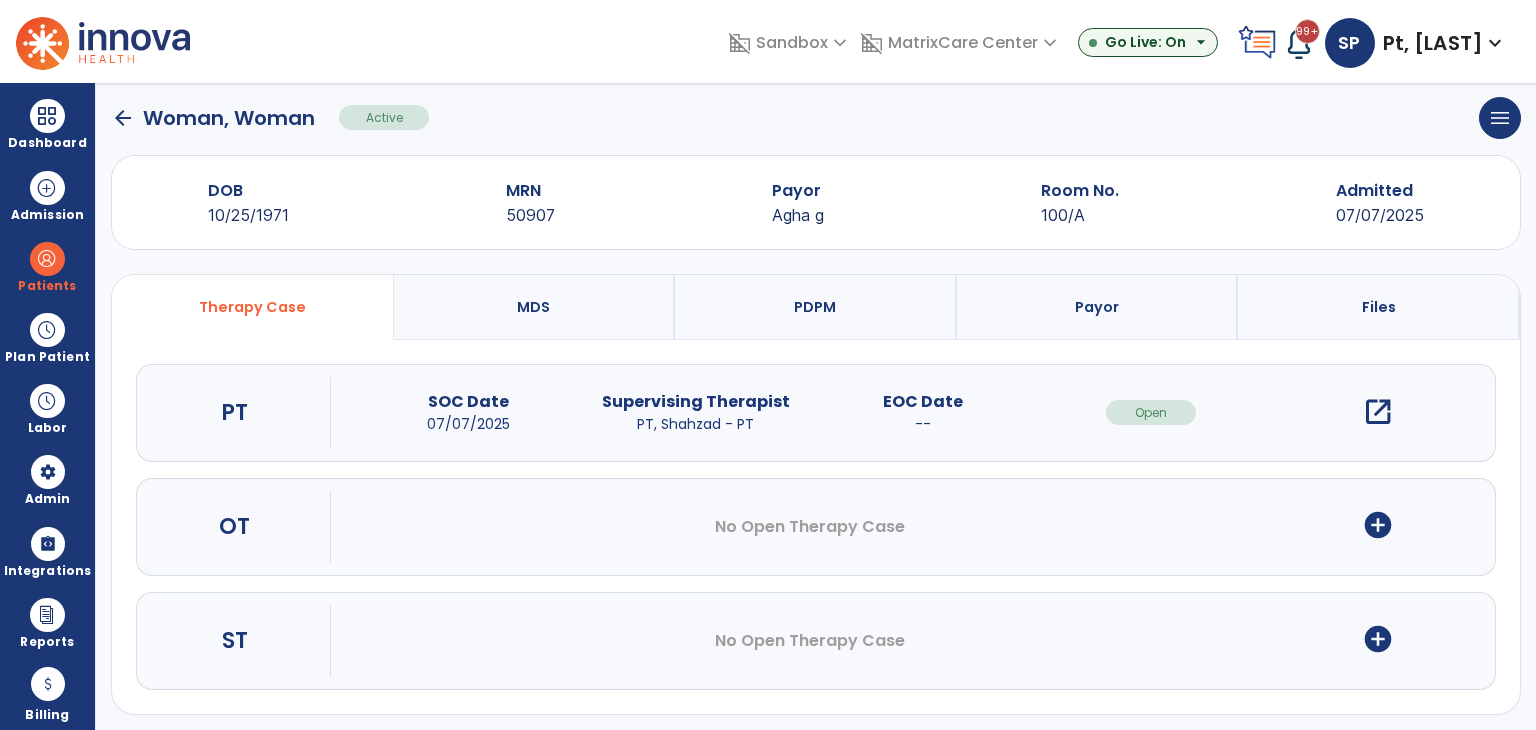scroll, scrollTop: 28, scrollLeft: 0, axis: vertical 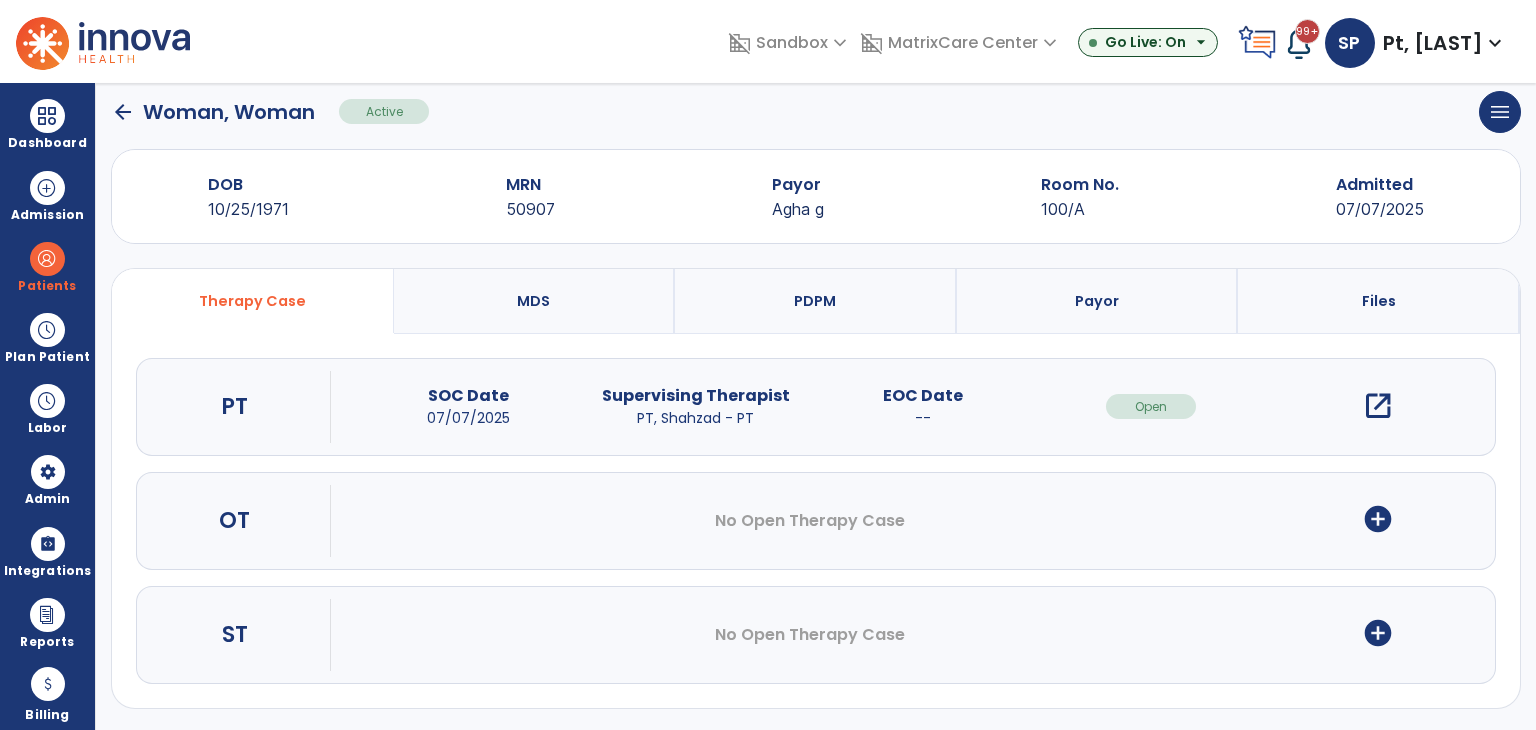 click on "open_in_new" at bounding box center [1378, 406] 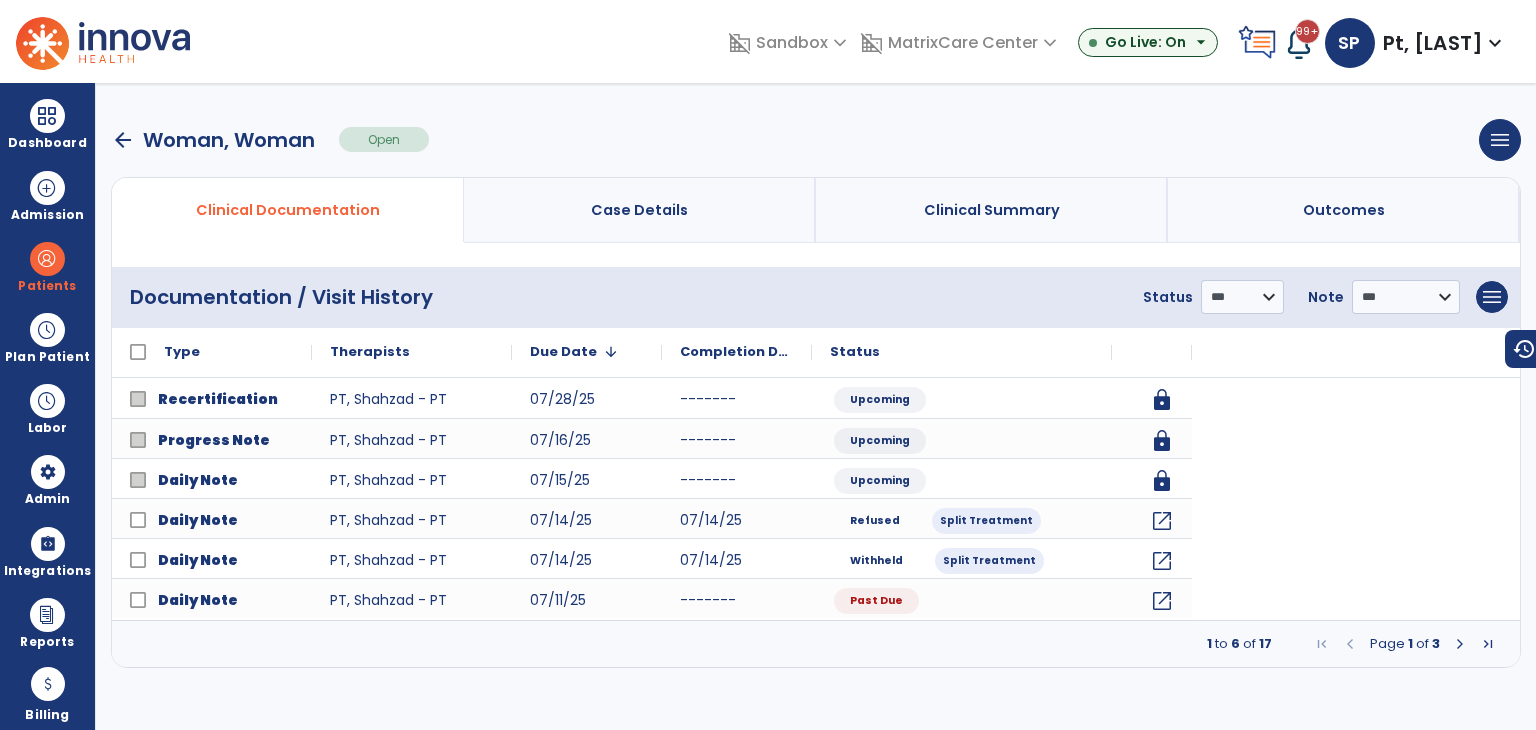 scroll, scrollTop: 0, scrollLeft: 0, axis: both 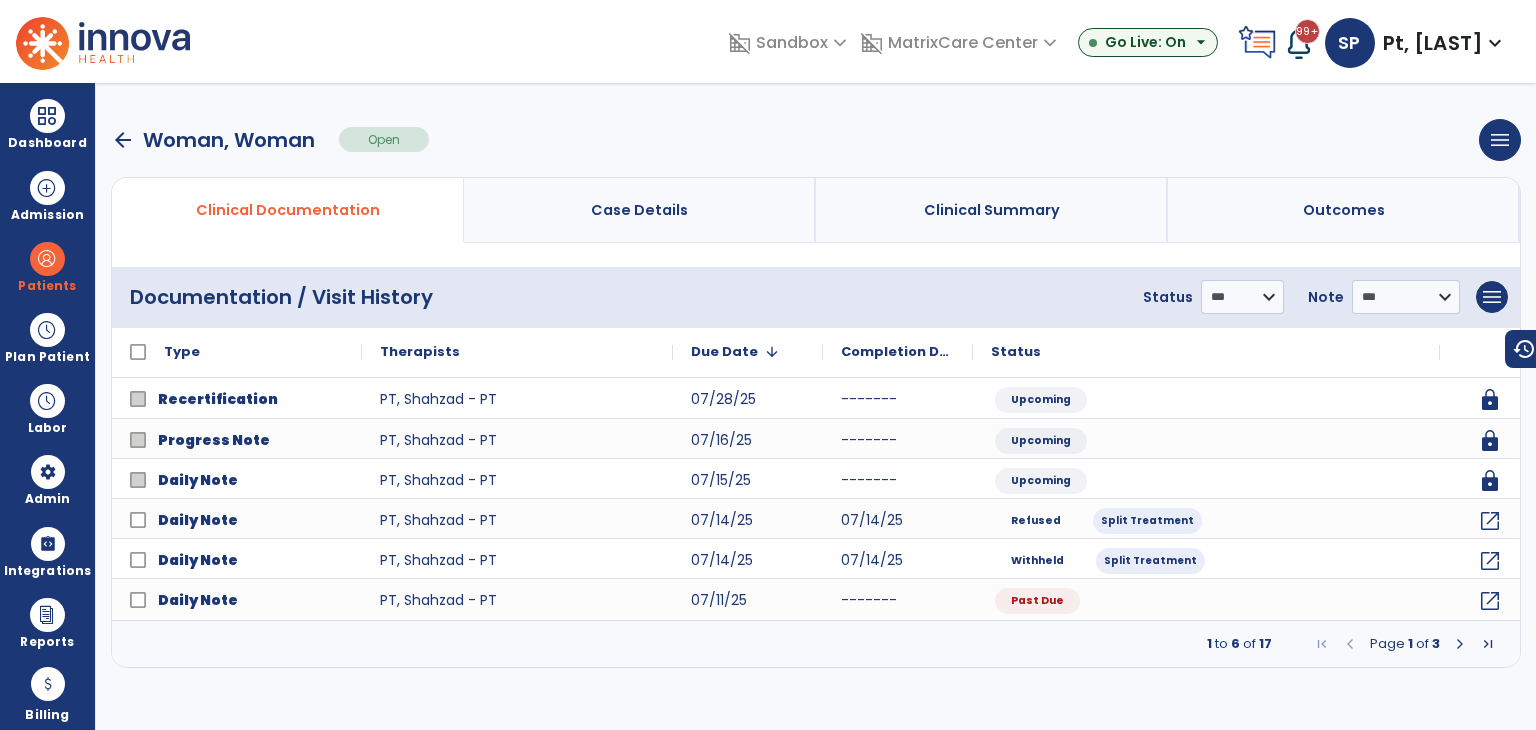 click at bounding box center [1460, 644] 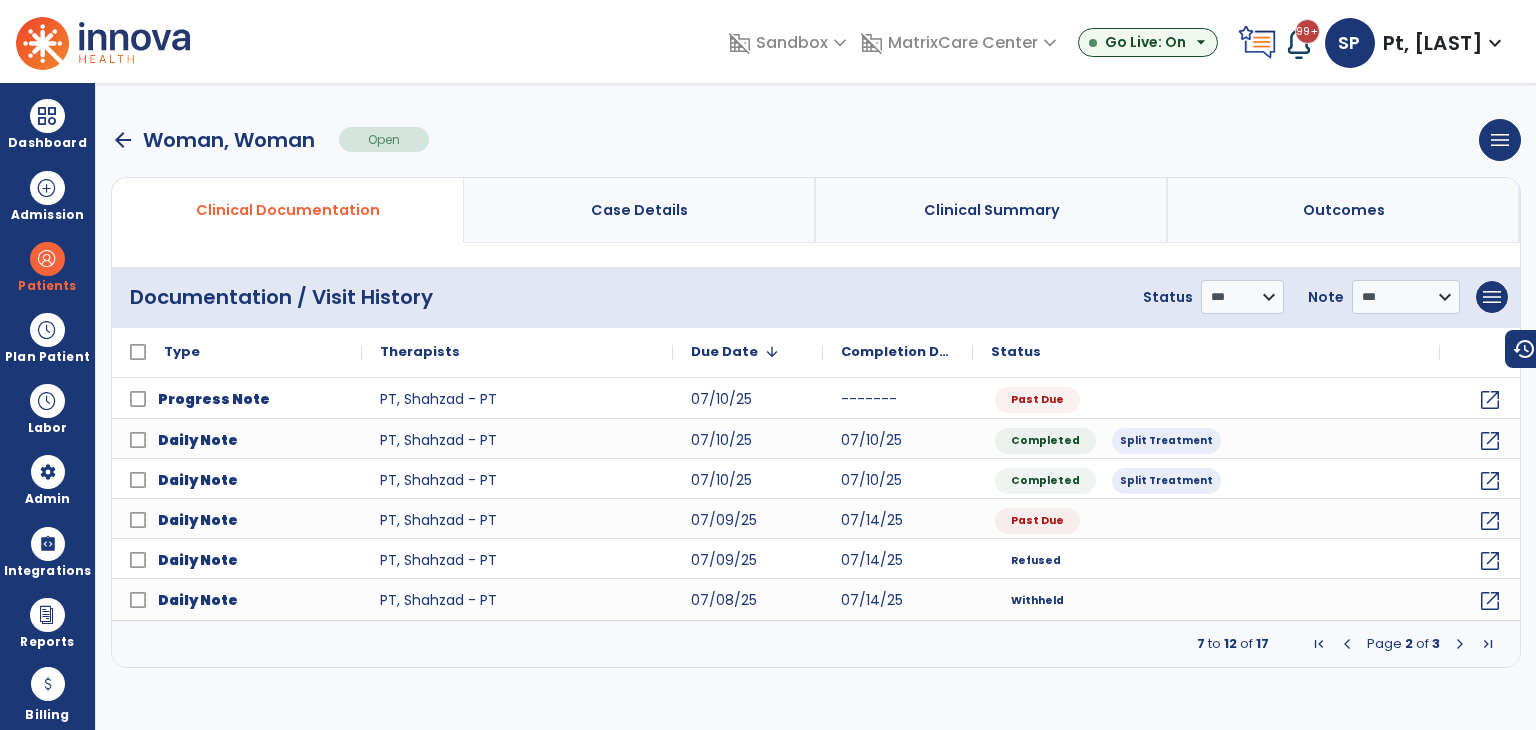 click at bounding box center (1347, 644) 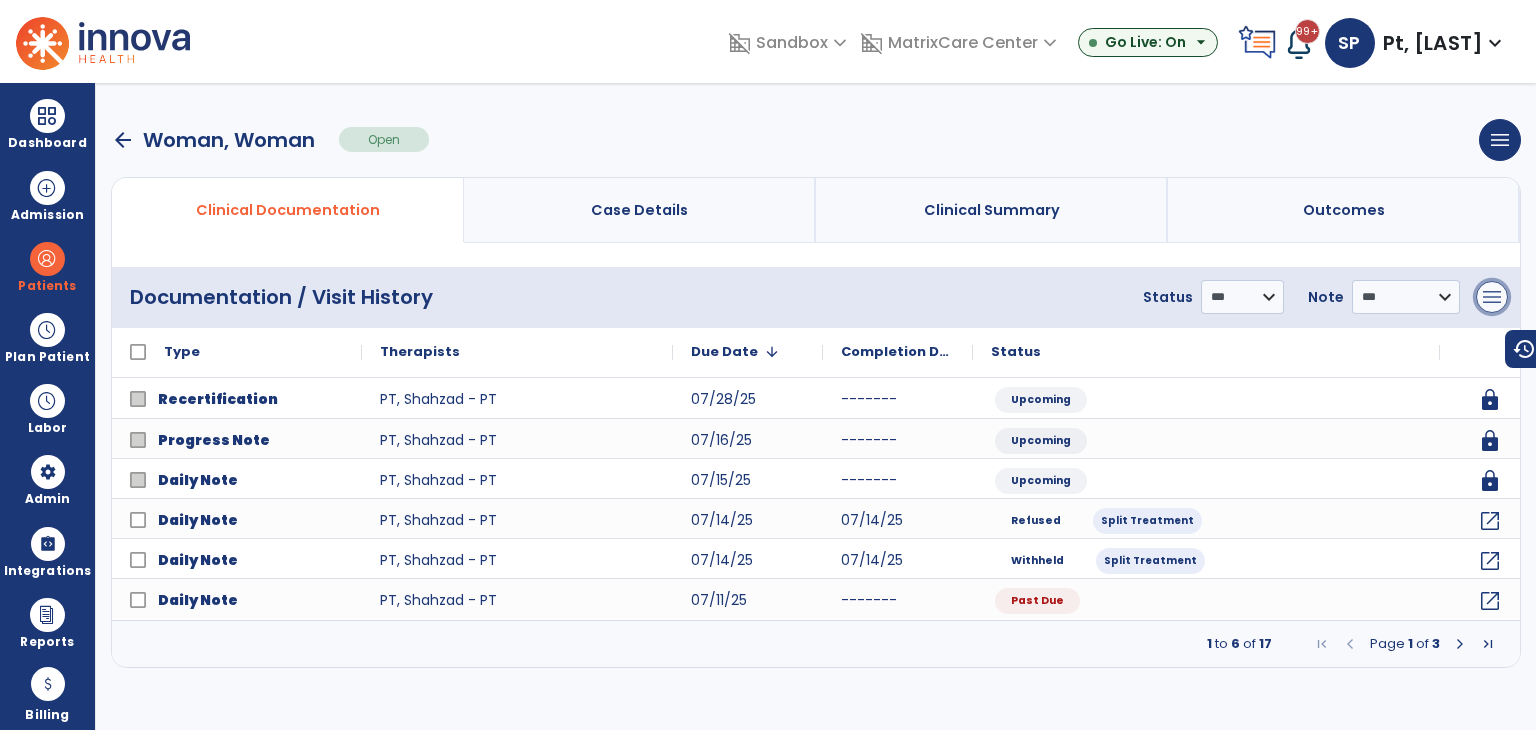 click on "menu" at bounding box center [1492, 297] 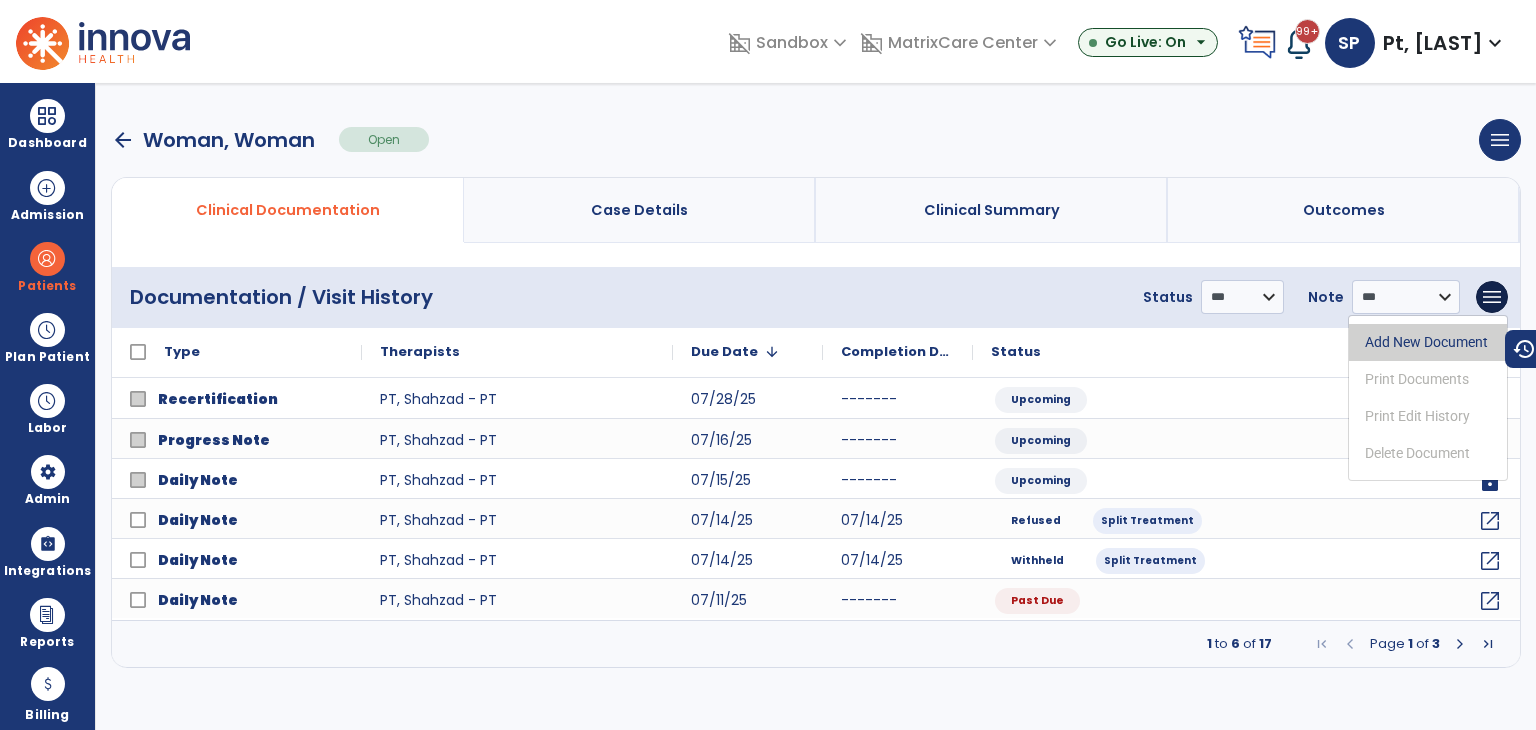 click on "Add New Document" at bounding box center [1428, 342] 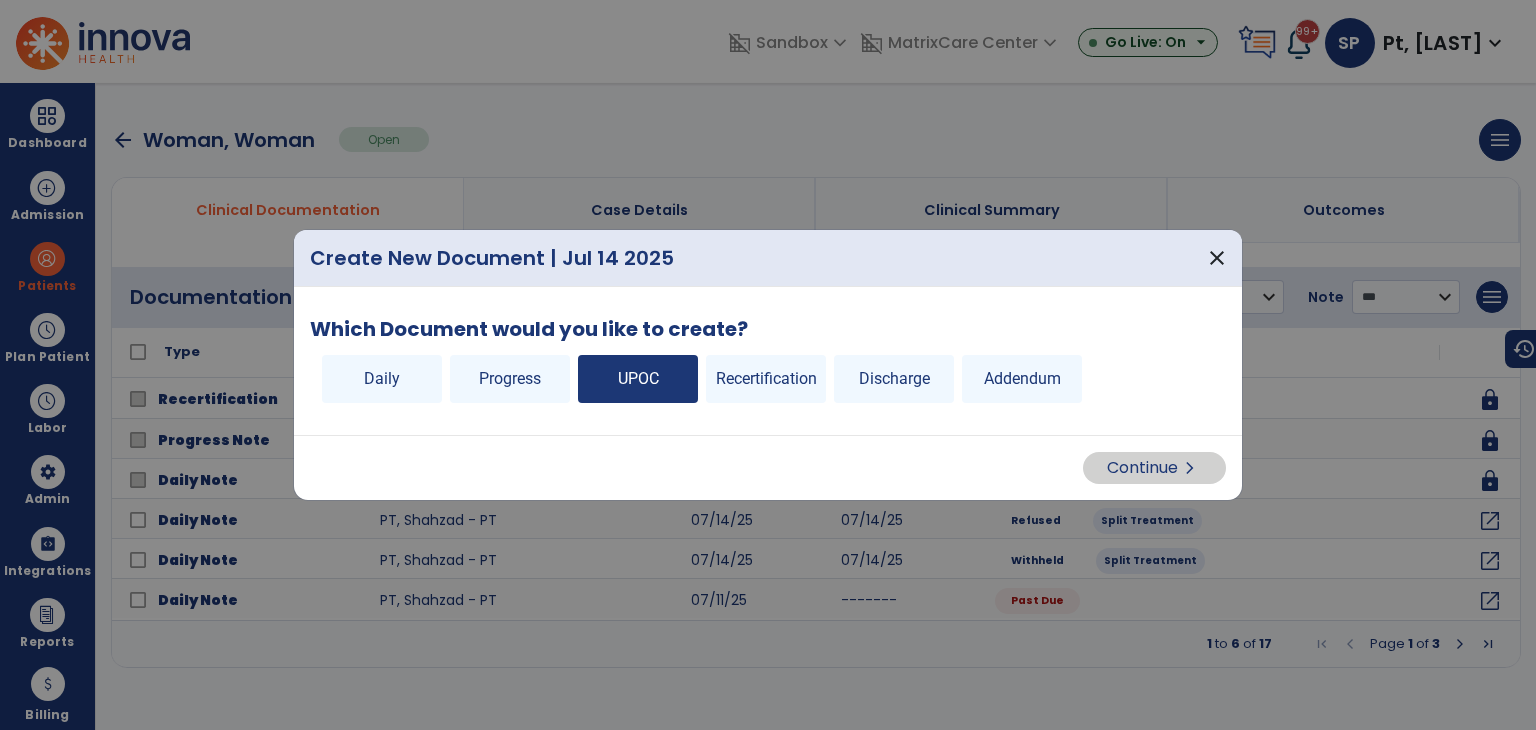 click on "UPOC" at bounding box center (638, 379) 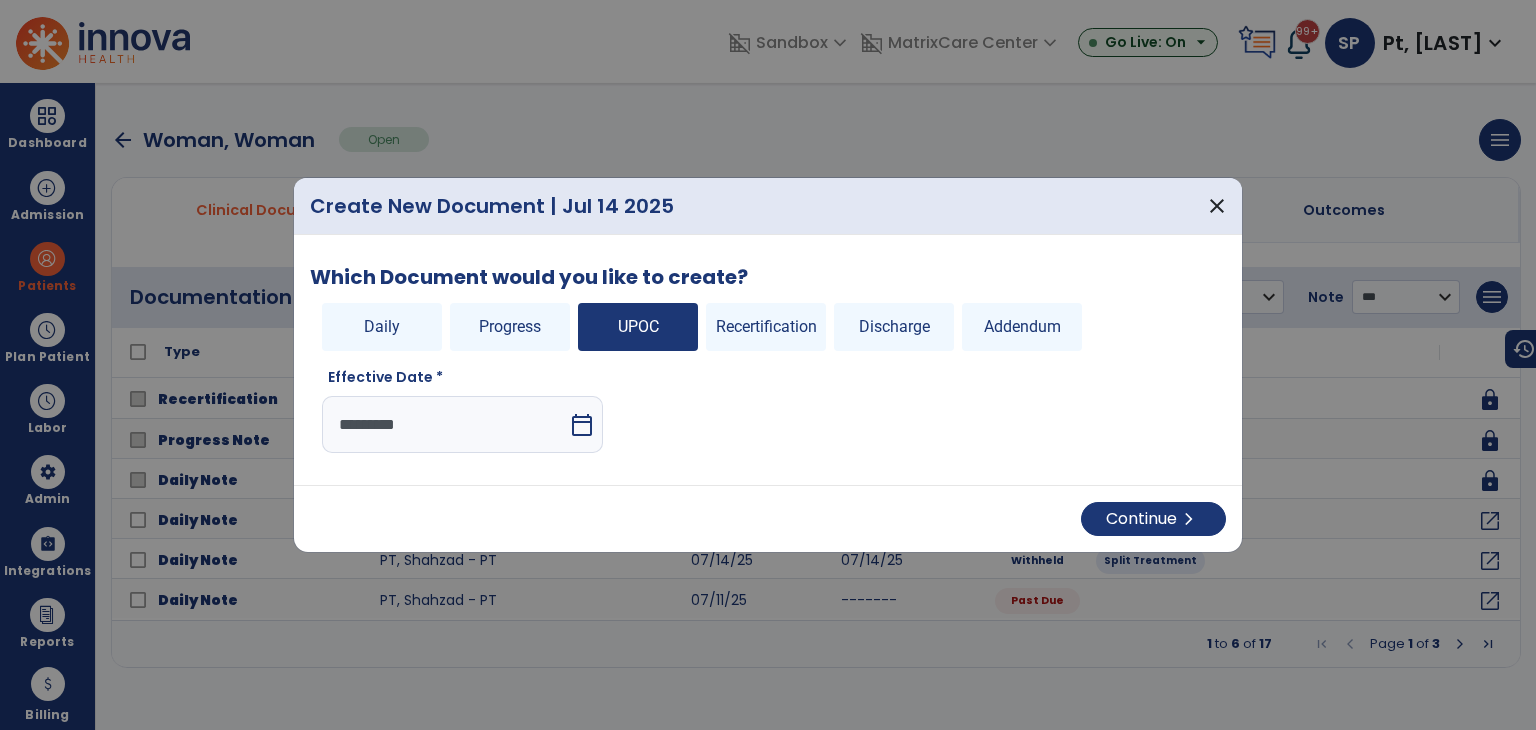 click on "*********" at bounding box center (445, 424) 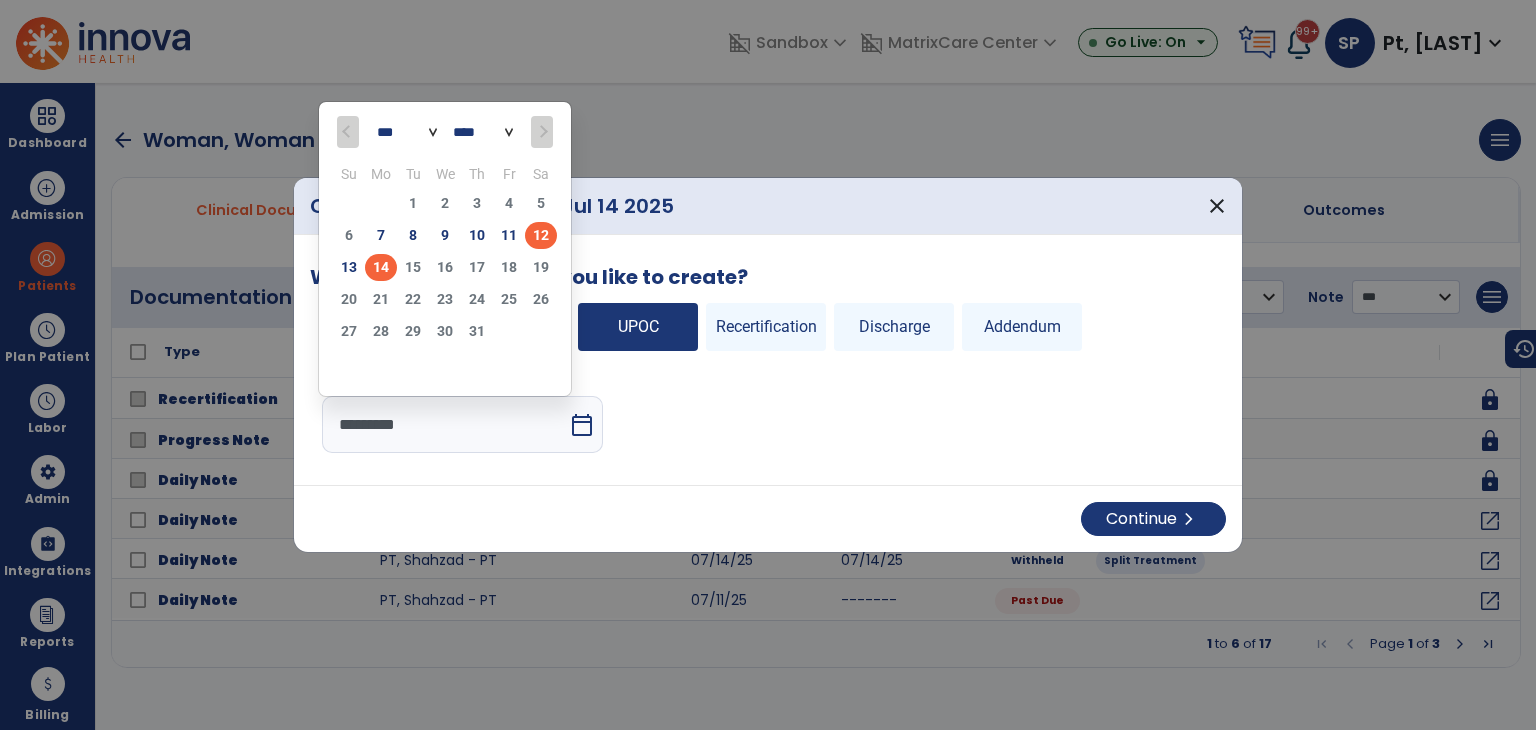 click on "12" 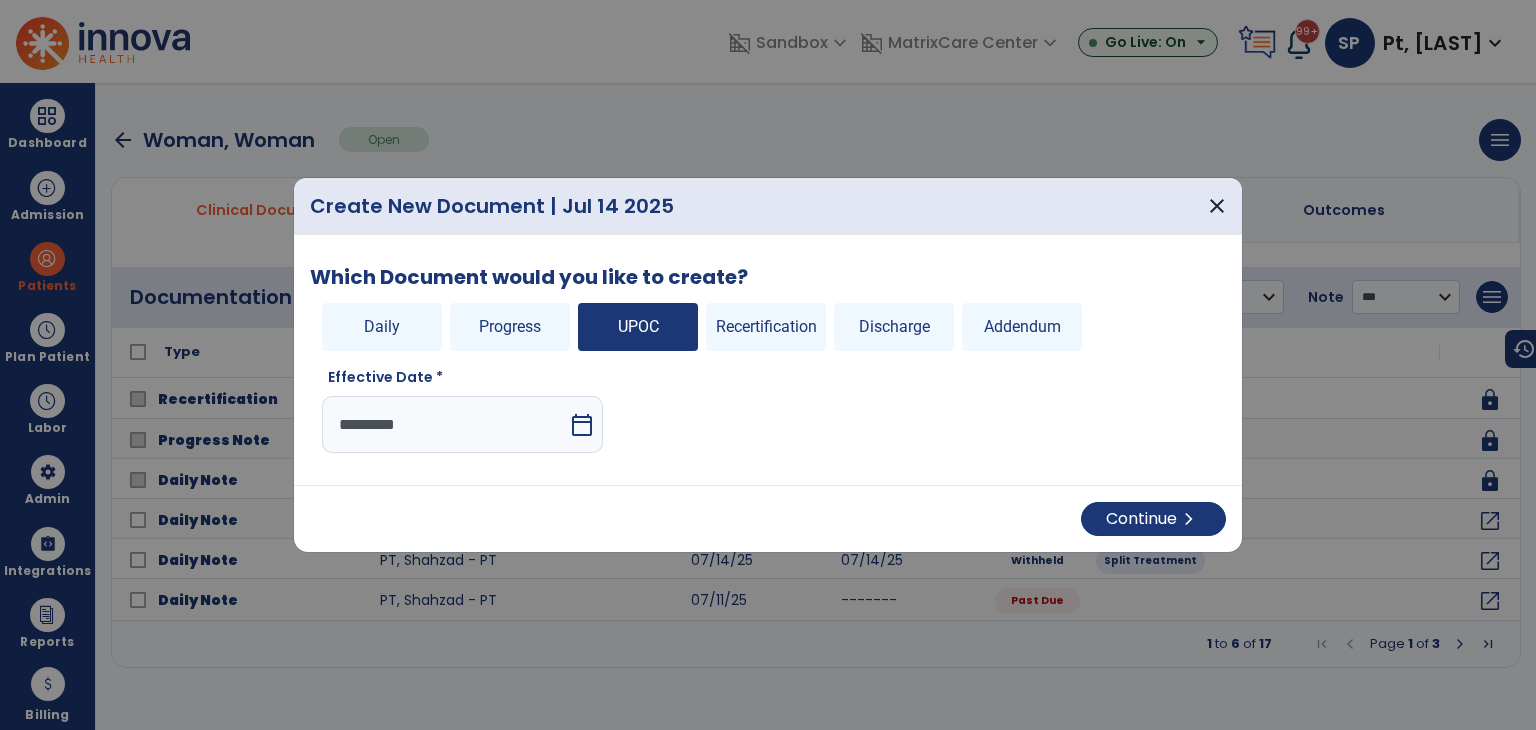 click on "Which Document would you like to create?  Daily   Progress   UPOC   Recertification   Discharge   Addendum  Effective Date *  *********  calendar_today" at bounding box center (768, 360) 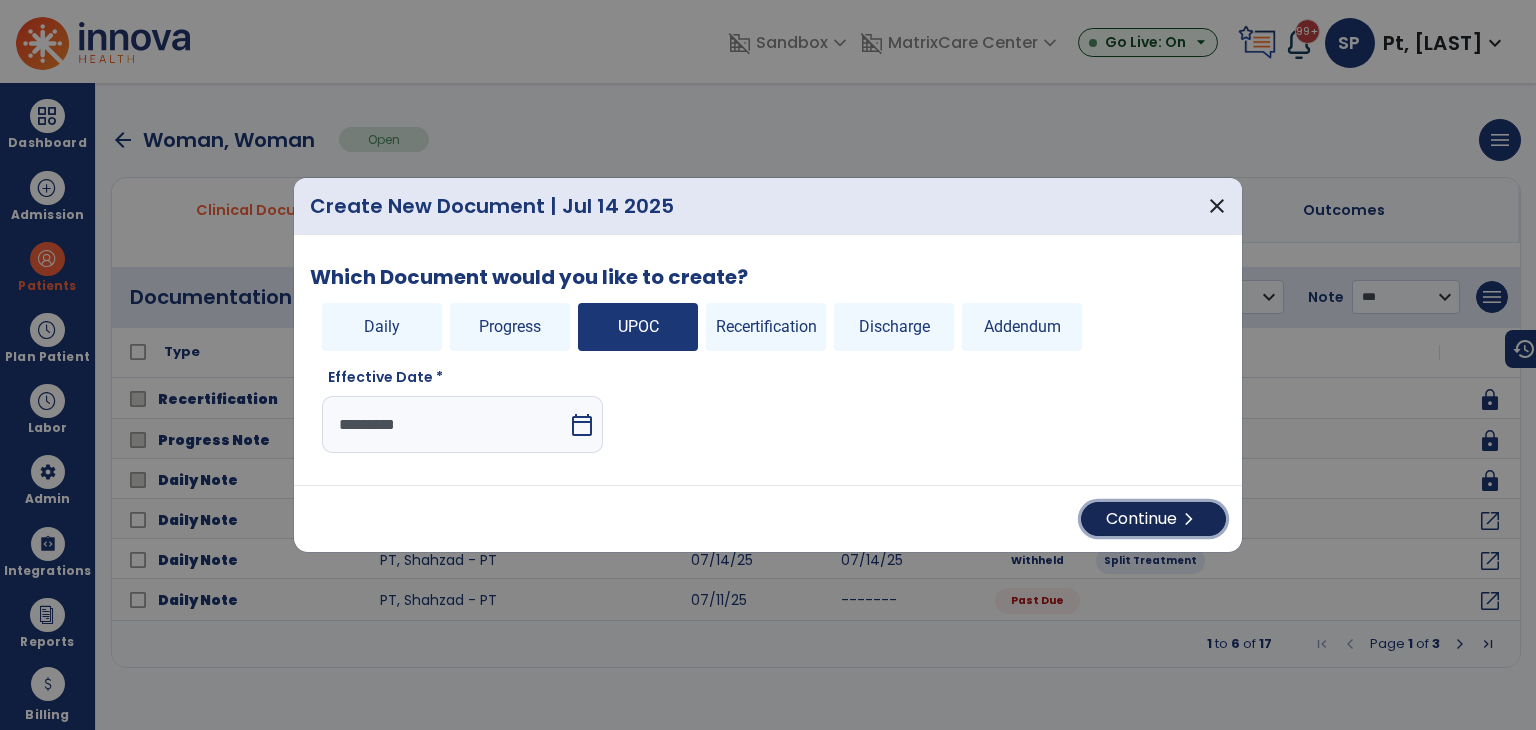 click on "Continue   chevron_right" at bounding box center [1153, 519] 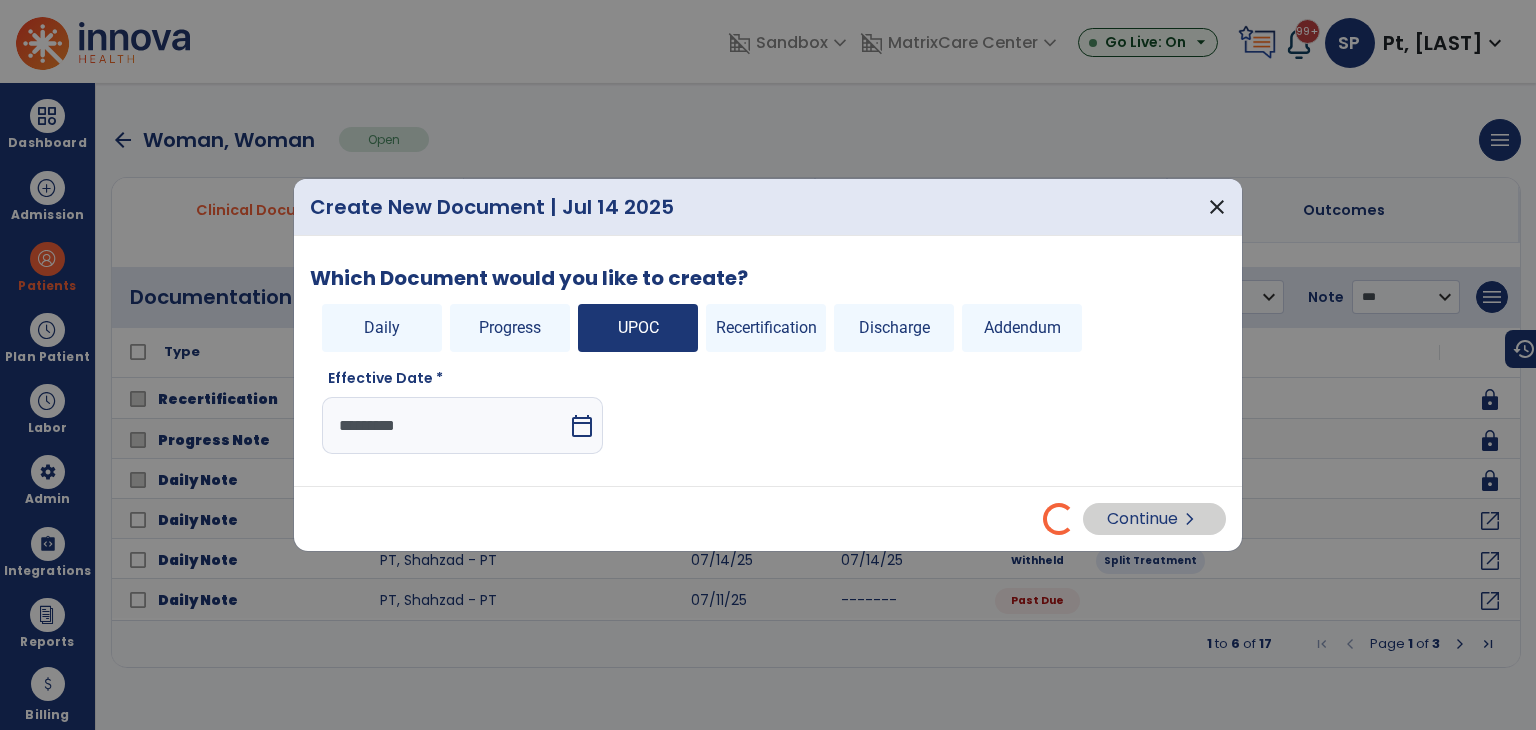 select on "**" 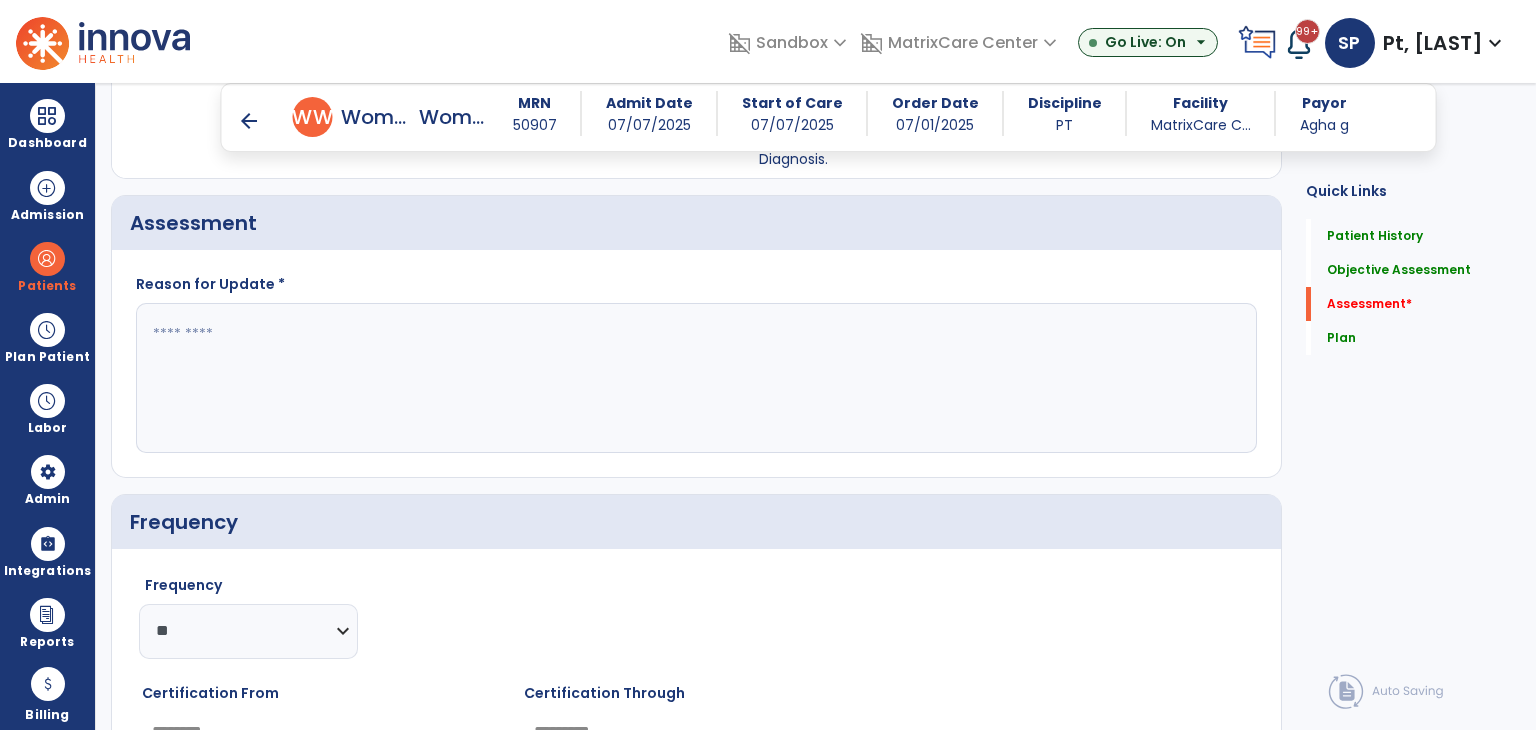 scroll, scrollTop: 1600, scrollLeft: 0, axis: vertical 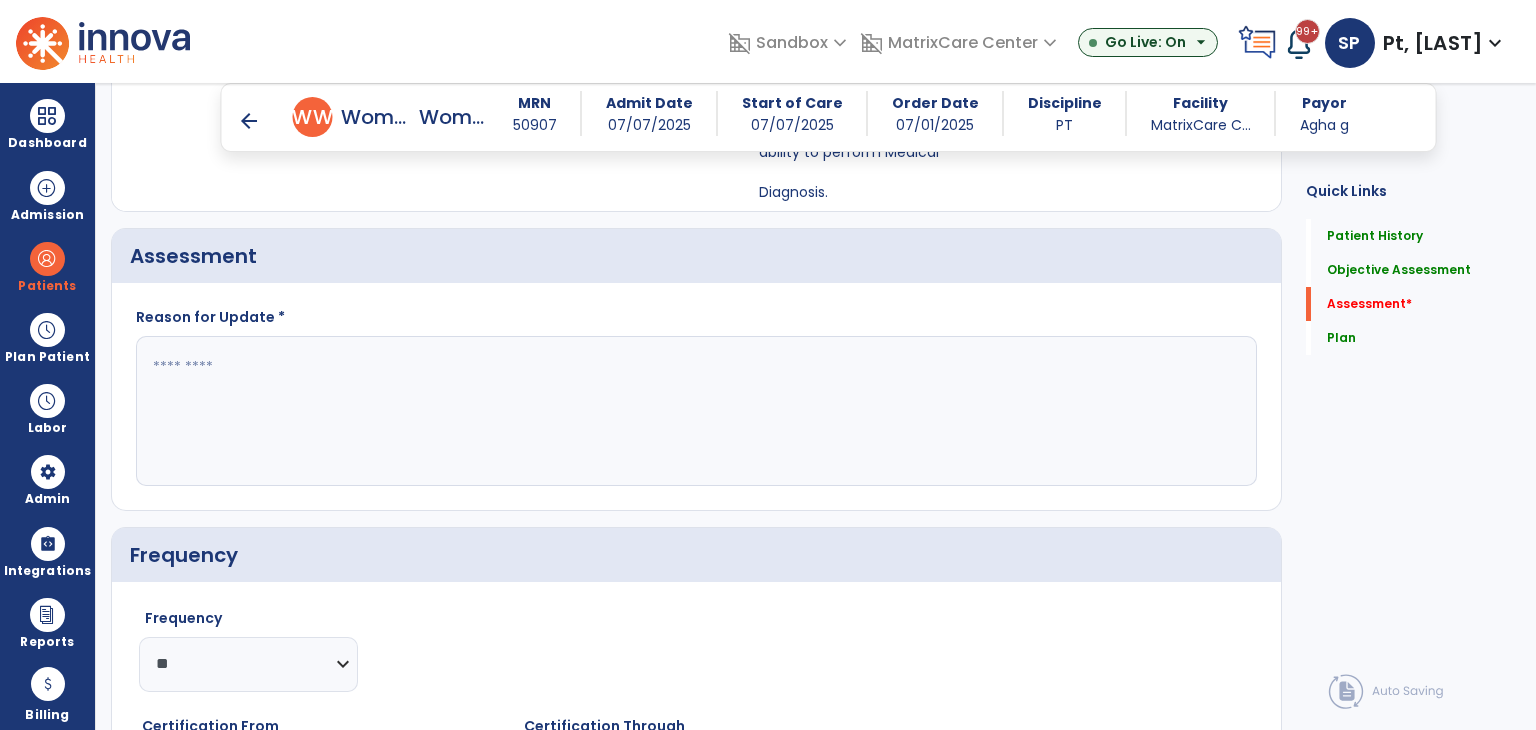 click 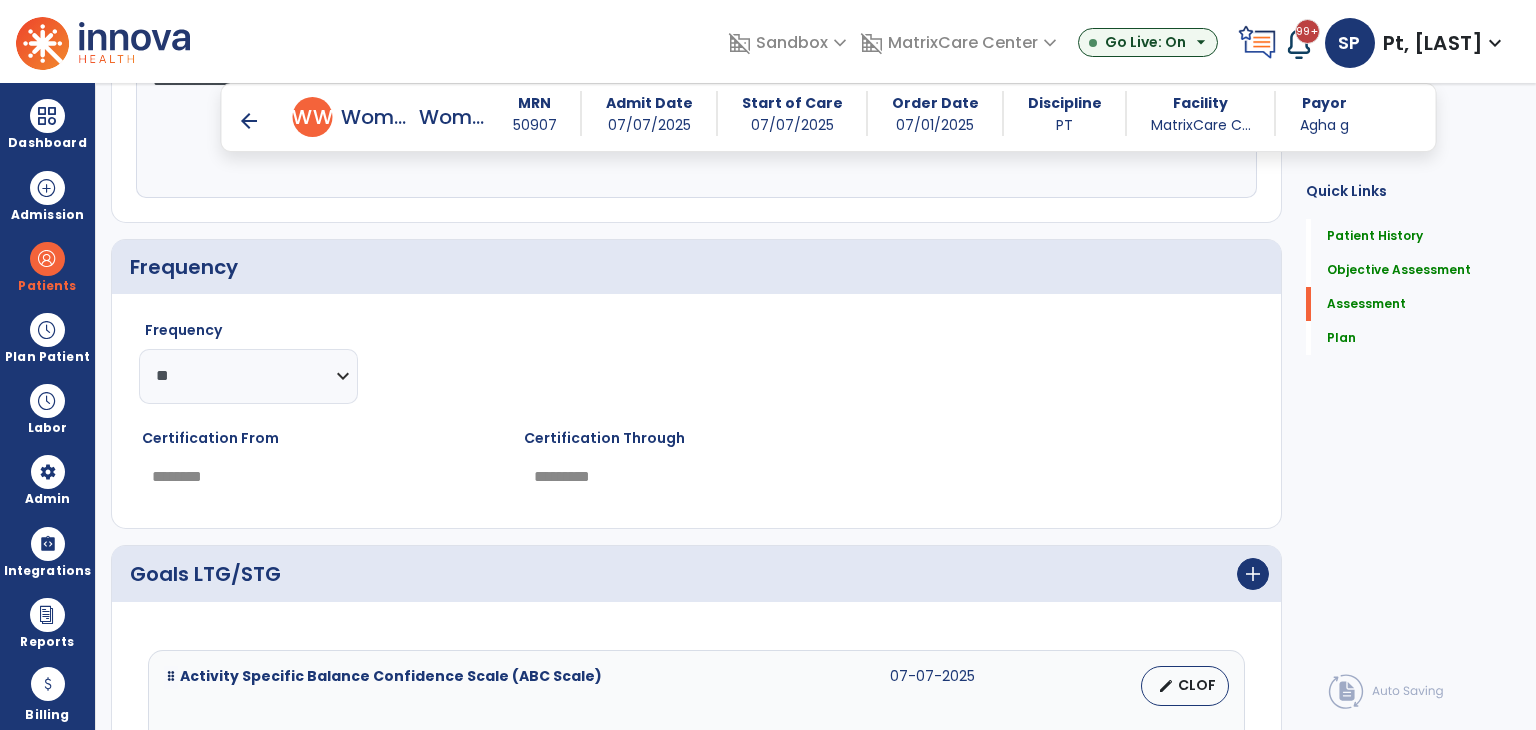 scroll, scrollTop: 2000, scrollLeft: 0, axis: vertical 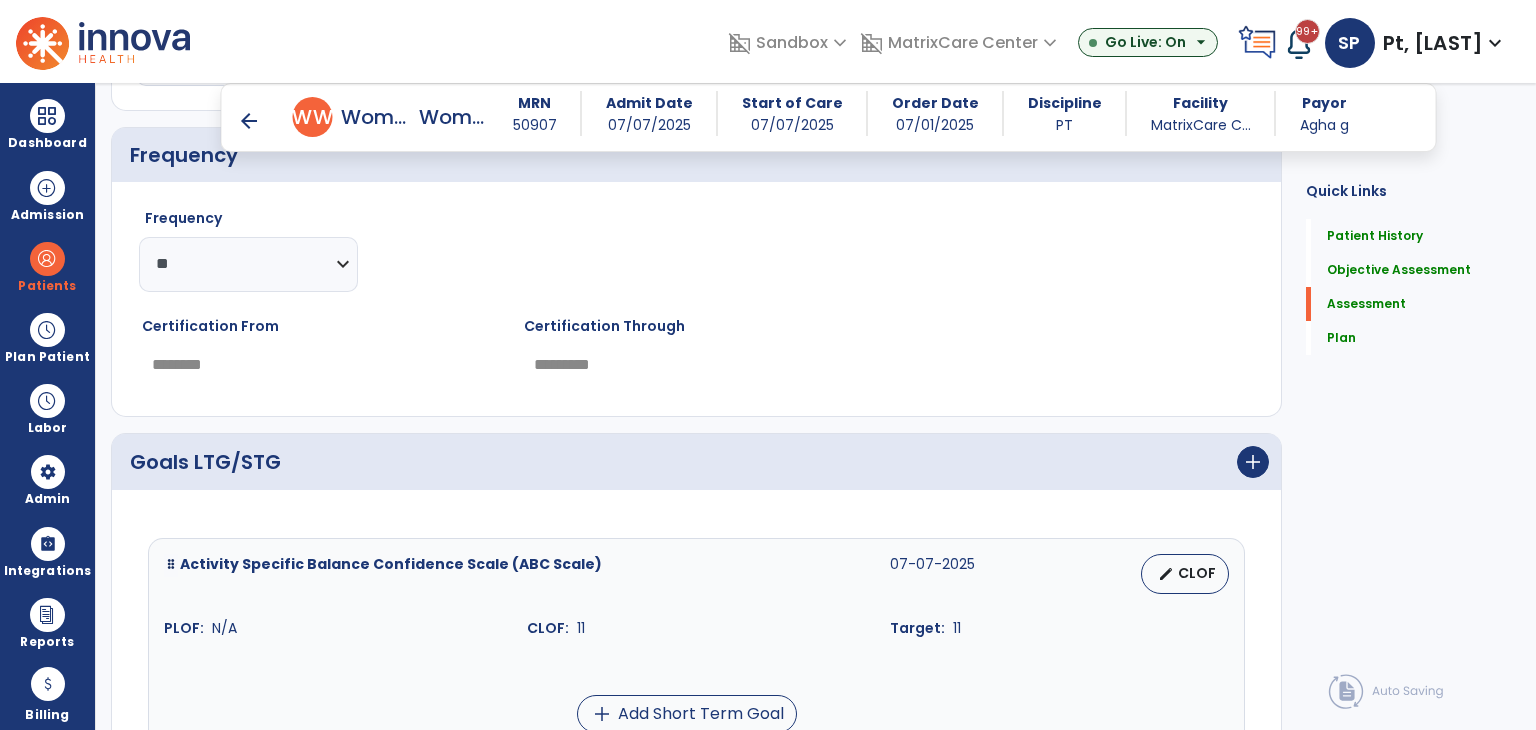 type on "**********" 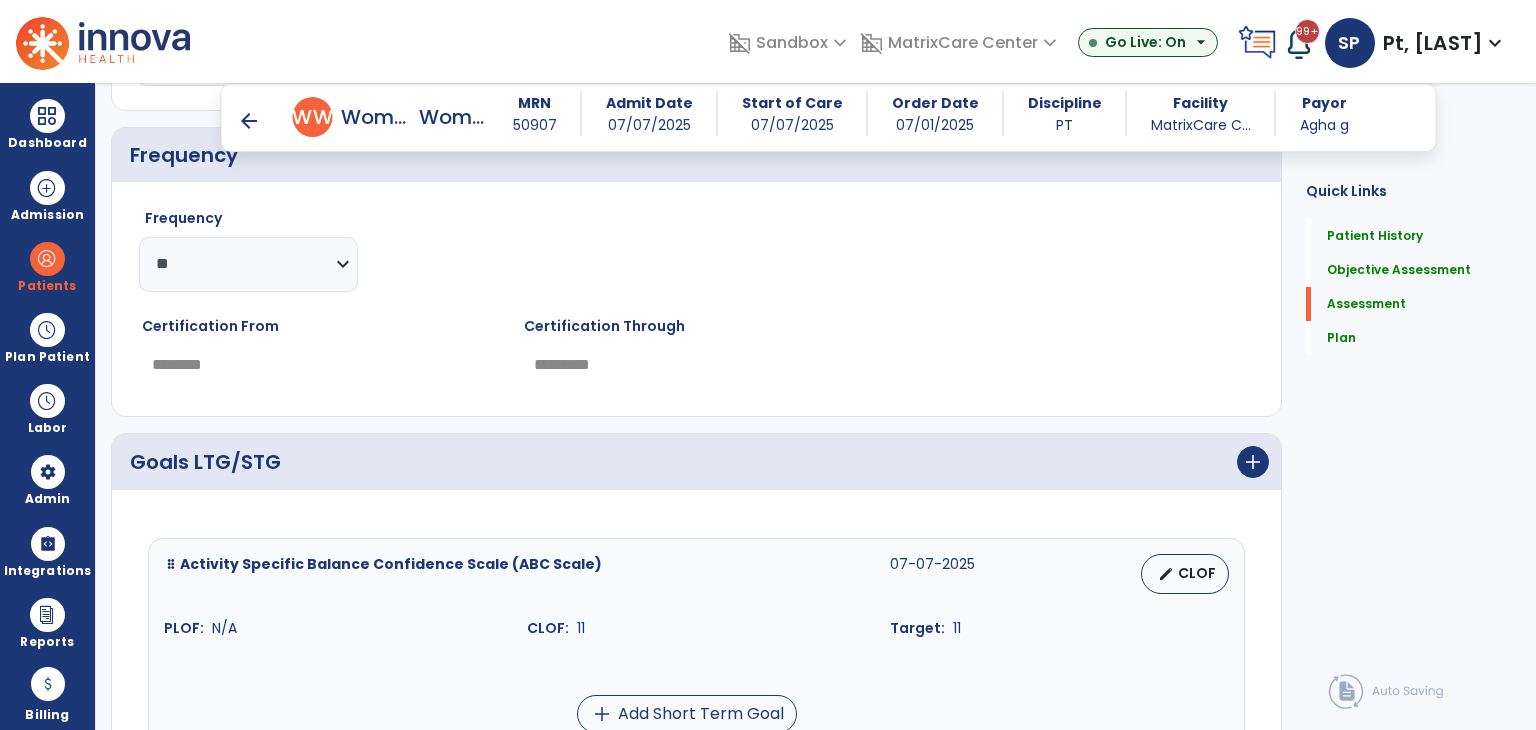 select on "**" 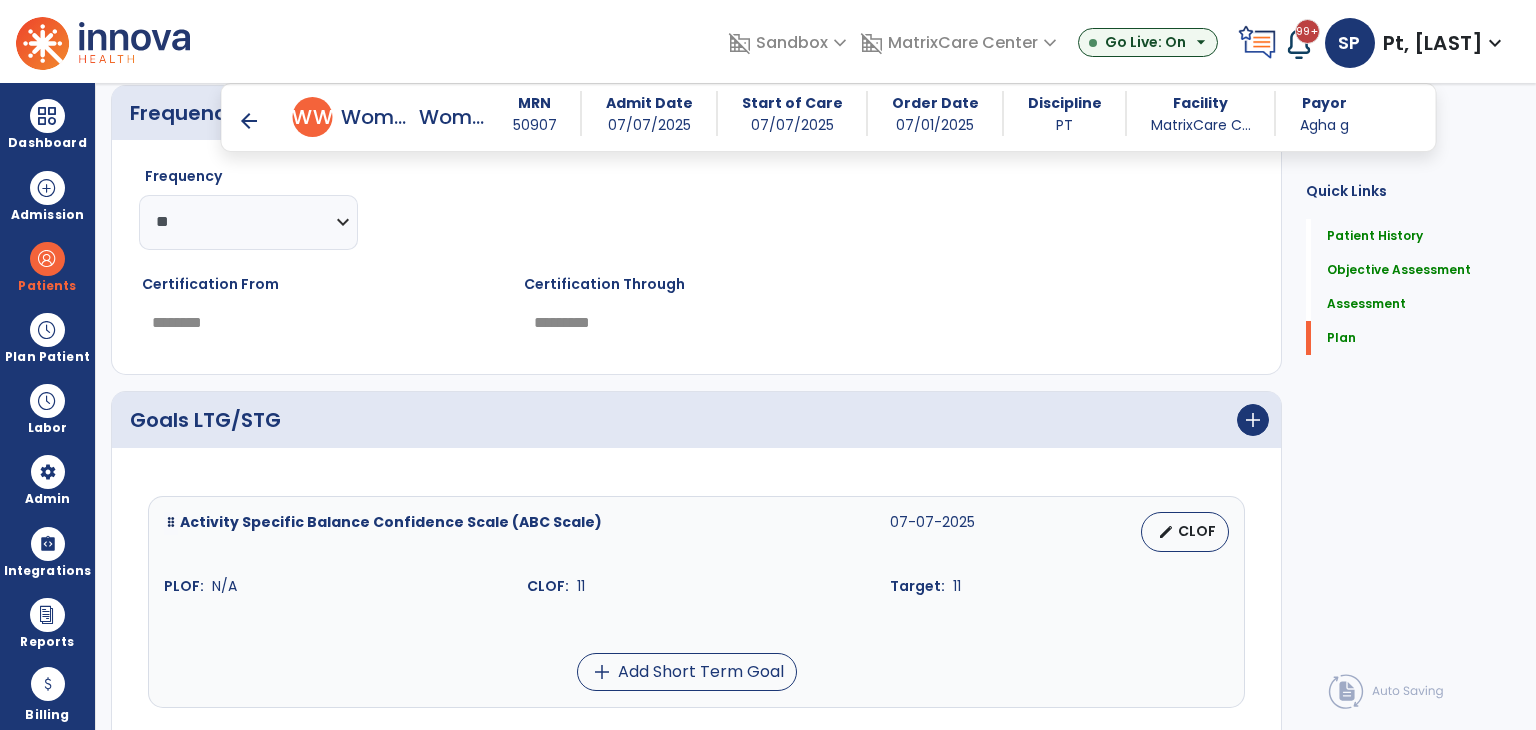 scroll, scrollTop: 2039, scrollLeft: 0, axis: vertical 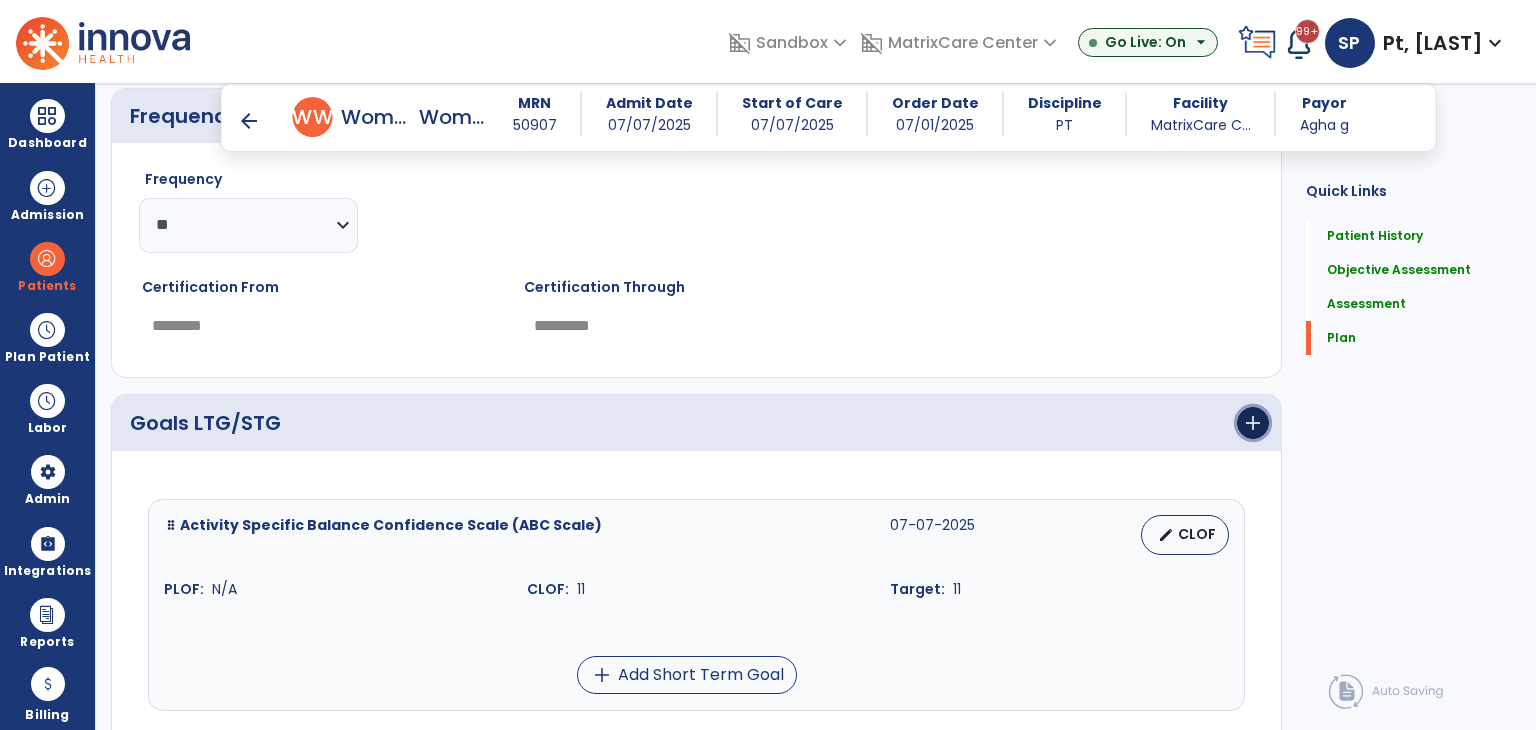 click on "add" 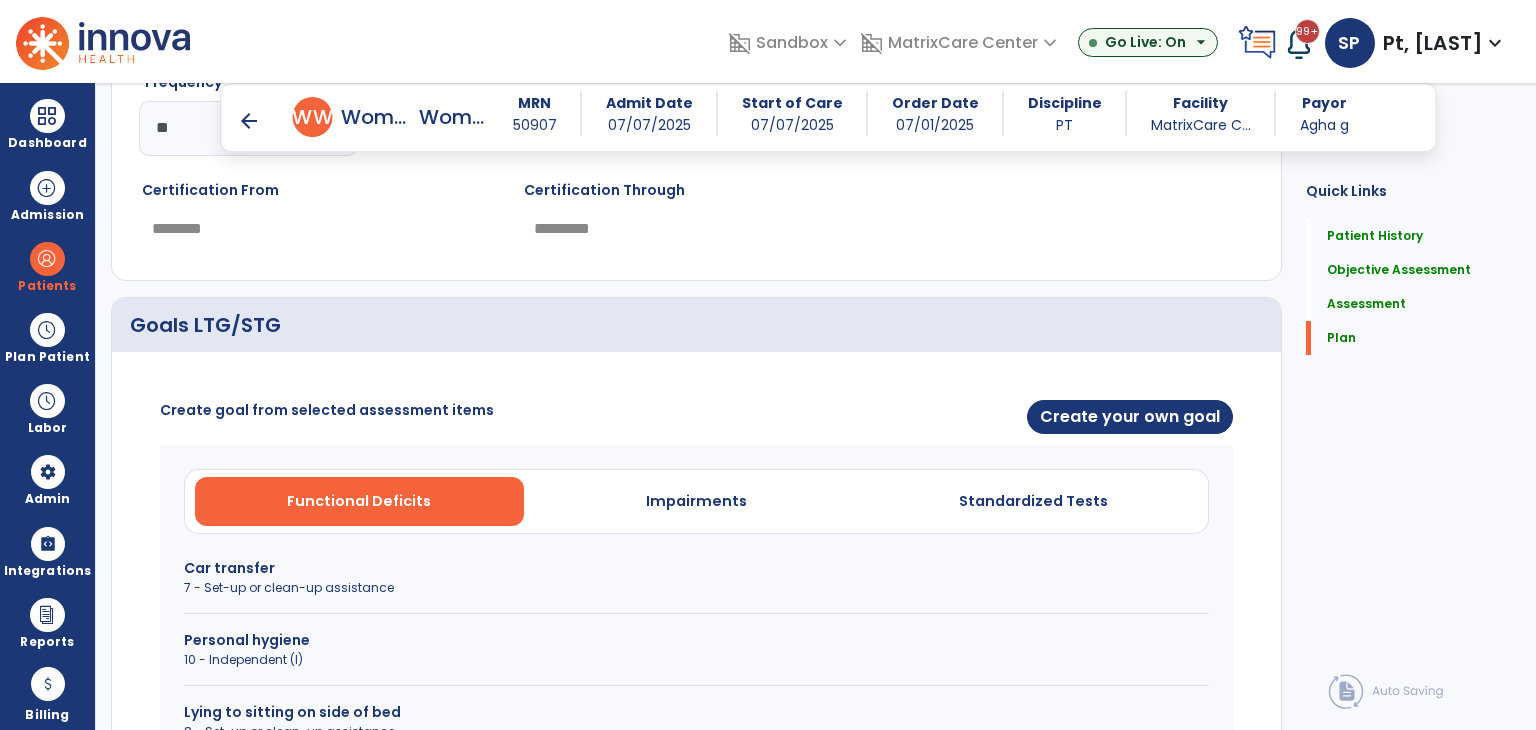 scroll, scrollTop: 2239, scrollLeft: 0, axis: vertical 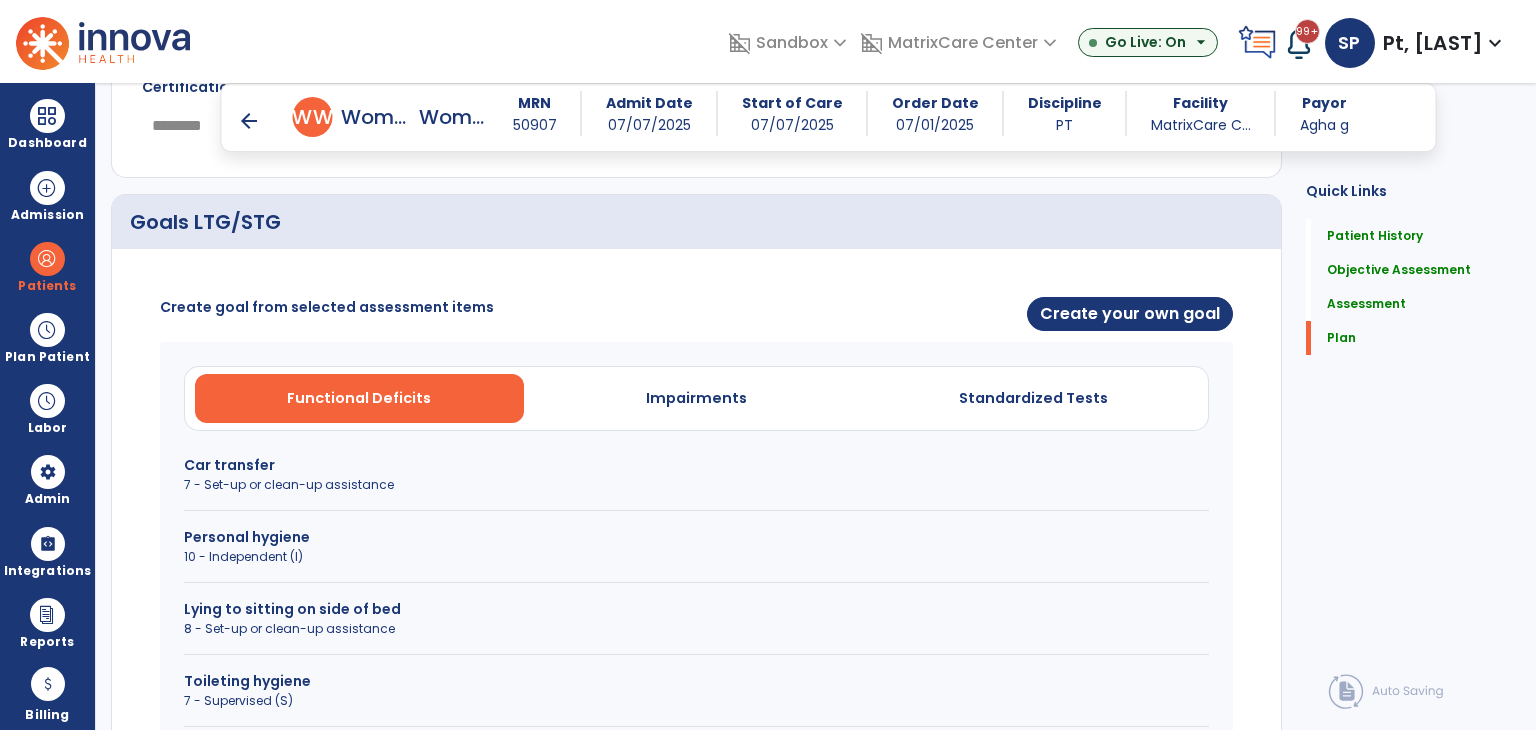 click on "7 - Set-up or clean-up assistance" 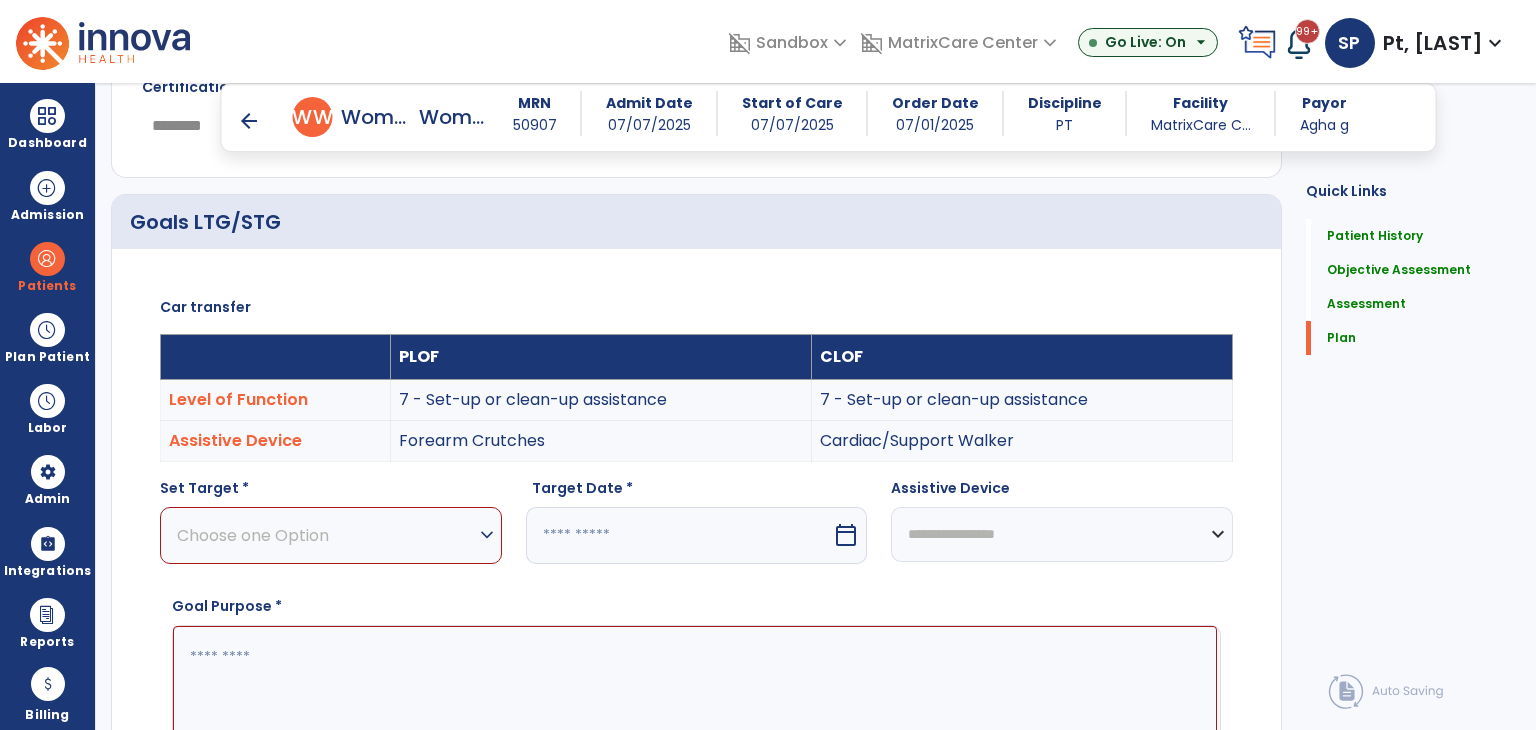 click on "Choose one Option" at bounding box center [326, 535] 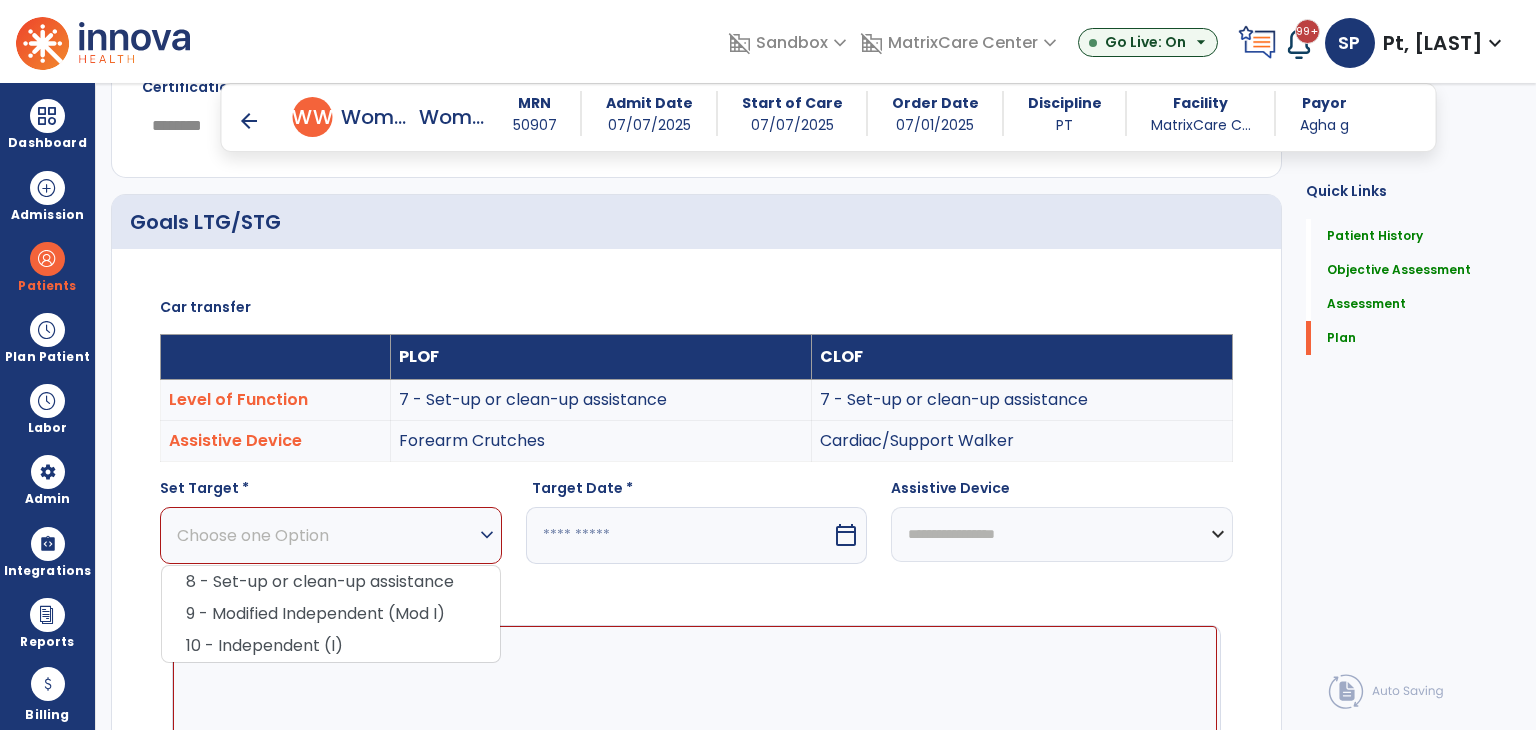click on "Choose one Option" at bounding box center [326, 535] 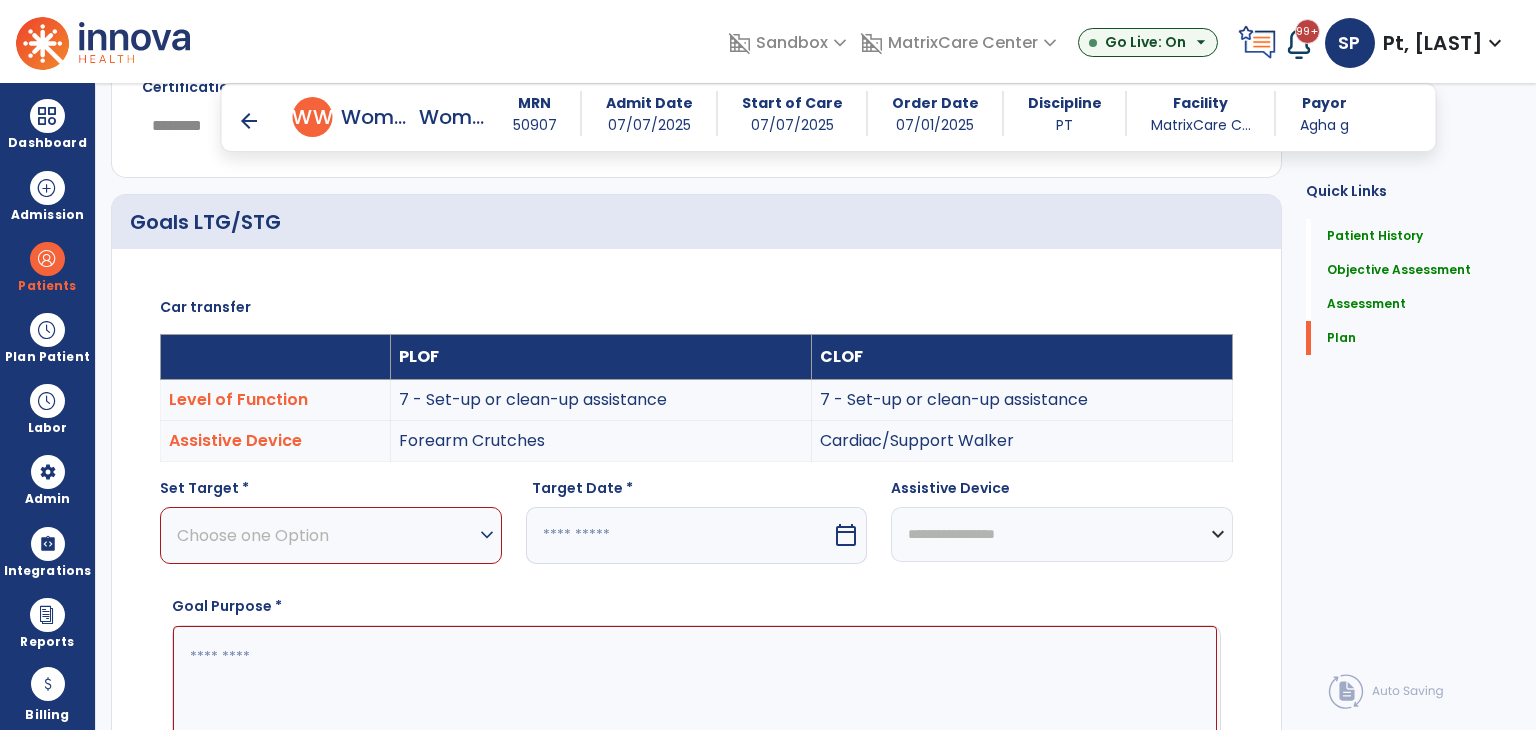 click on "Choose one Option" at bounding box center [326, 535] 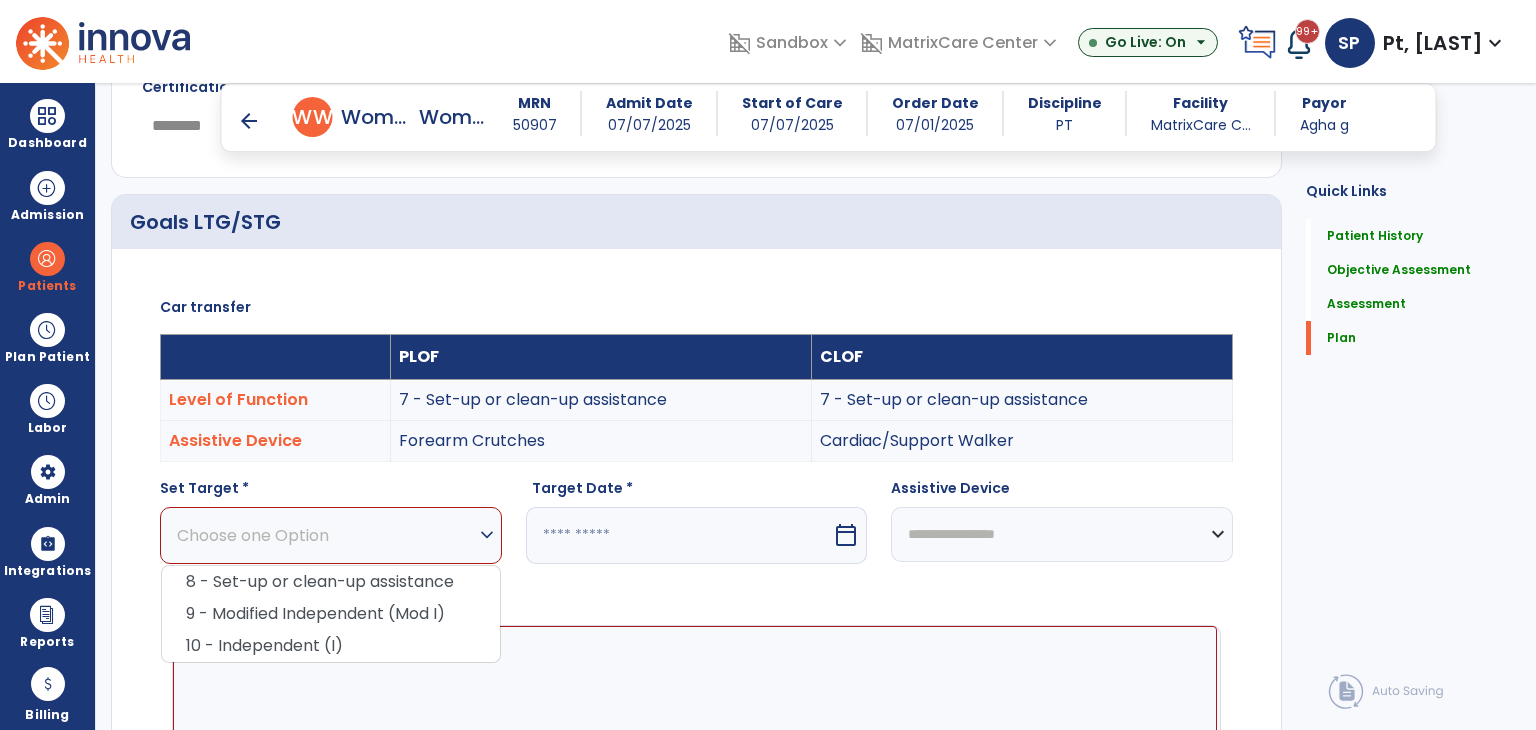 click on "**********" 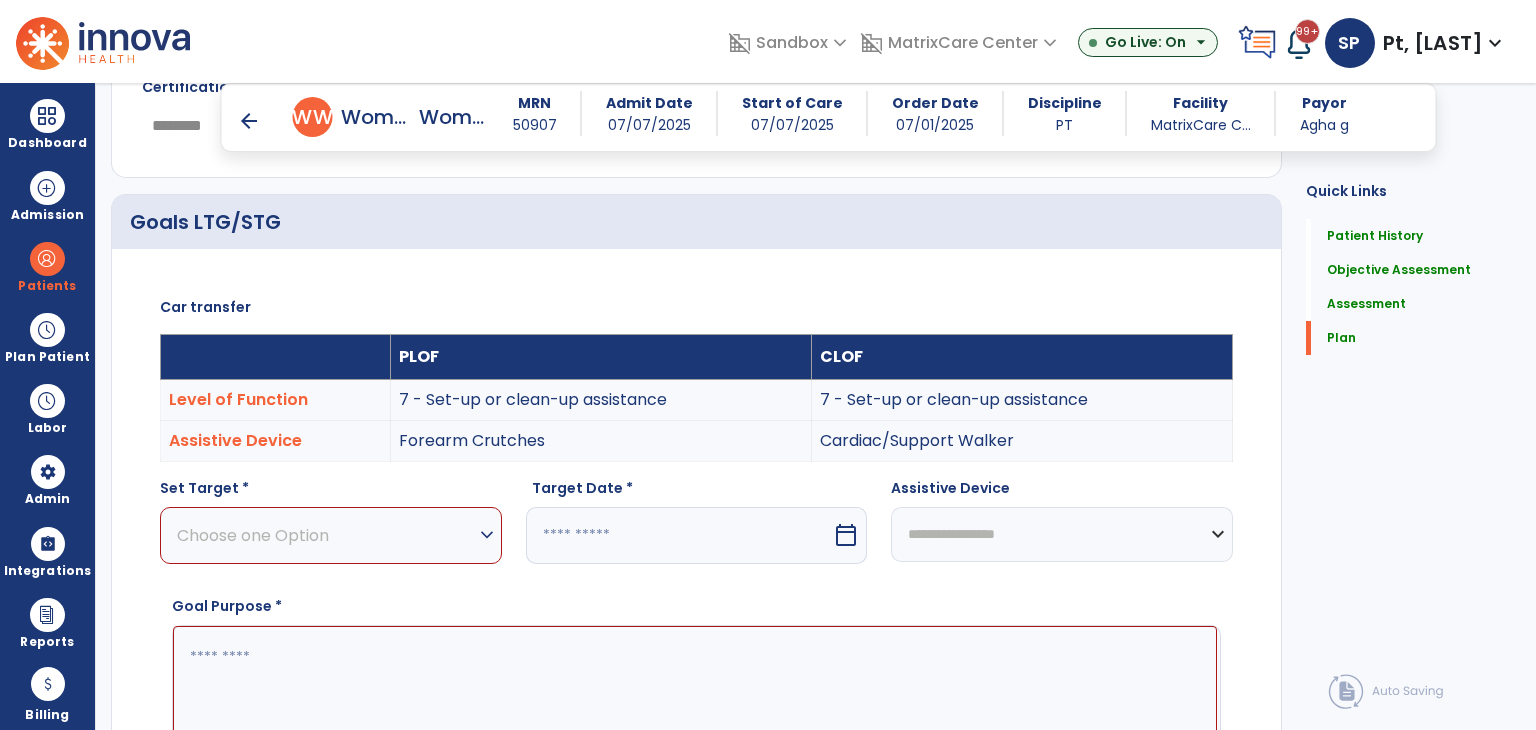 scroll, scrollTop: 2439, scrollLeft: 0, axis: vertical 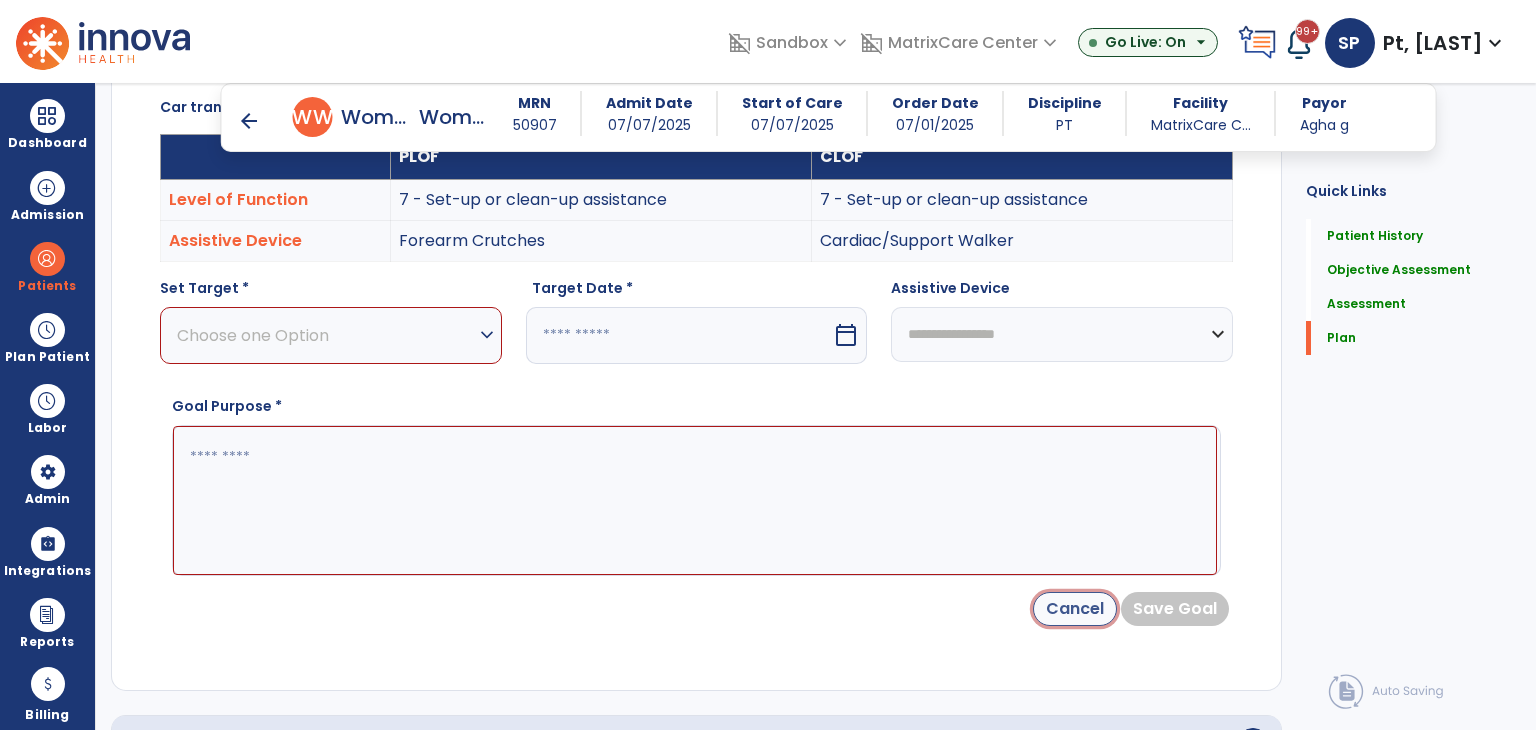 click on "Cancel" 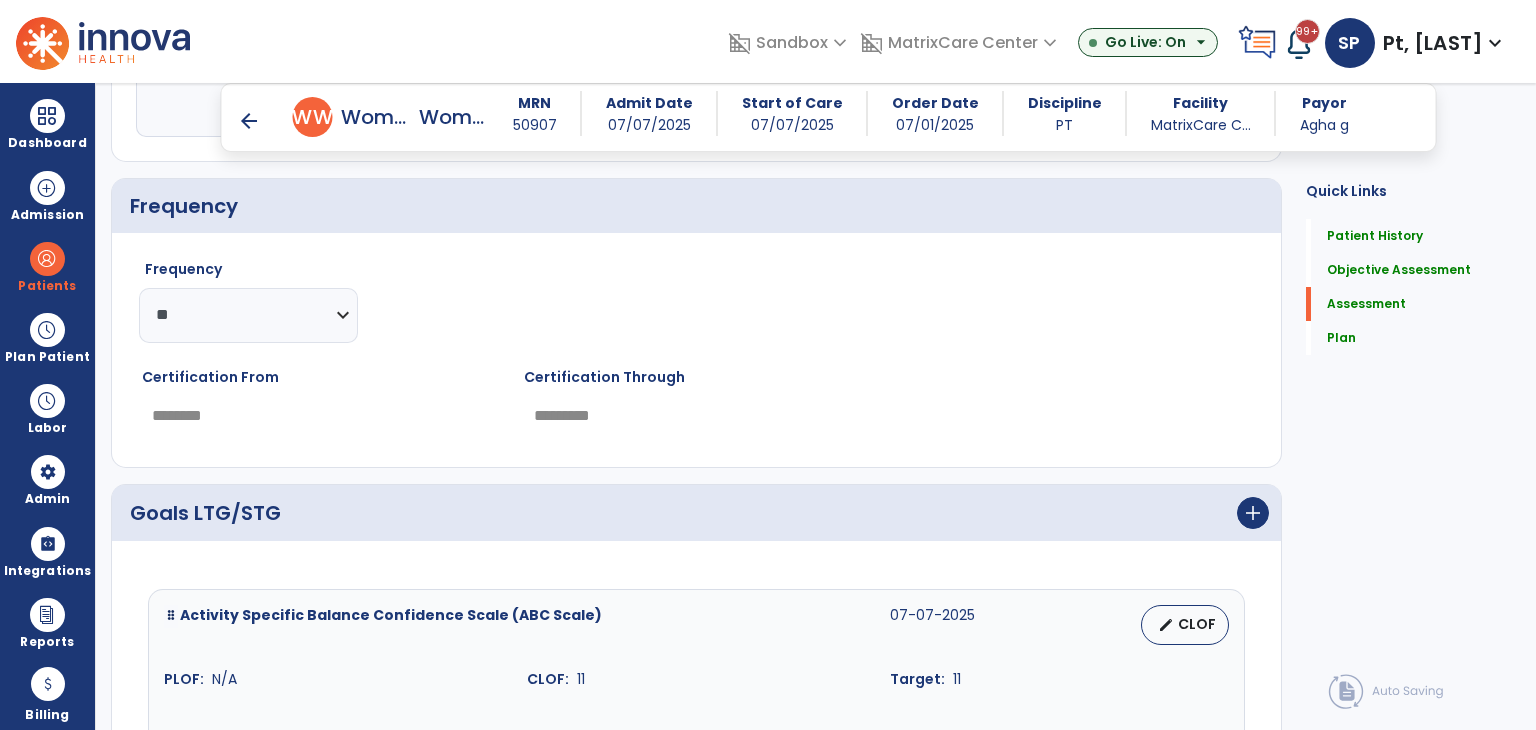 scroll, scrollTop: 2249, scrollLeft: 0, axis: vertical 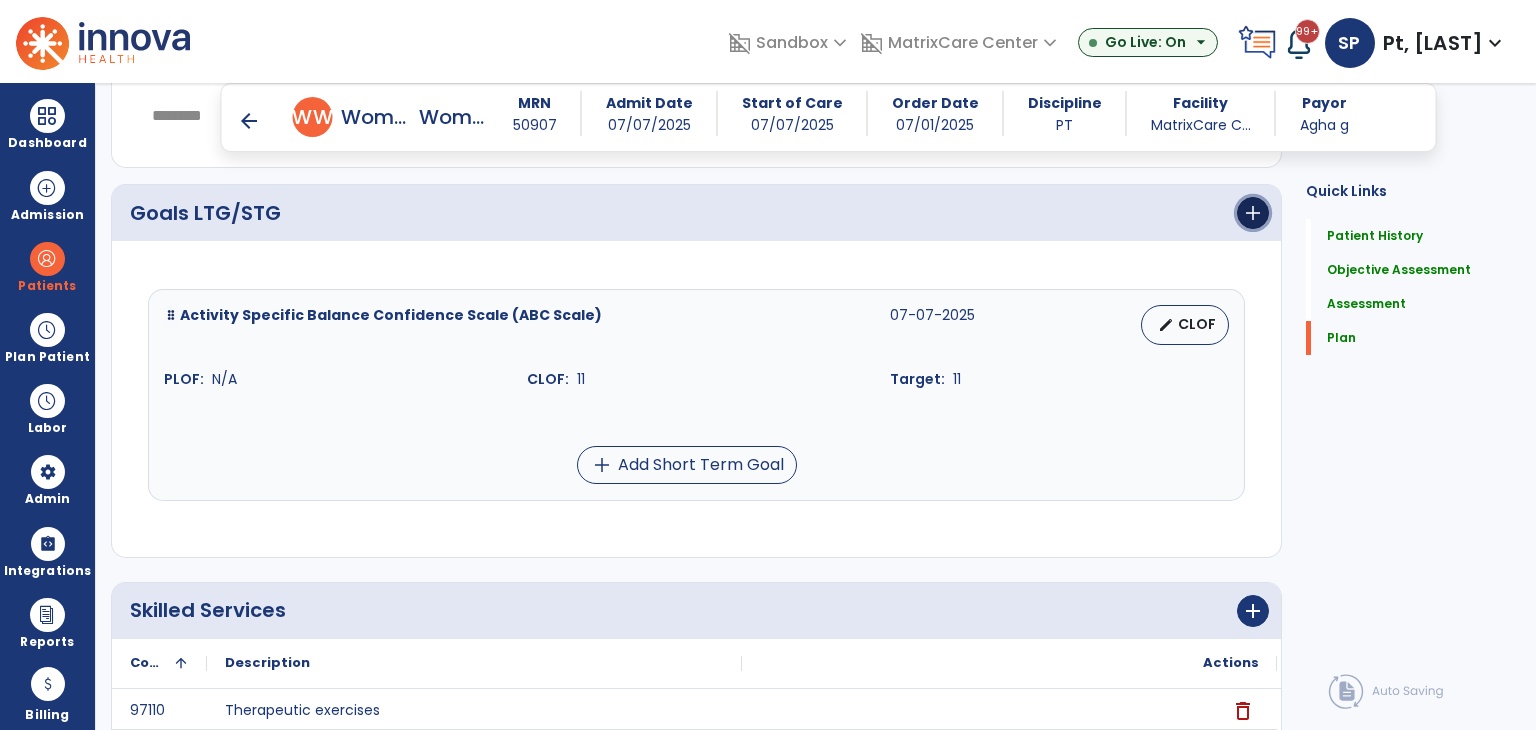 click on "add" 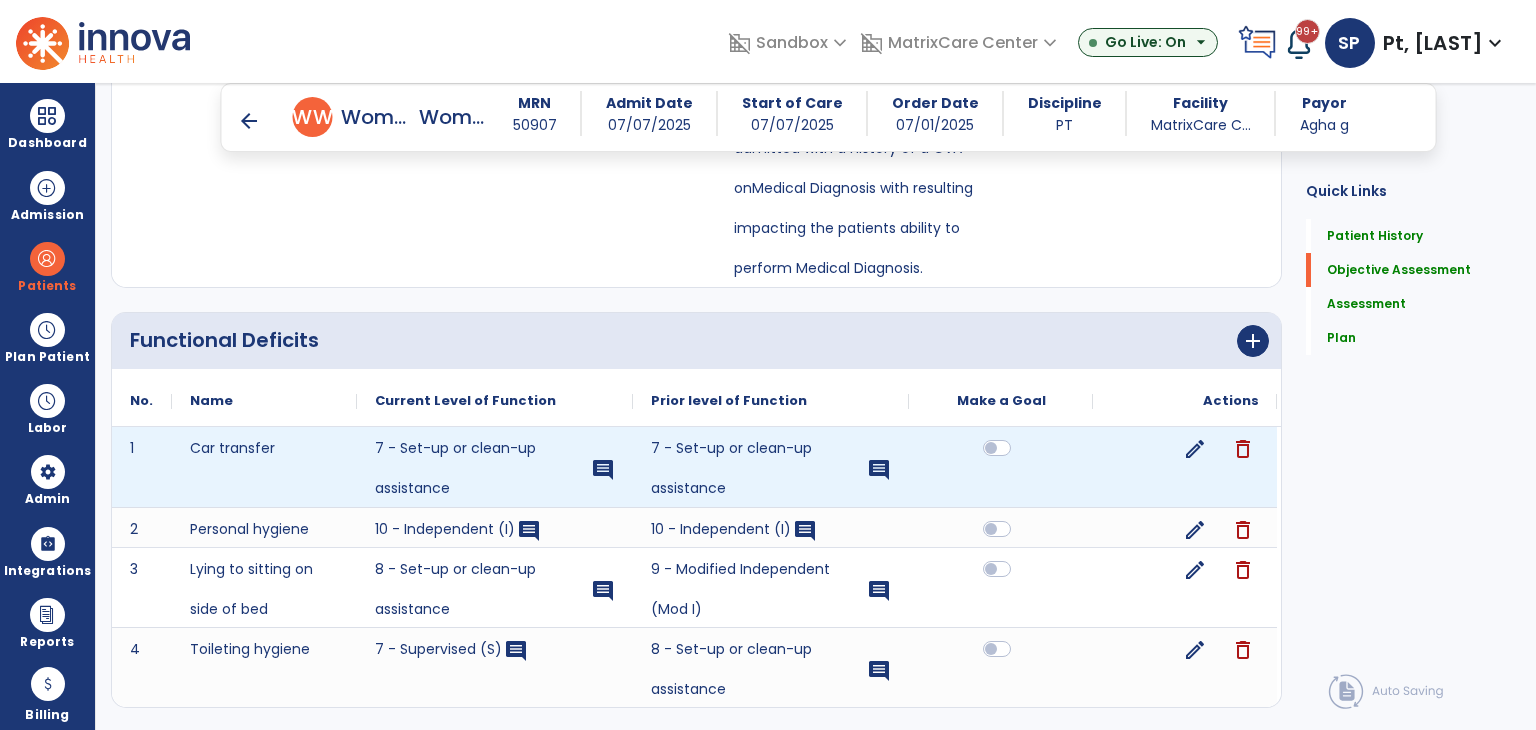 scroll, scrollTop: 749, scrollLeft: 0, axis: vertical 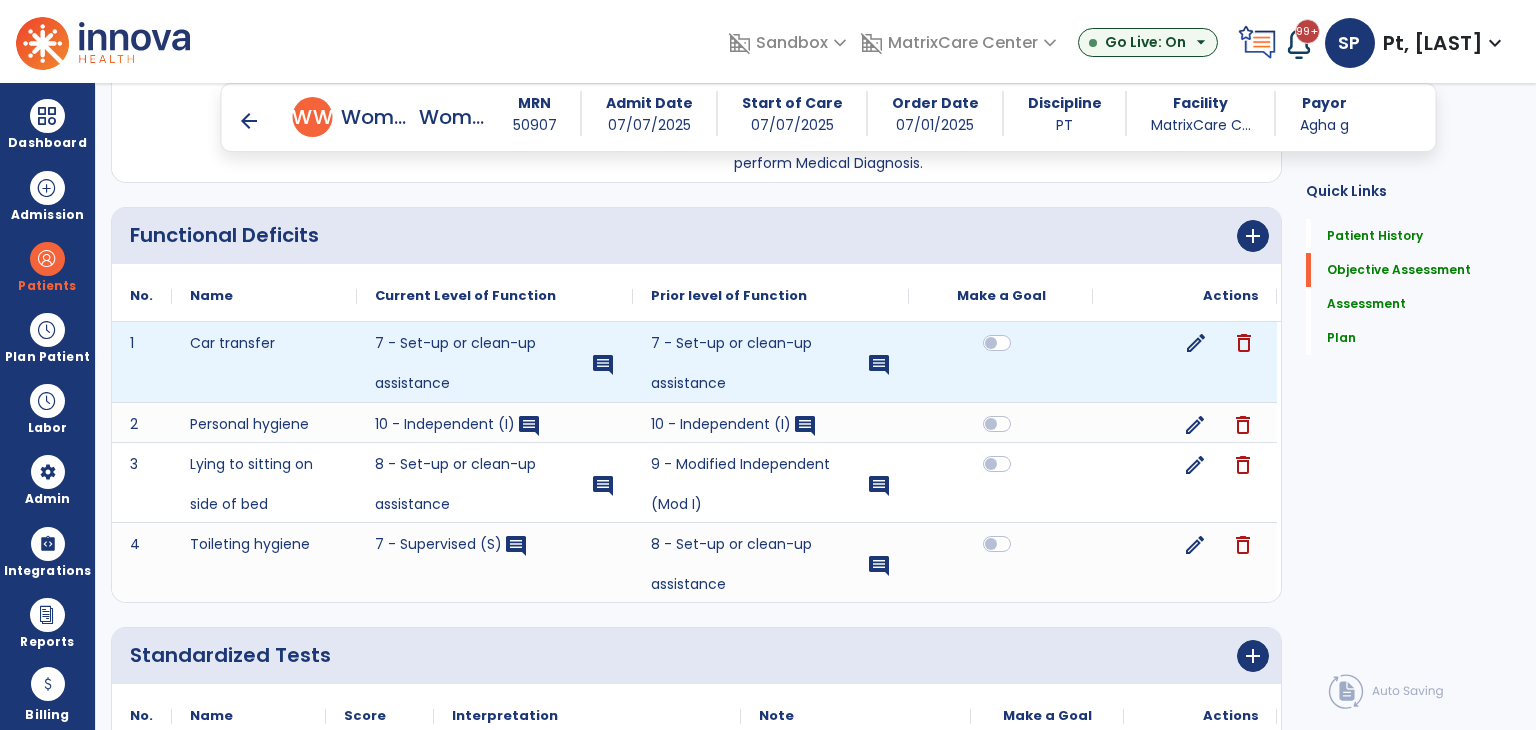 click on "edit" 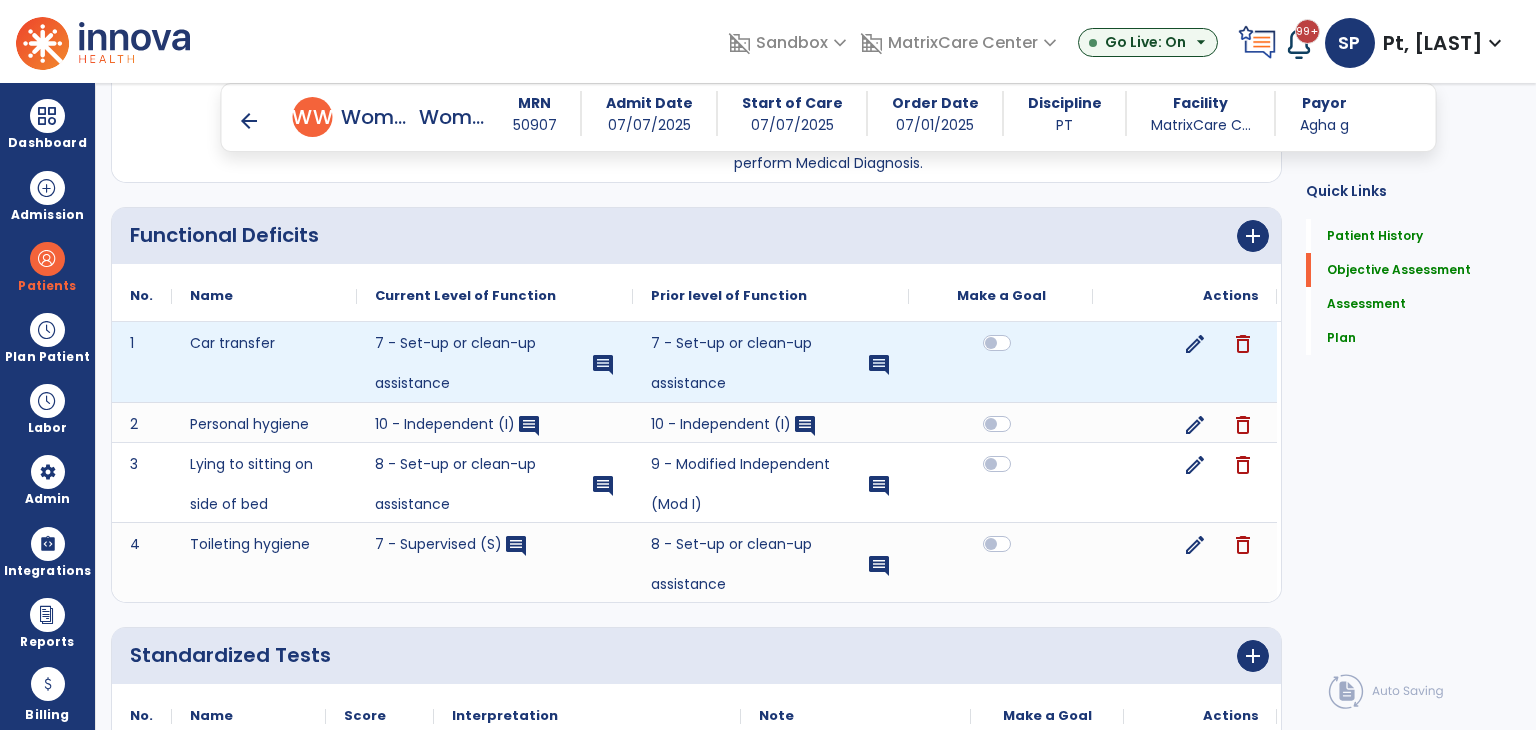 select on "**********" 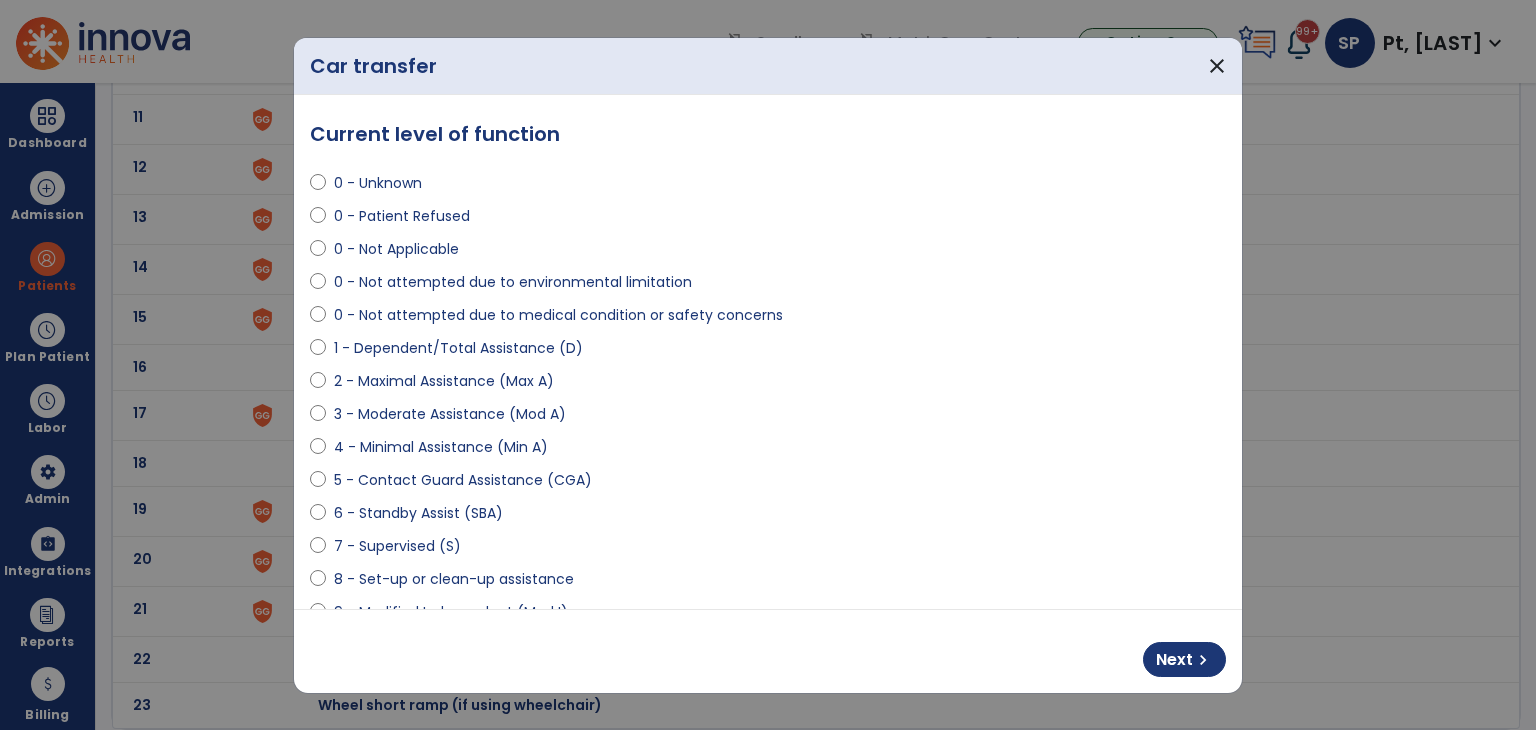 scroll, scrollTop: 0, scrollLeft: 0, axis: both 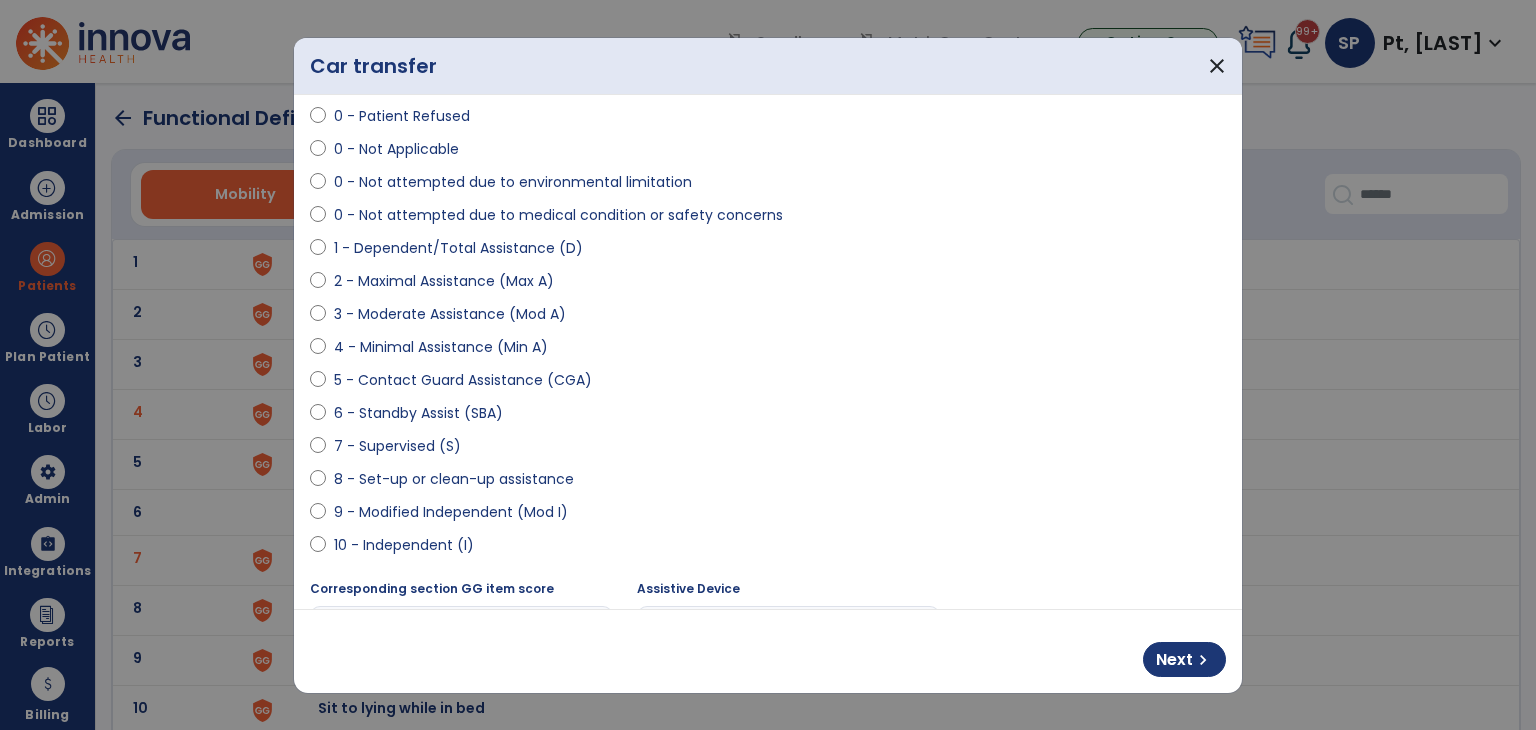 click on "8 - Set-up or clean-up assistance" at bounding box center [454, 479] 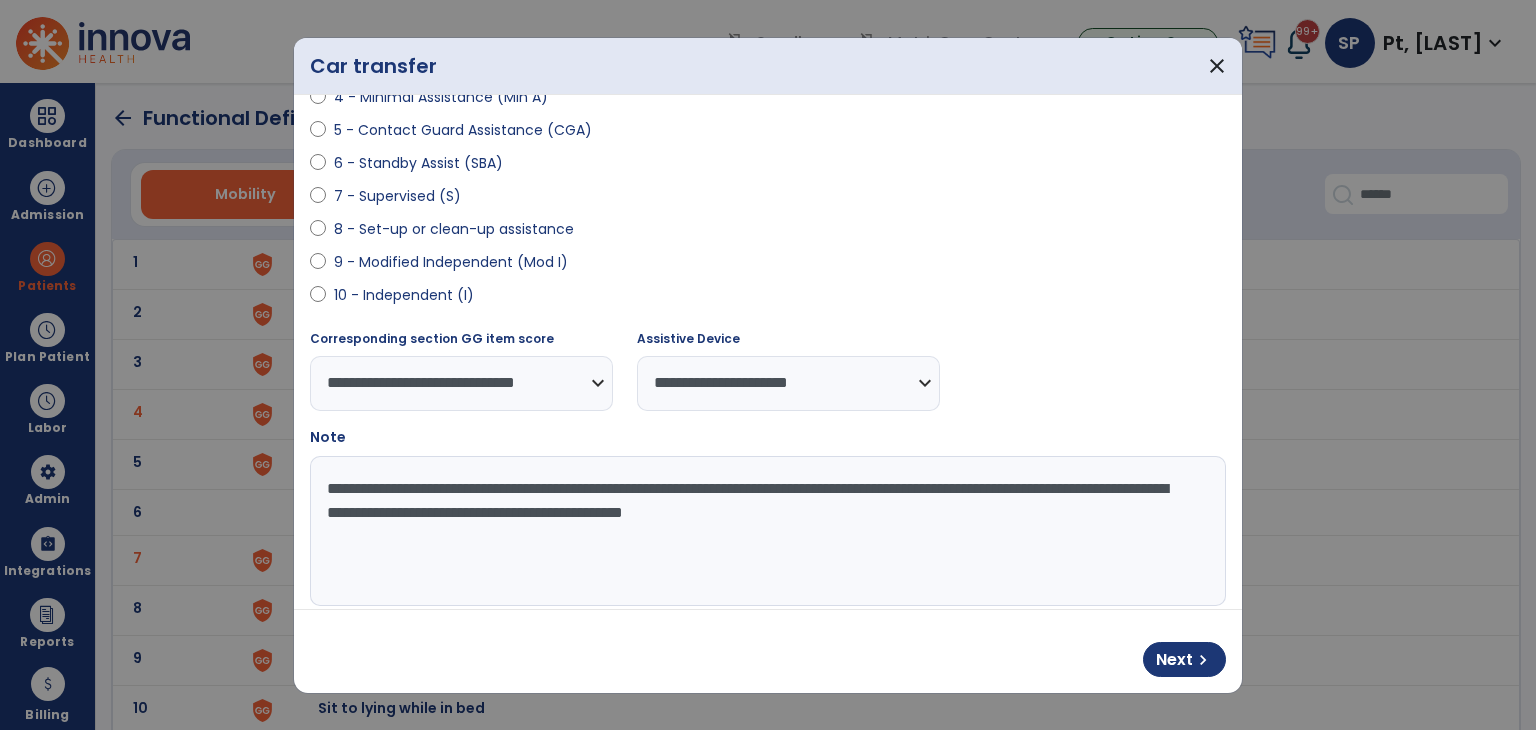 scroll, scrollTop: 377, scrollLeft: 0, axis: vertical 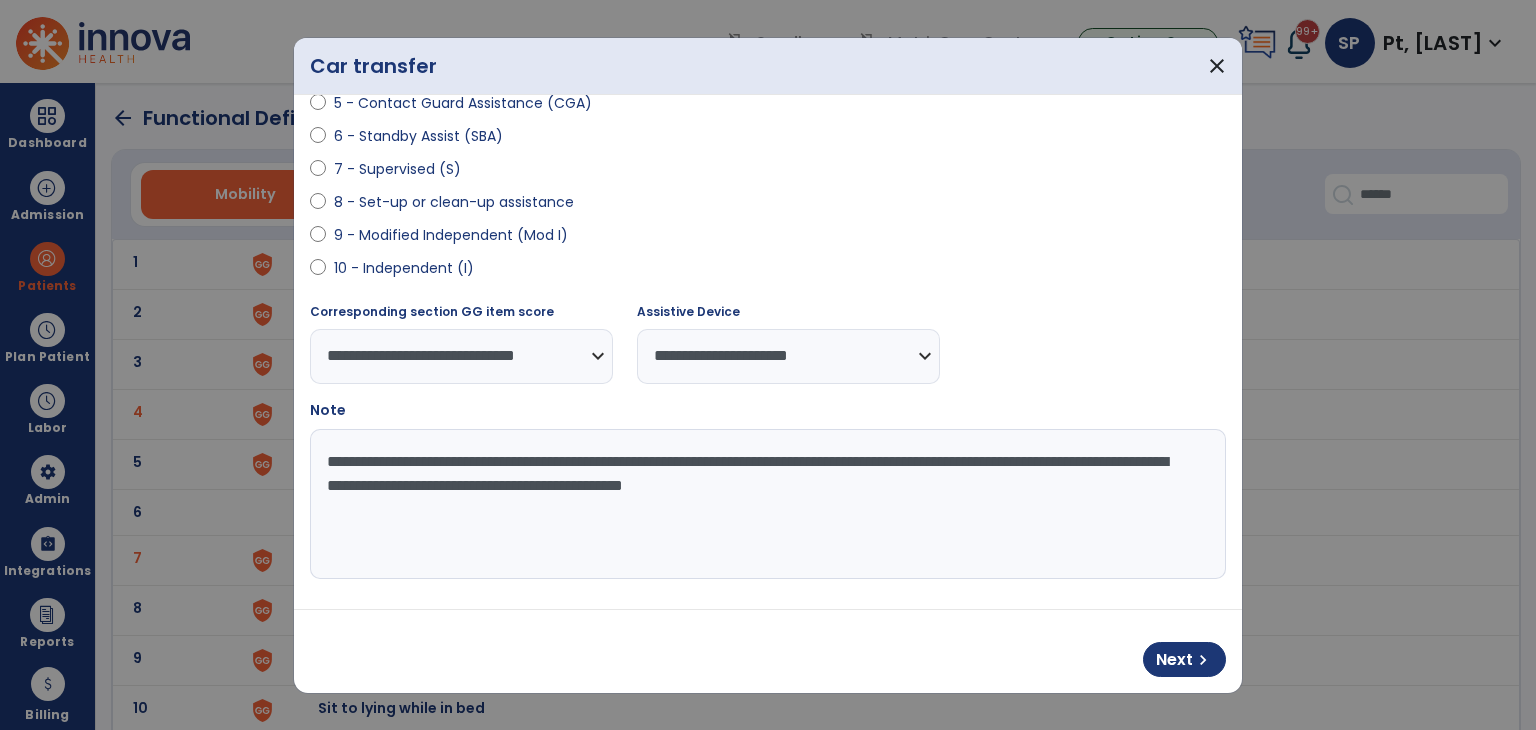 click on "9 - Modified Independent (Mod I)" at bounding box center (451, 235) 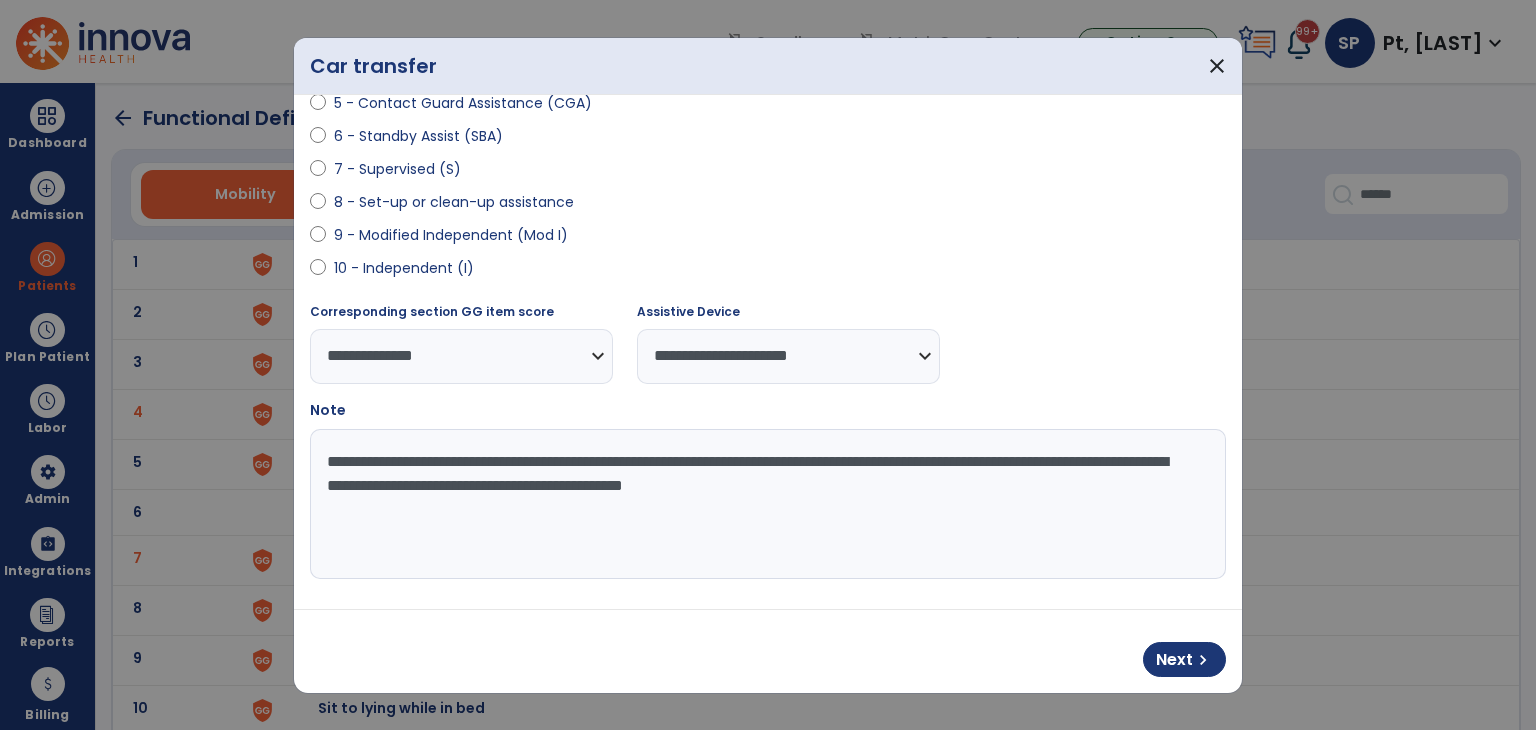 click on "8 - Set-up or clean-up assistance" at bounding box center (454, 202) 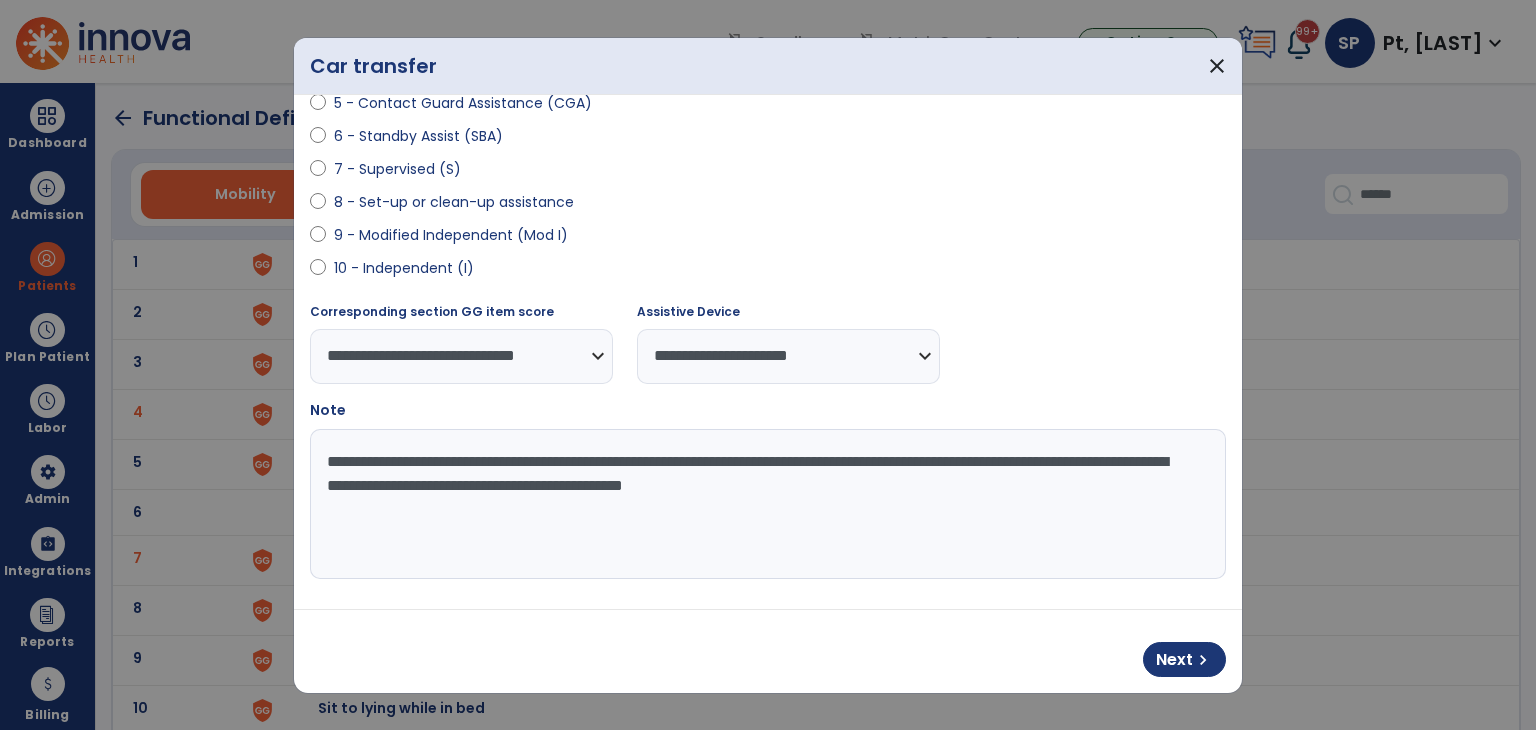 click on "7 - Supervised (S)" at bounding box center (397, 169) 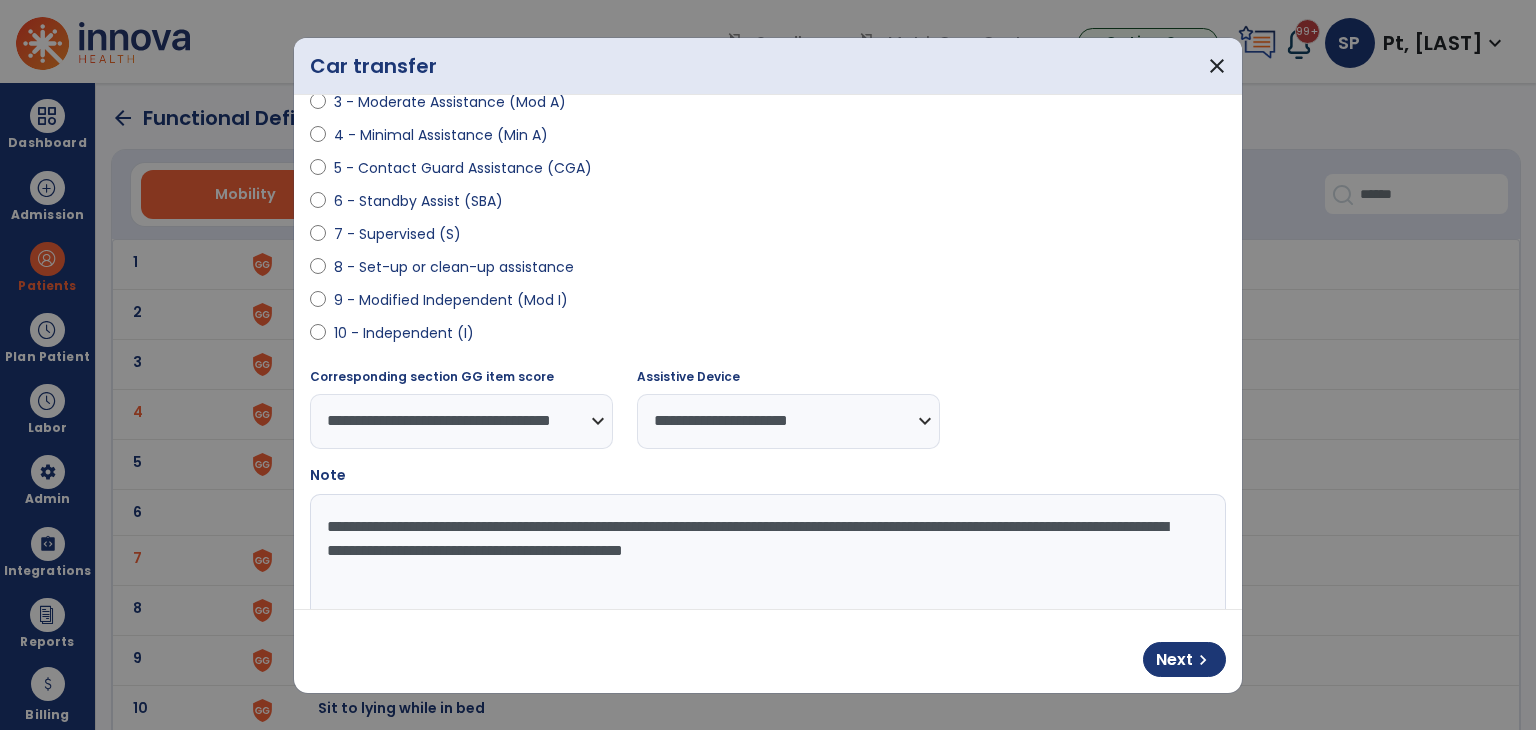 scroll, scrollTop: 277, scrollLeft: 0, axis: vertical 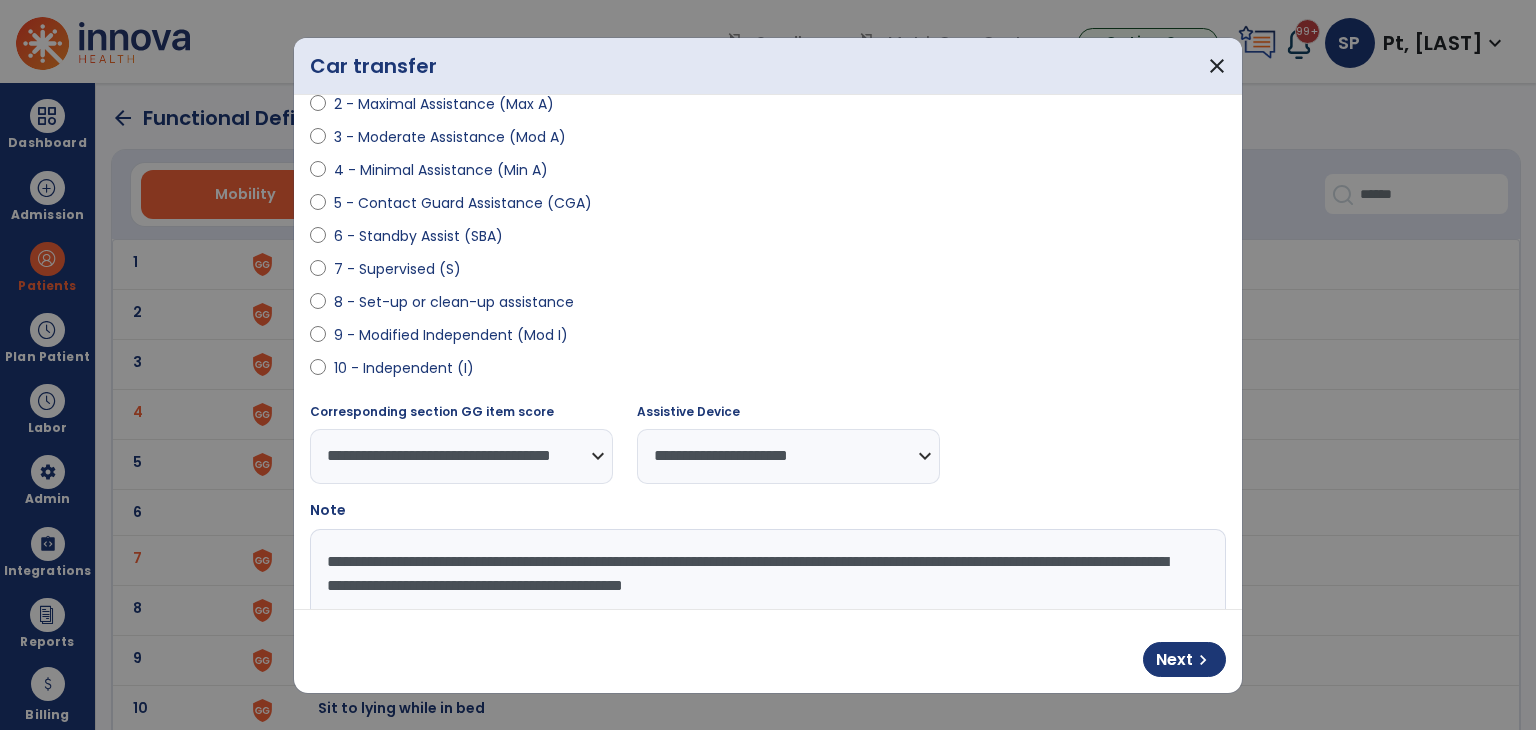 click on "8 - Set-up or clean-up assistance" at bounding box center [454, 302] 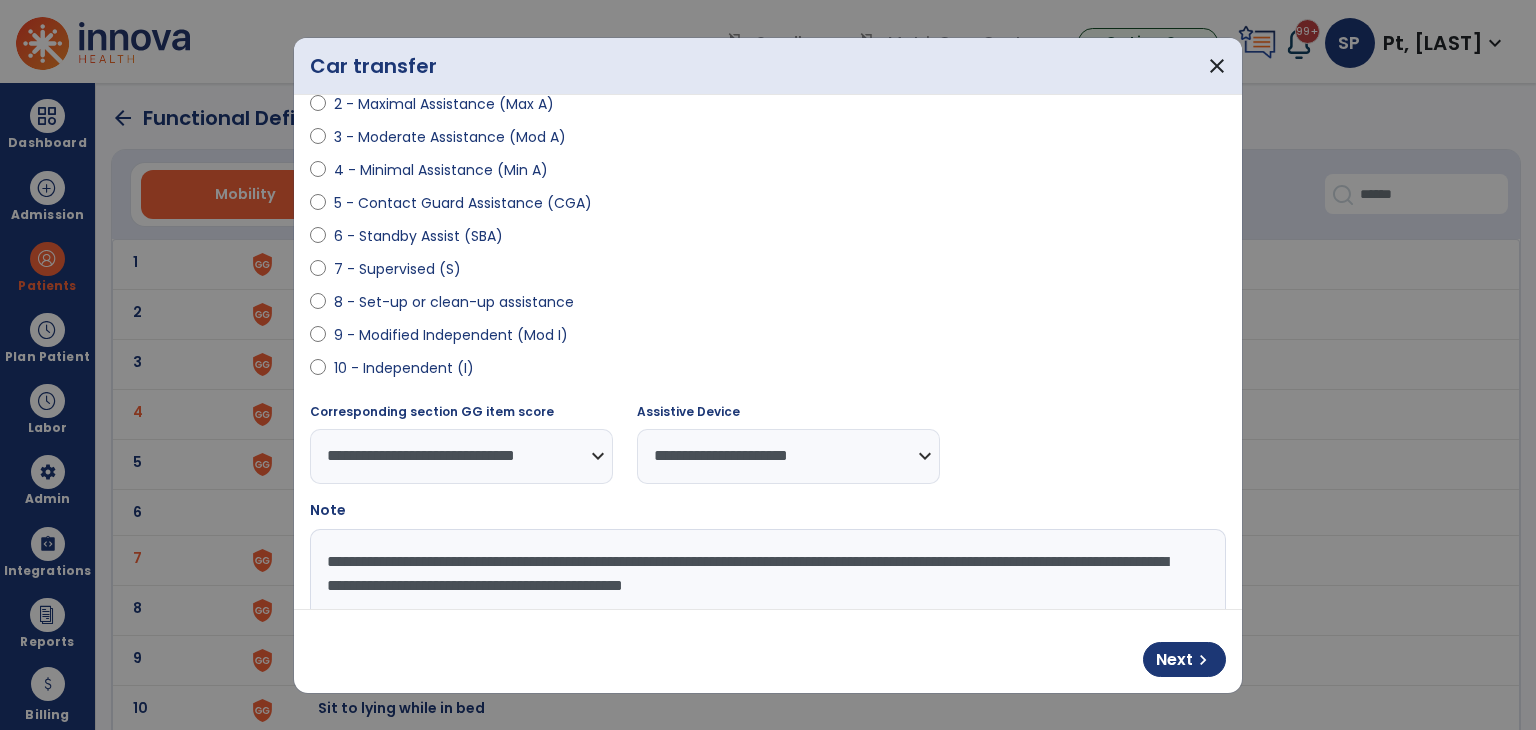 scroll, scrollTop: 377, scrollLeft: 0, axis: vertical 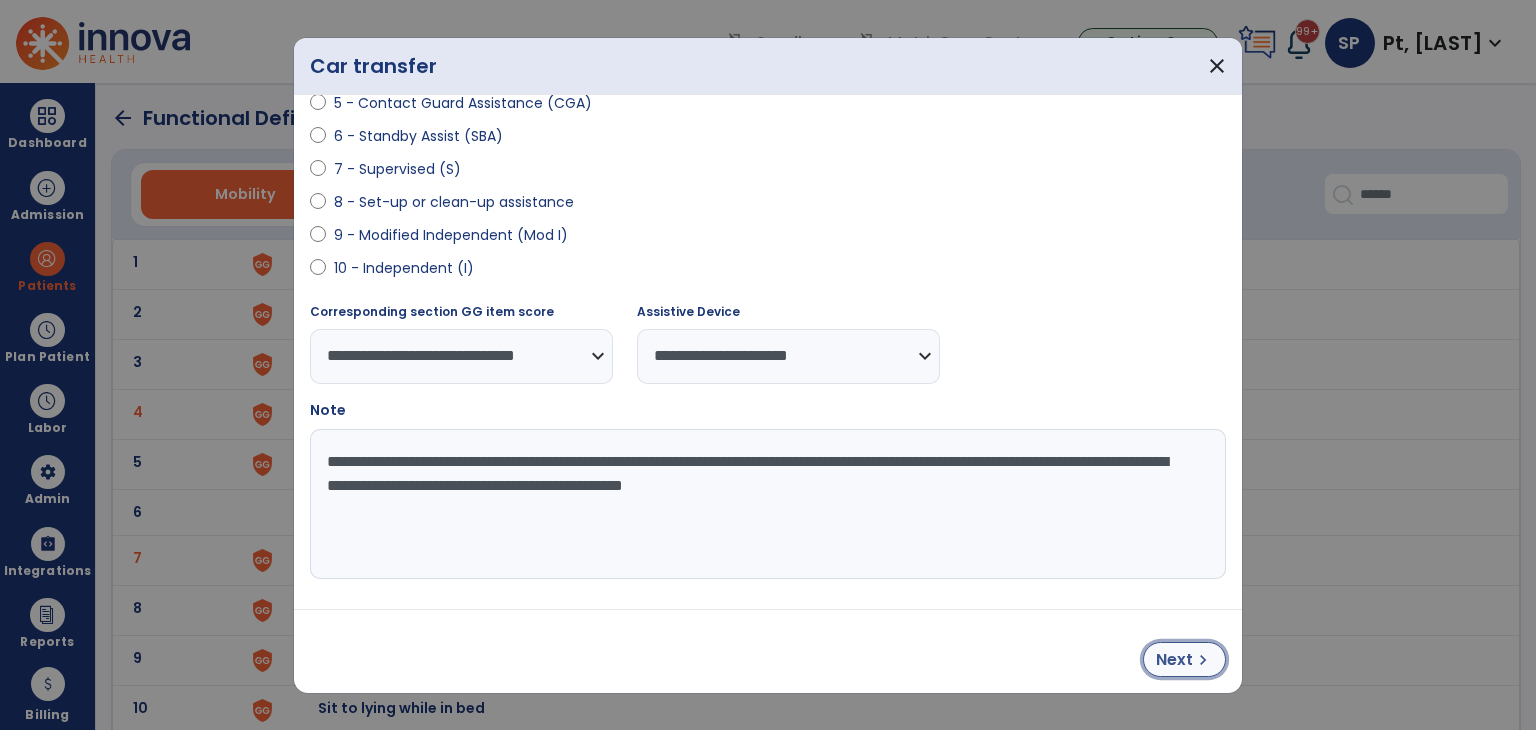 click on "Next" at bounding box center (1174, 660) 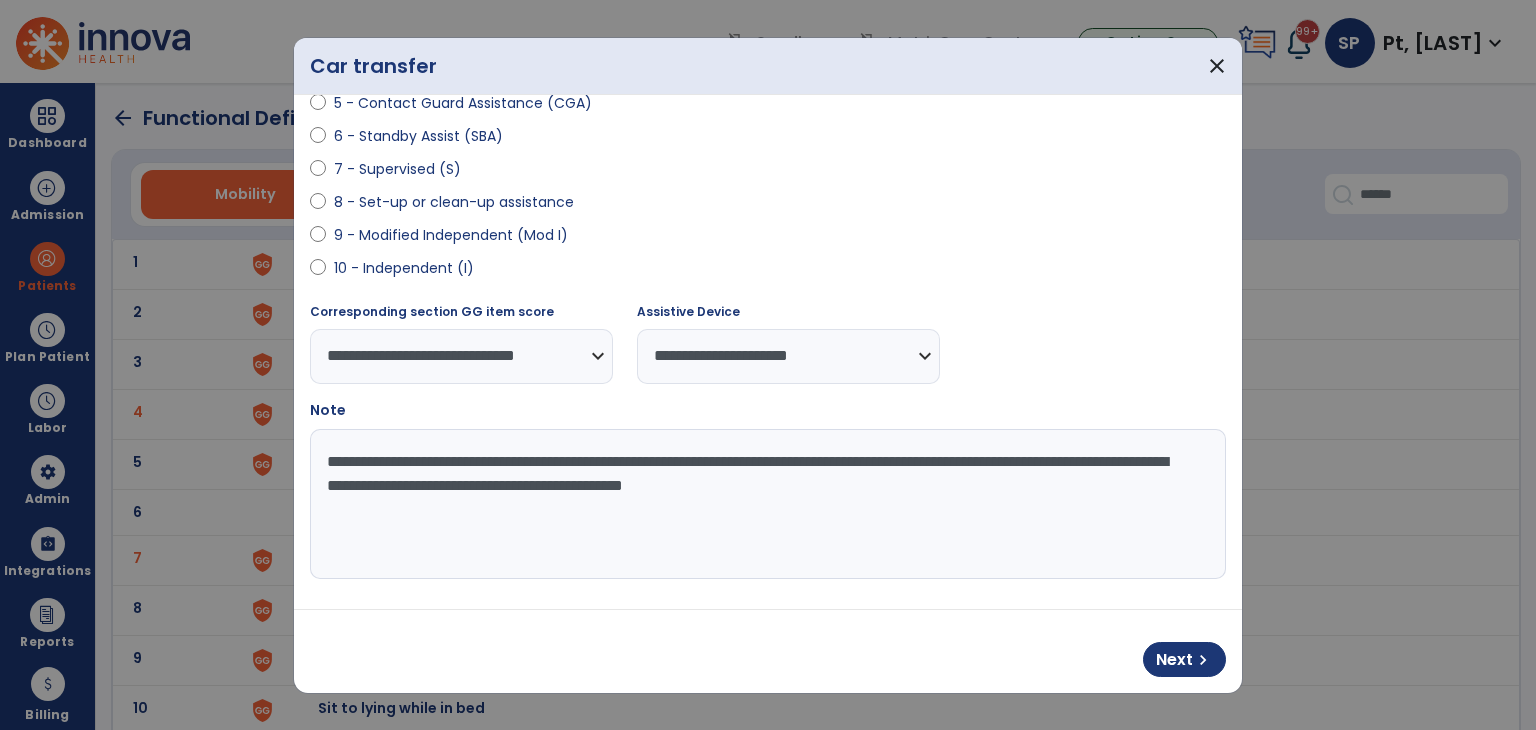 select on "**********" 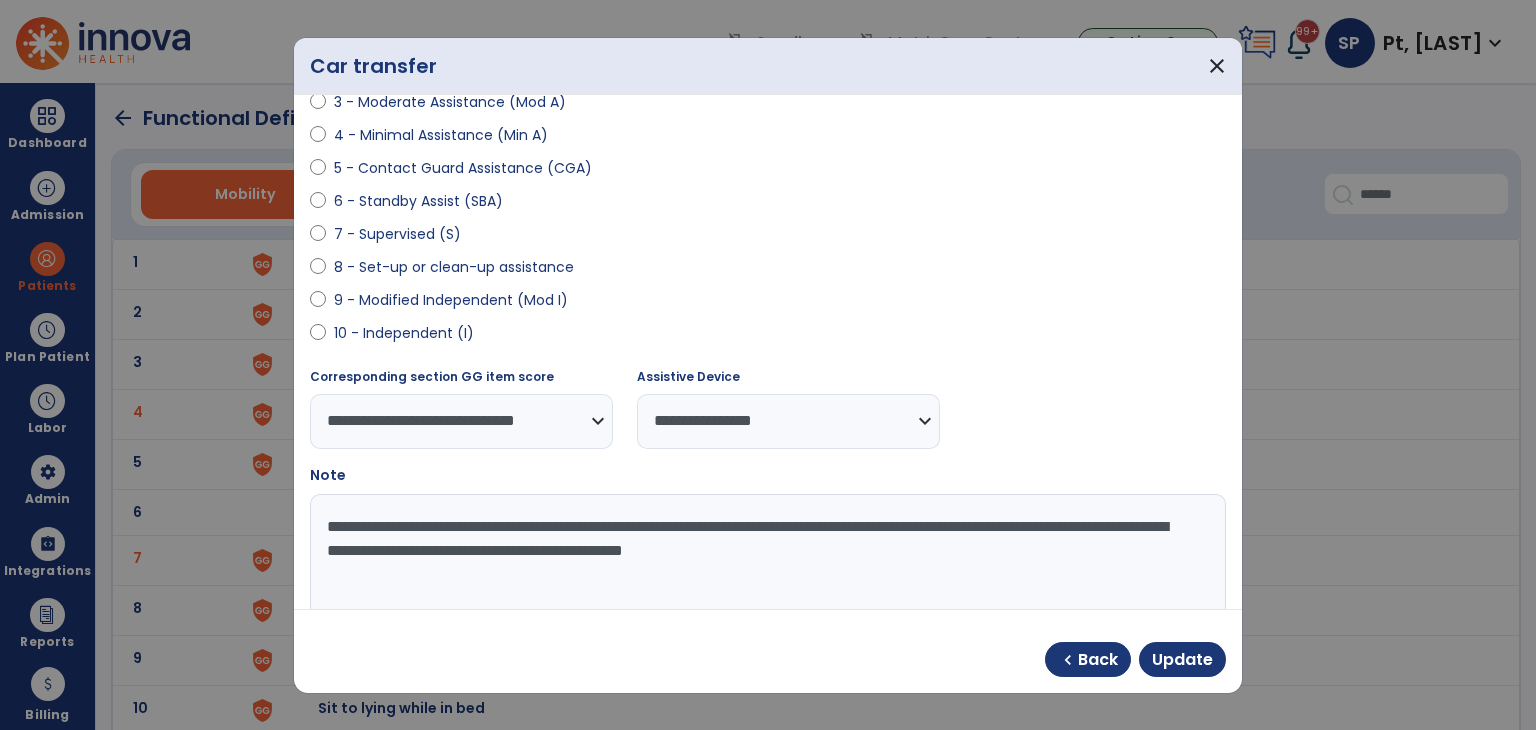 scroll, scrollTop: 277, scrollLeft: 0, axis: vertical 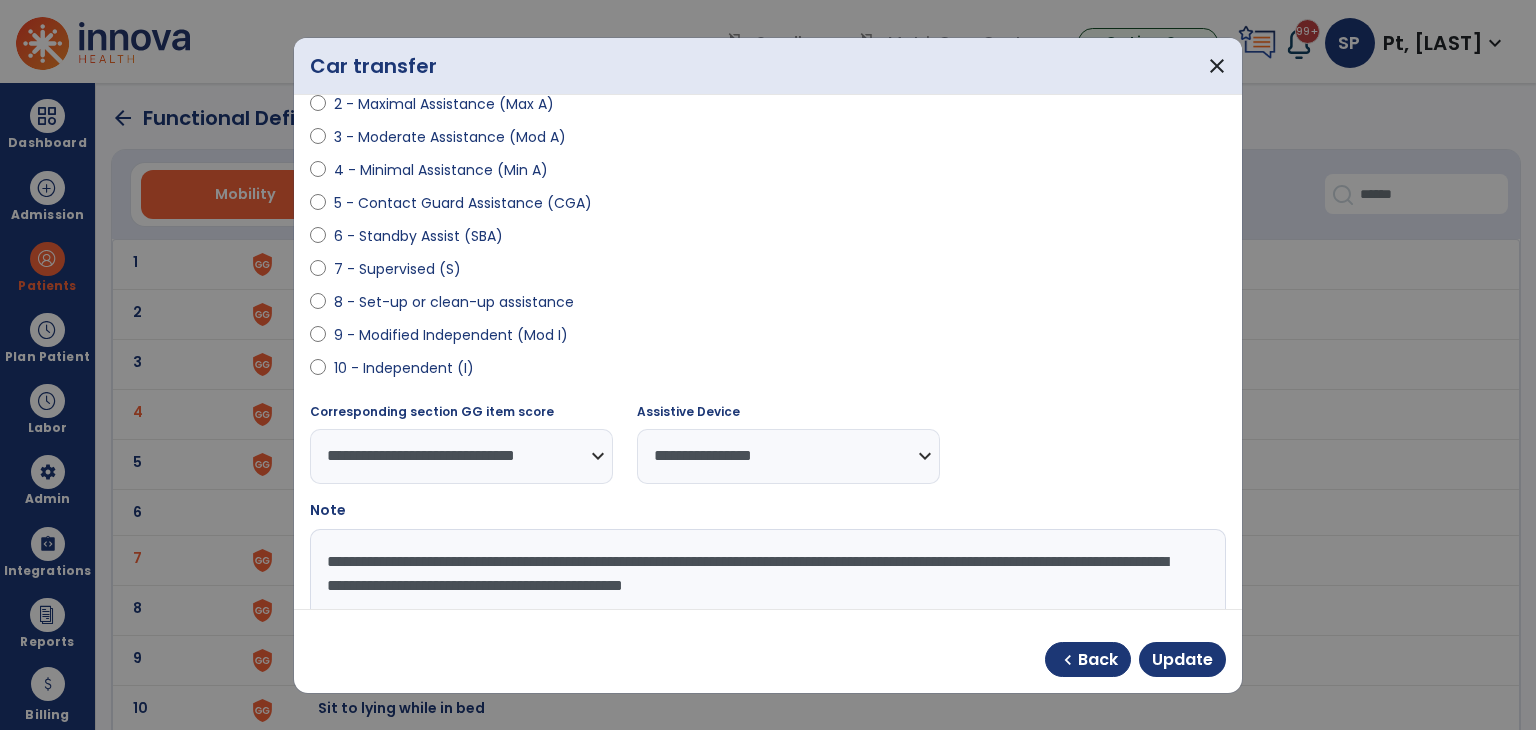 click on "8 - Set-up or clean-up assistance" at bounding box center (454, 302) 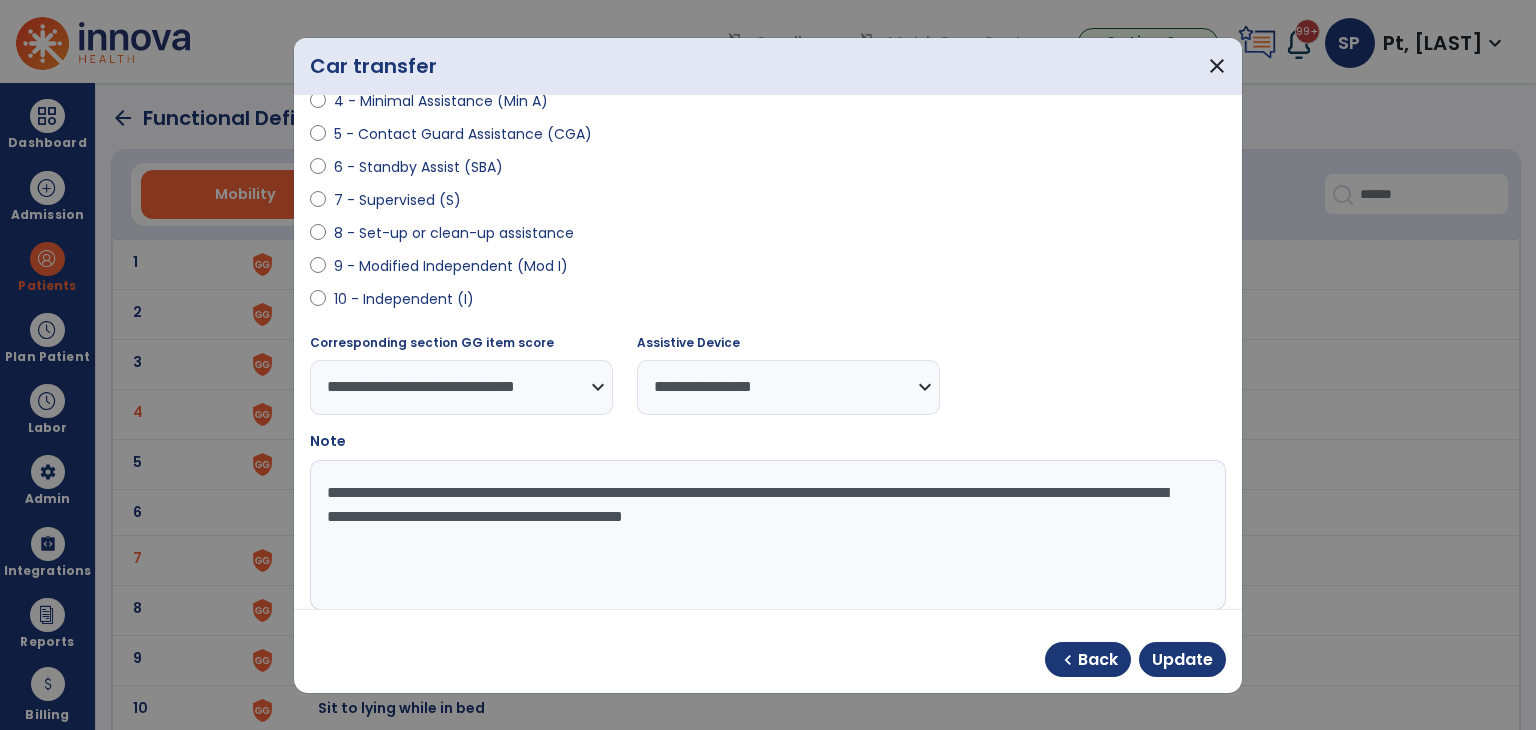 scroll, scrollTop: 377, scrollLeft: 0, axis: vertical 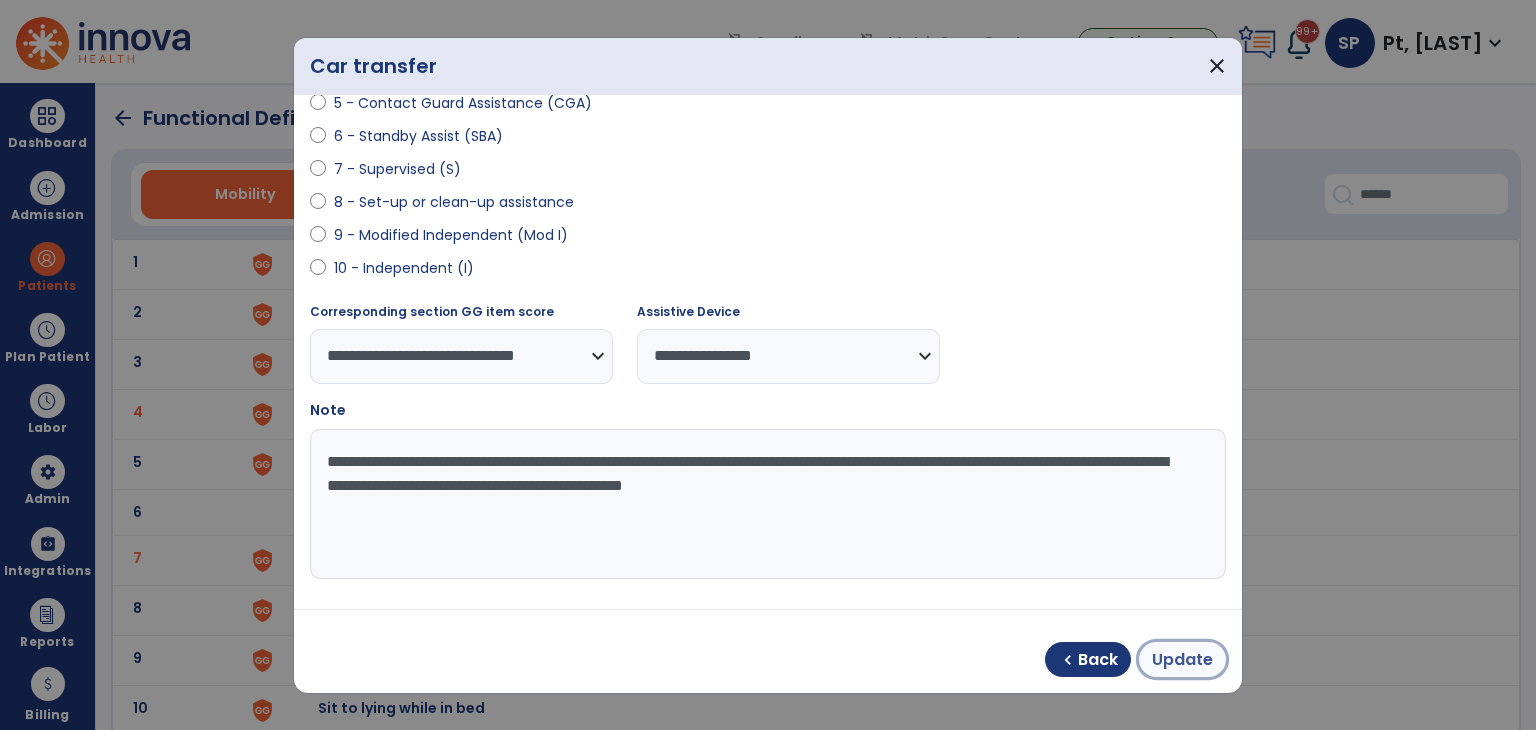 click on "Update" at bounding box center [1182, 660] 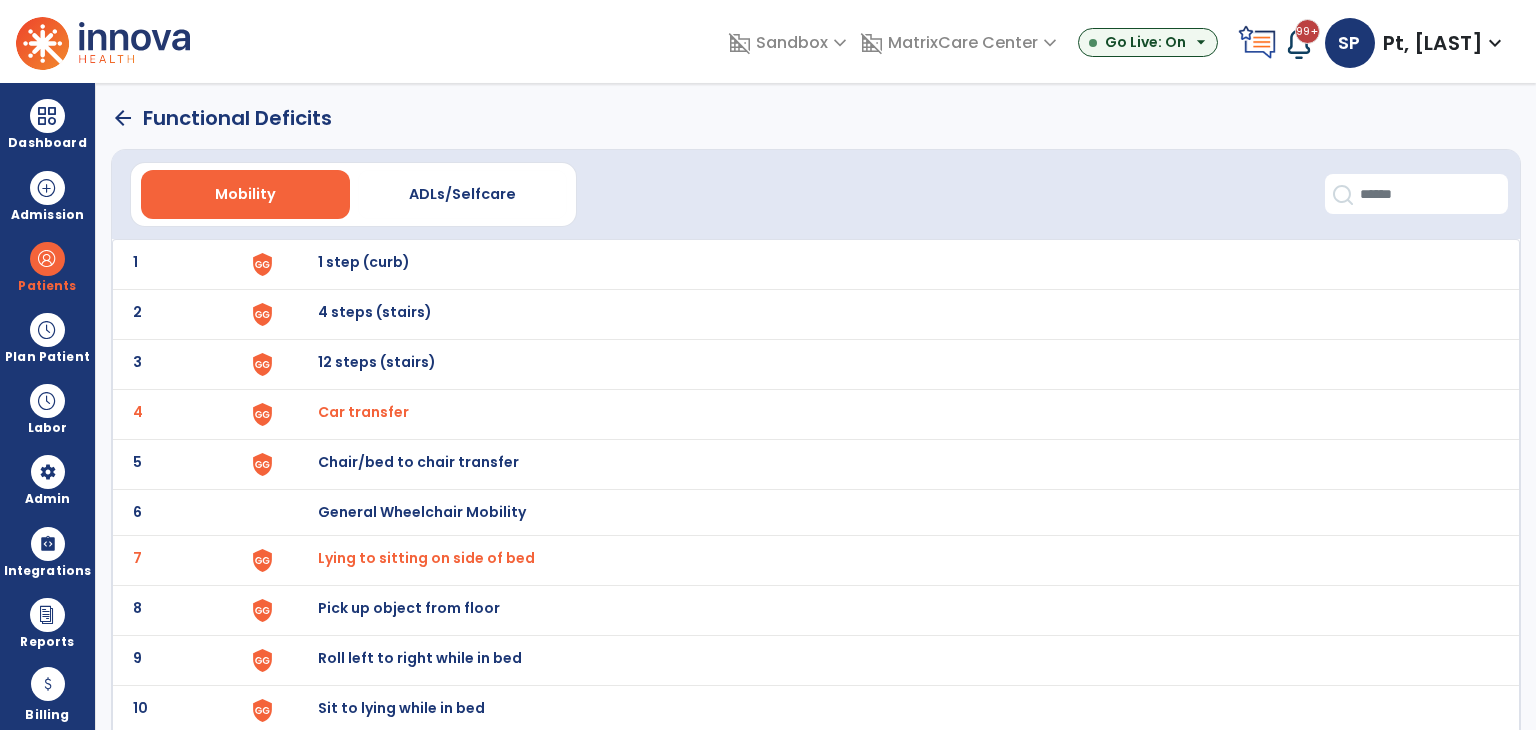 click on "arrow_back" 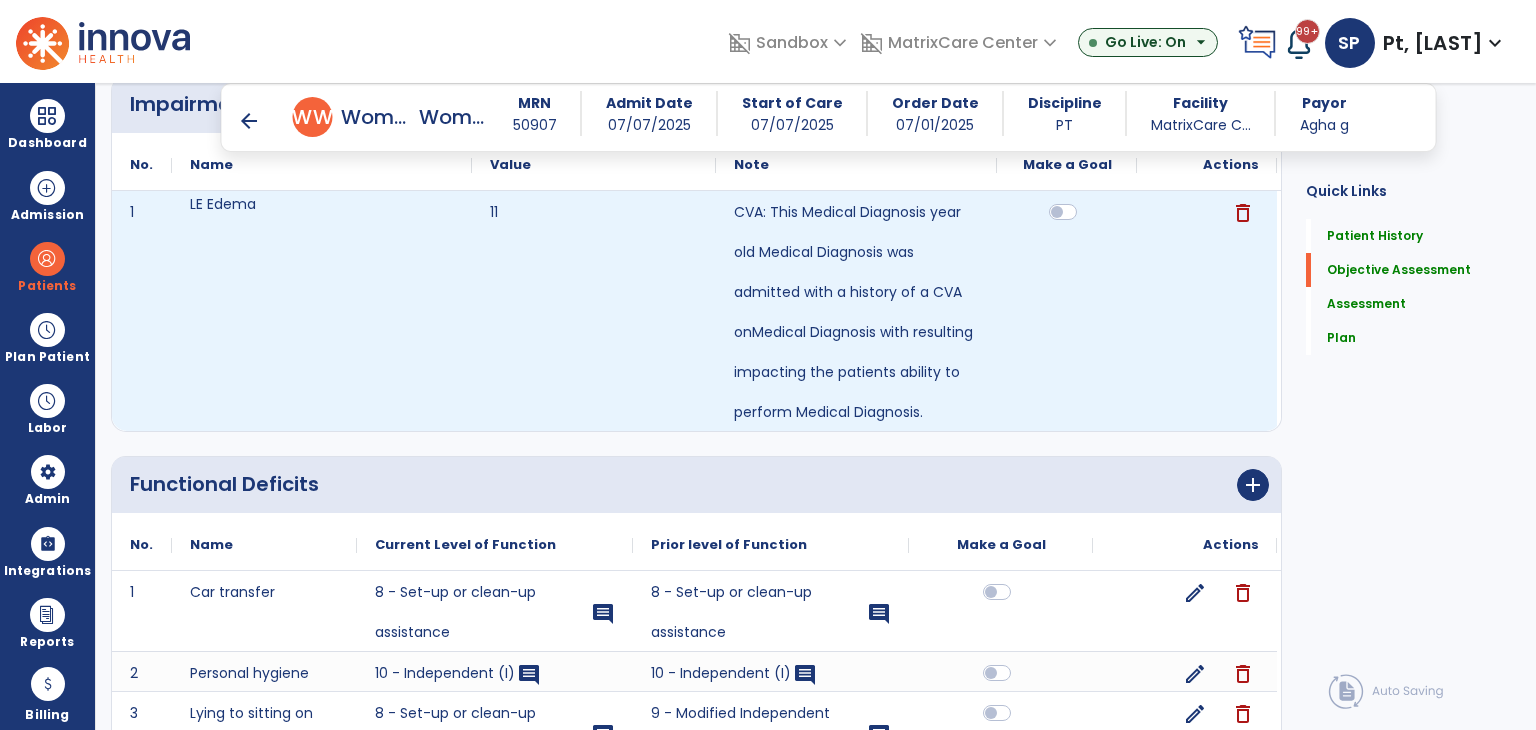 scroll, scrollTop: 700, scrollLeft: 0, axis: vertical 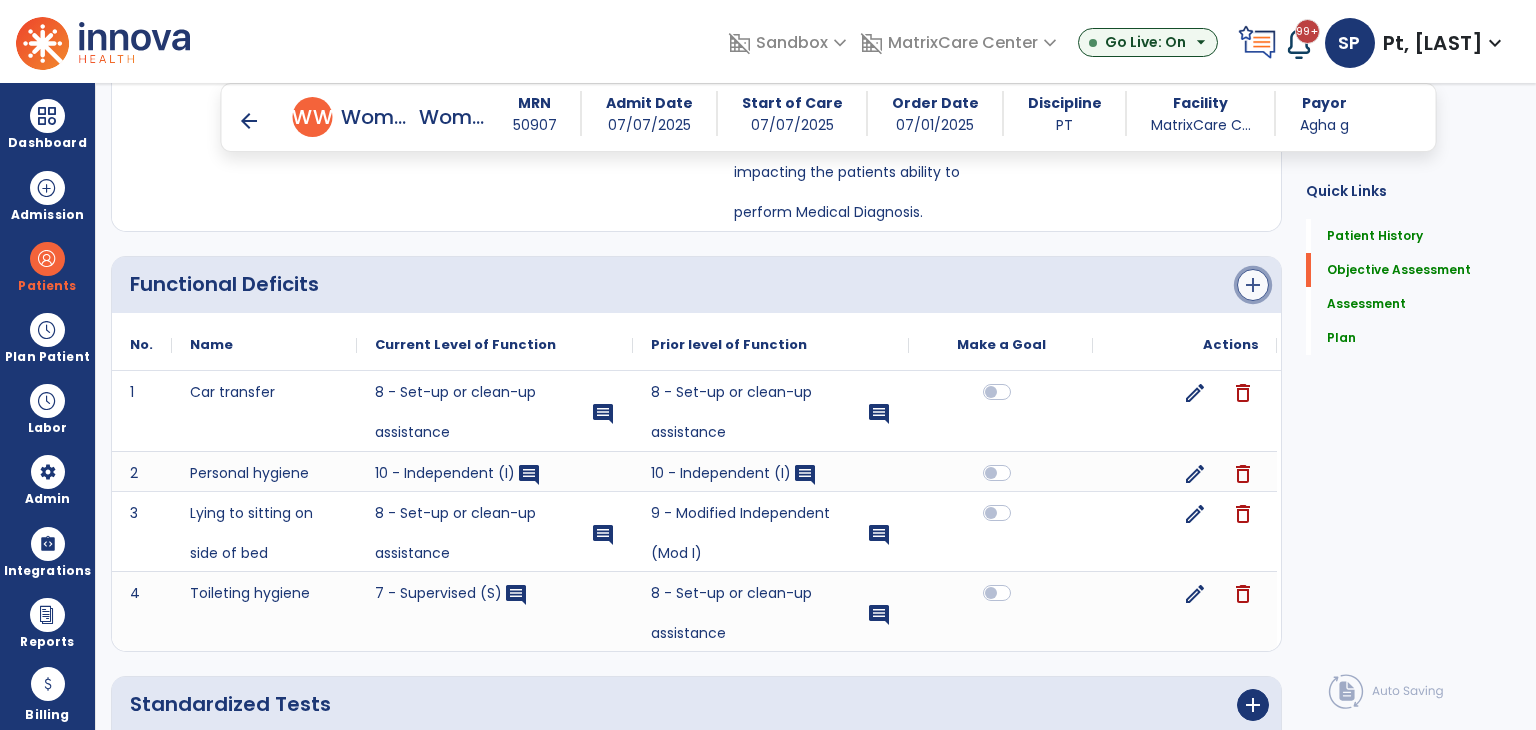 click on "add" 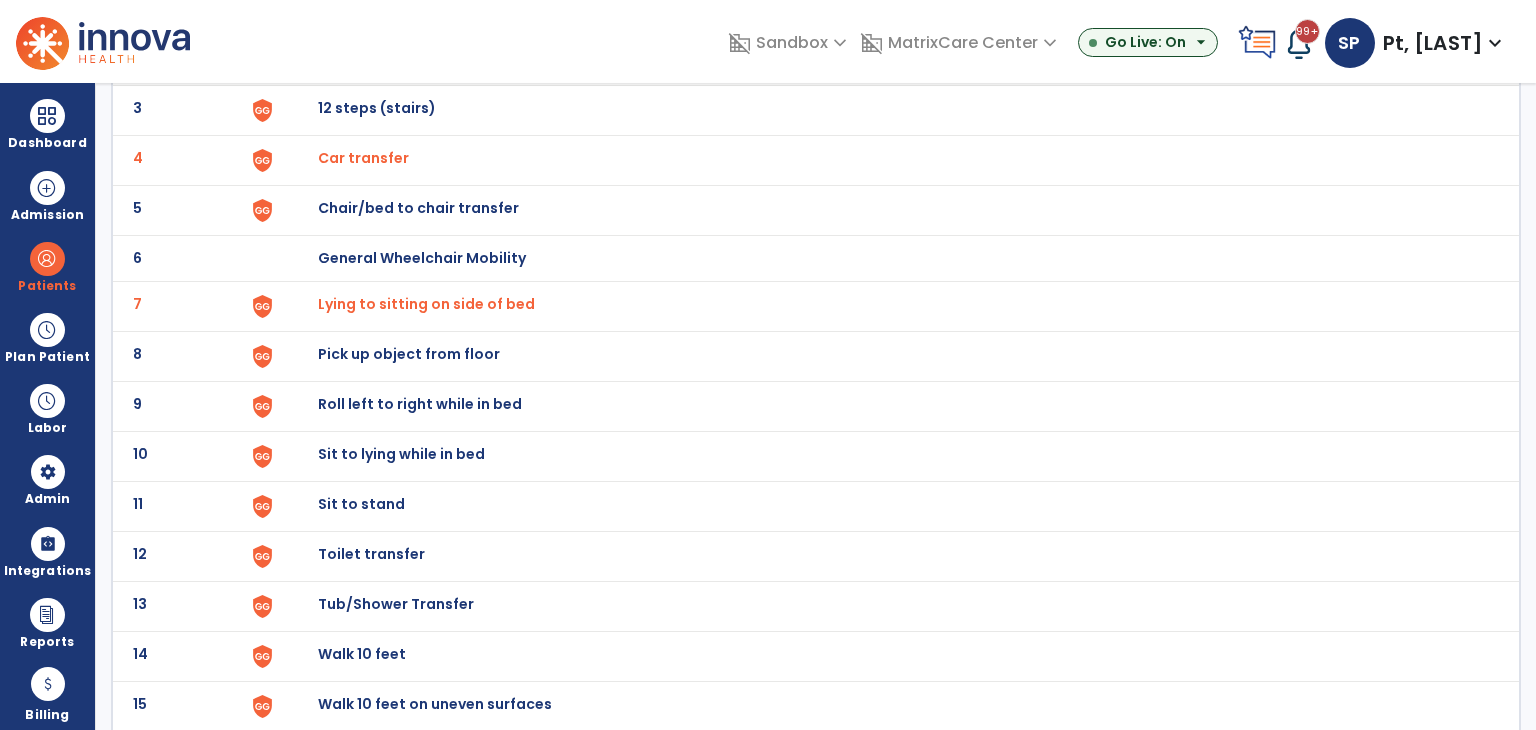 scroll, scrollTop: 300, scrollLeft: 0, axis: vertical 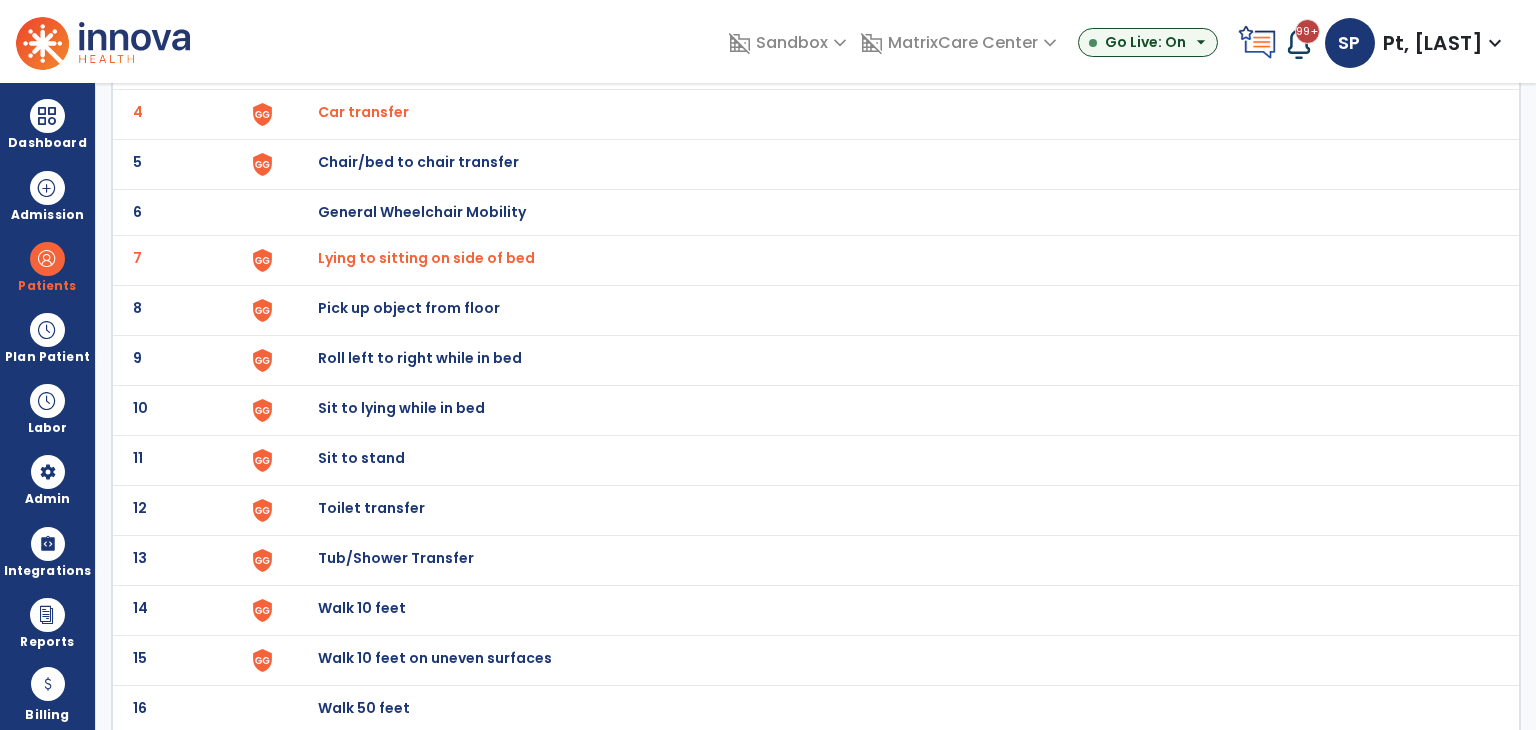 click on "Sit to stand" at bounding box center (364, -38) 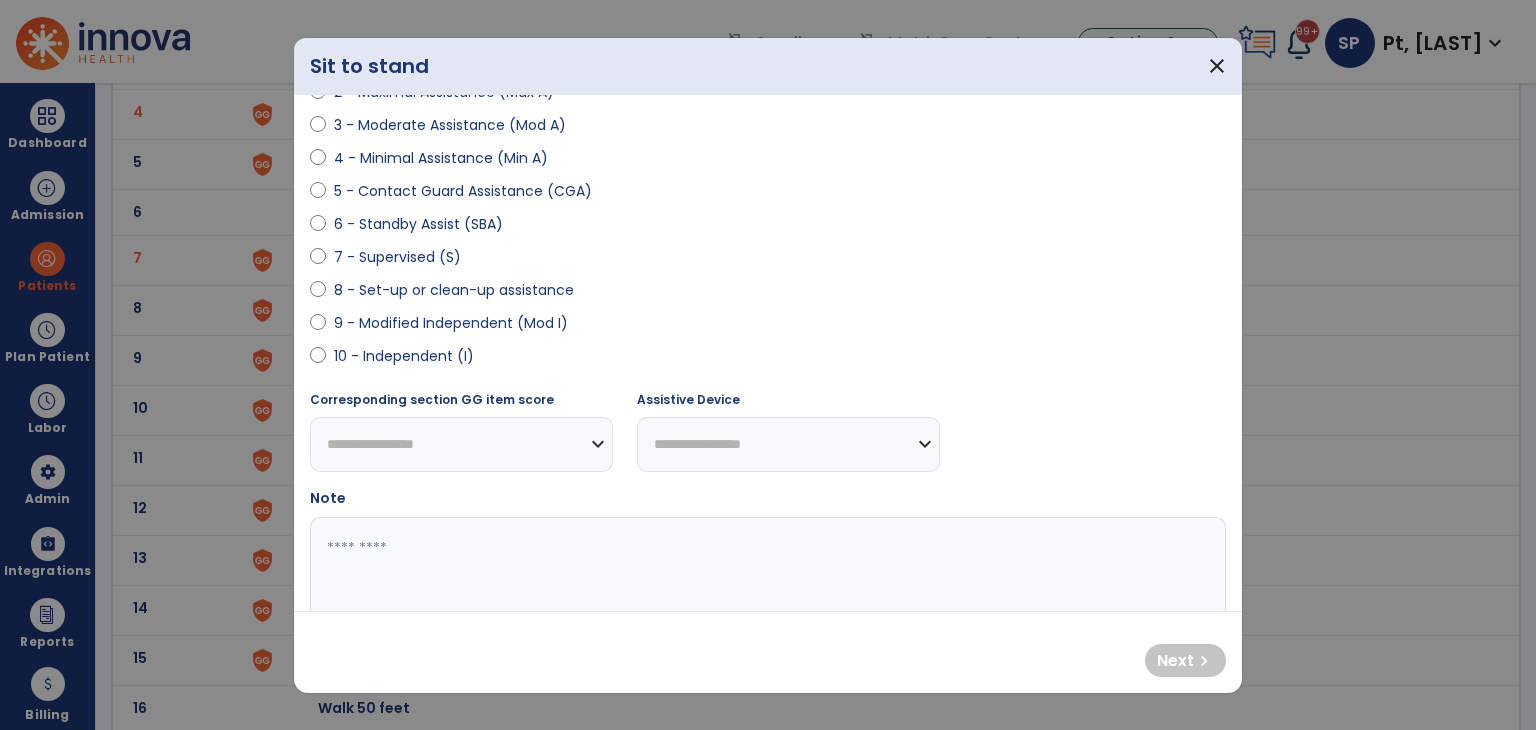 scroll, scrollTop: 300, scrollLeft: 0, axis: vertical 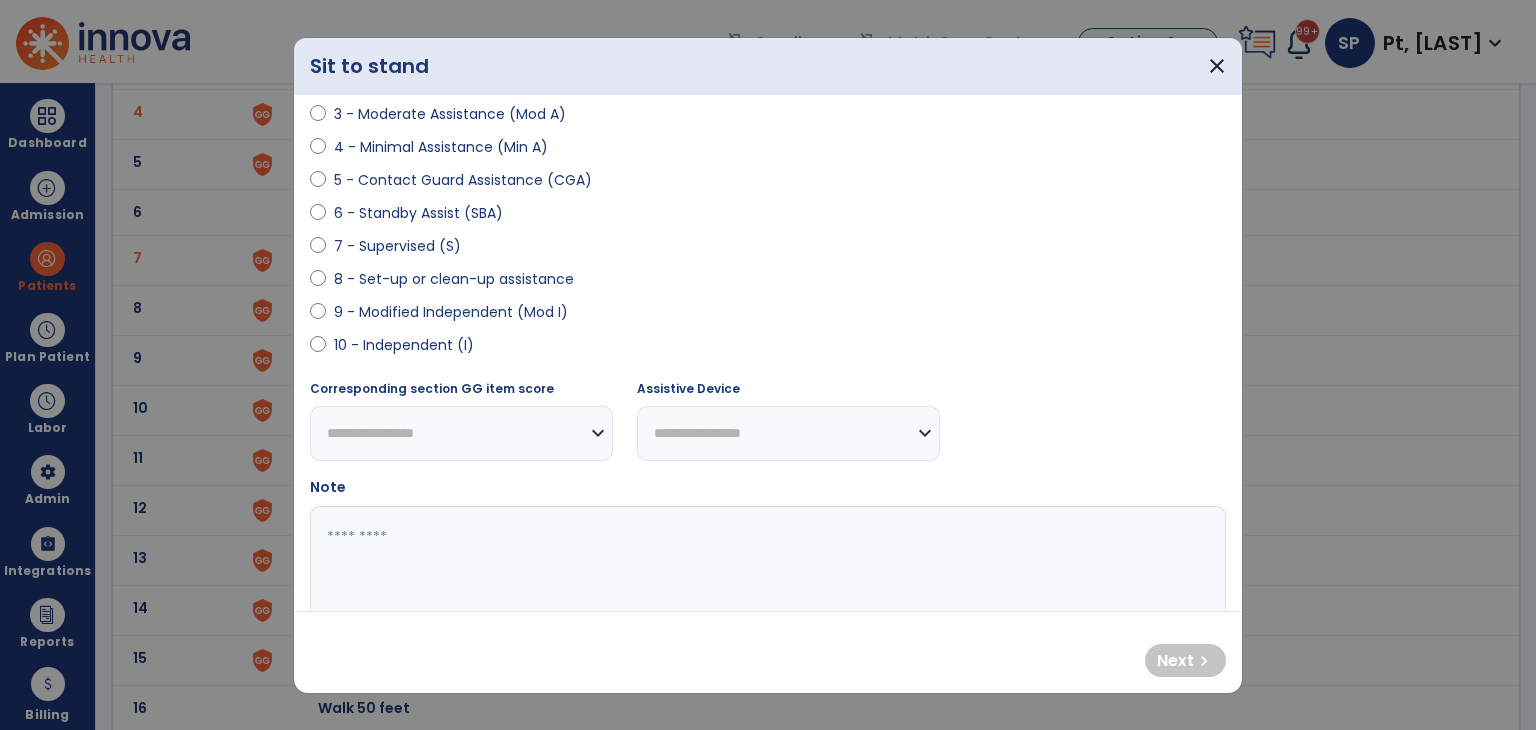 click on "8 - Set-up or clean-up assistance" at bounding box center [454, 279] 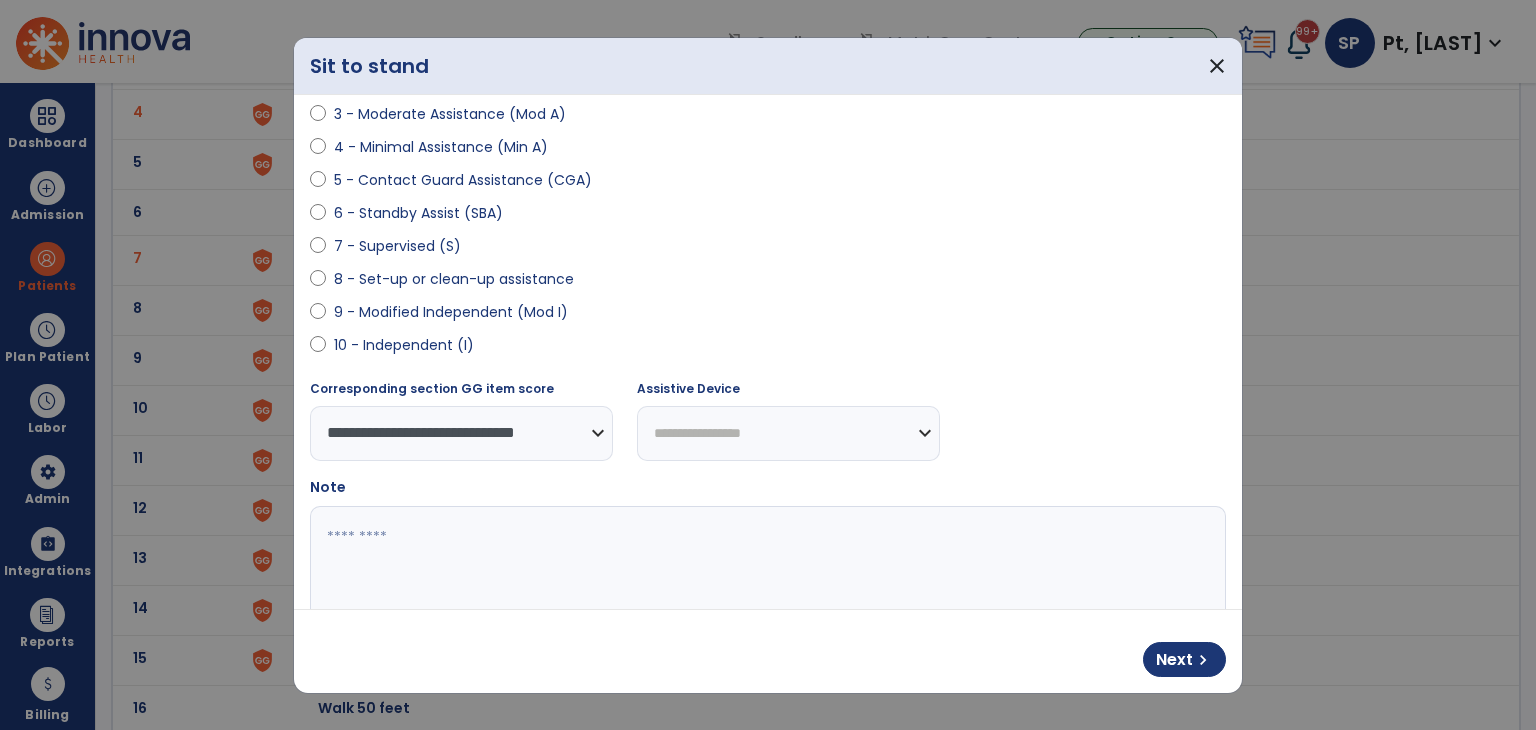 click on "**********" at bounding box center [788, 433] 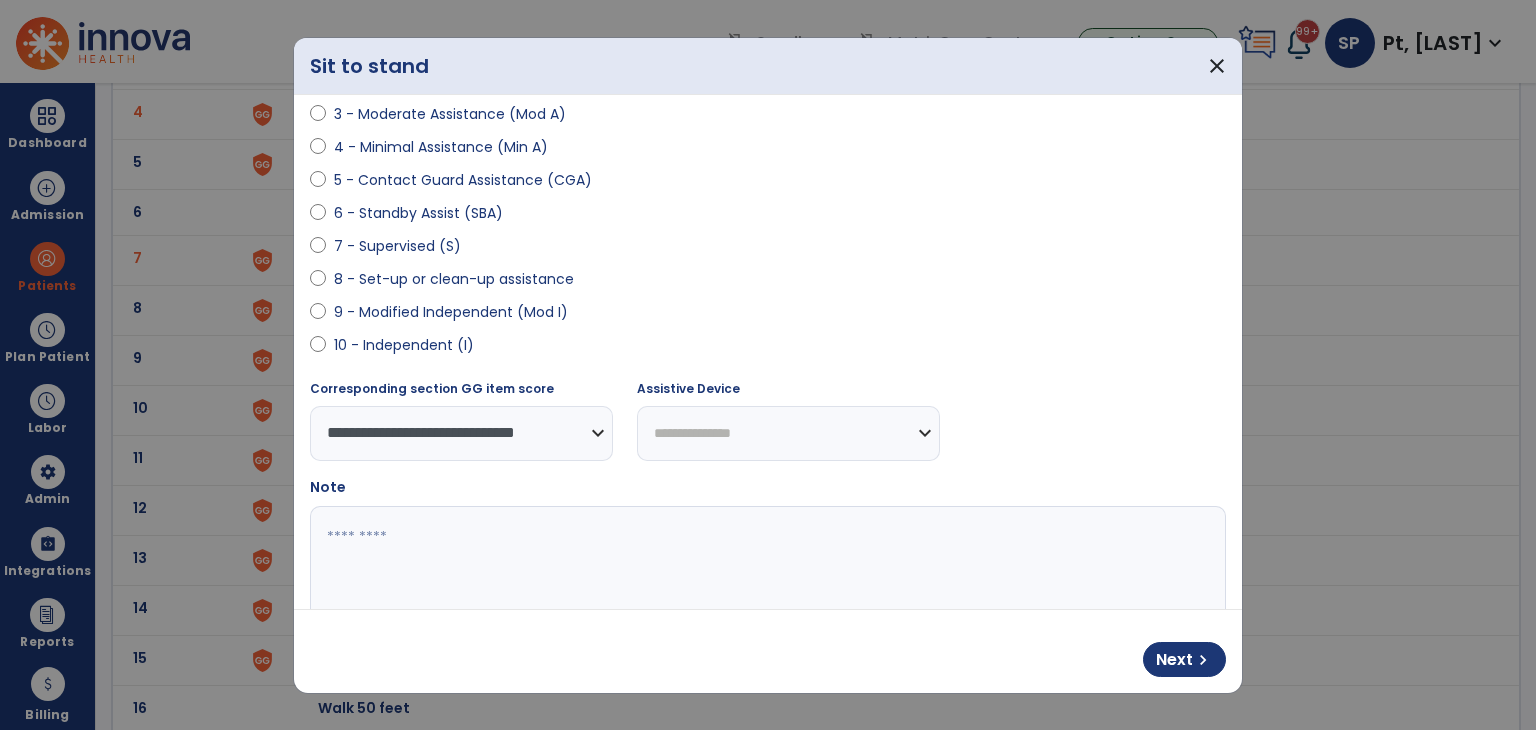 click on "**********" at bounding box center (788, 433) 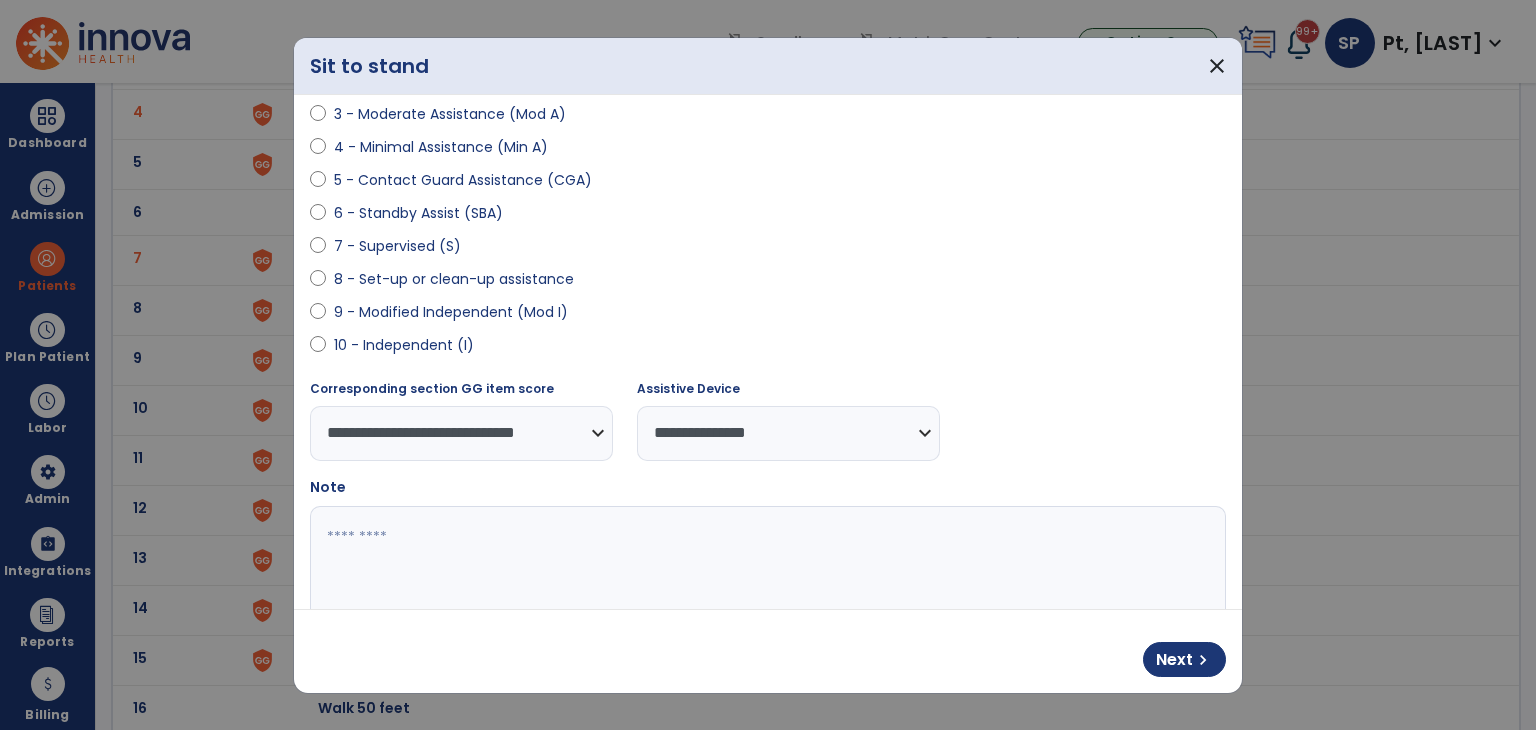 click at bounding box center (766, 581) 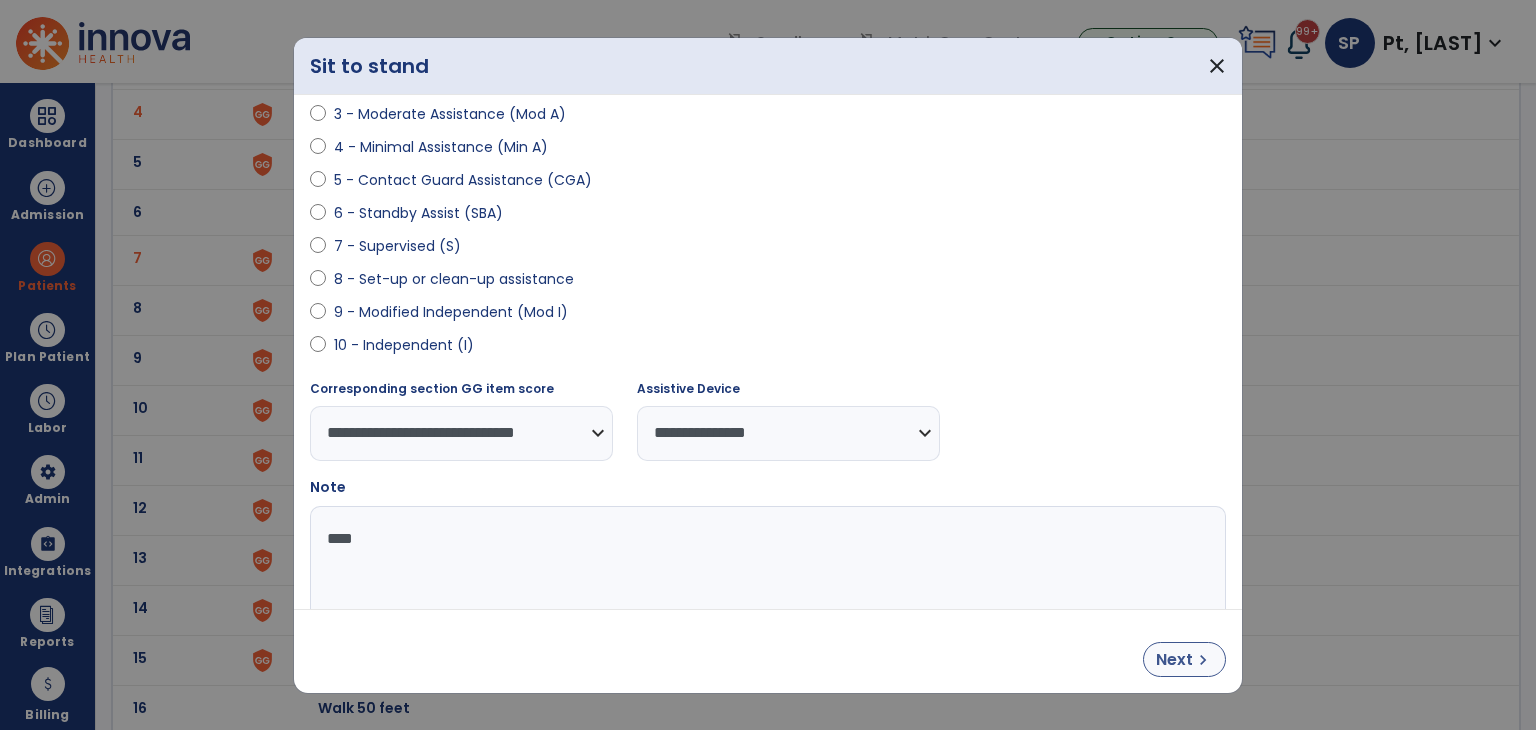 type on "****" 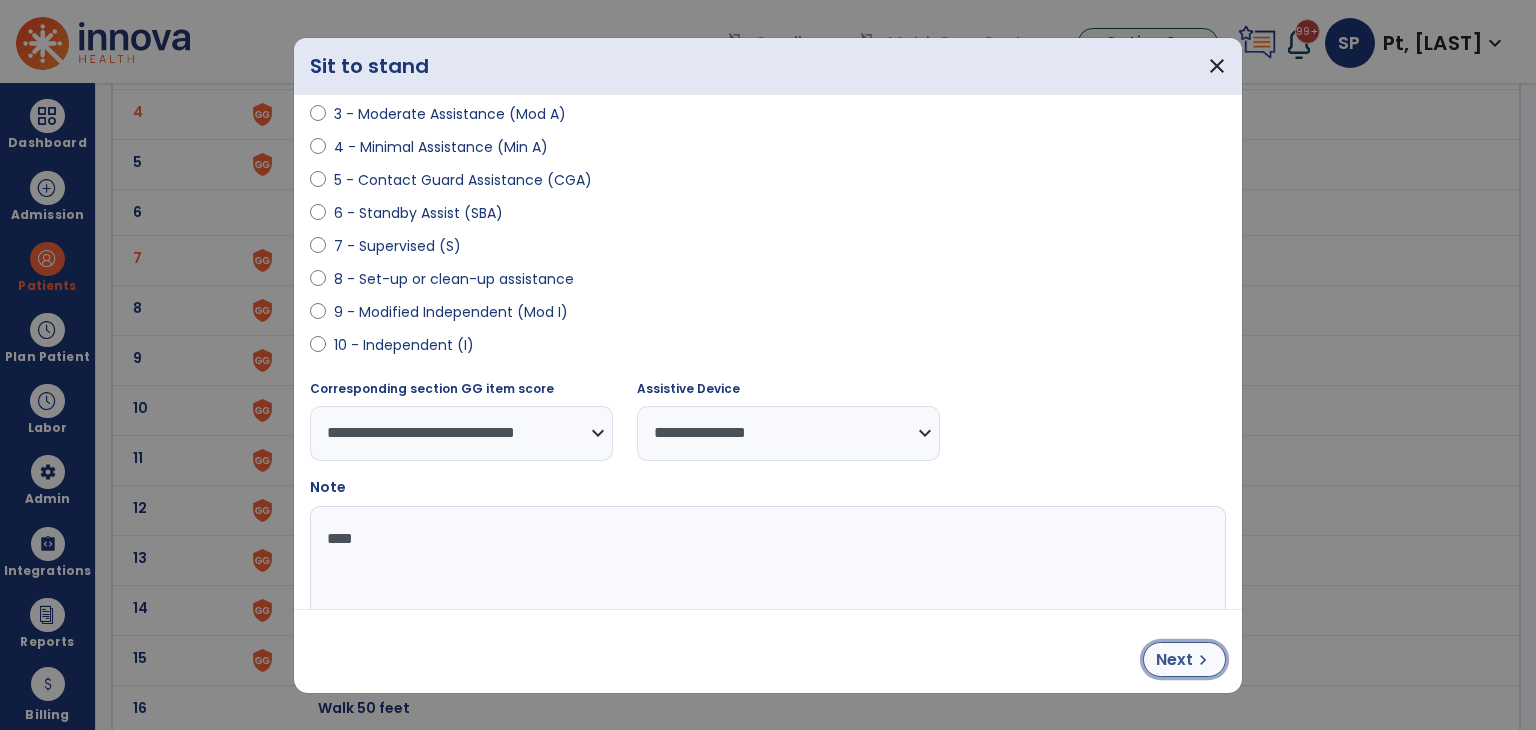 click on "chevron_right" at bounding box center (1203, 660) 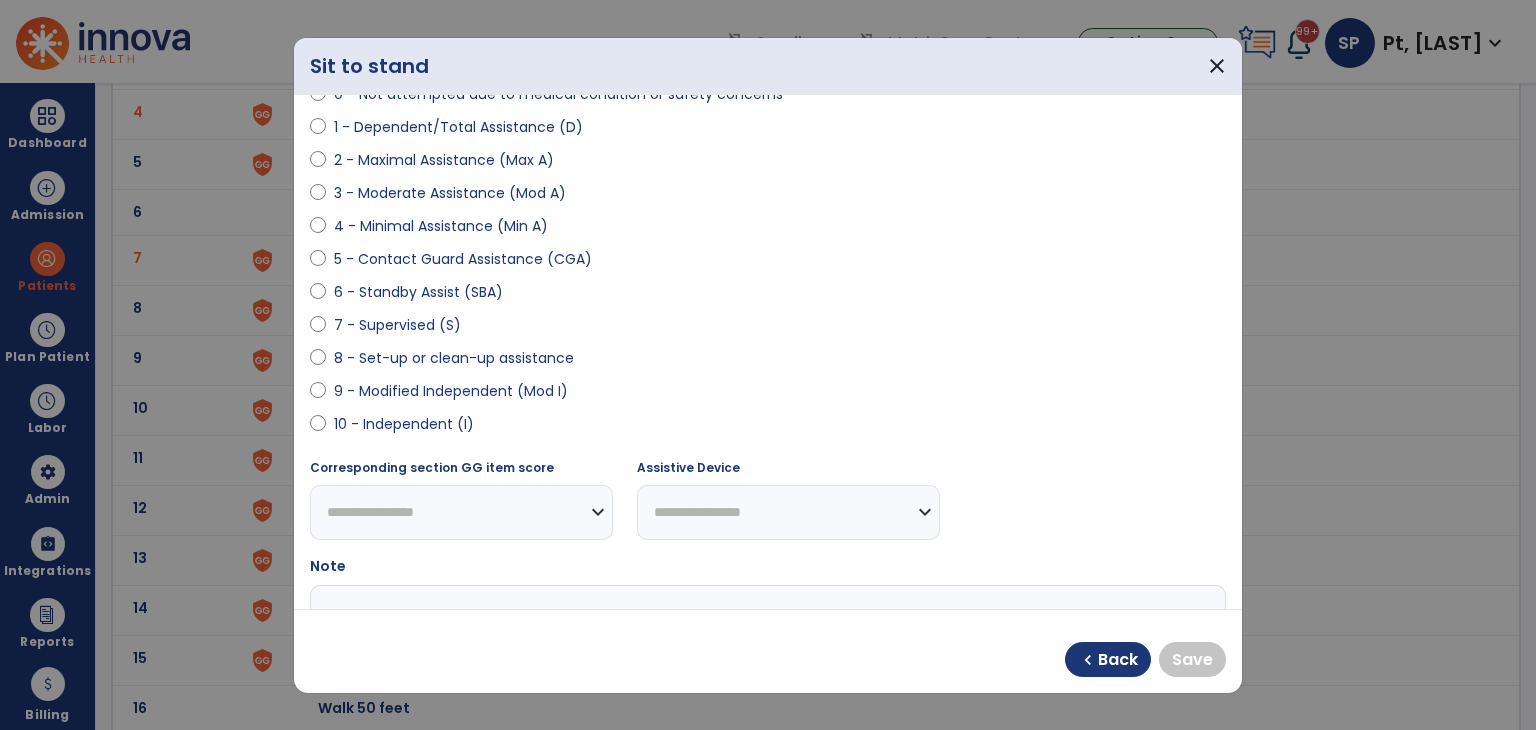scroll, scrollTop: 200, scrollLeft: 0, axis: vertical 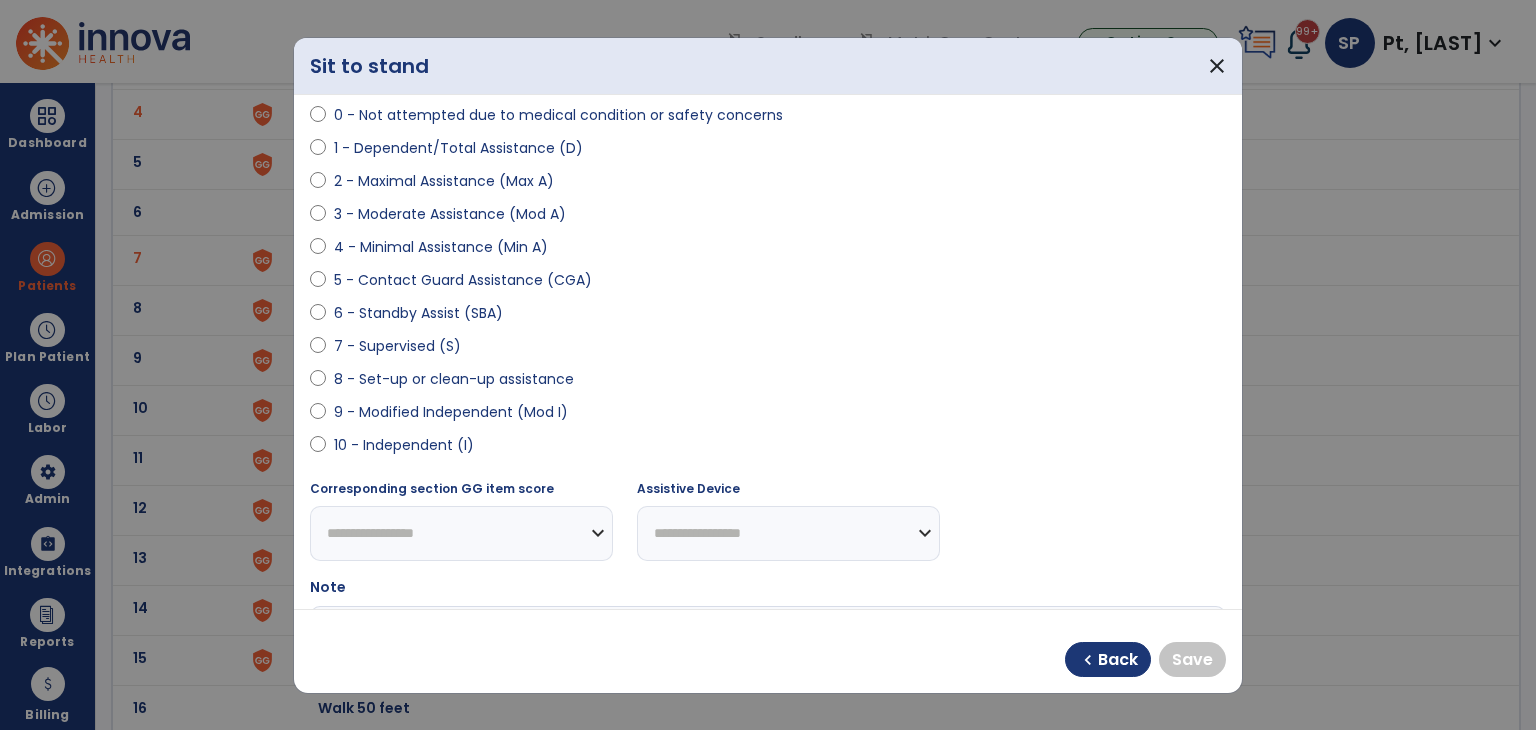 select on "**********" 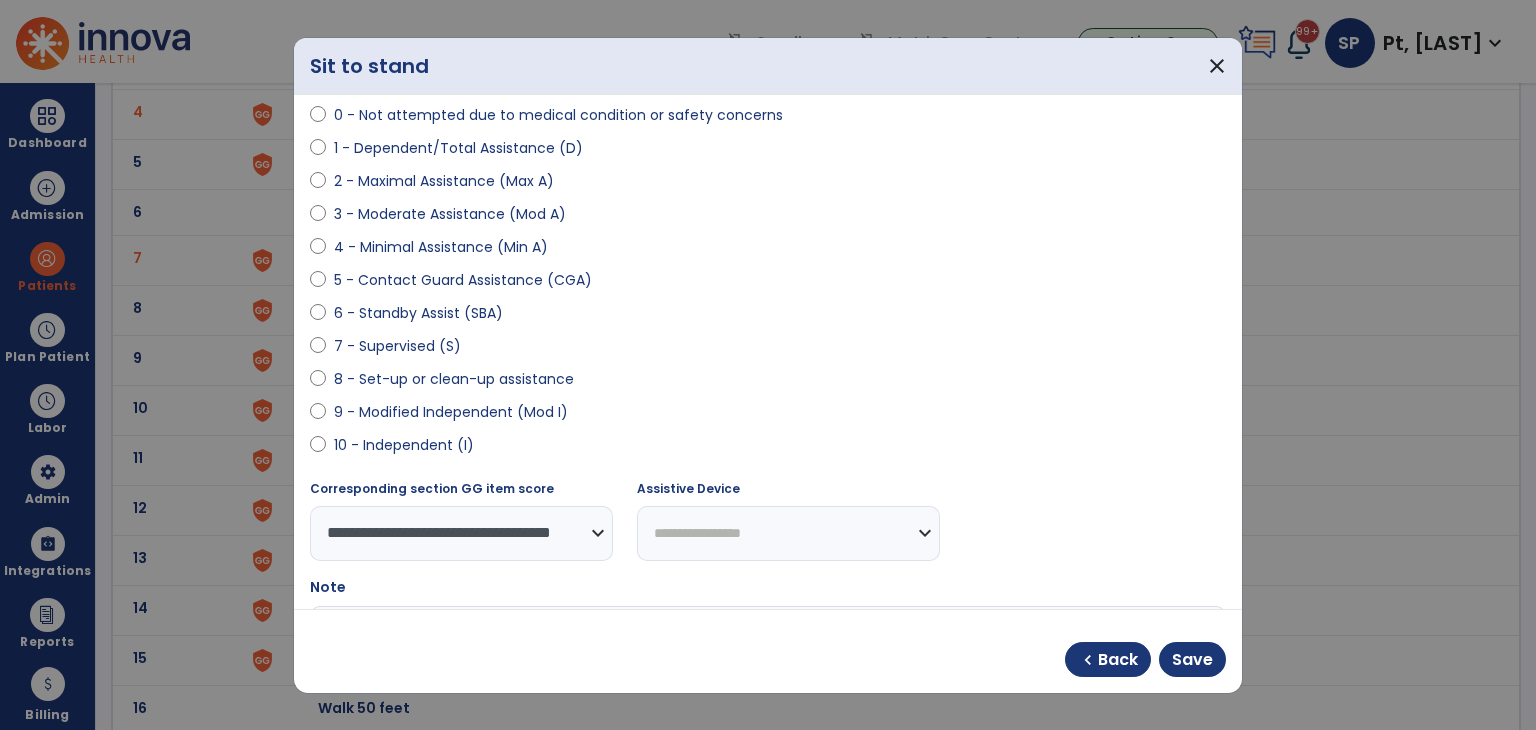 click on "**********" at bounding box center [788, 533] 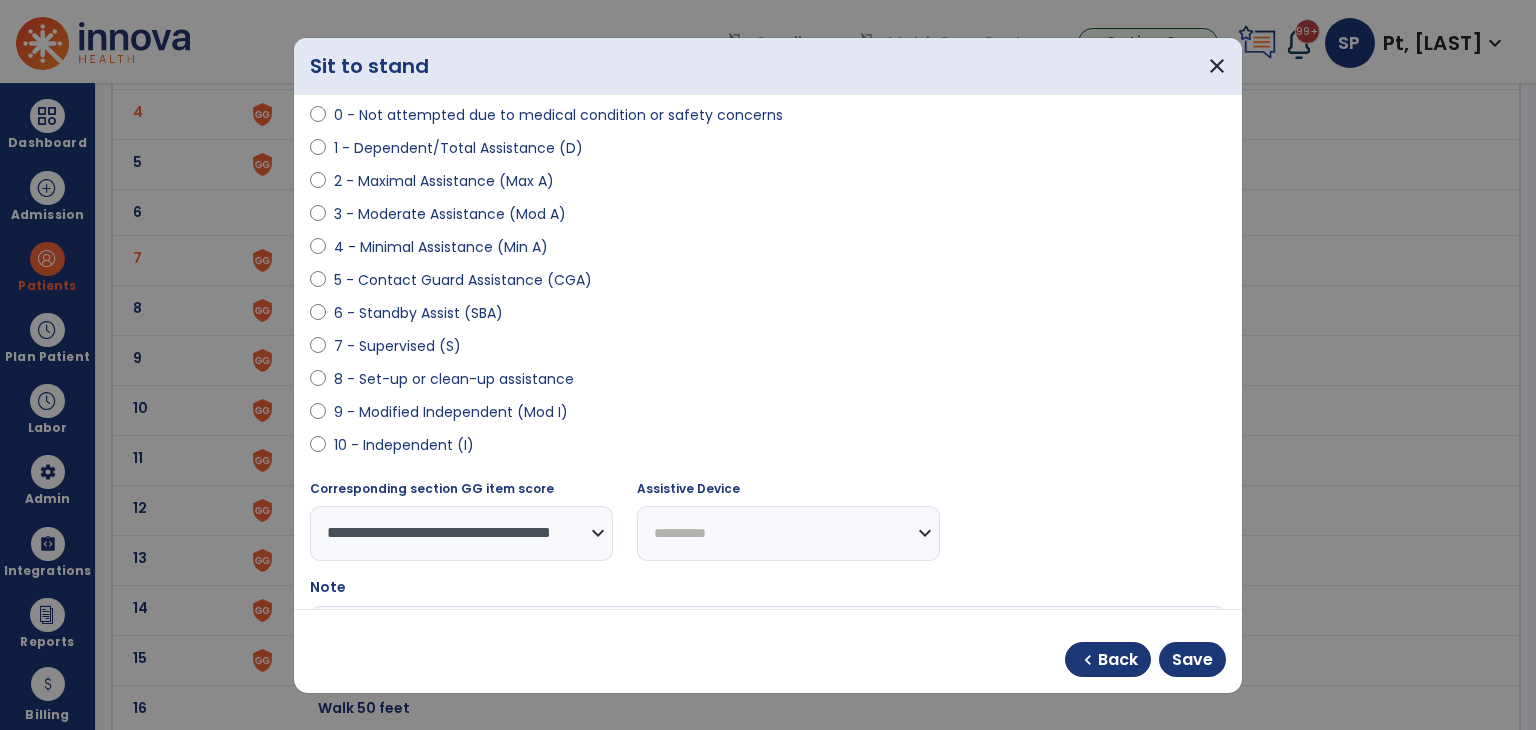 click on "**********" at bounding box center [788, 533] 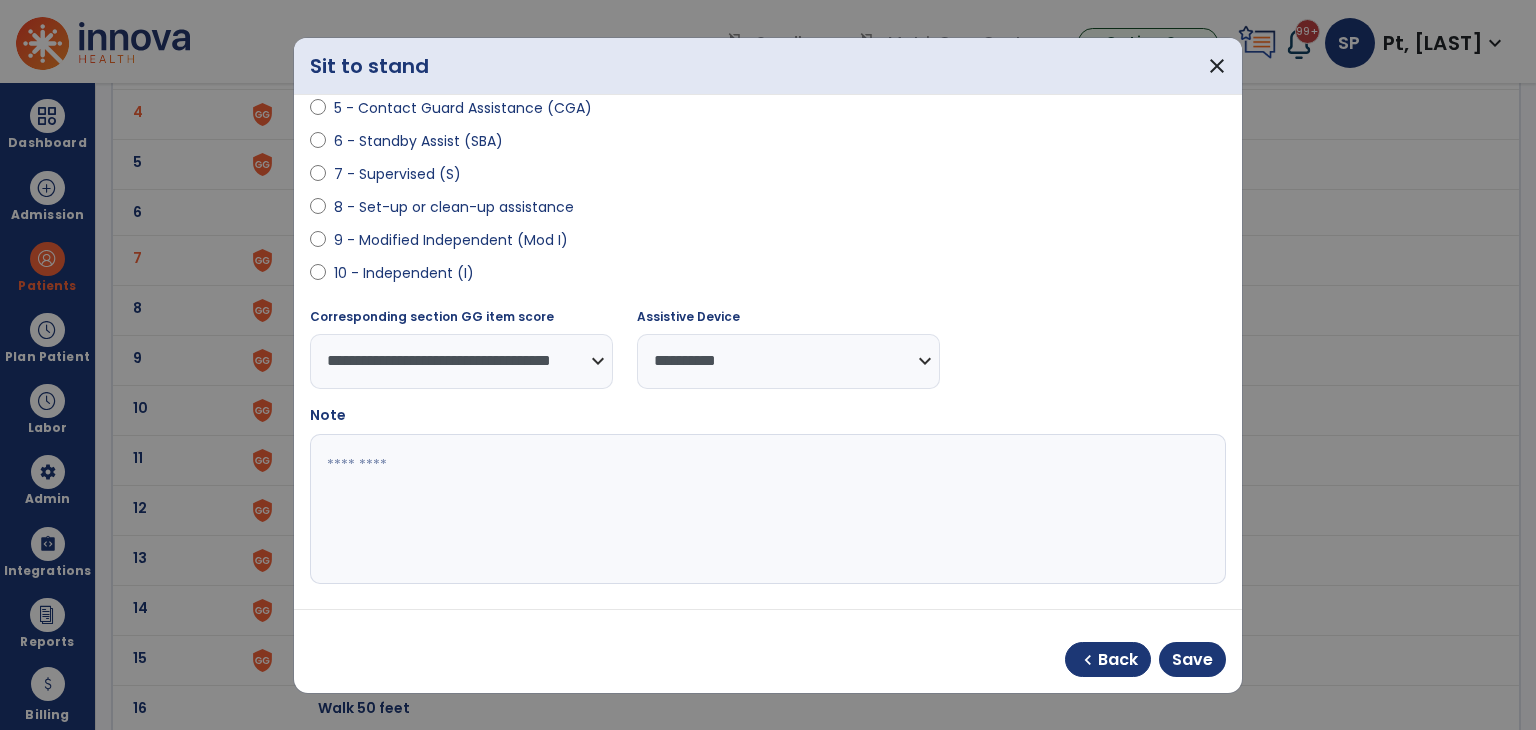 scroll, scrollTop: 377, scrollLeft: 0, axis: vertical 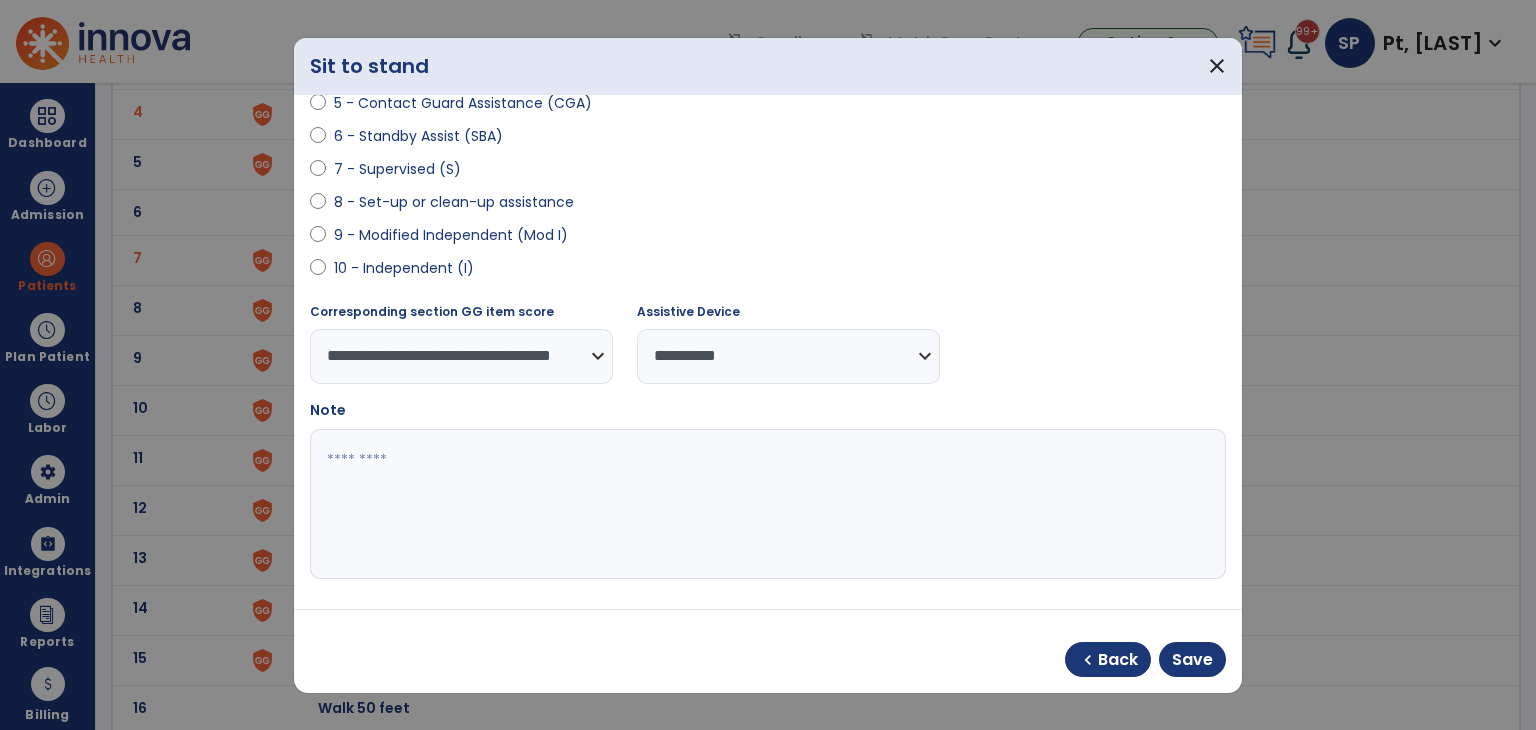 click at bounding box center [766, 504] 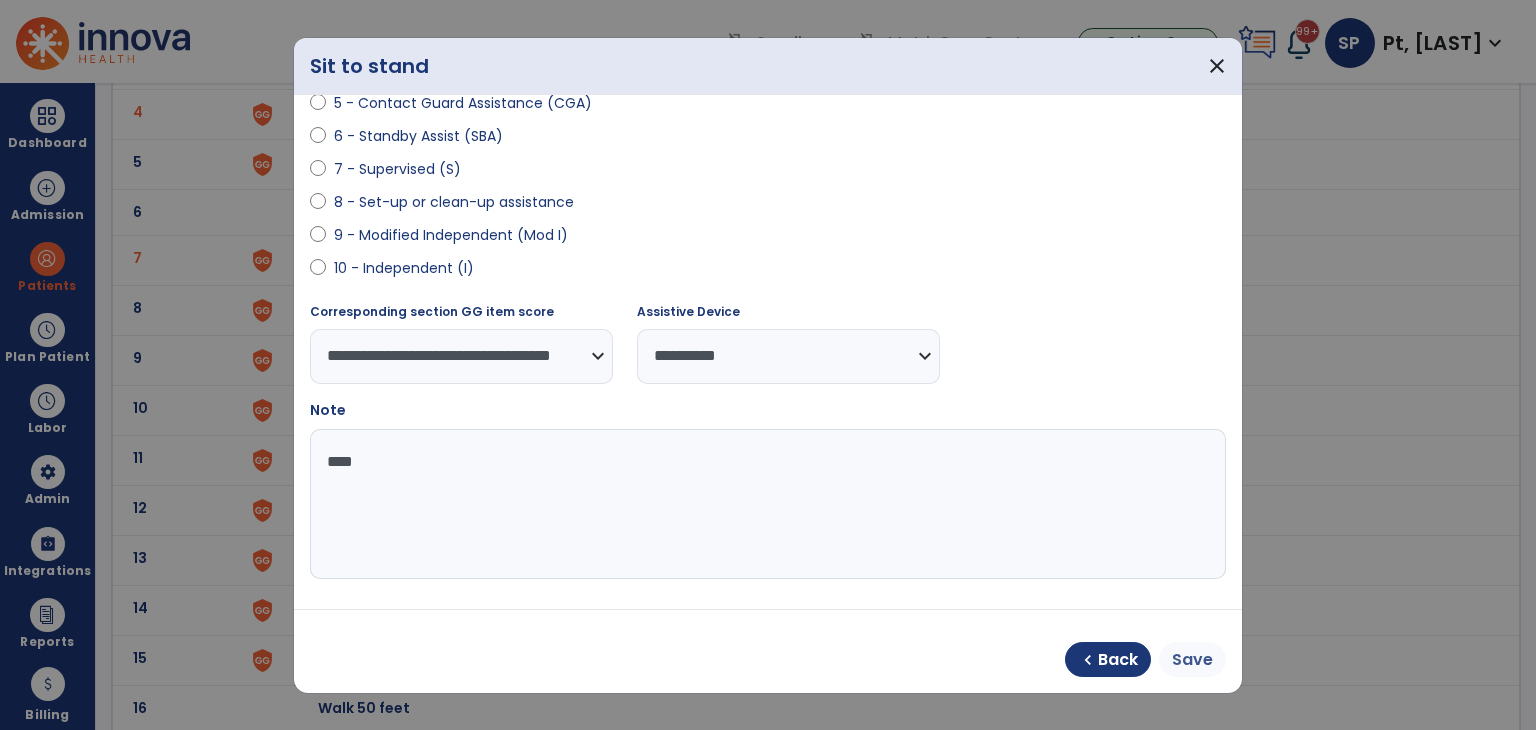 type on "****" 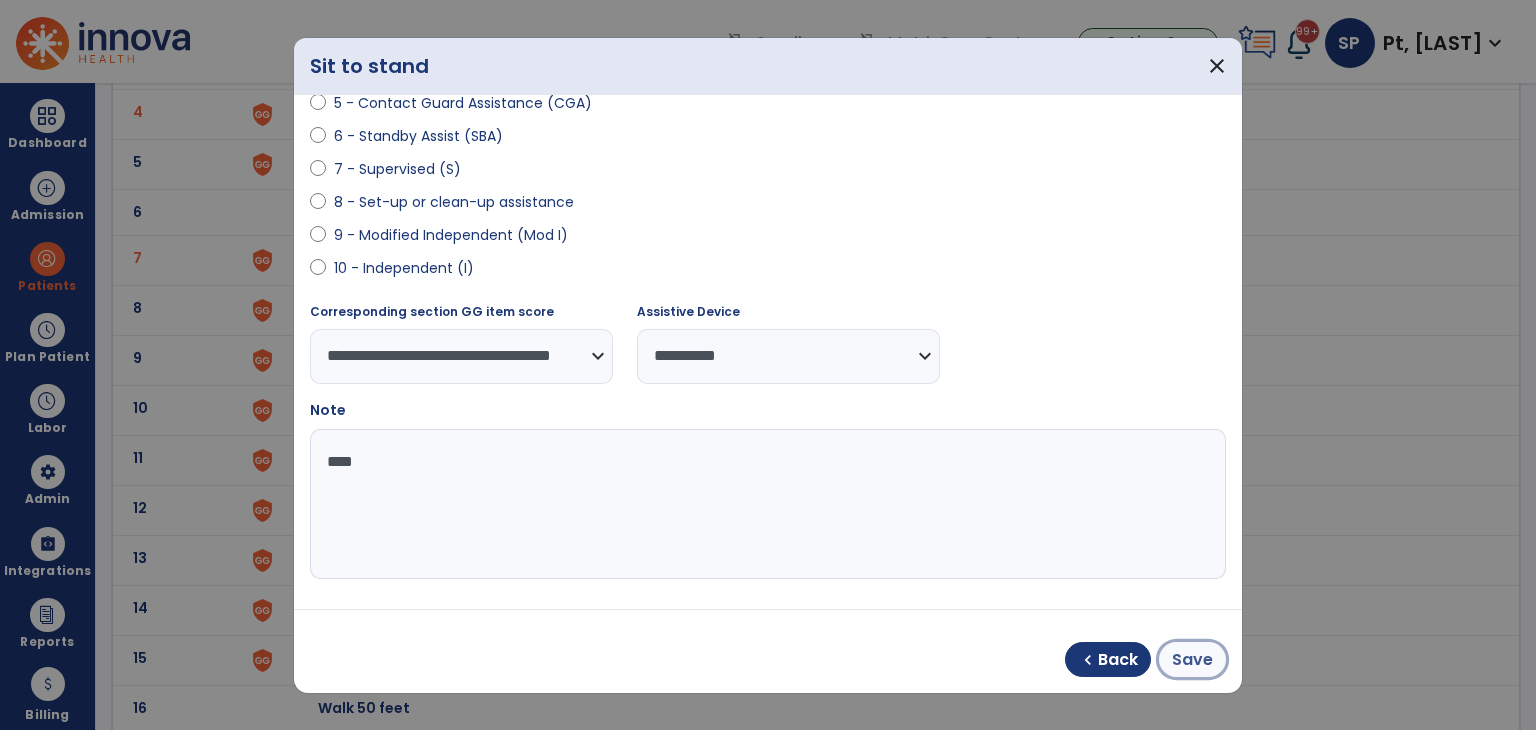 click on "Save" at bounding box center (1192, 660) 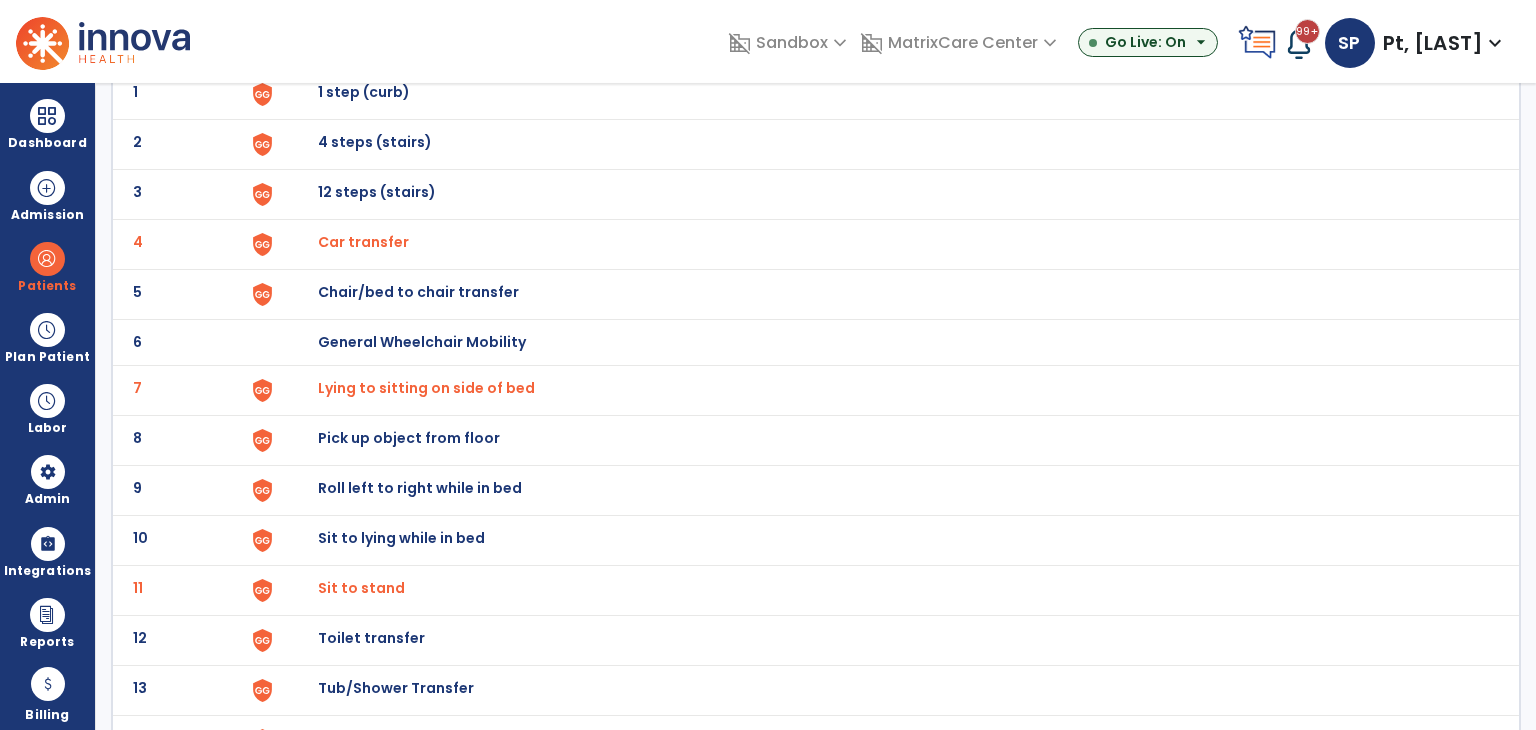 scroll, scrollTop: 0, scrollLeft: 0, axis: both 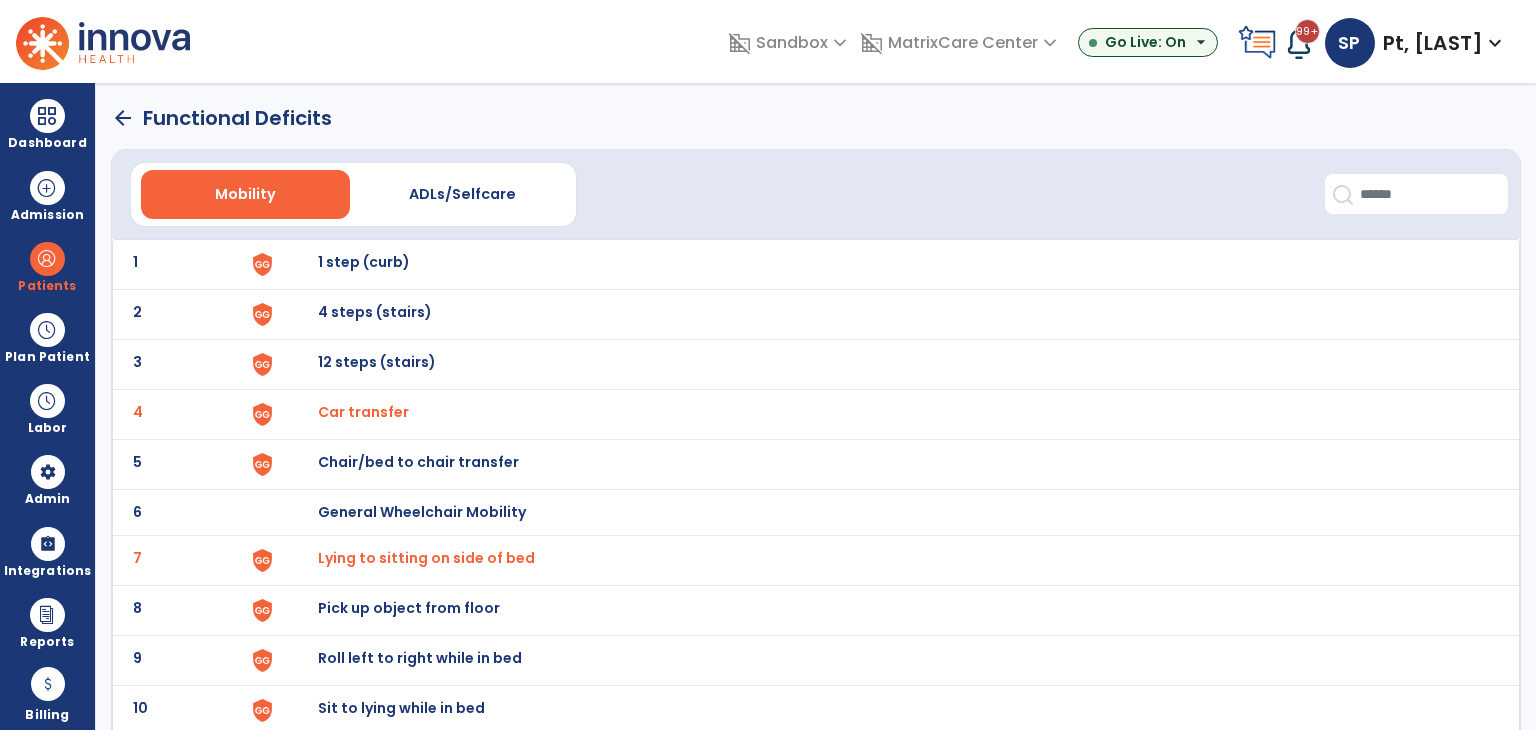 click on "arrow_back" 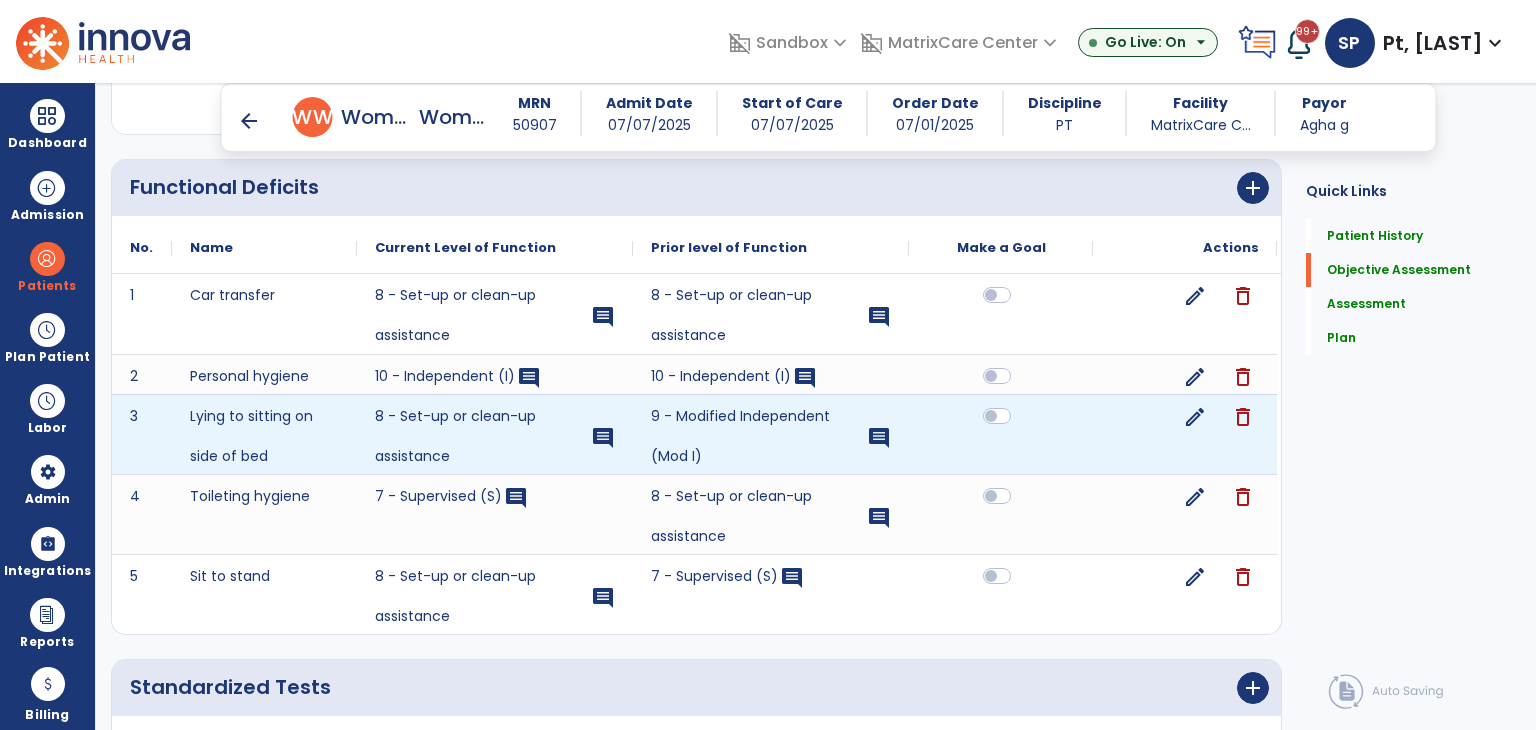 scroll, scrollTop: 820, scrollLeft: 0, axis: vertical 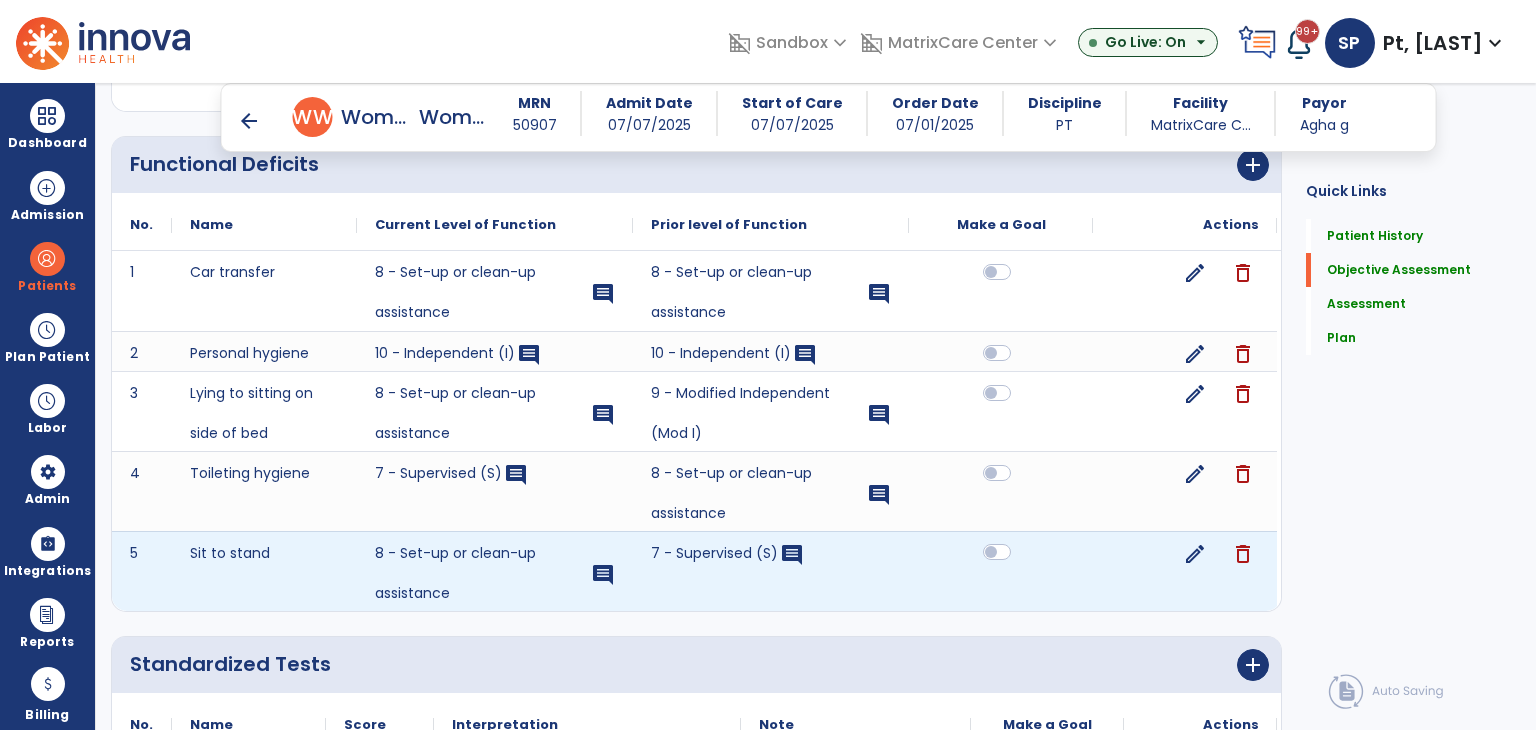 click 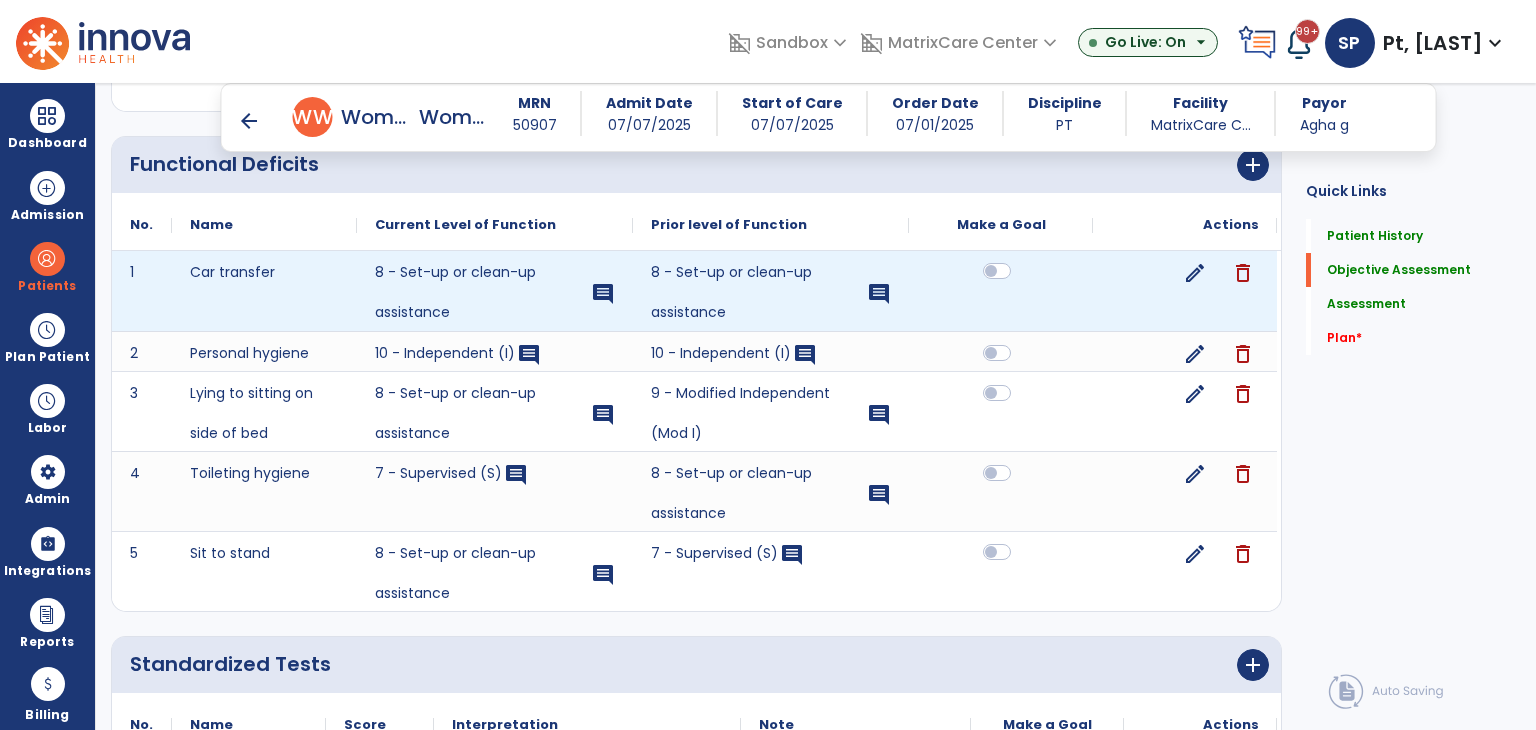 click 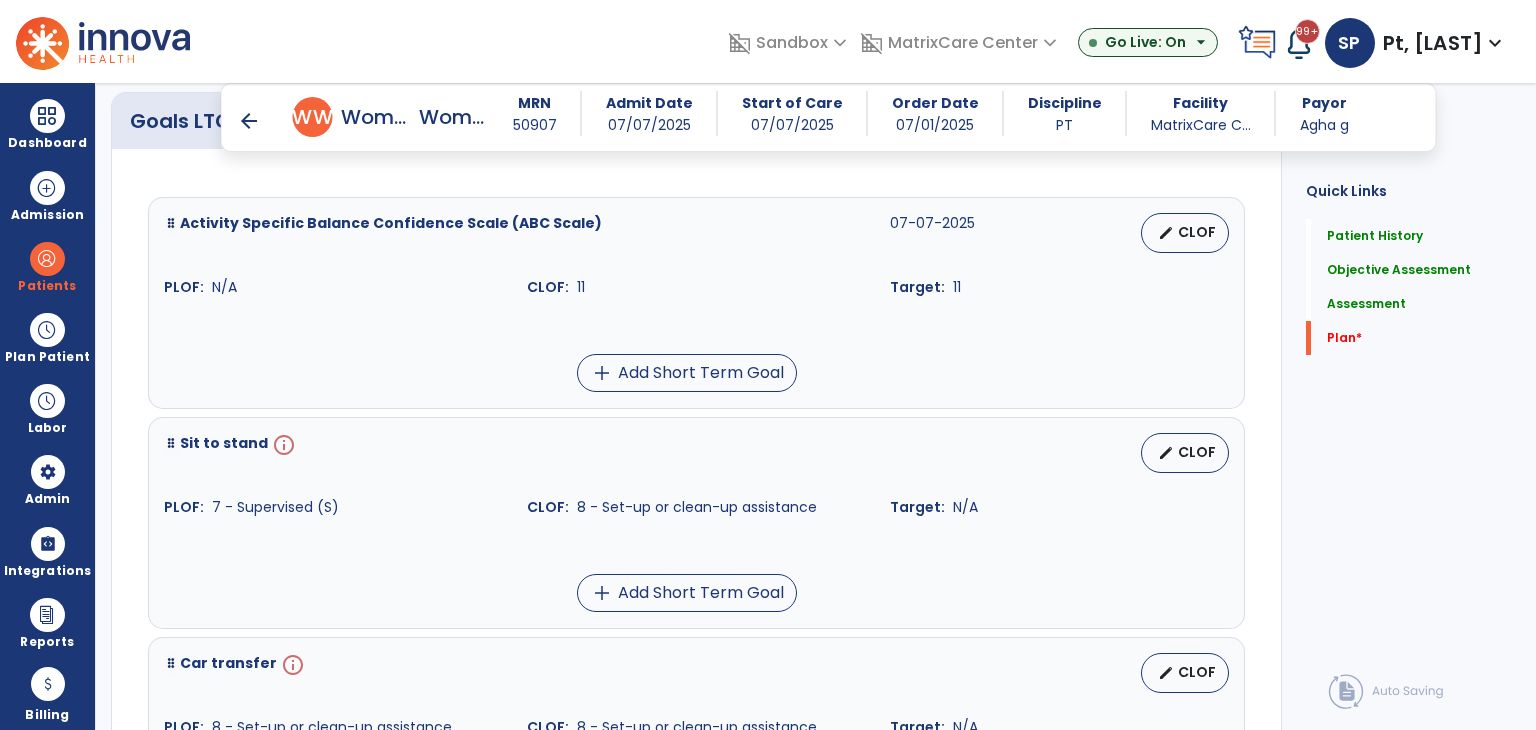 scroll, scrollTop: 2520, scrollLeft: 0, axis: vertical 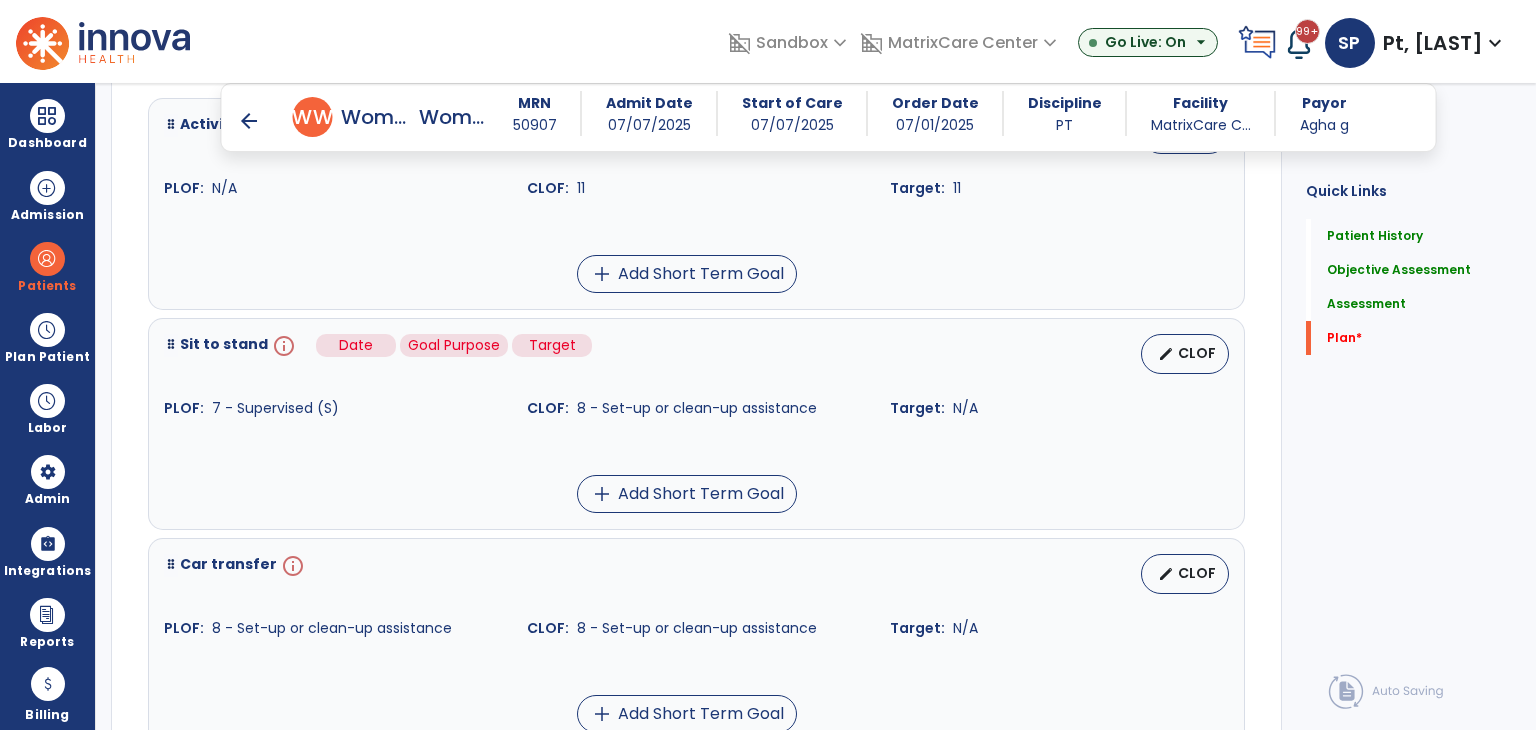 click on "info" at bounding box center (282, 354) 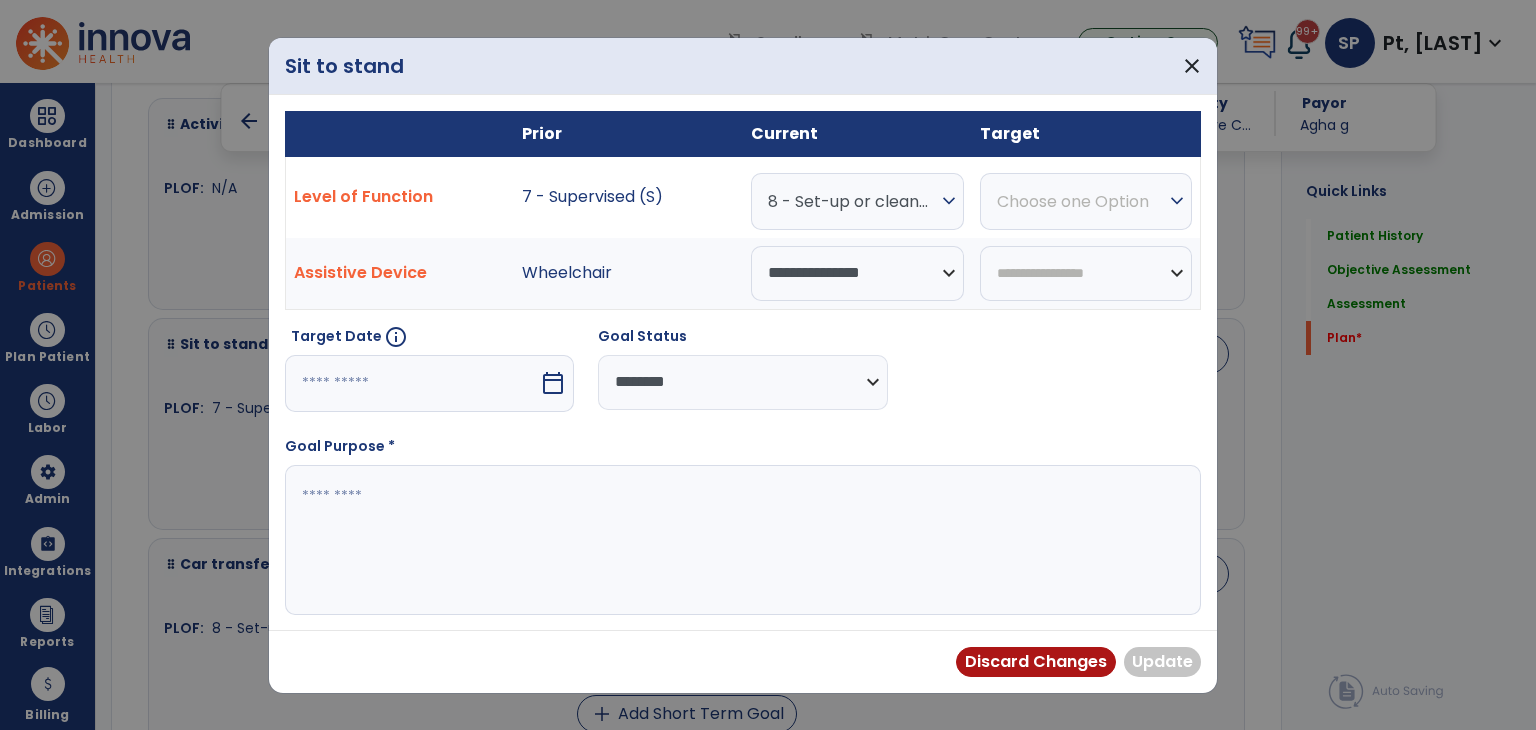 click at bounding box center (412, 383) 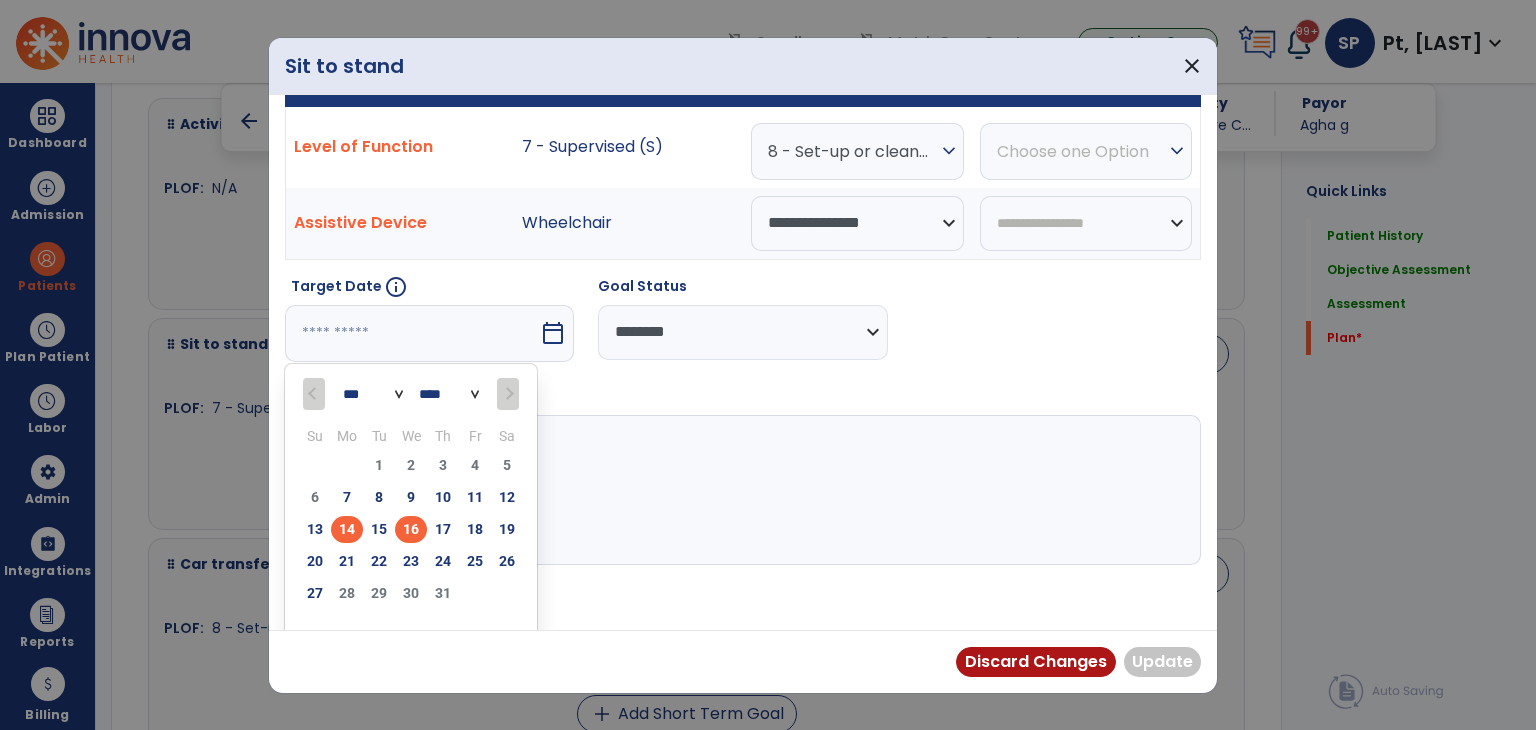 scroll, scrollTop: 77, scrollLeft: 0, axis: vertical 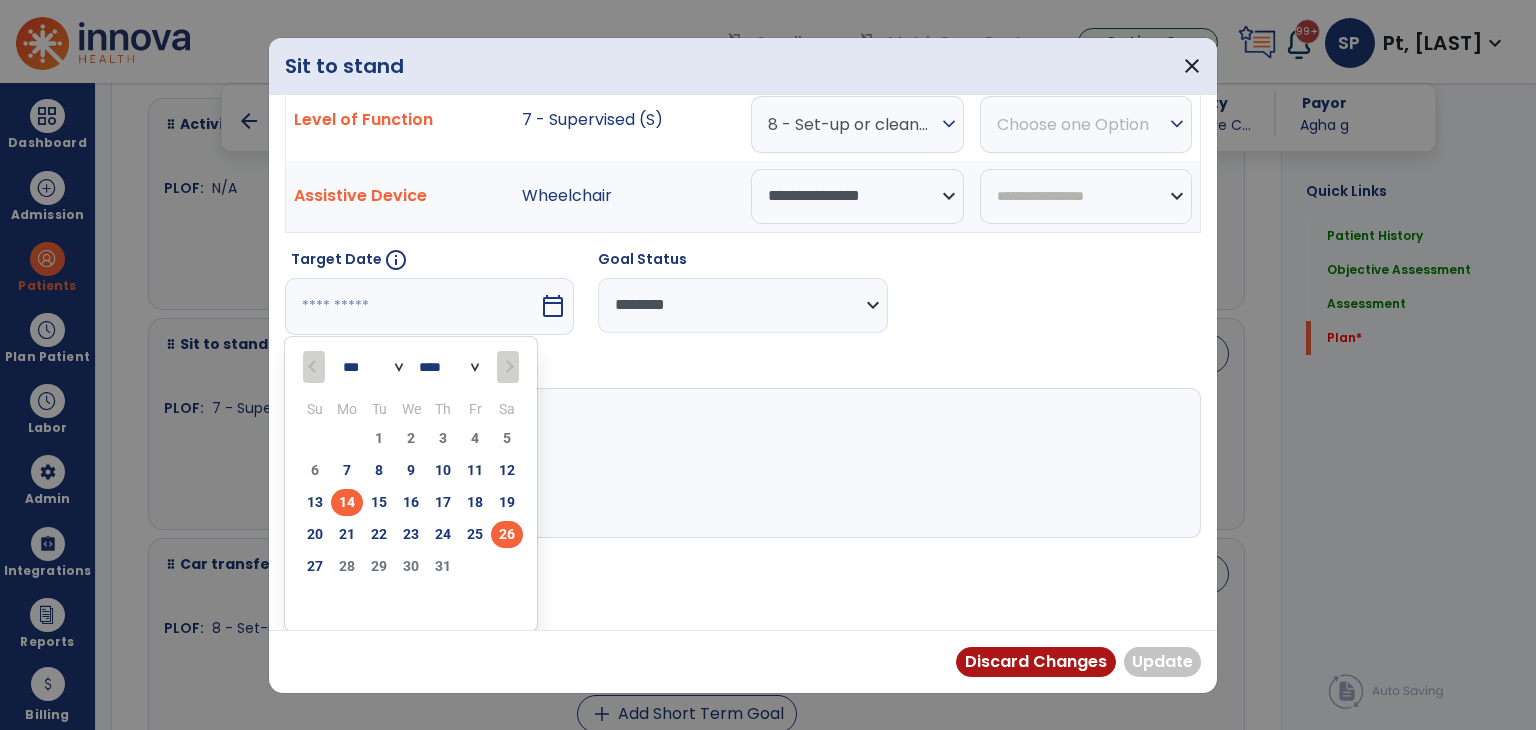 click on "26" at bounding box center (507, 534) 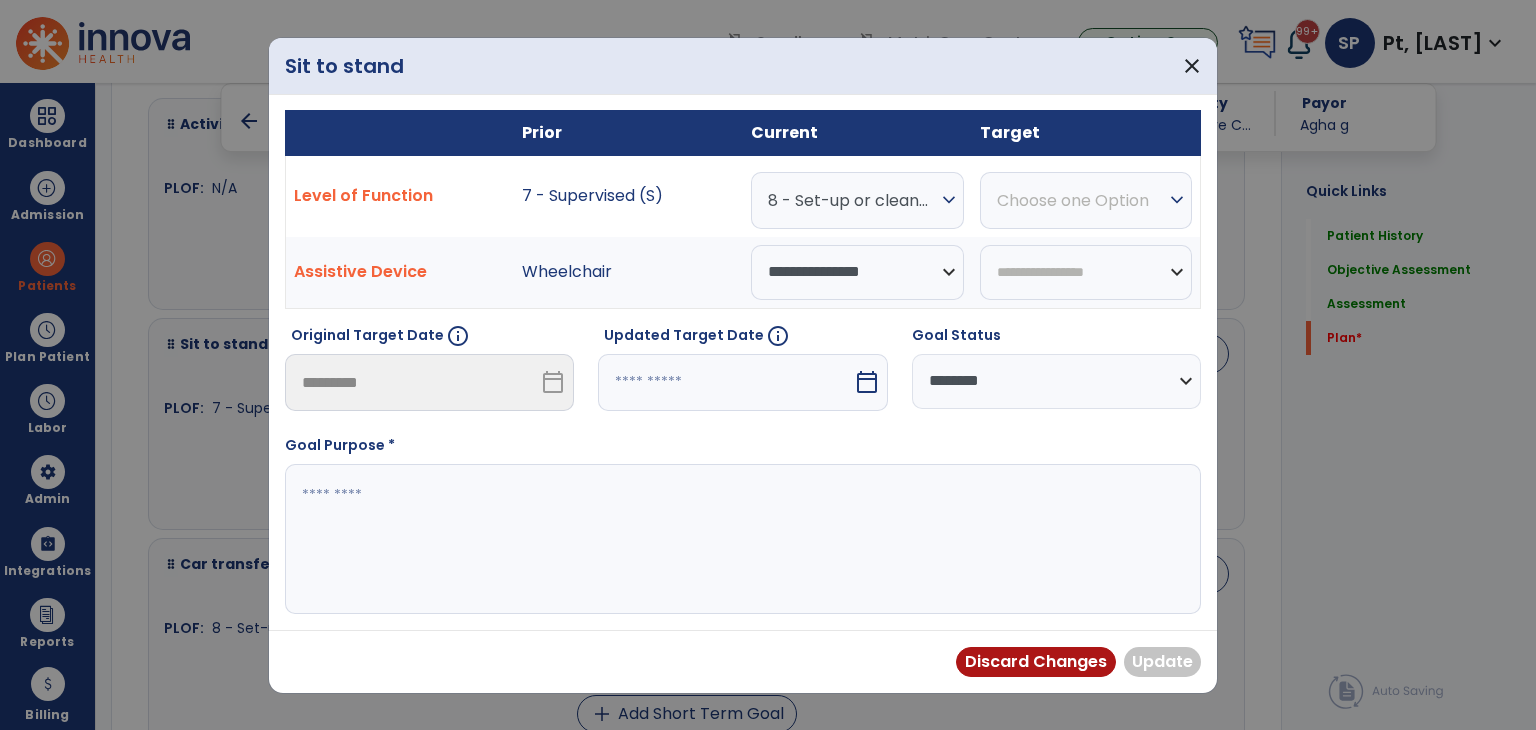 scroll, scrollTop: 0, scrollLeft: 0, axis: both 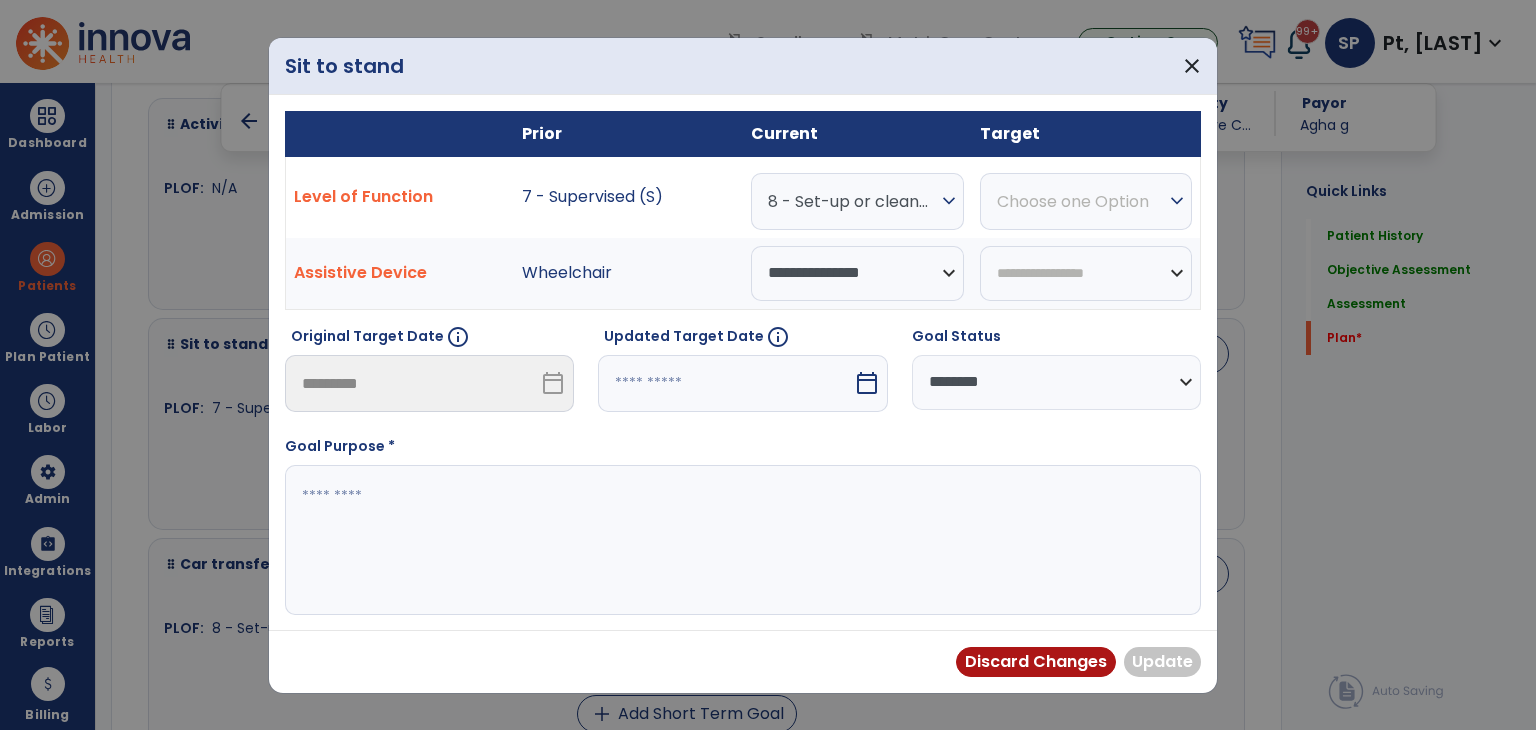 click on "Choose one Option" at bounding box center (852, 201) 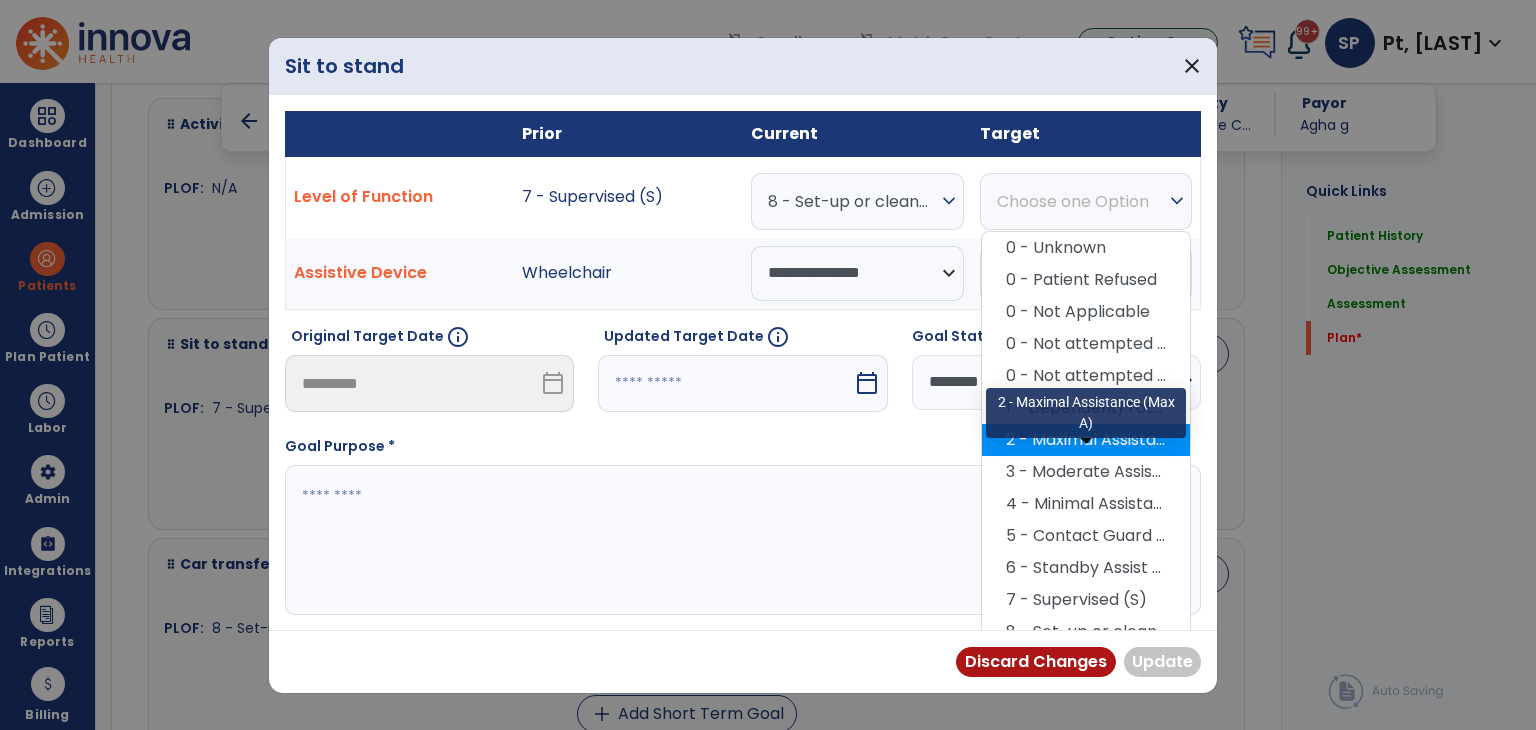 click on "2 - Maximal Assistance (Max A)" at bounding box center (1086, 440) 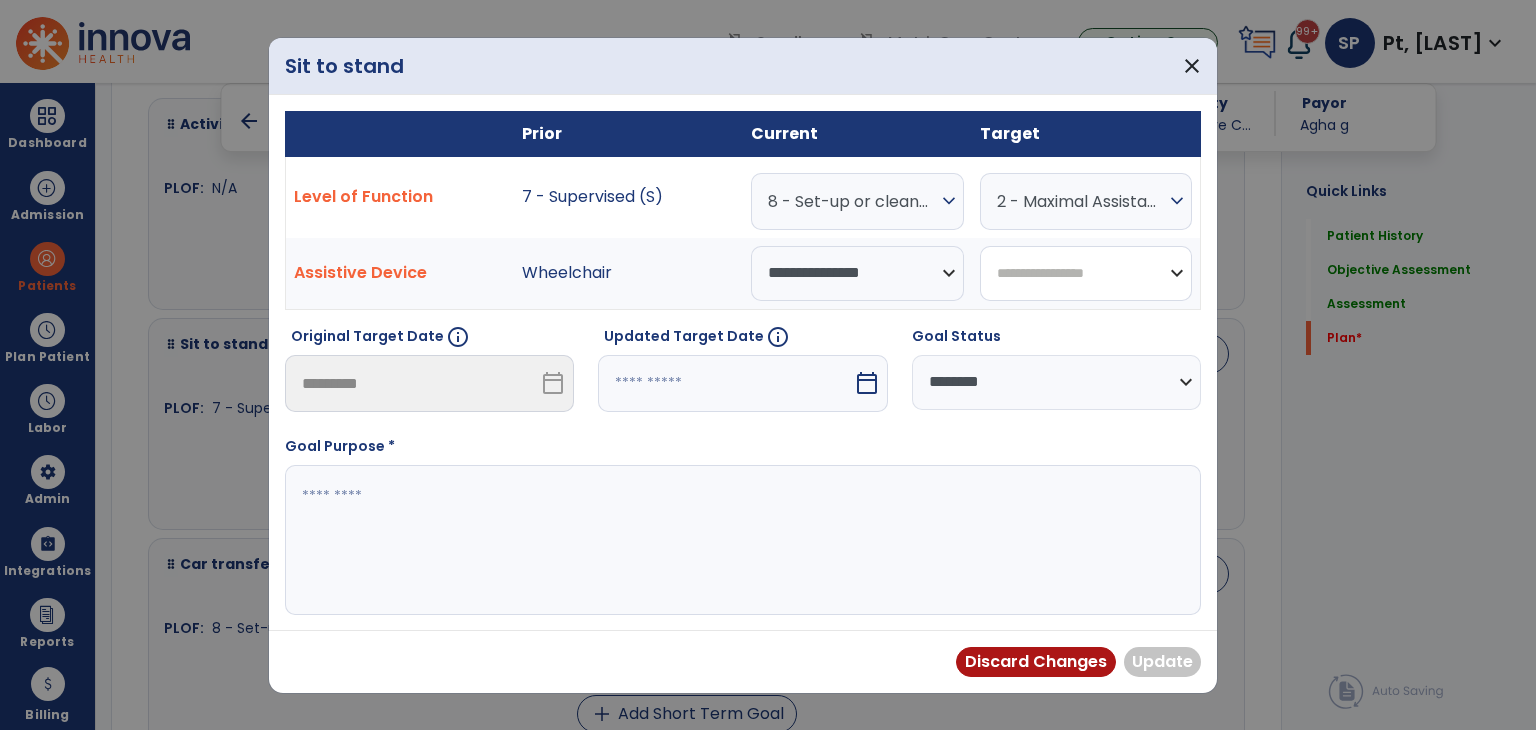 click on "**********" at bounding box center [1086, 273] 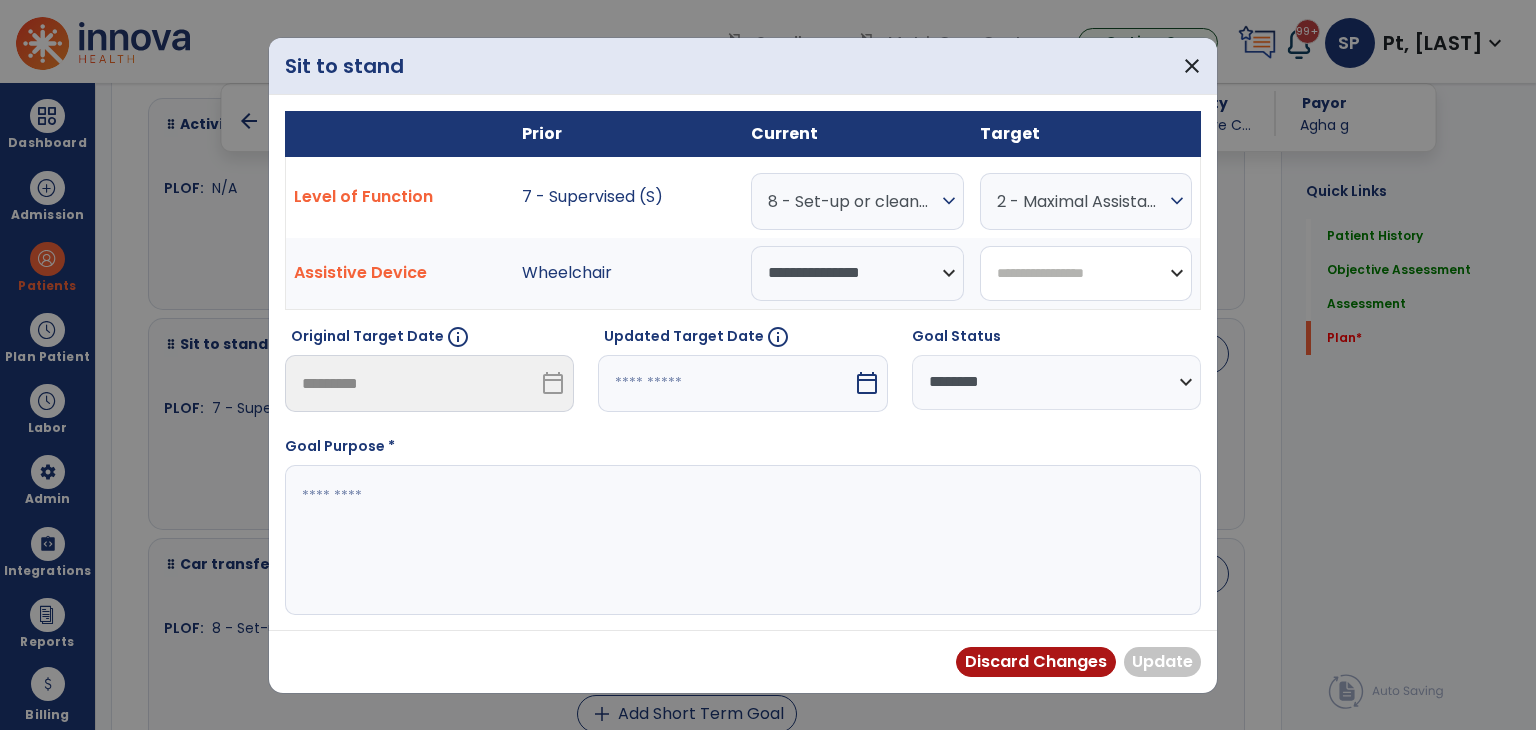 select on "**********" 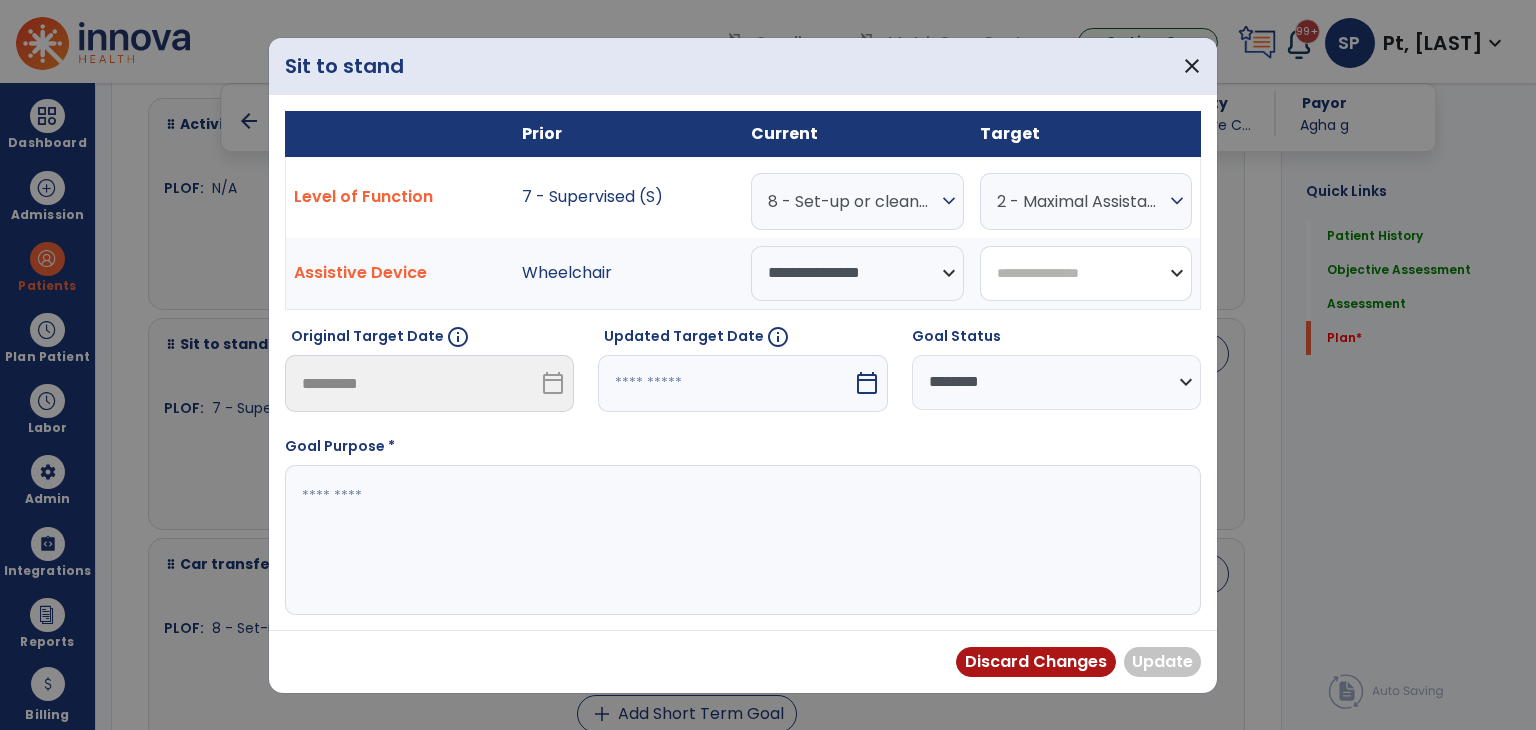 click on "**********" at bounding box center [1086, 273] 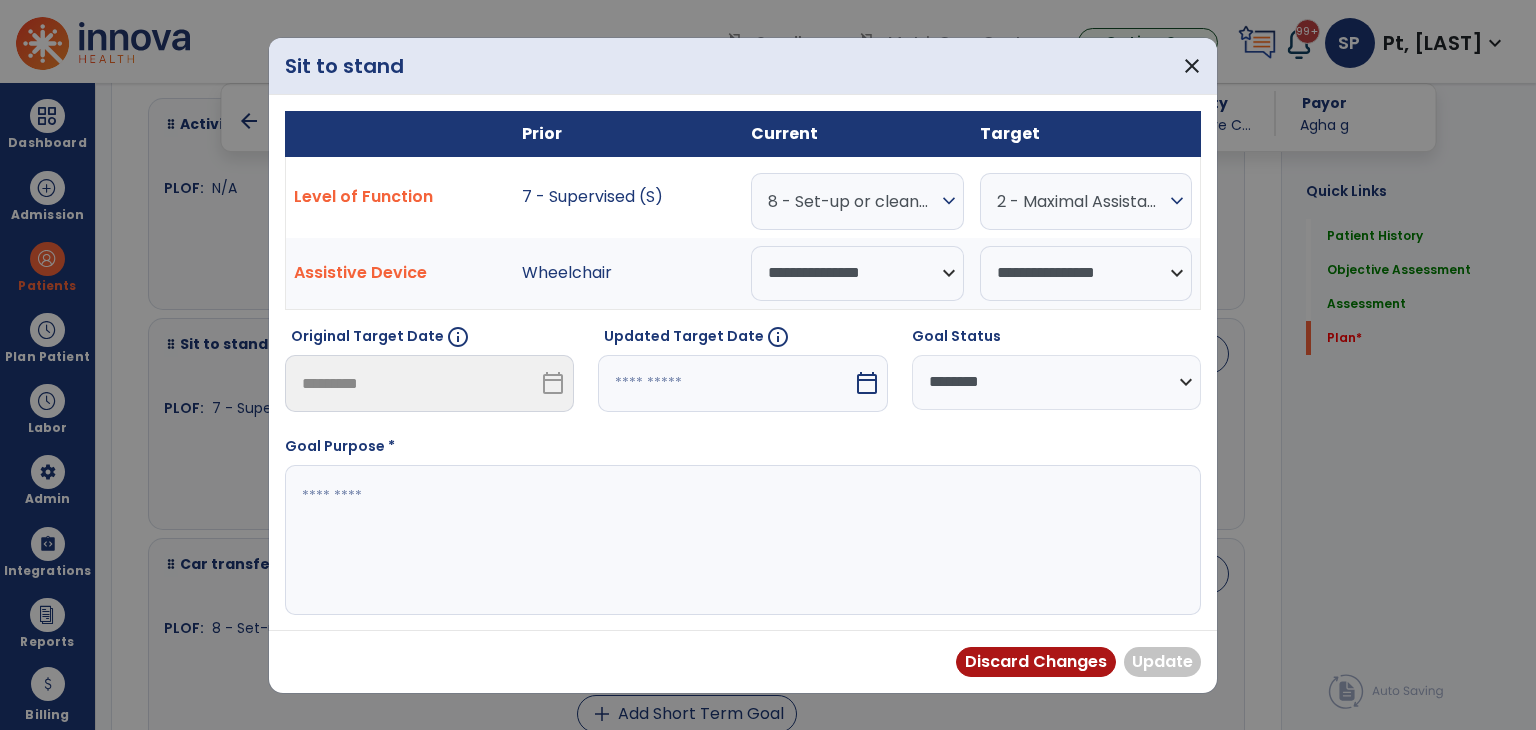 click on "2 - Maximal Assistance (Max A)" at bounding box center [1081, 201] 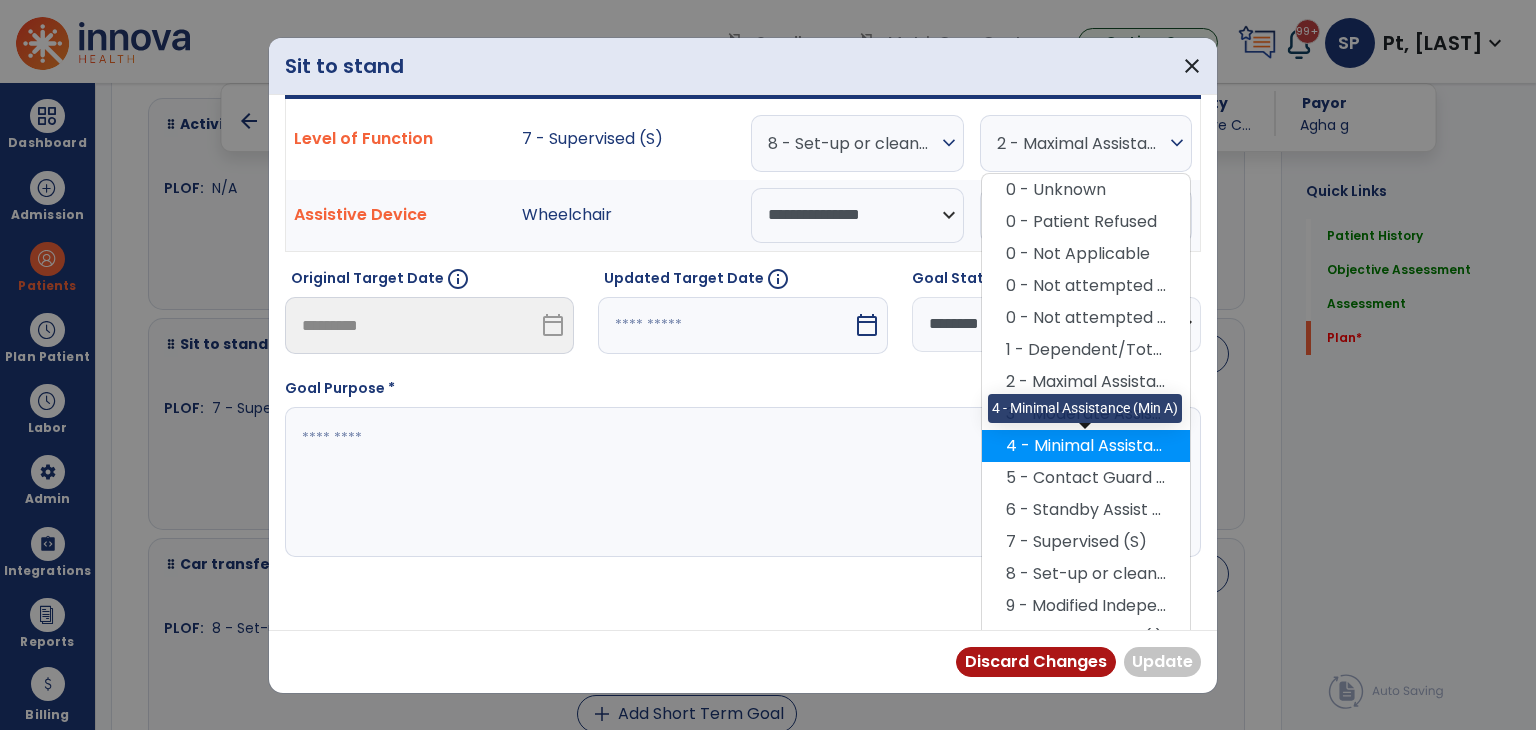 scroll, scrollTop: 82, scrollLeft: 0, axis: vertical 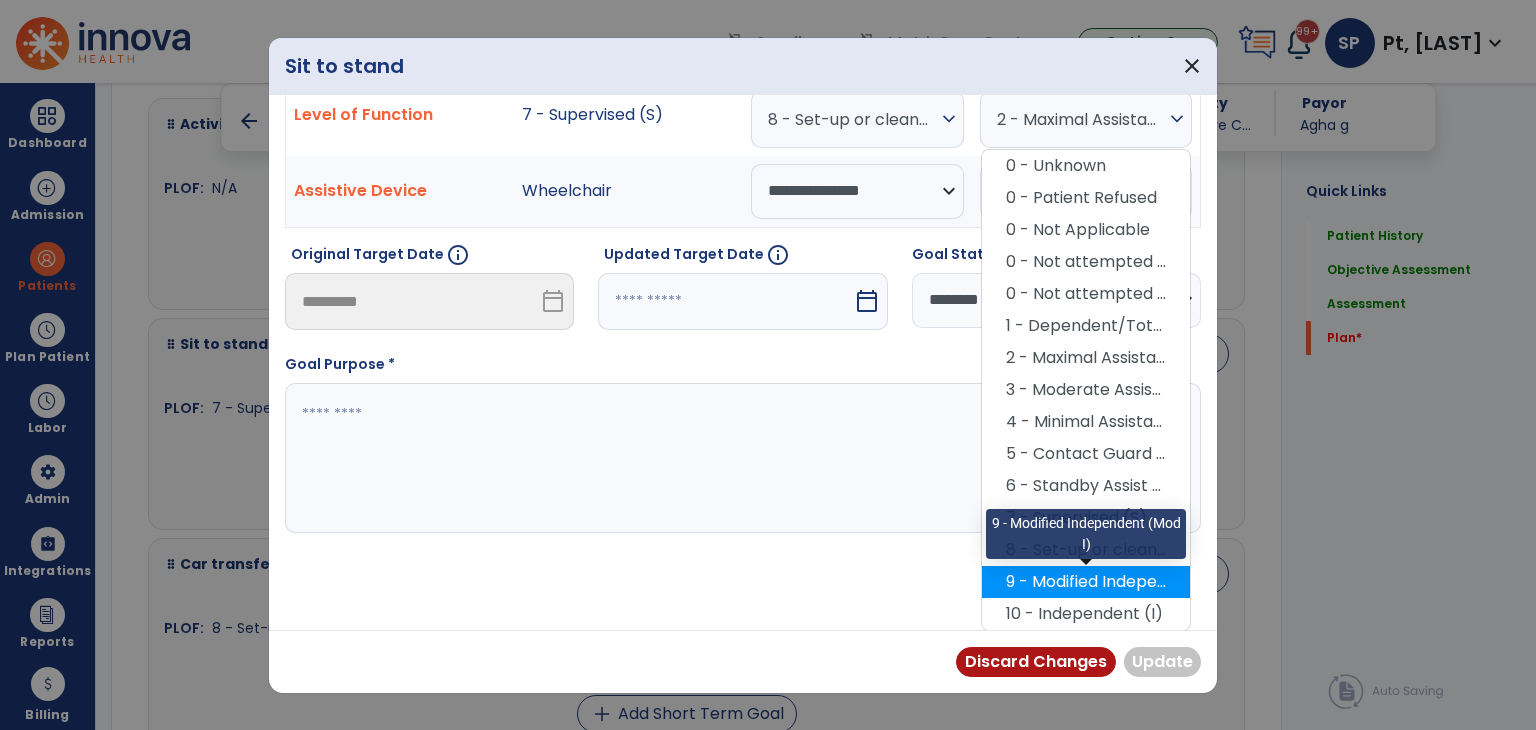 click on "9 - Modified Independent (Mod I)" at bounding box center [1086, 582] 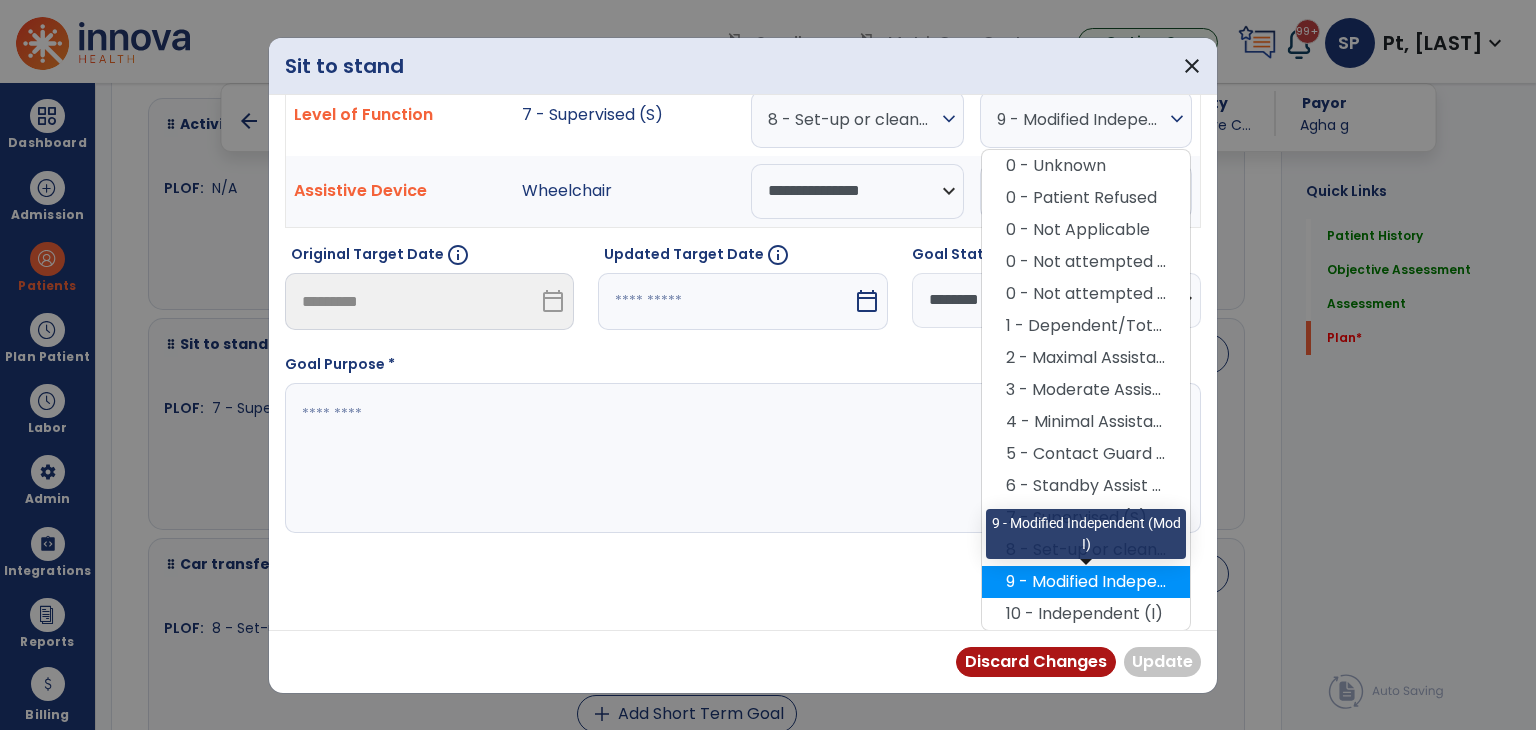 scroll, scrollTop: 0, scrollLeft: 0, axis: both 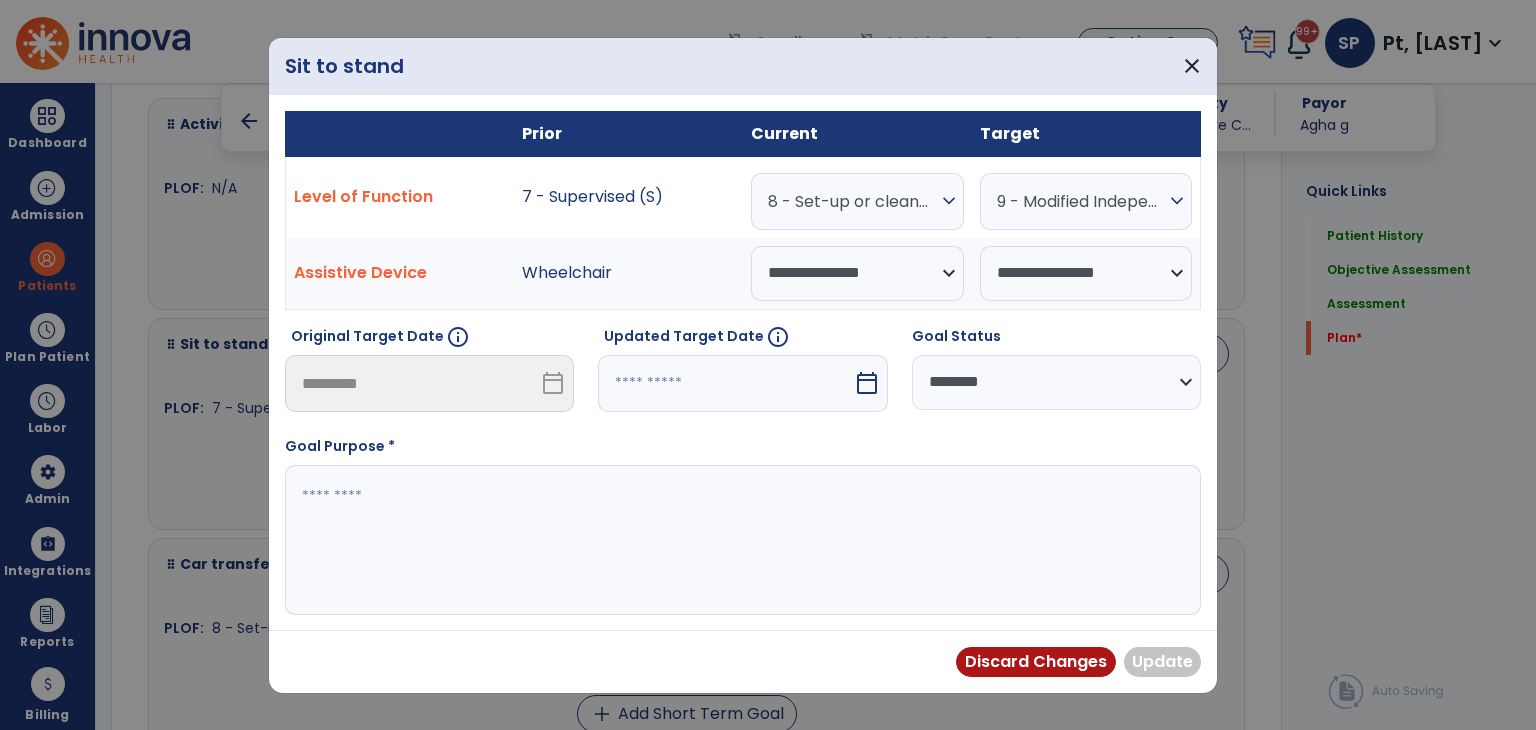 click at bounding box center [743, 540] 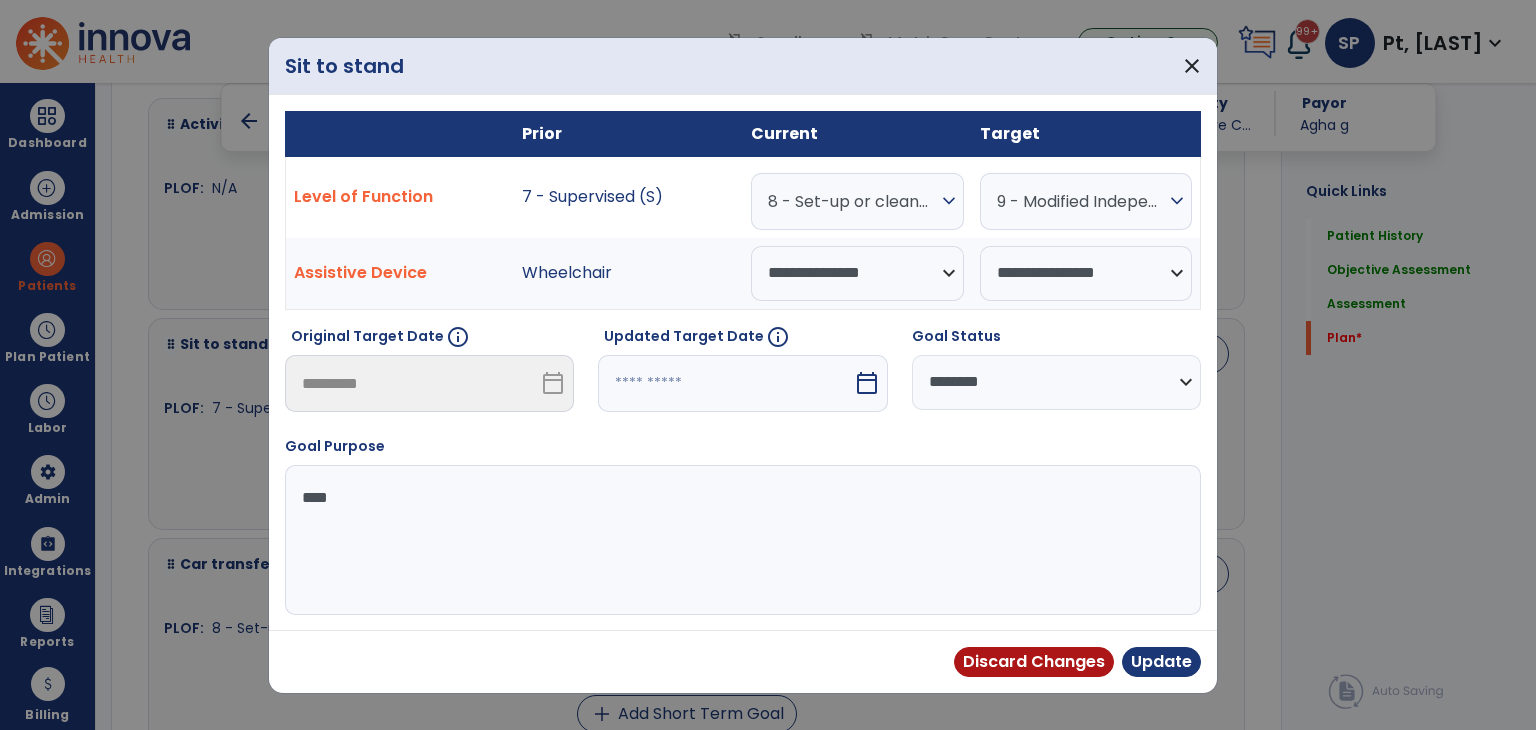 type on "****" 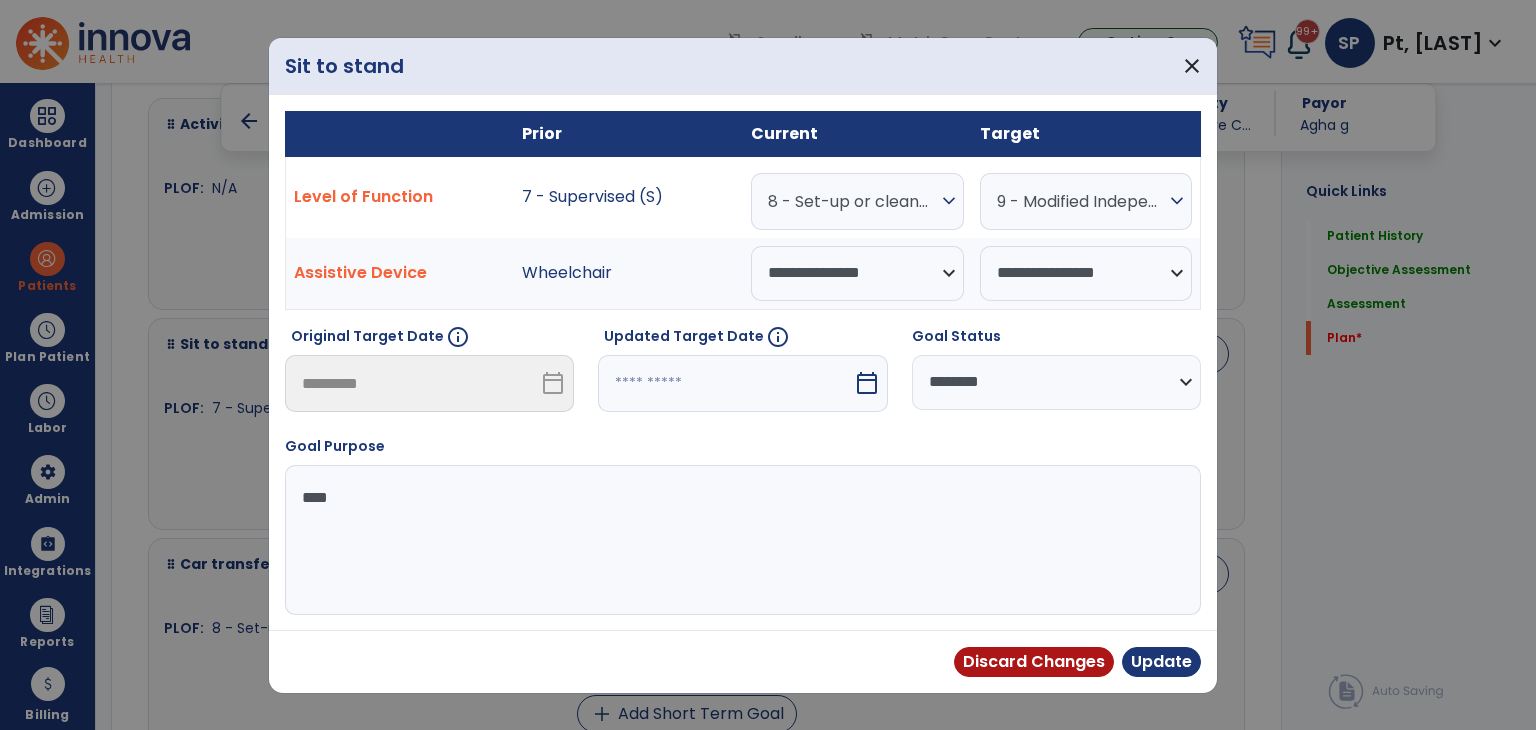 click at bounding box center [725, 383] 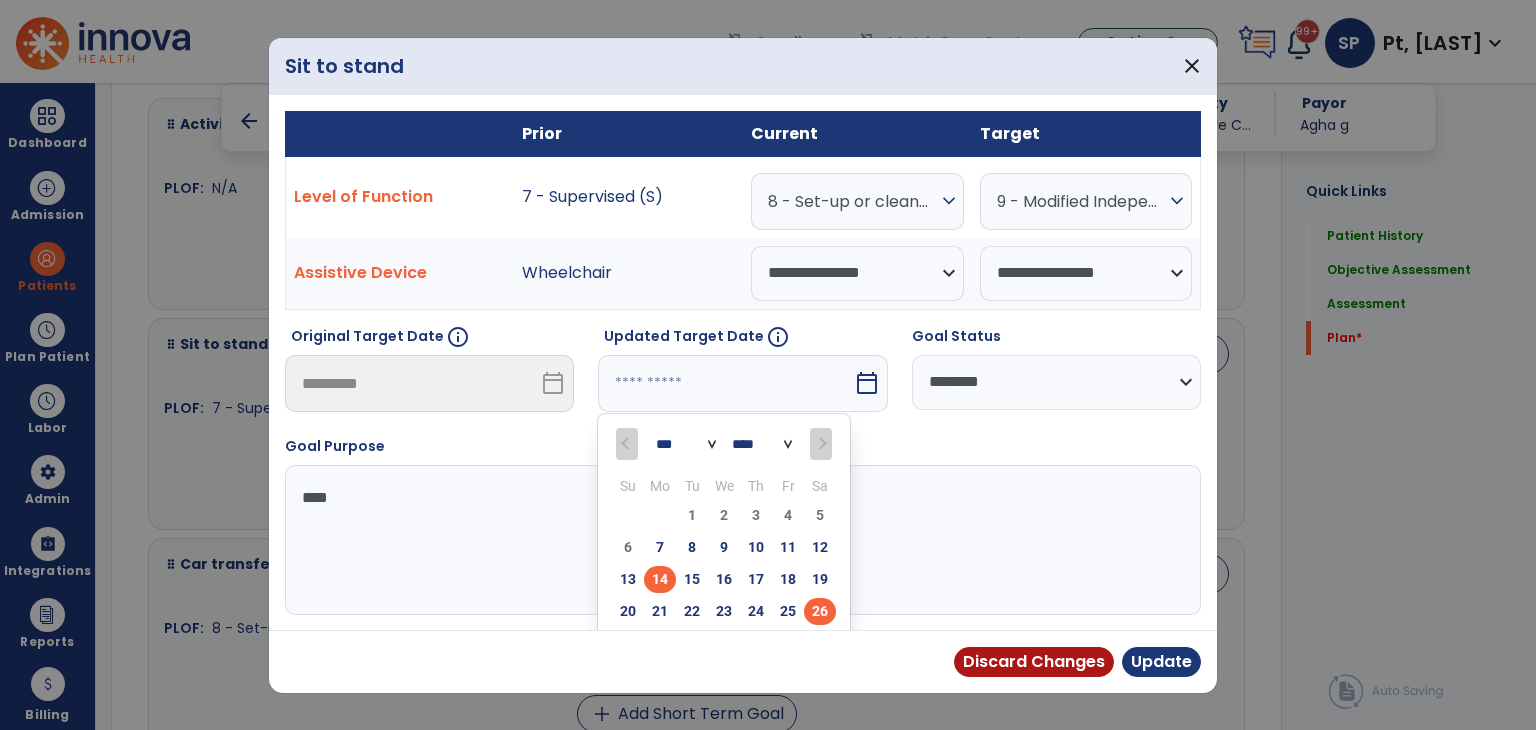 click on "26" at bounding box center [820, 611] 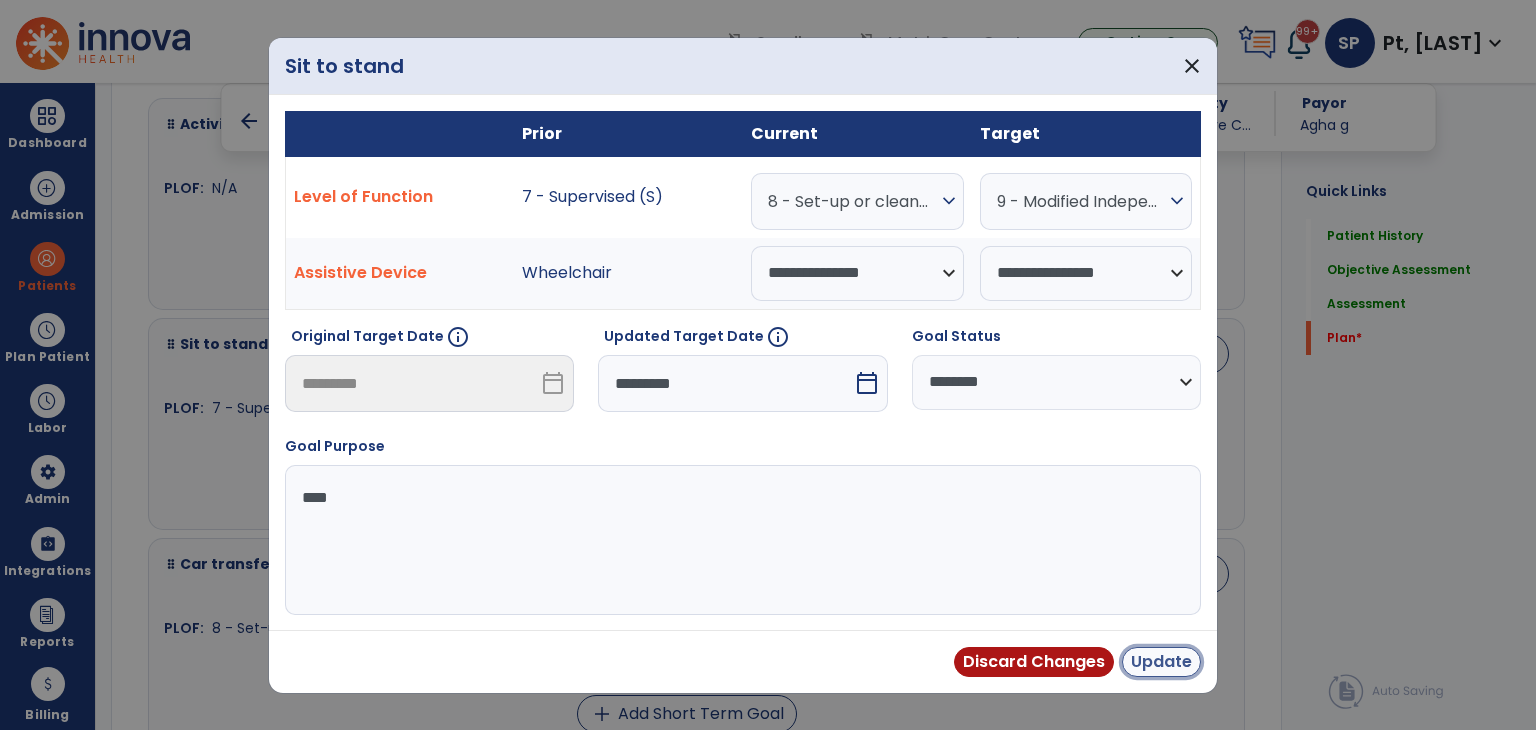 click on "Update" at bounding box center [1161, 662] 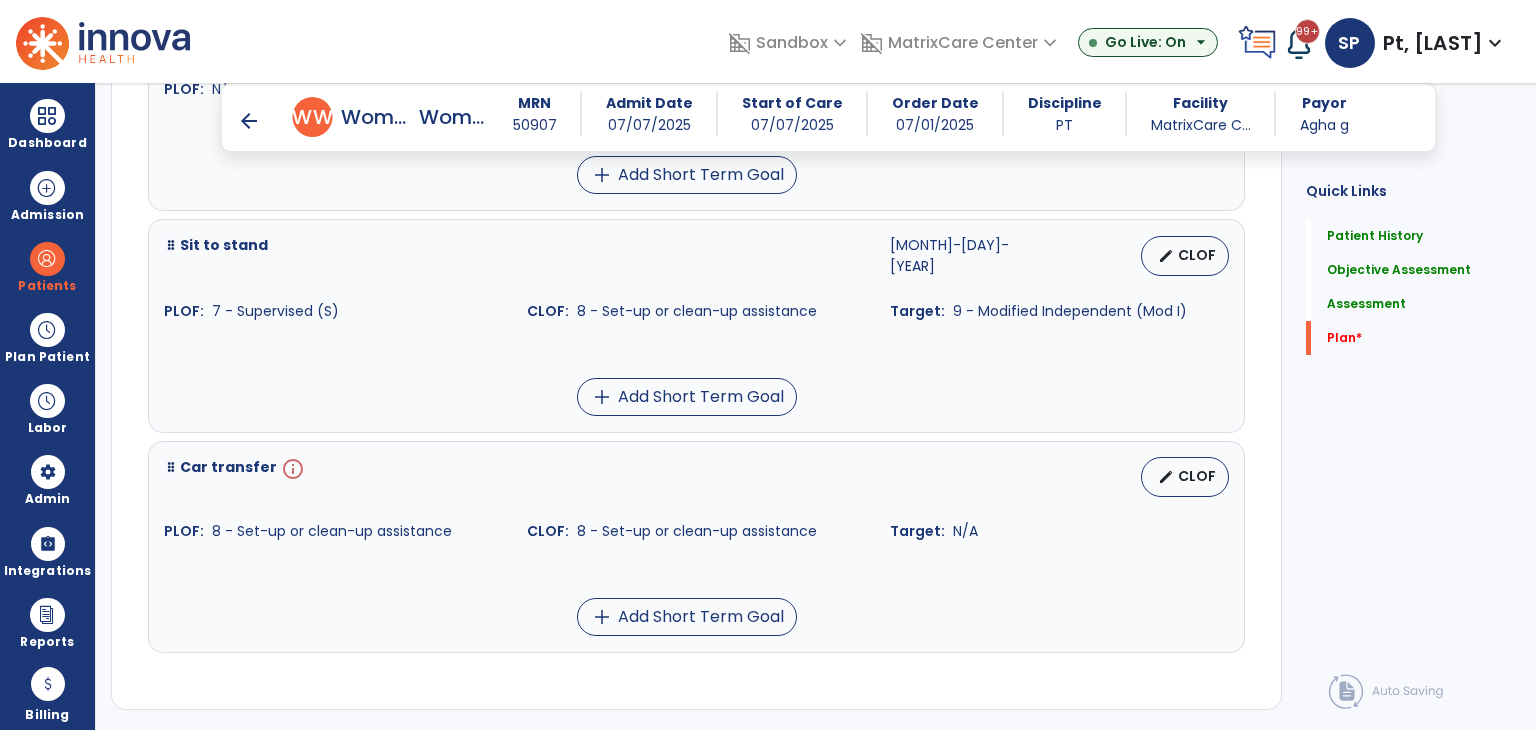 scroll, scrollTop: 2620, scrollLeft: 0, axis: vertical 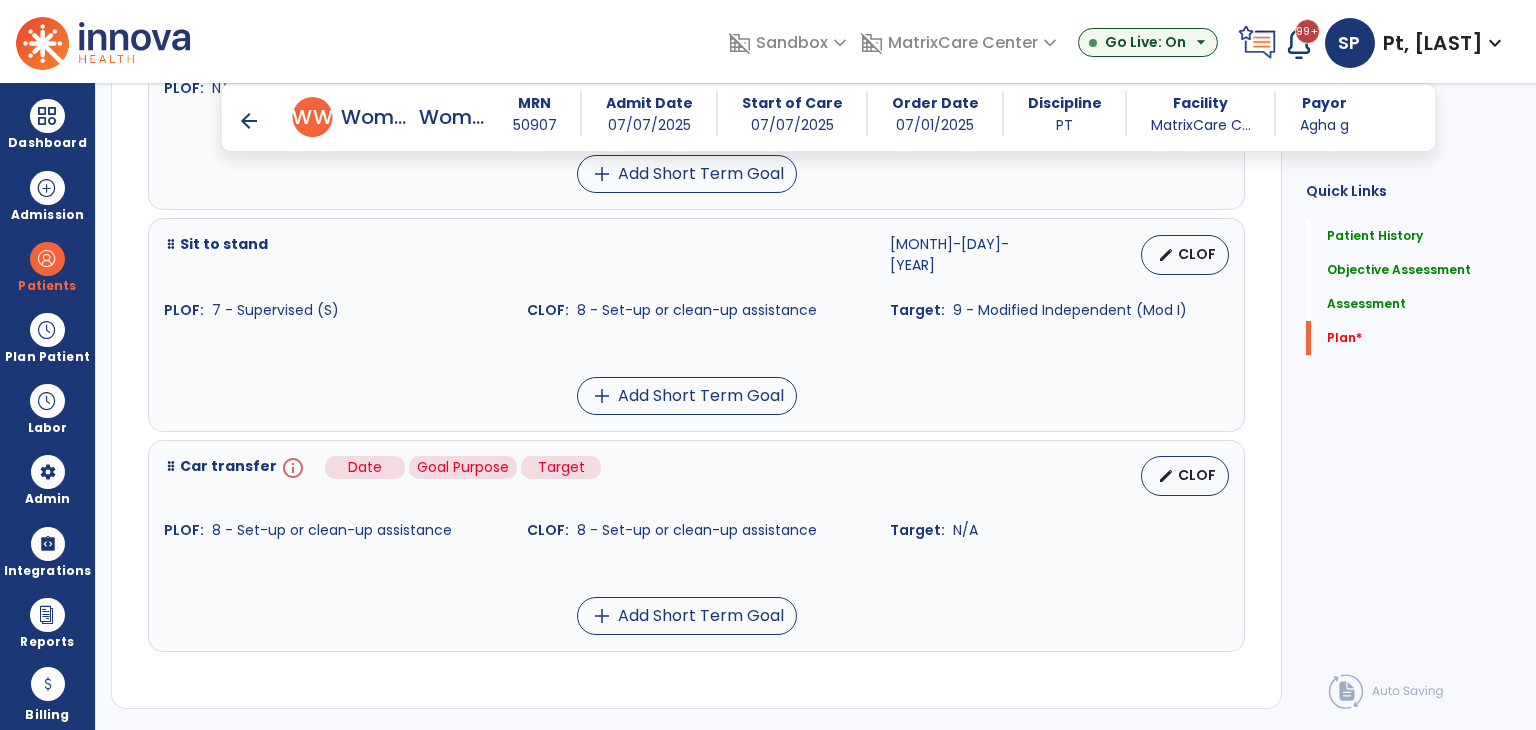 click on "info" at bounding box center (291, 476) 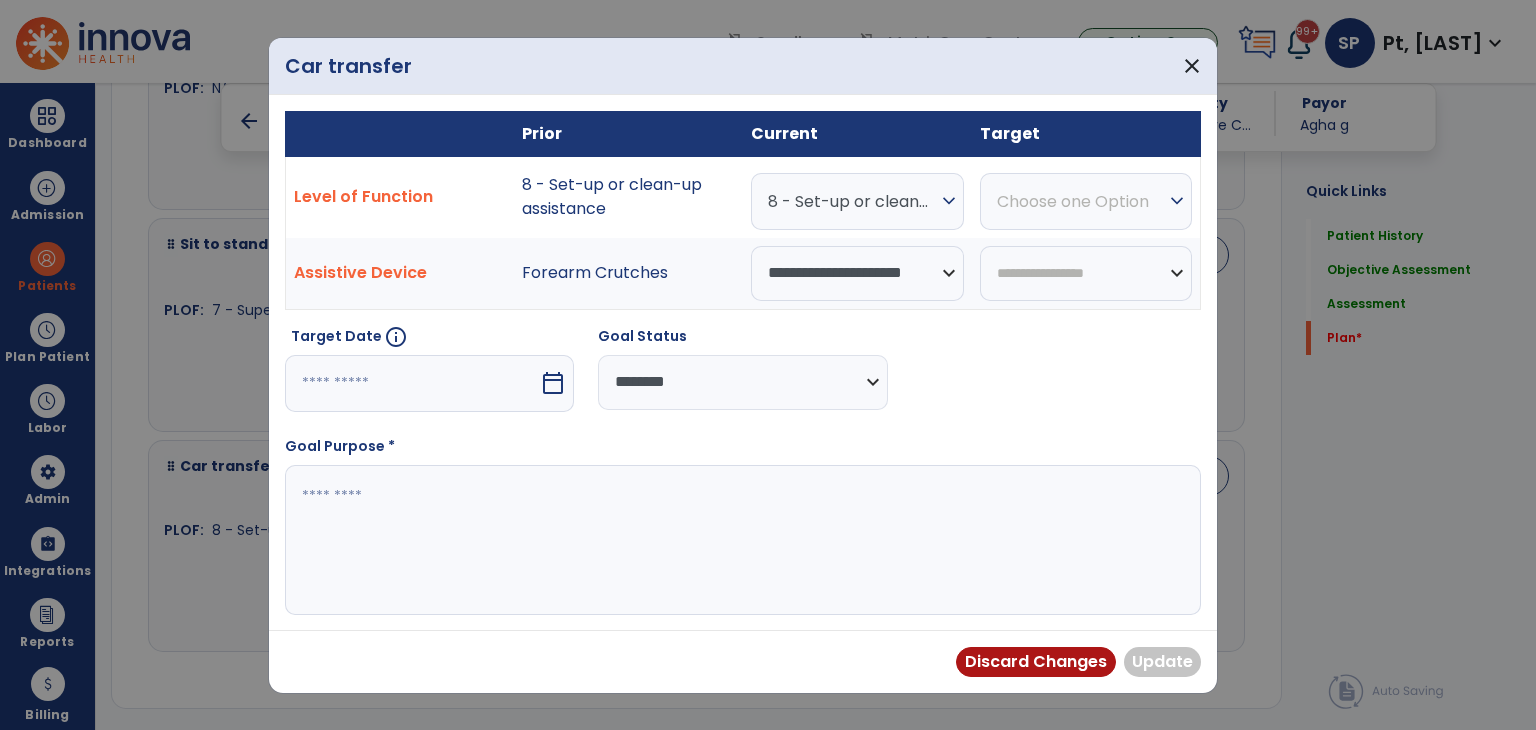 click at bounding box center [412, 383] 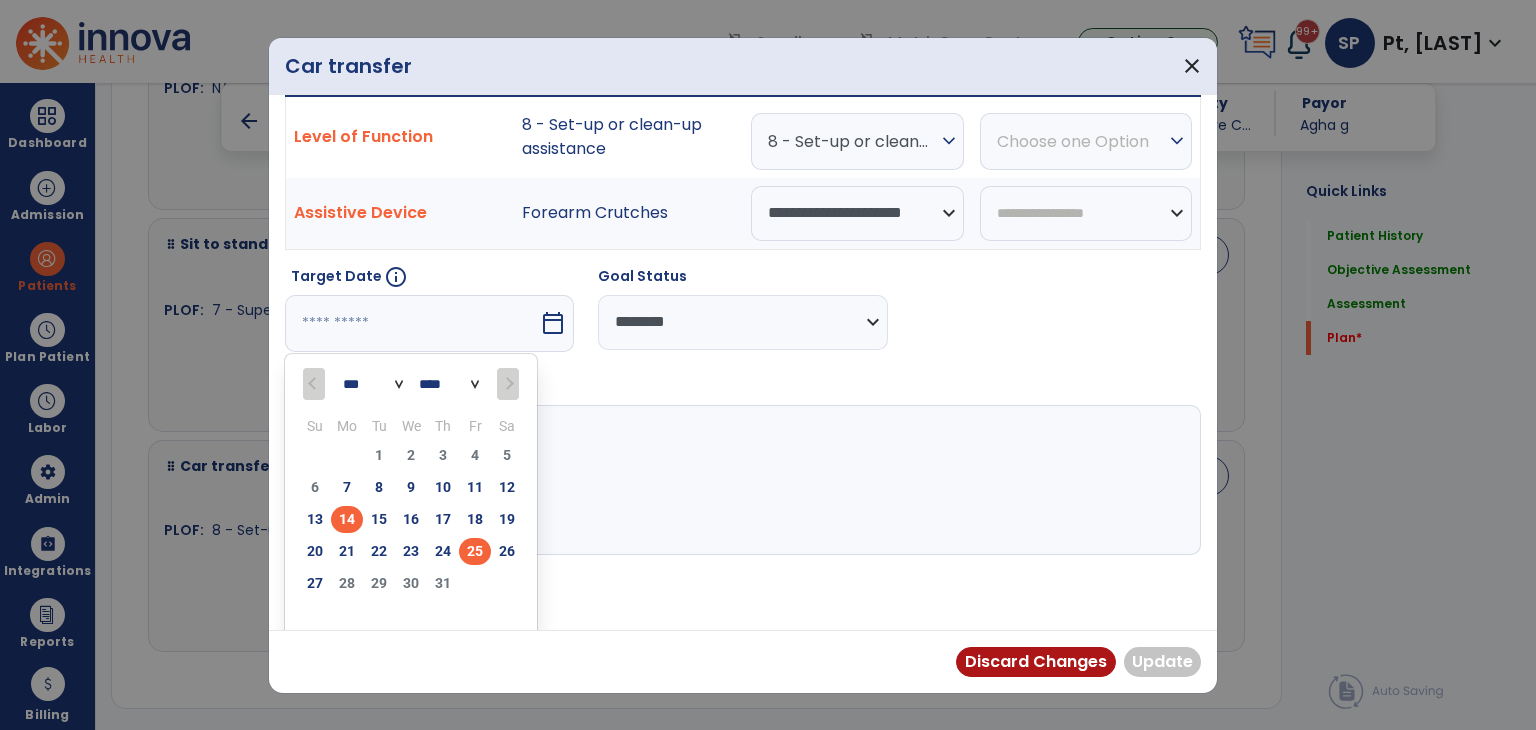 scroll, scrollTop: 77, scrollLeft: 0, axis: vertical 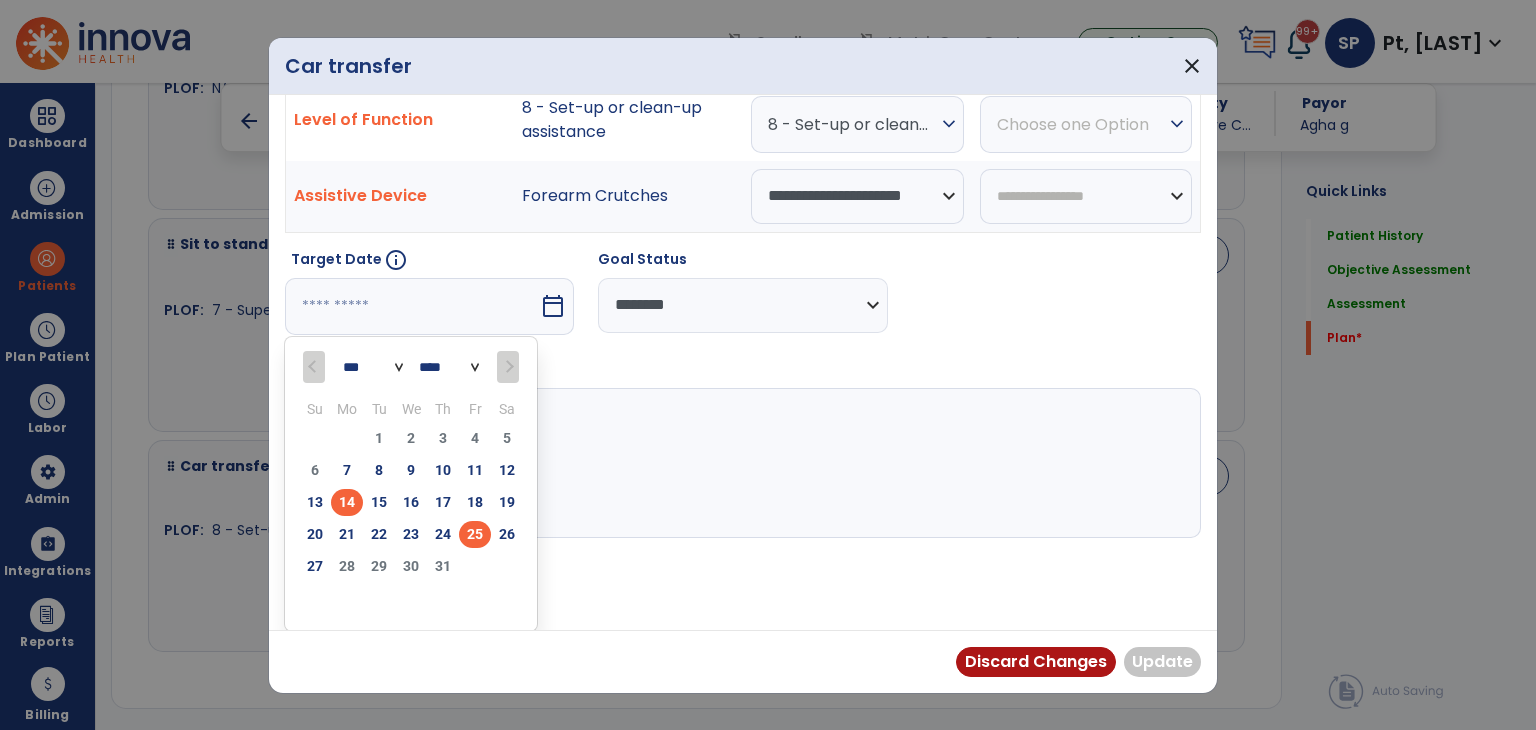 click on "25" at bounding box center [475, 534] 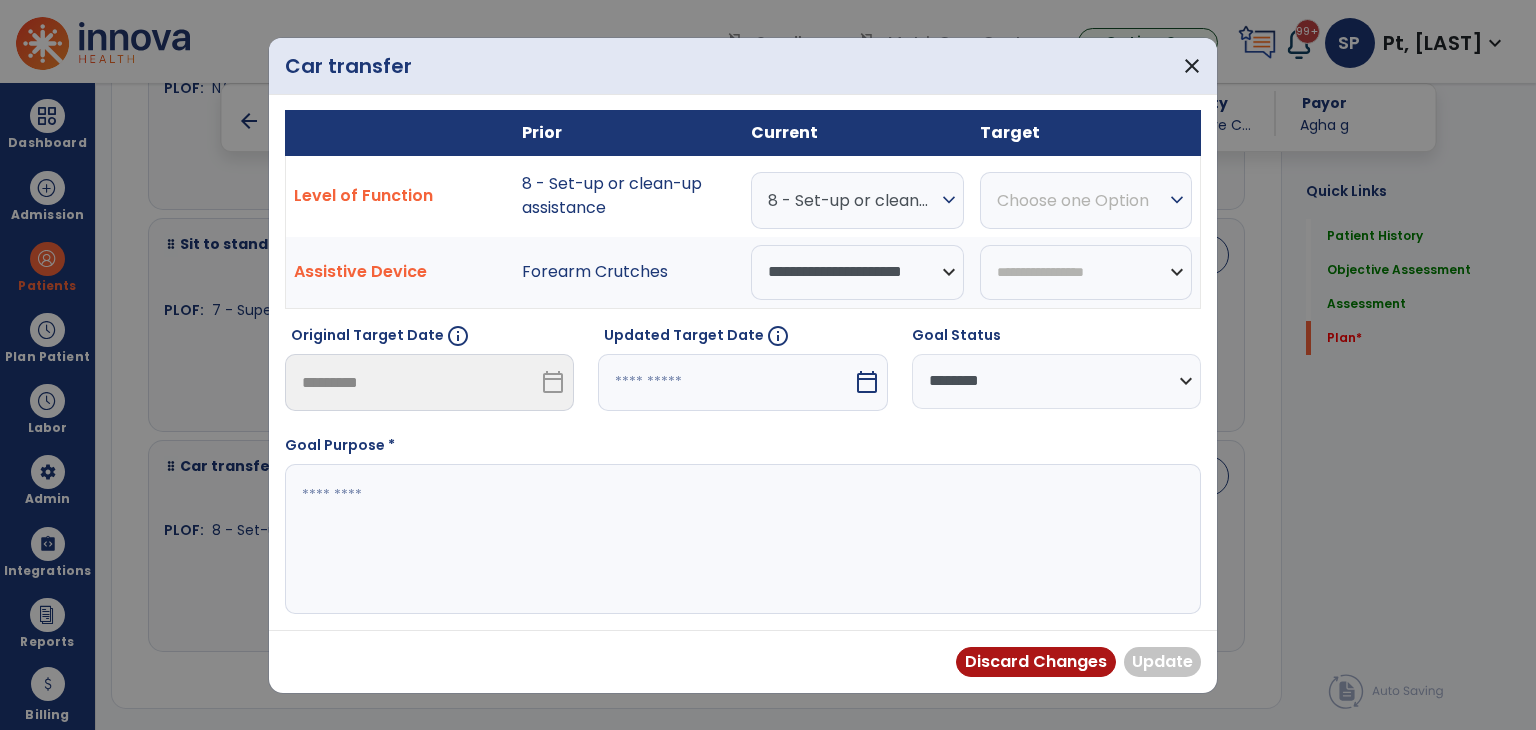 scroll, scrollTop: 0, scrollLeft: 0, axis: both 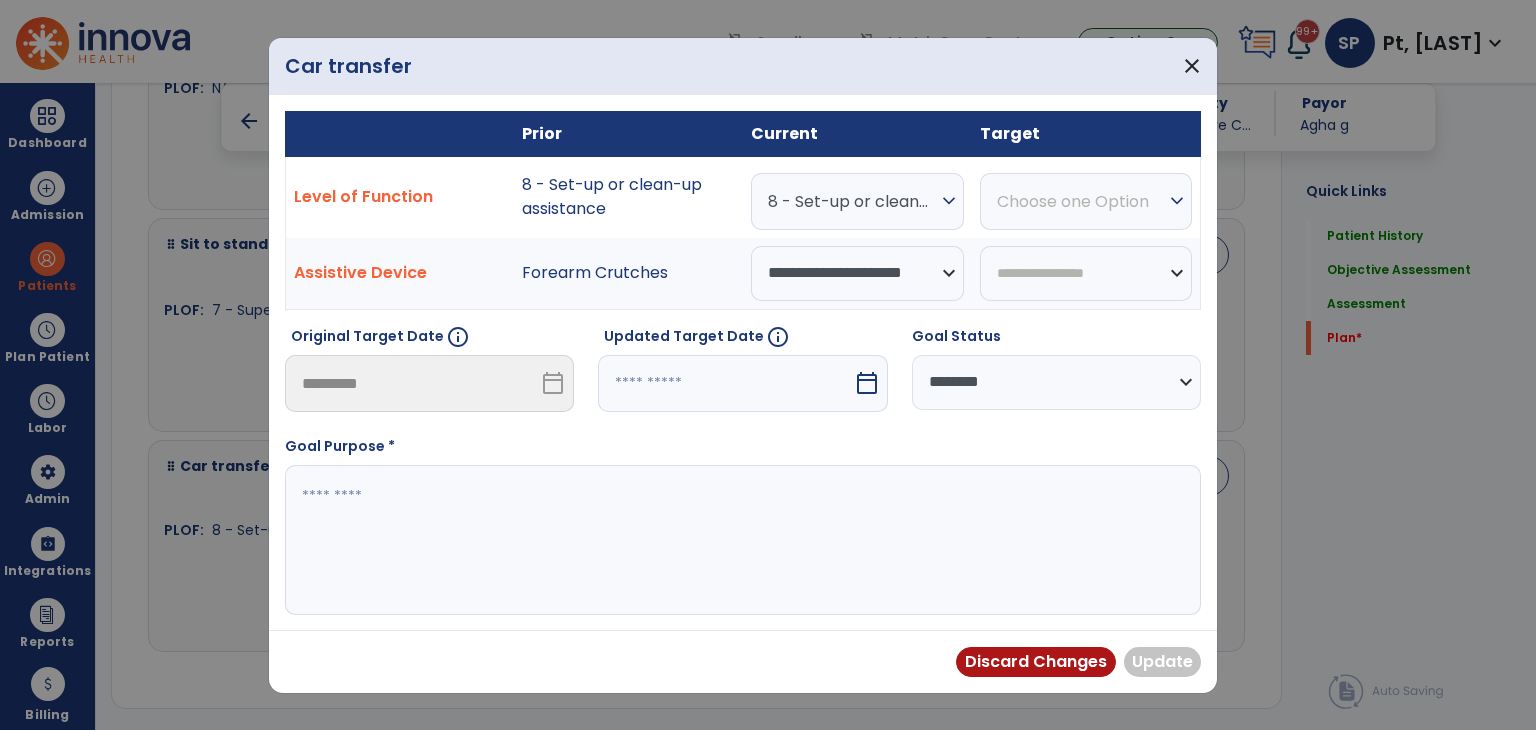 click on "Choose one Option" at bounding box center [852, 201] 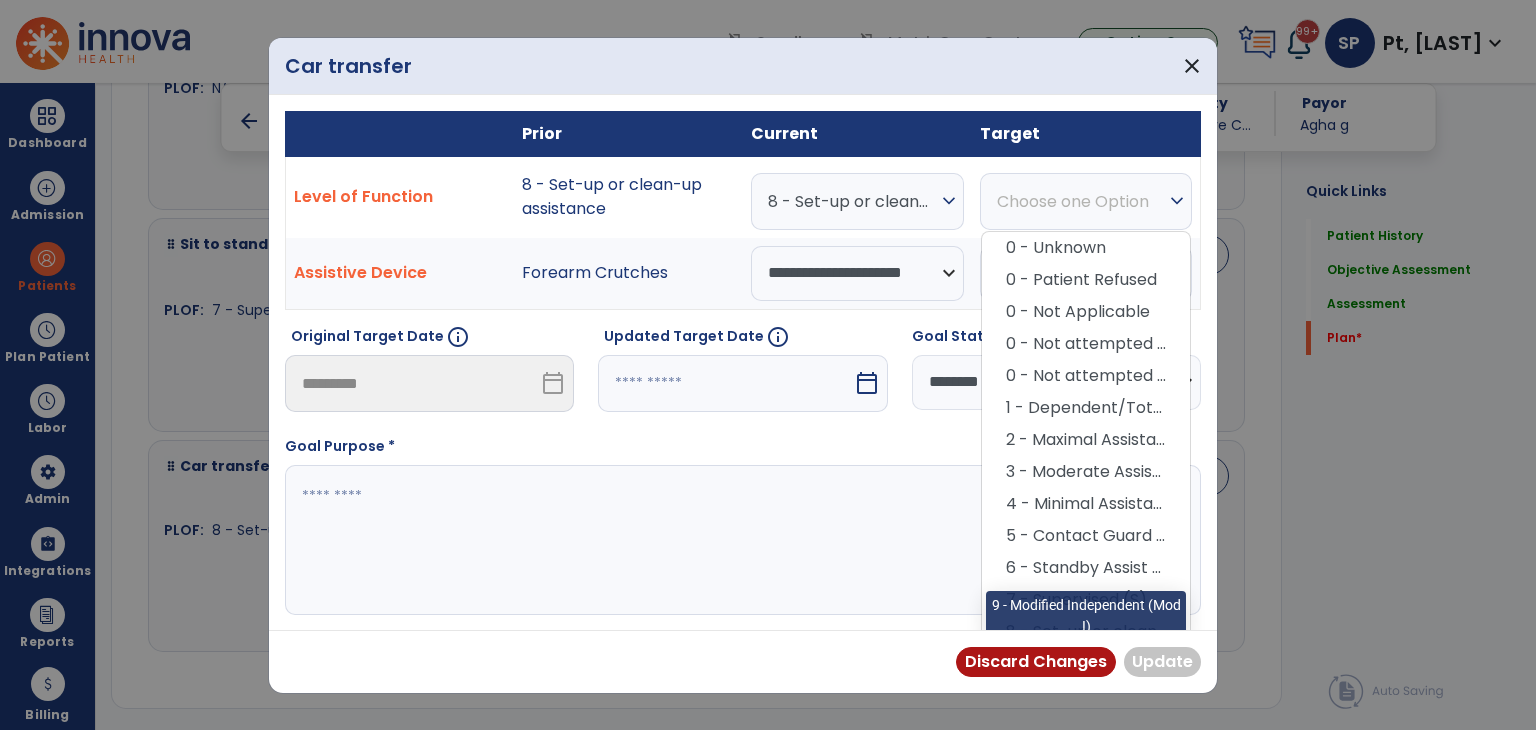 scroll, scrollTop: 82, scrollLeft: 0, axis: vertical 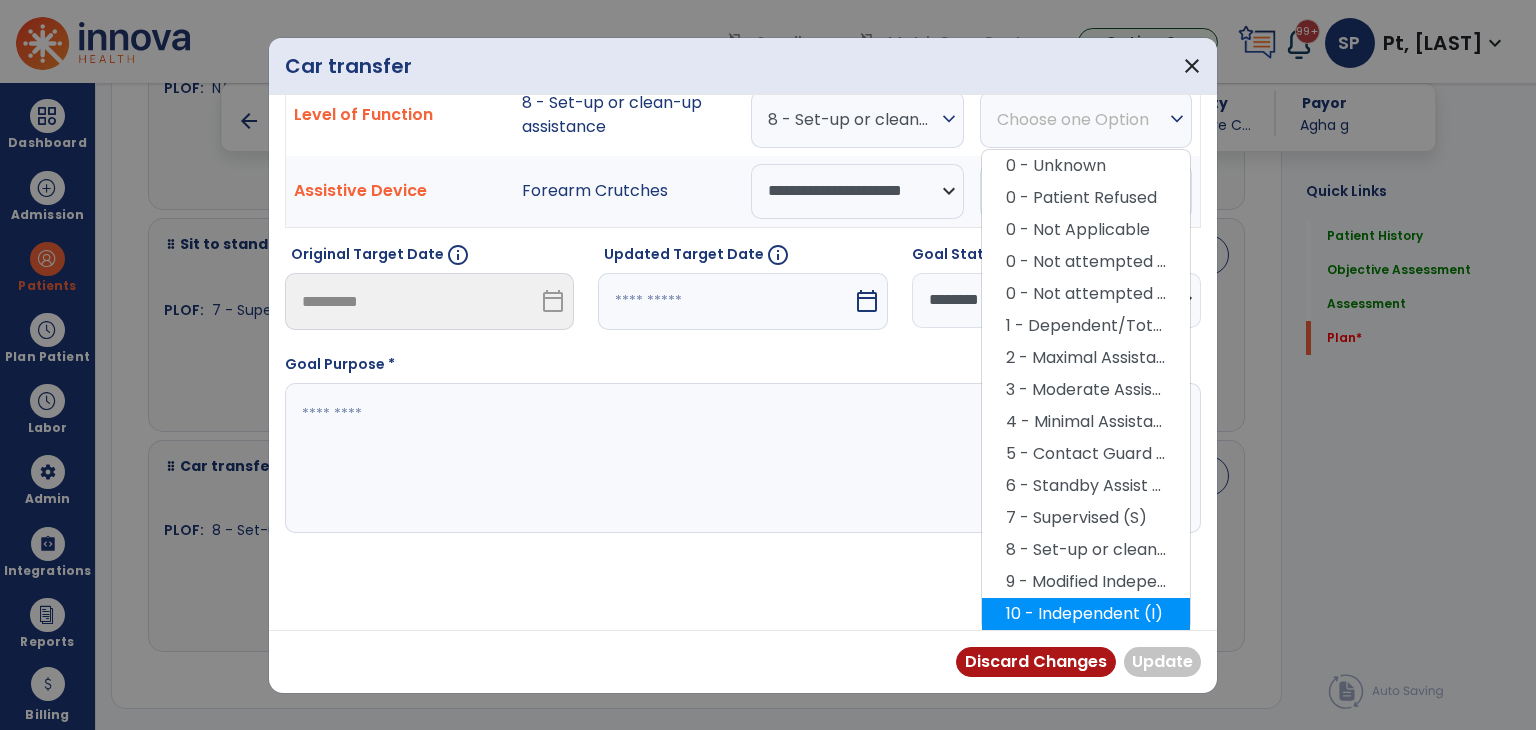 click on "10 - Independent (I)" at bounding box center (1086, 614) 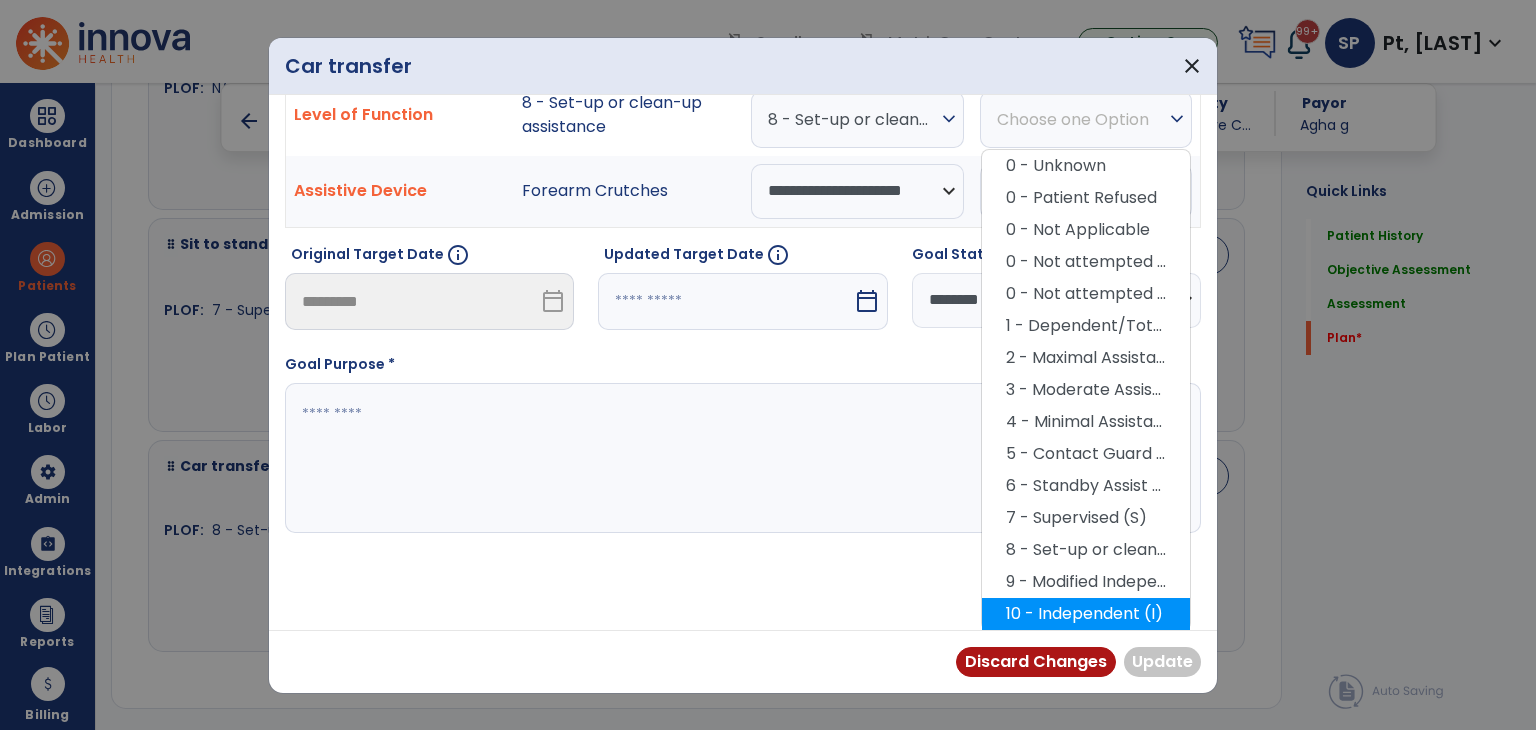 scroll, scrollTop: 0, scrollLeft: 0, axis: both 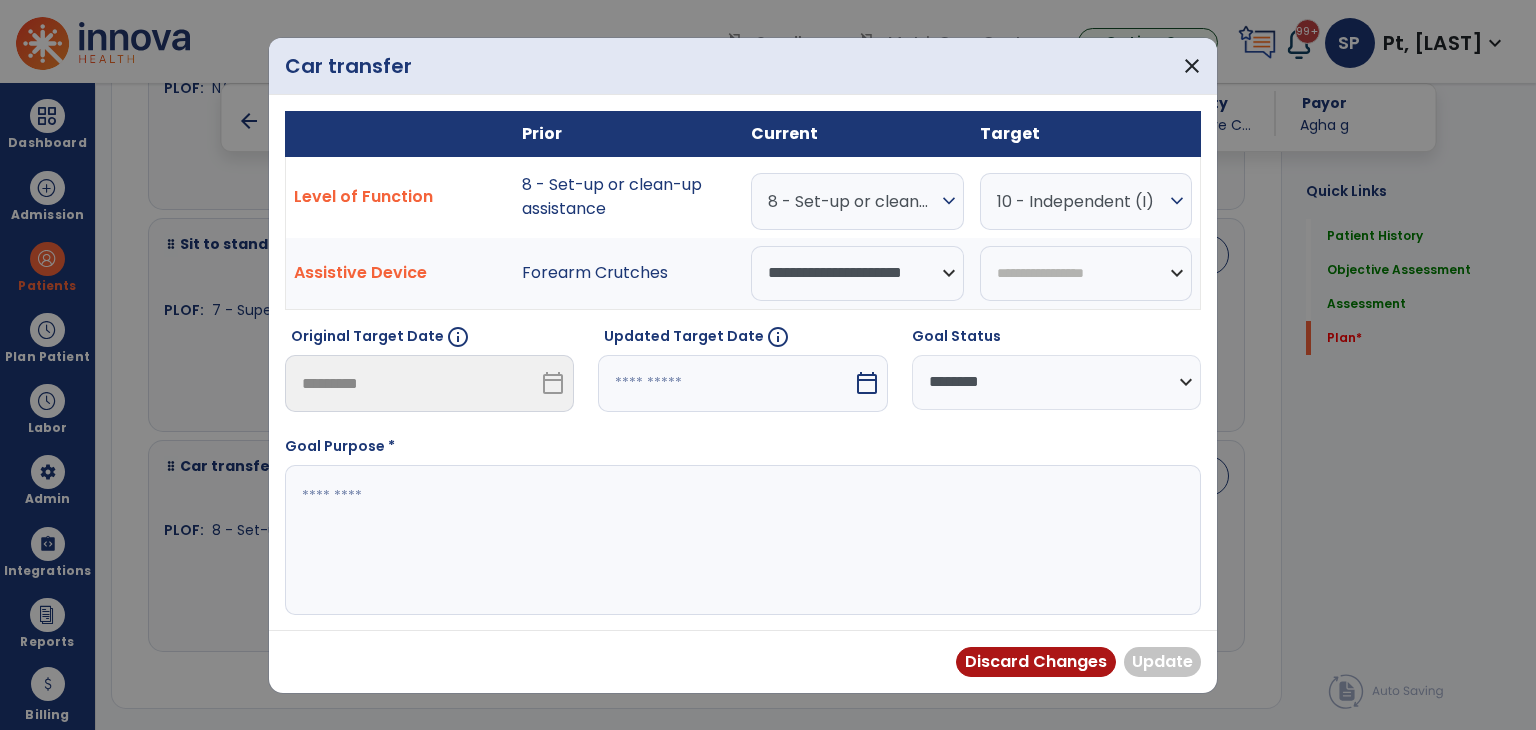 click at bounding box center (743, 540) 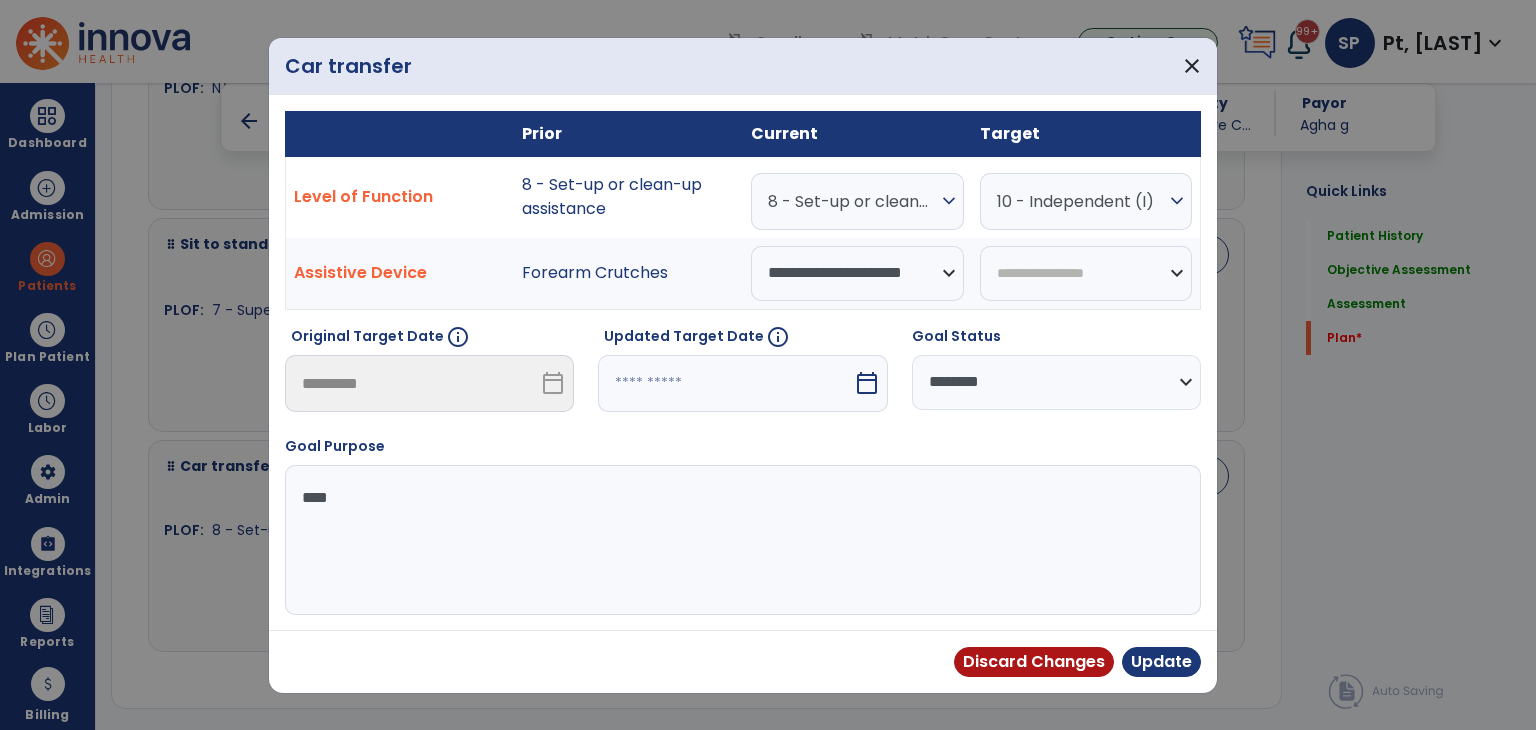 type on "****" 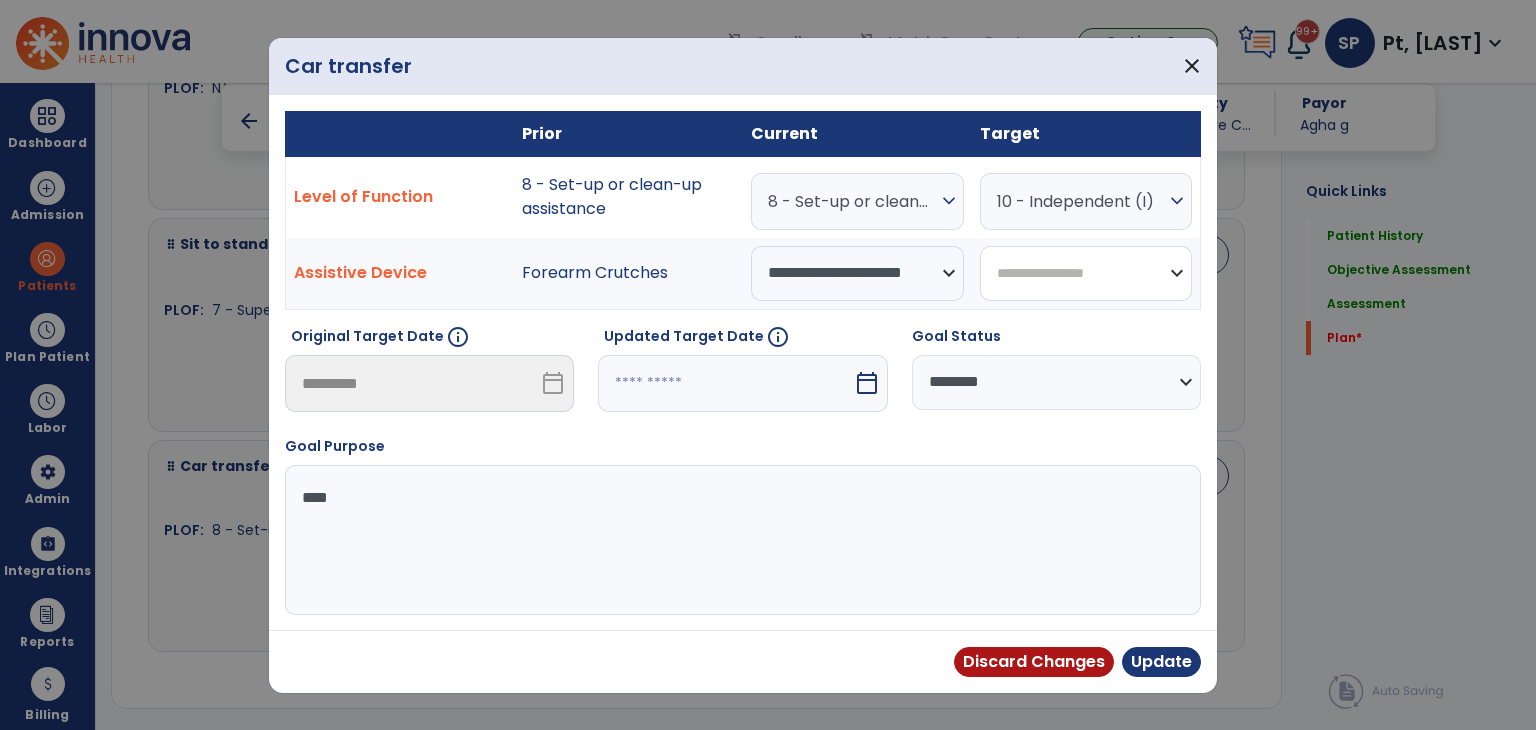 click on "**********" at bounding box center [1086, 273] 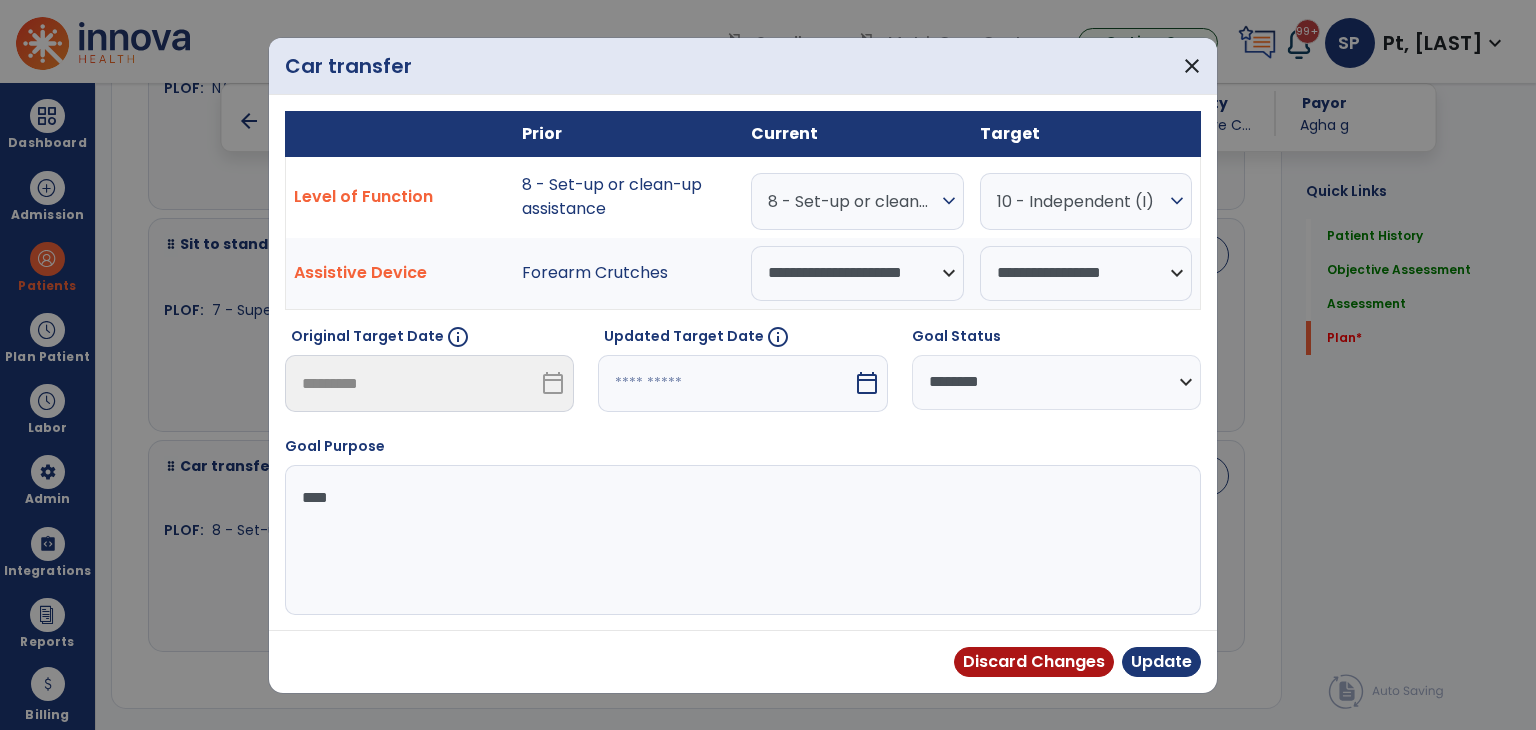 click on "calendar_today" at bounding box center [742, 383] 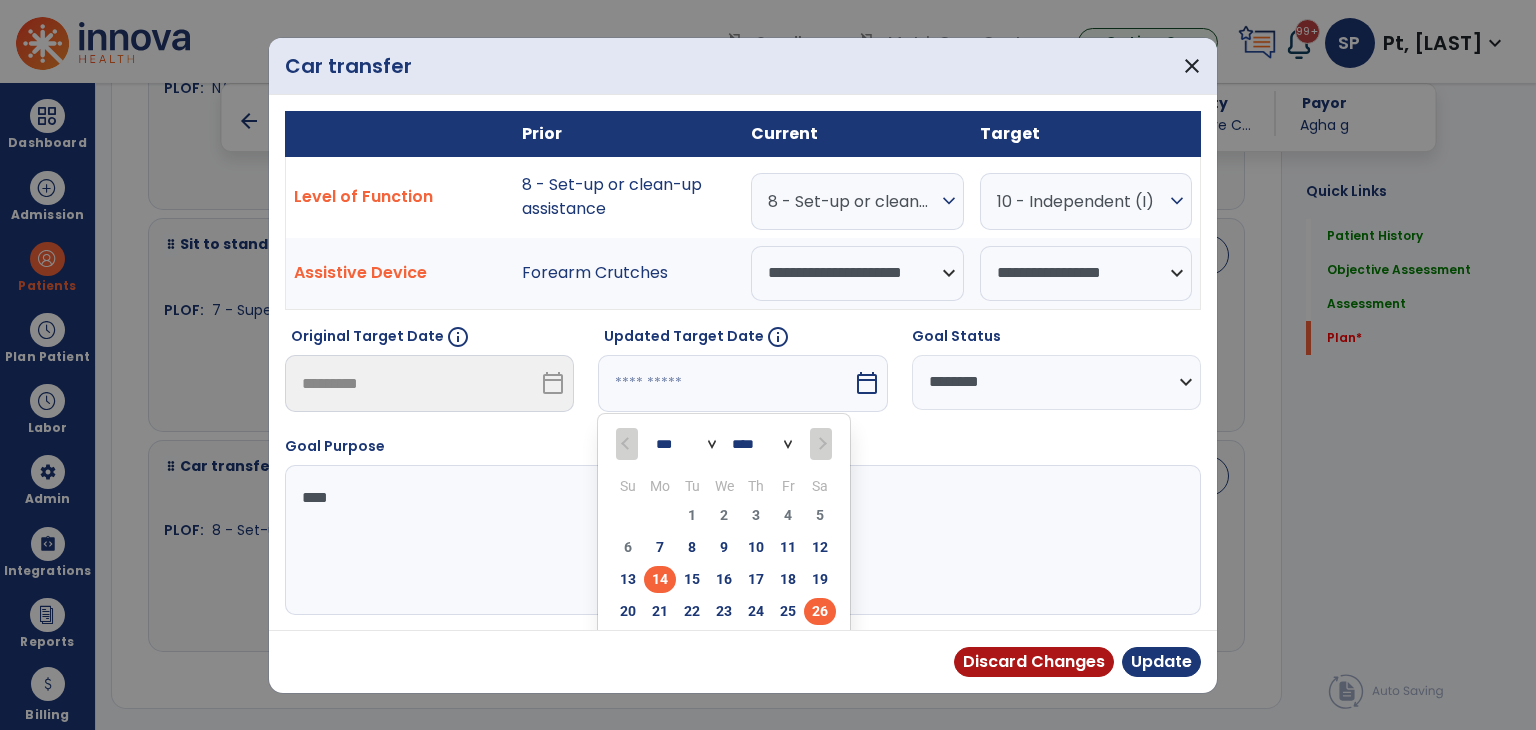 click on "26" at bounding box center [820, 611] 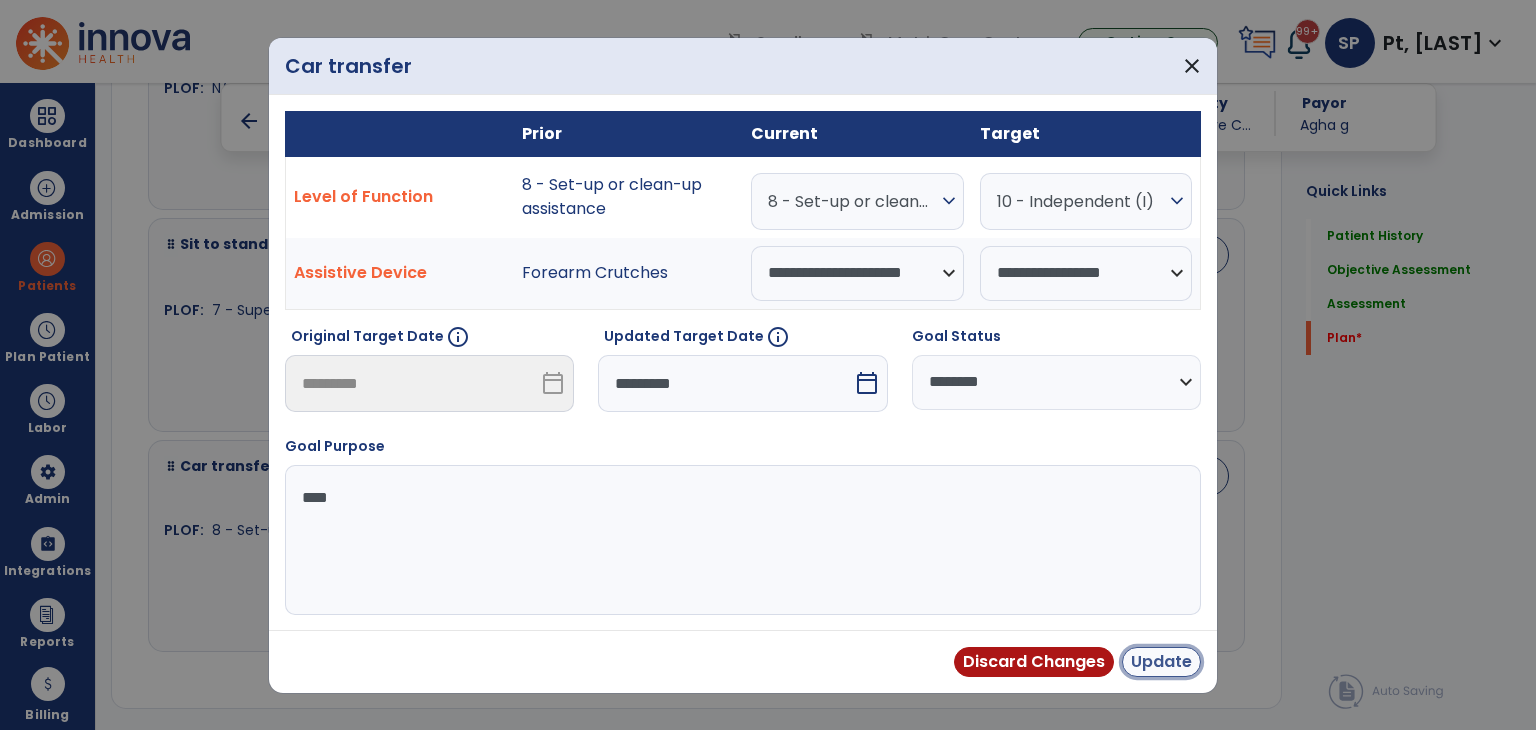 click on "Update" at bounding box center [1161, 662] 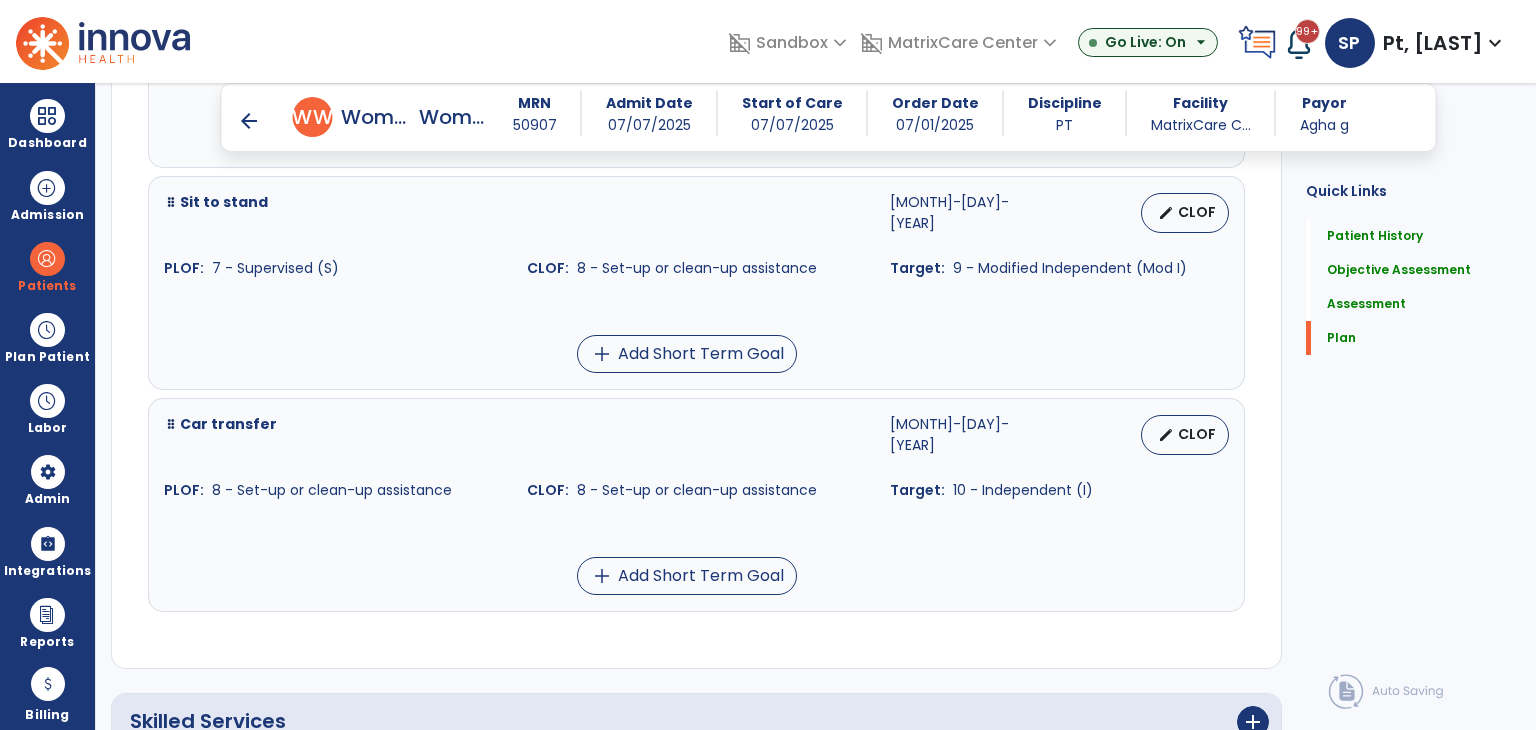 scroll, scrollTop: 2957, scrollLeft: 0, axis: vertical 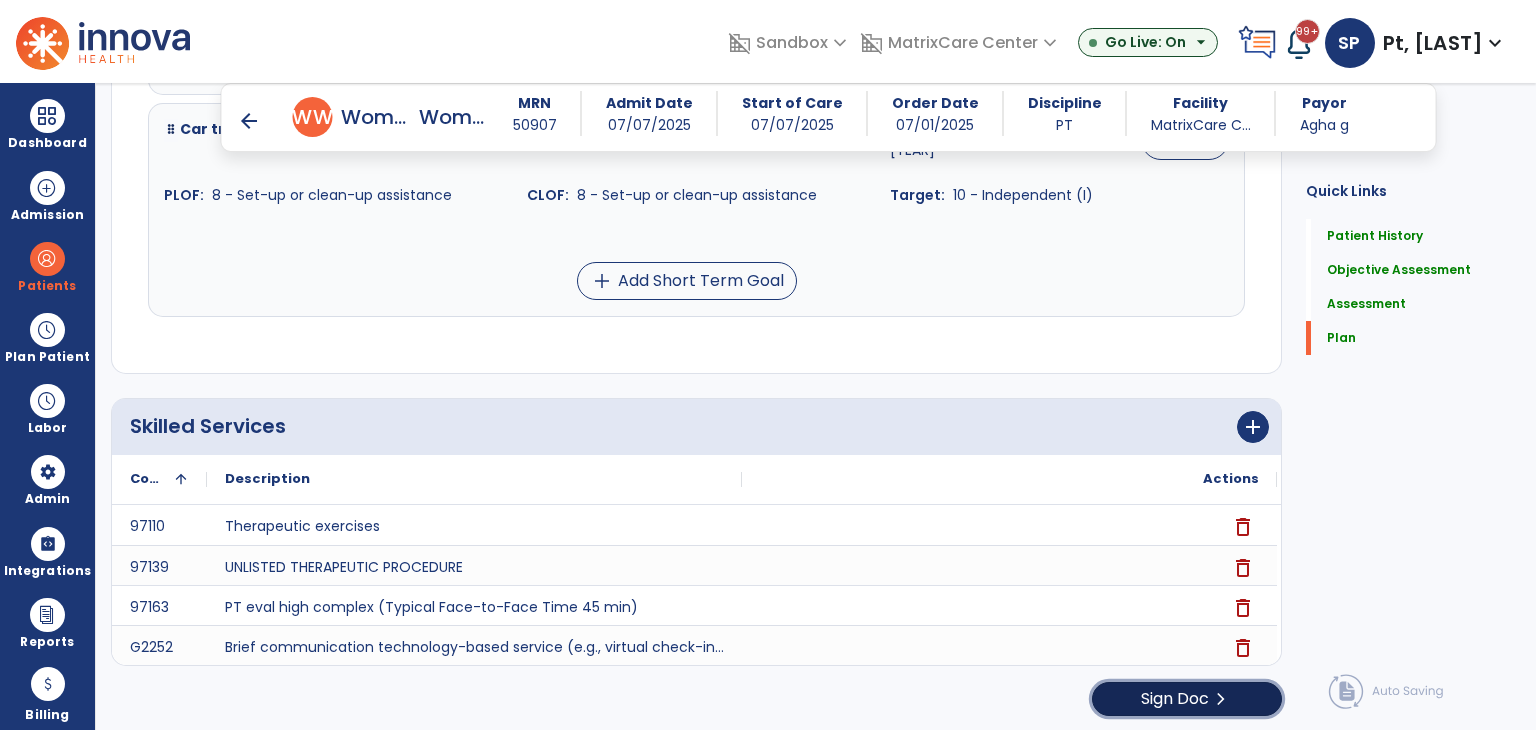 click on "chevron_right" 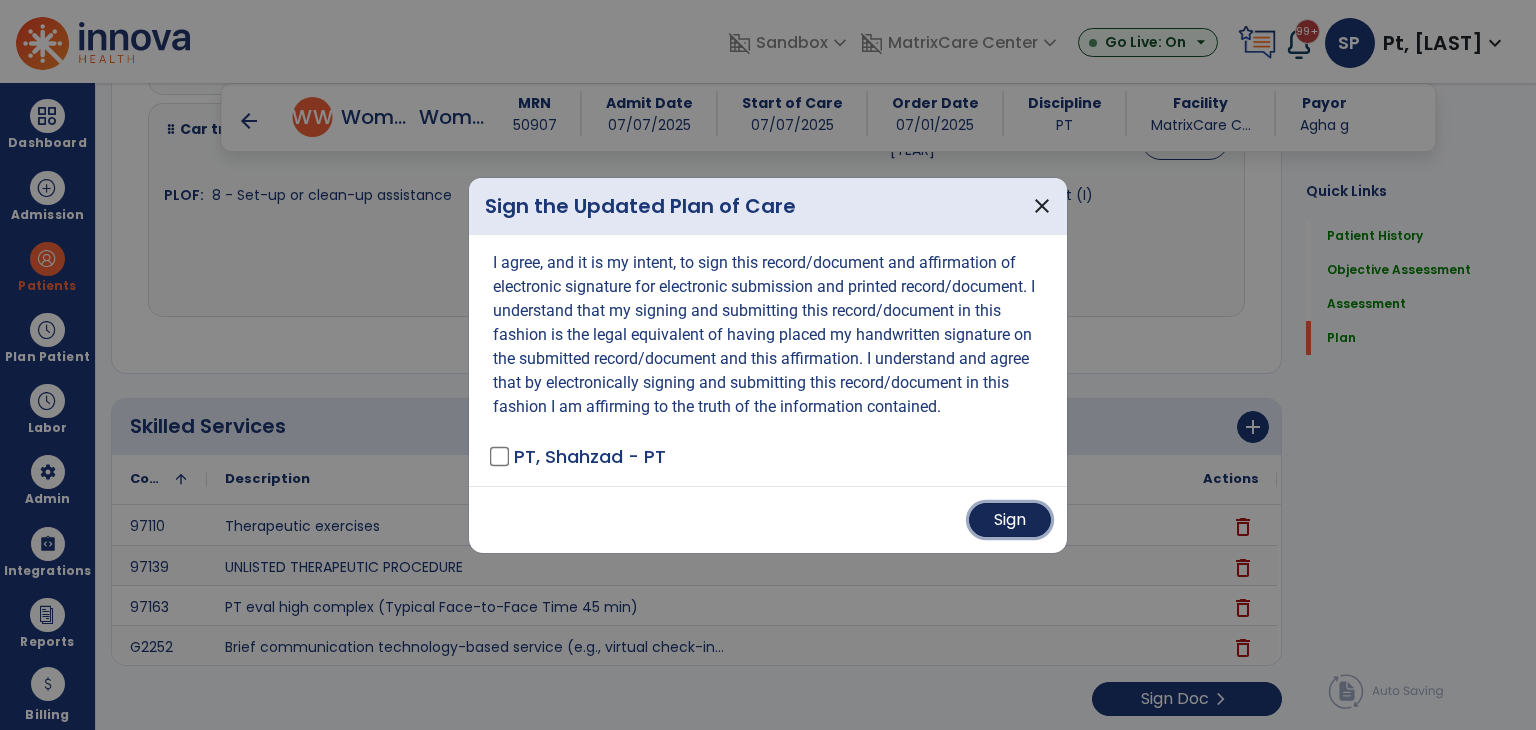 click on "Sign" at bounding box center (1010, 520) 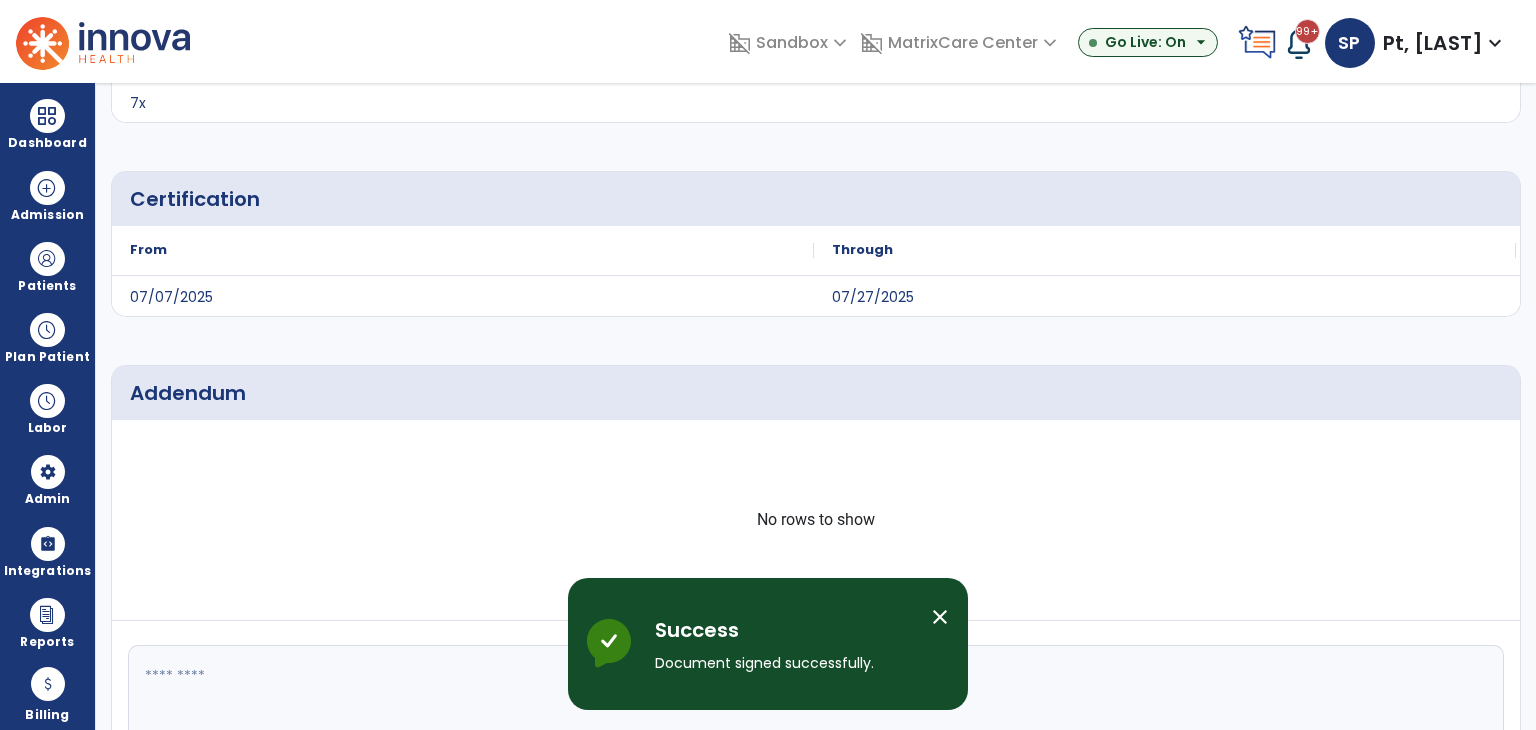 scroll, scrollTop: 0, scrollLeft: 0, axis: both 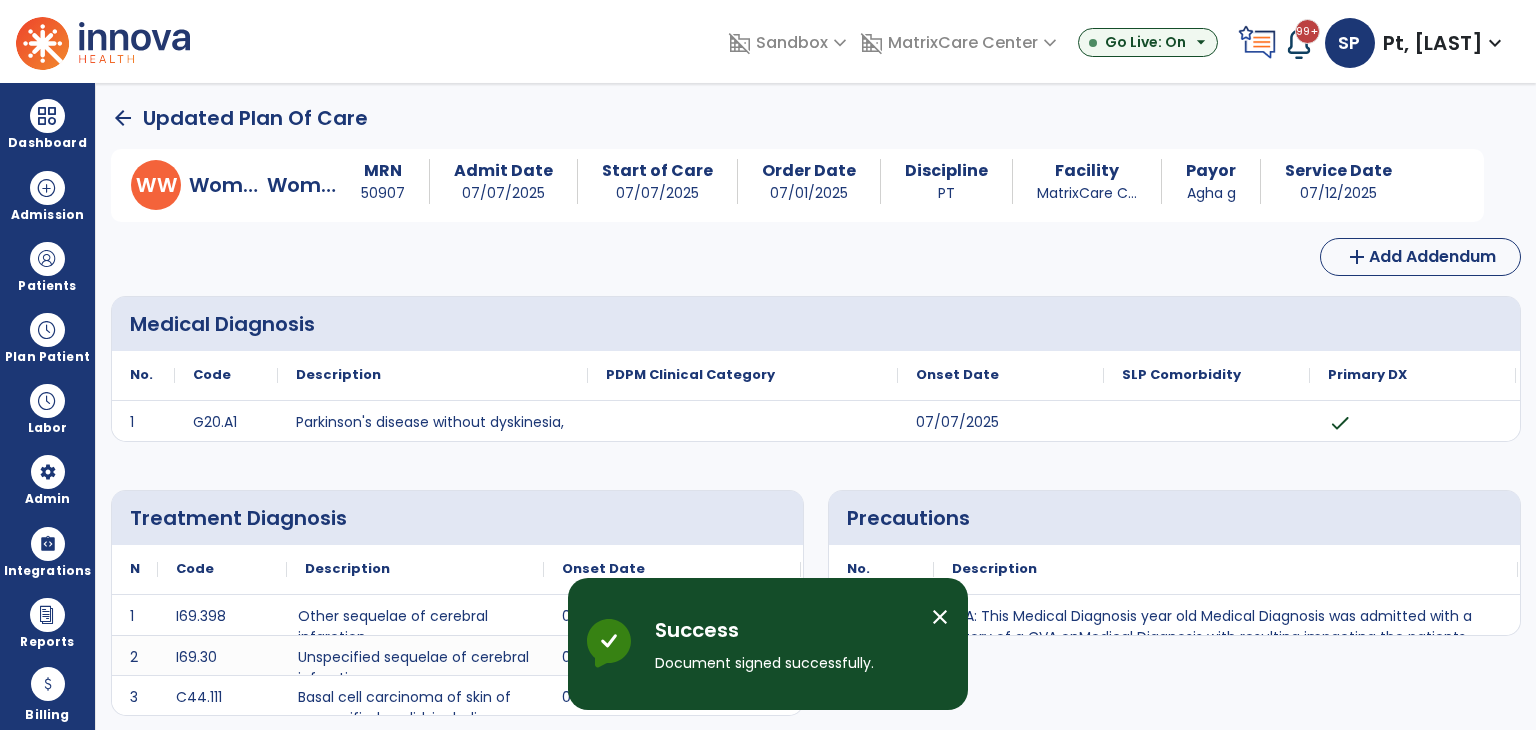 click on "close" at bounding box center (940, 617) 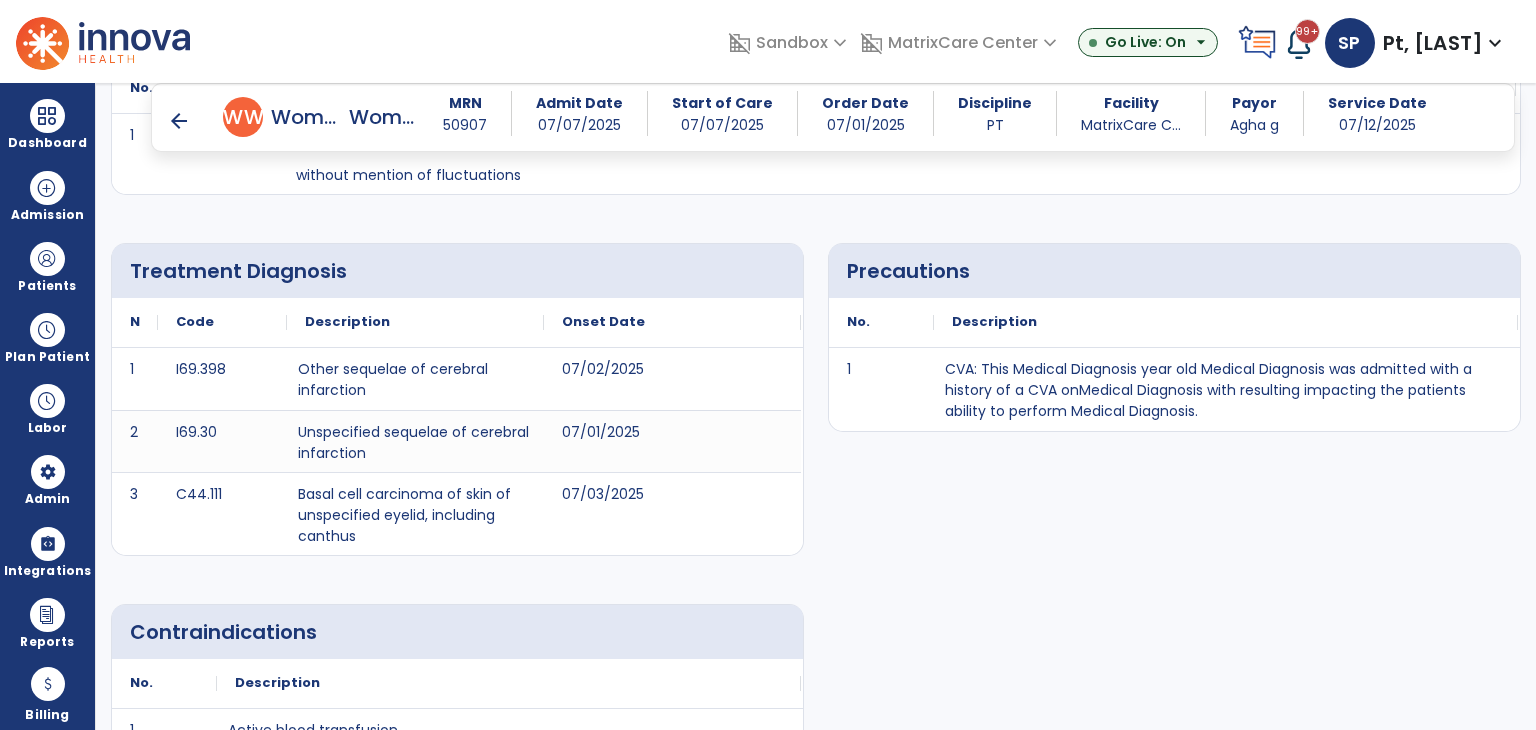 scroll, scrollTop: 0, scrollLeft: 0, axis: both 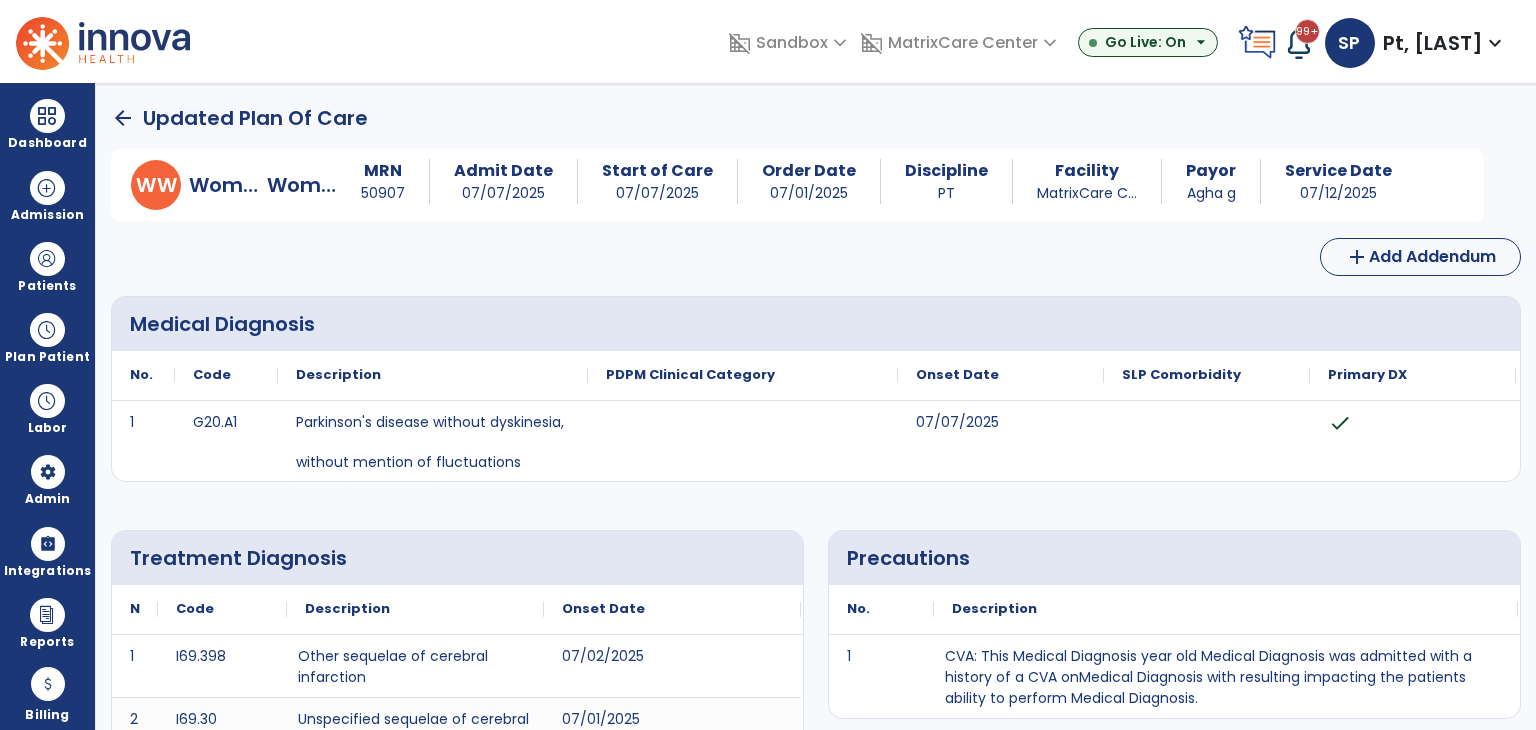 click on "arrow_back" 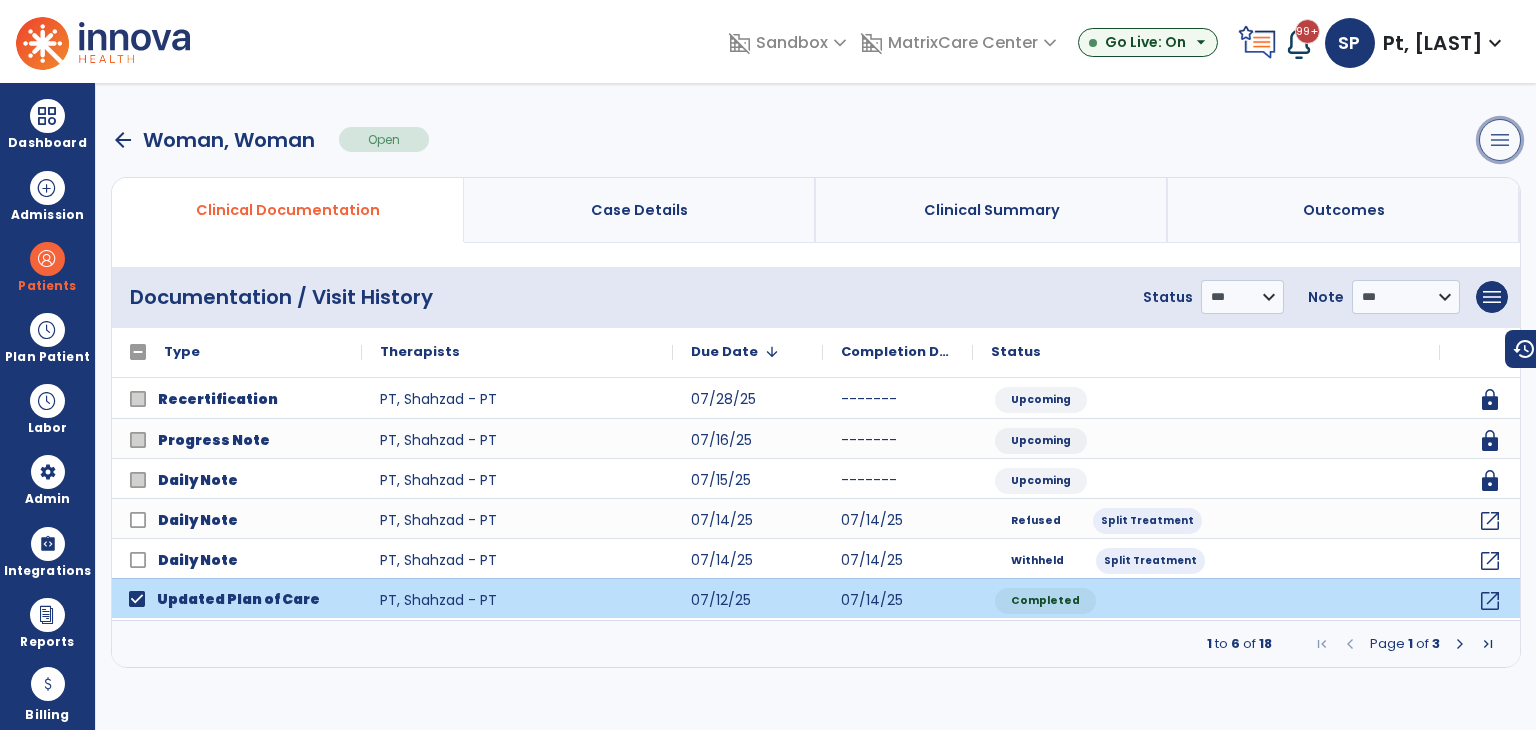 click on "menu" at bounding box center [1500, 140] 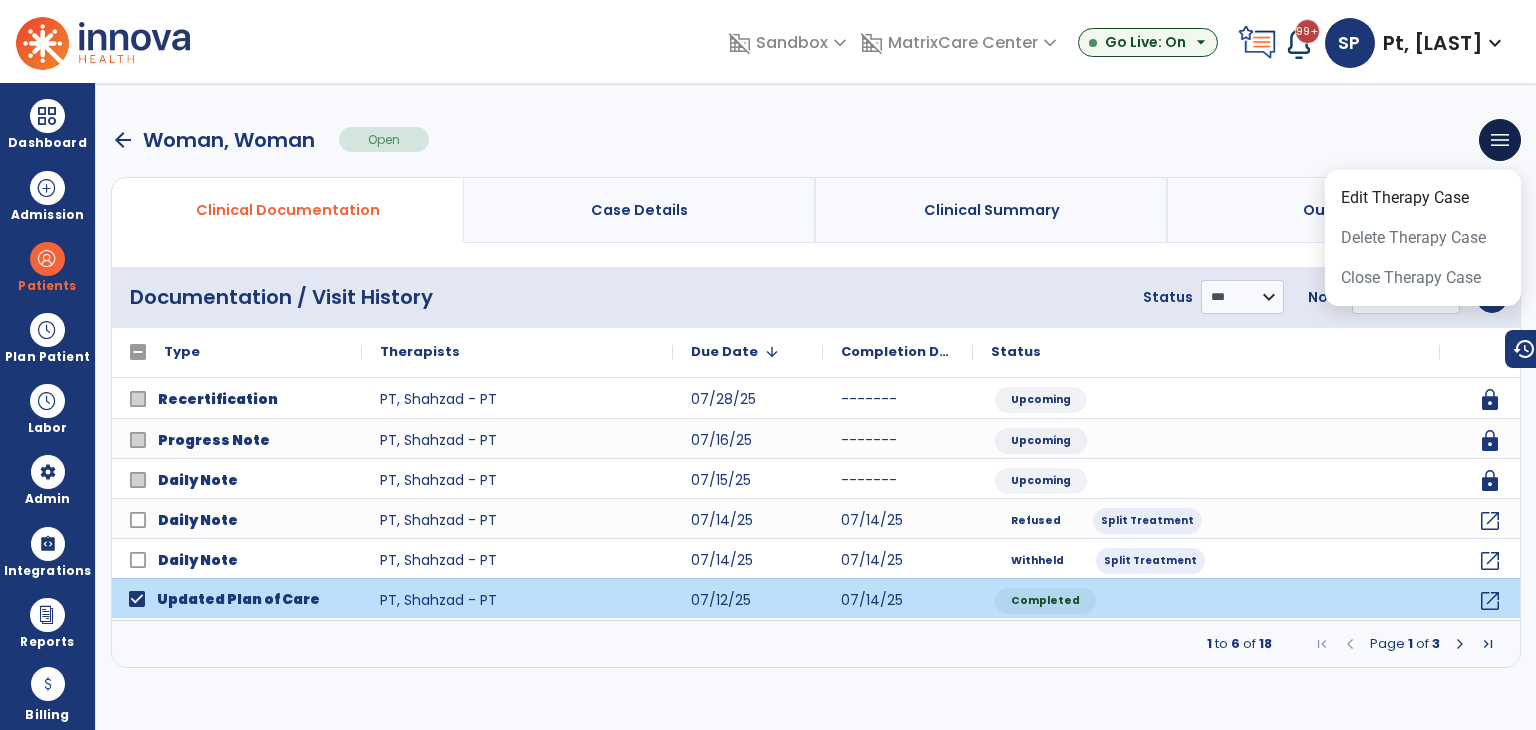 click on "arrow_back Woman, Woman Open menu Edit Therapy Case Delete Therapy Case Close Therapy Case" at bounding box center (816, 140) 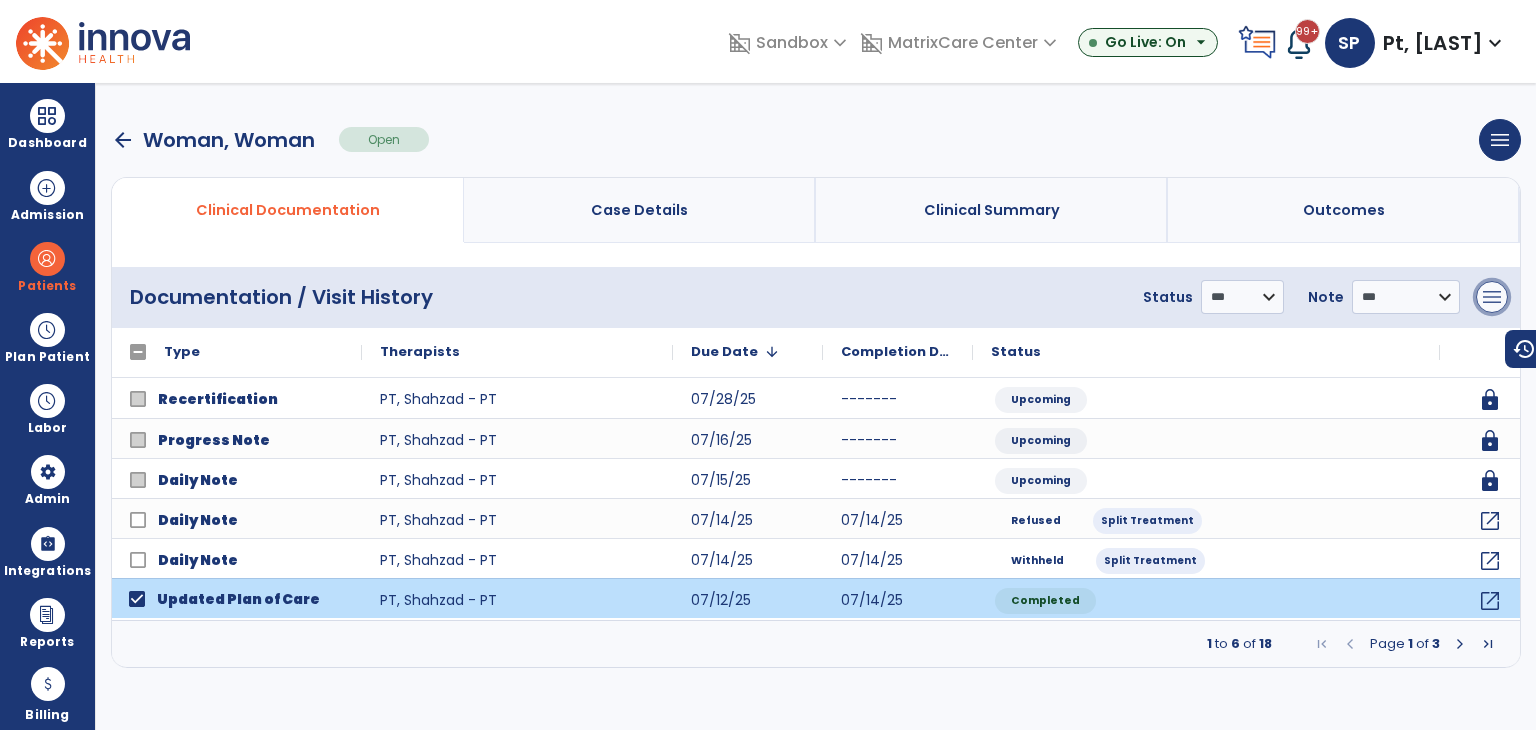 click on "menu" at bounding box center (1492, 297) 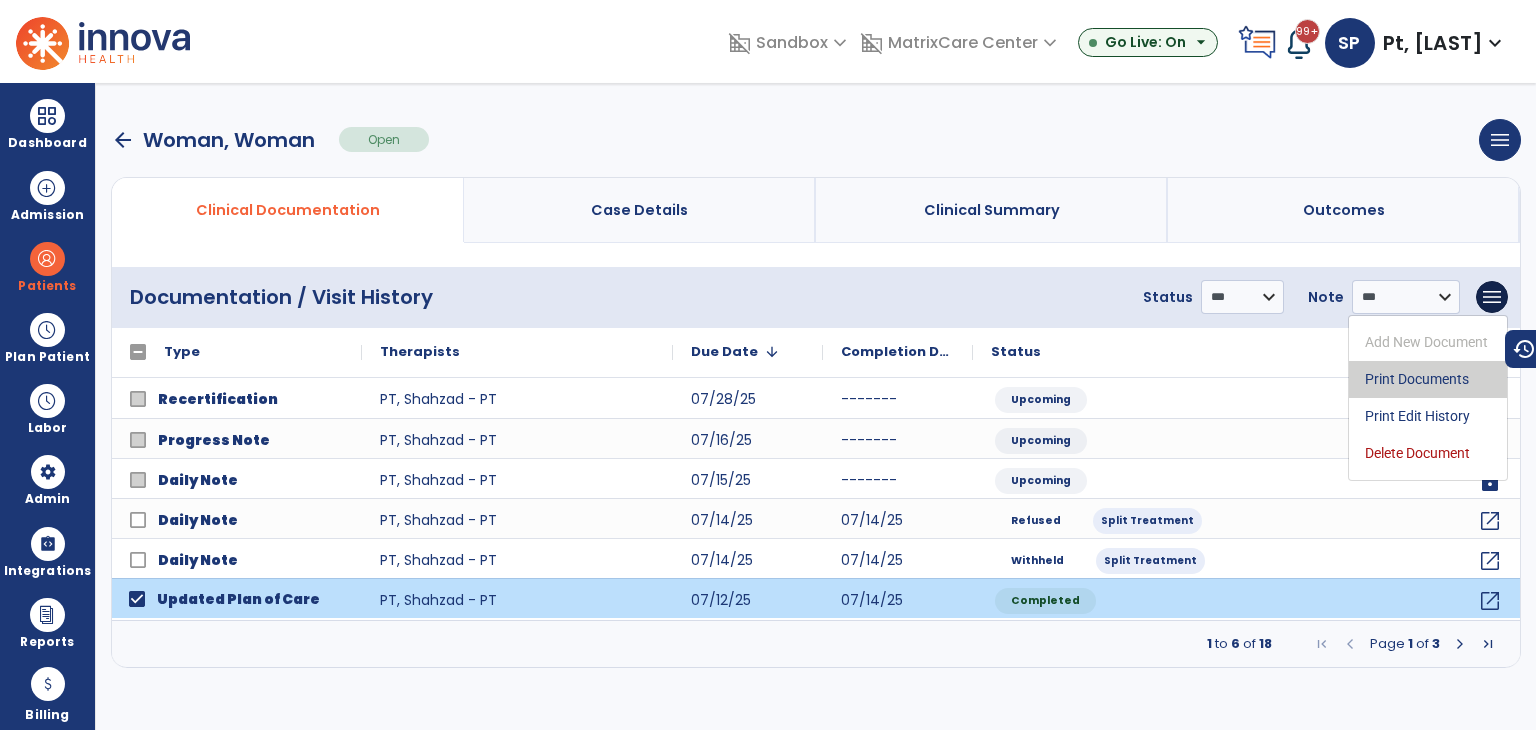 click on "Print Documents" at bounding box center [1428, 379] 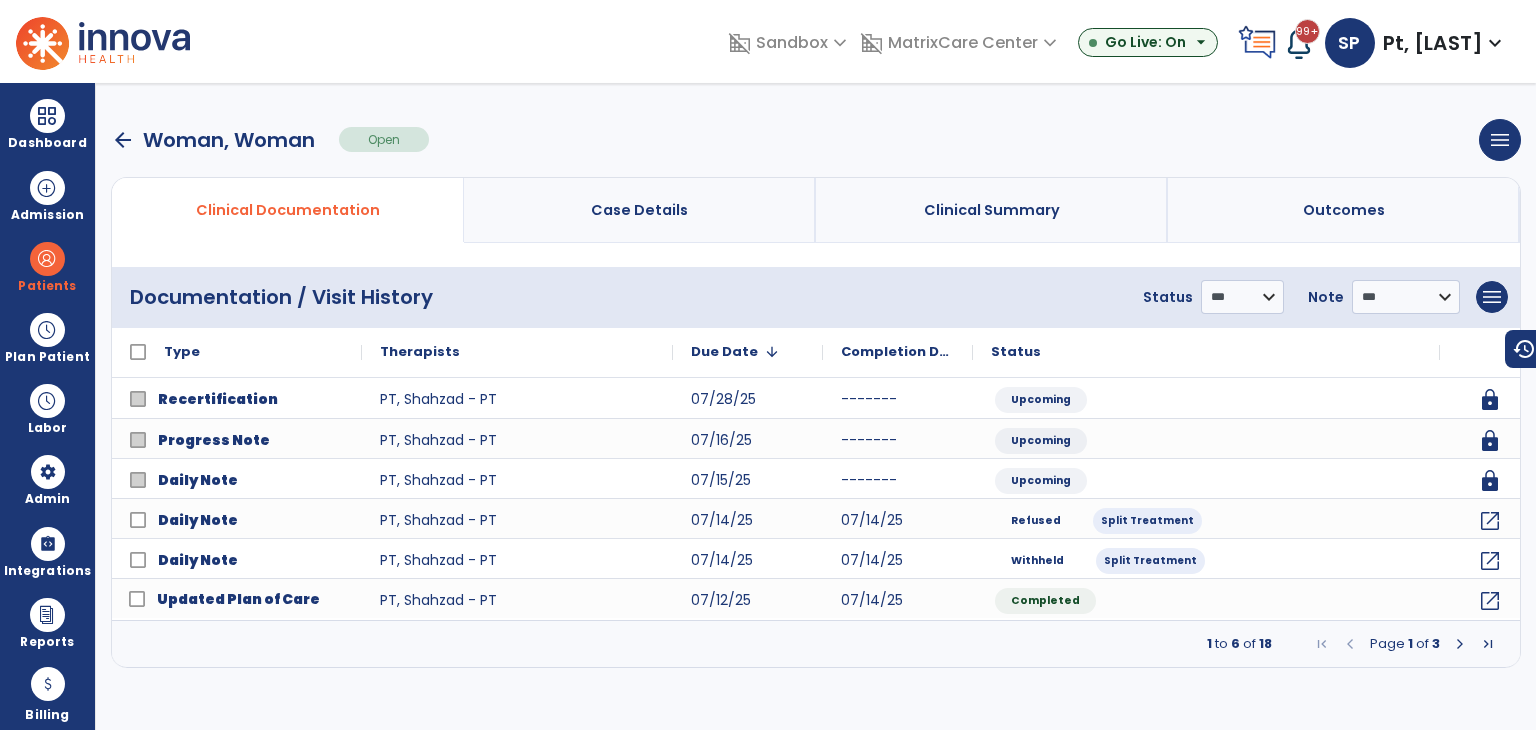 click on "arrow_back" at bounding box center (123, 140) 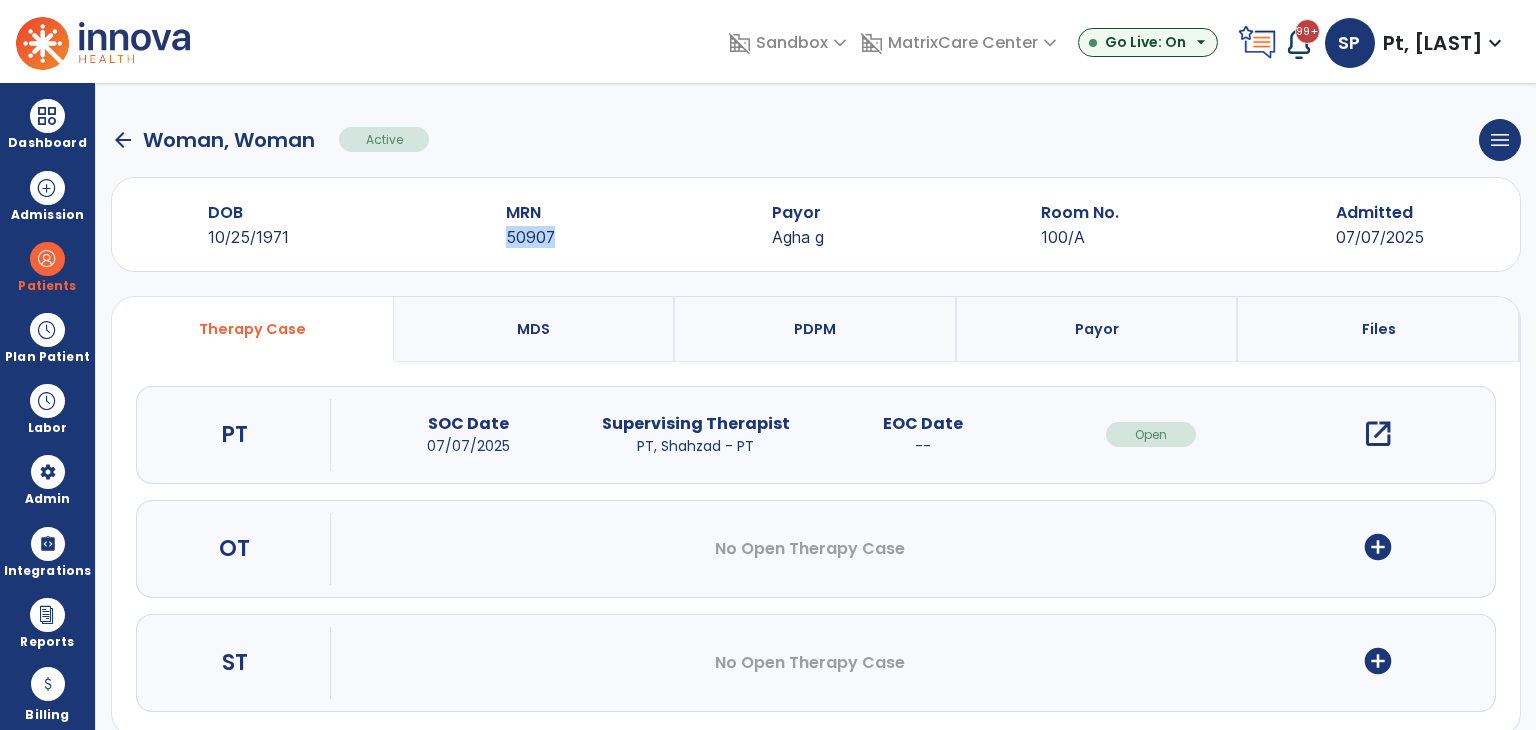 drag, startPoint x: 557, startPoint y: 230, endPoint x: 482, endPoint y: 233, distance: 75.059975 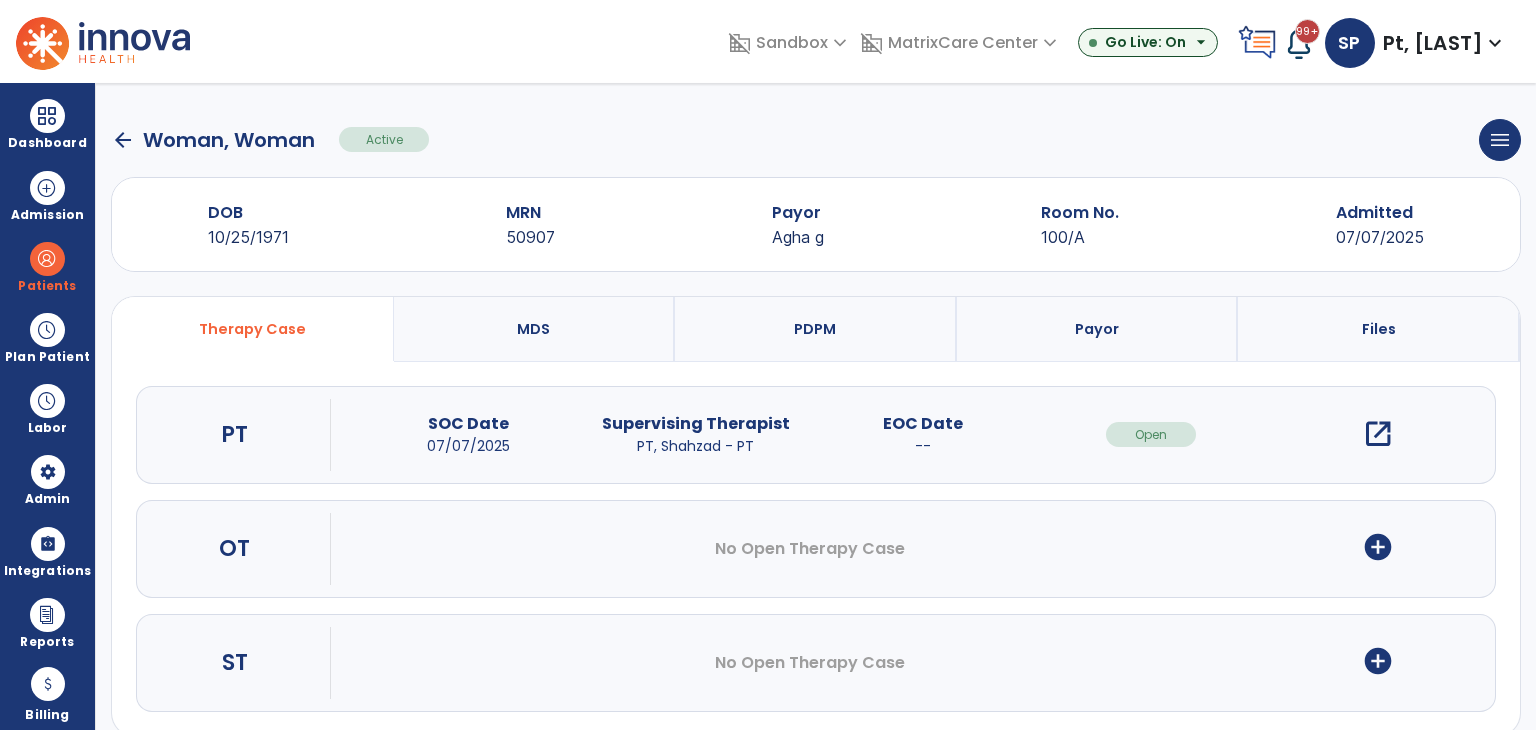 click on "open_in_new" at bounding box center (1378, 434) 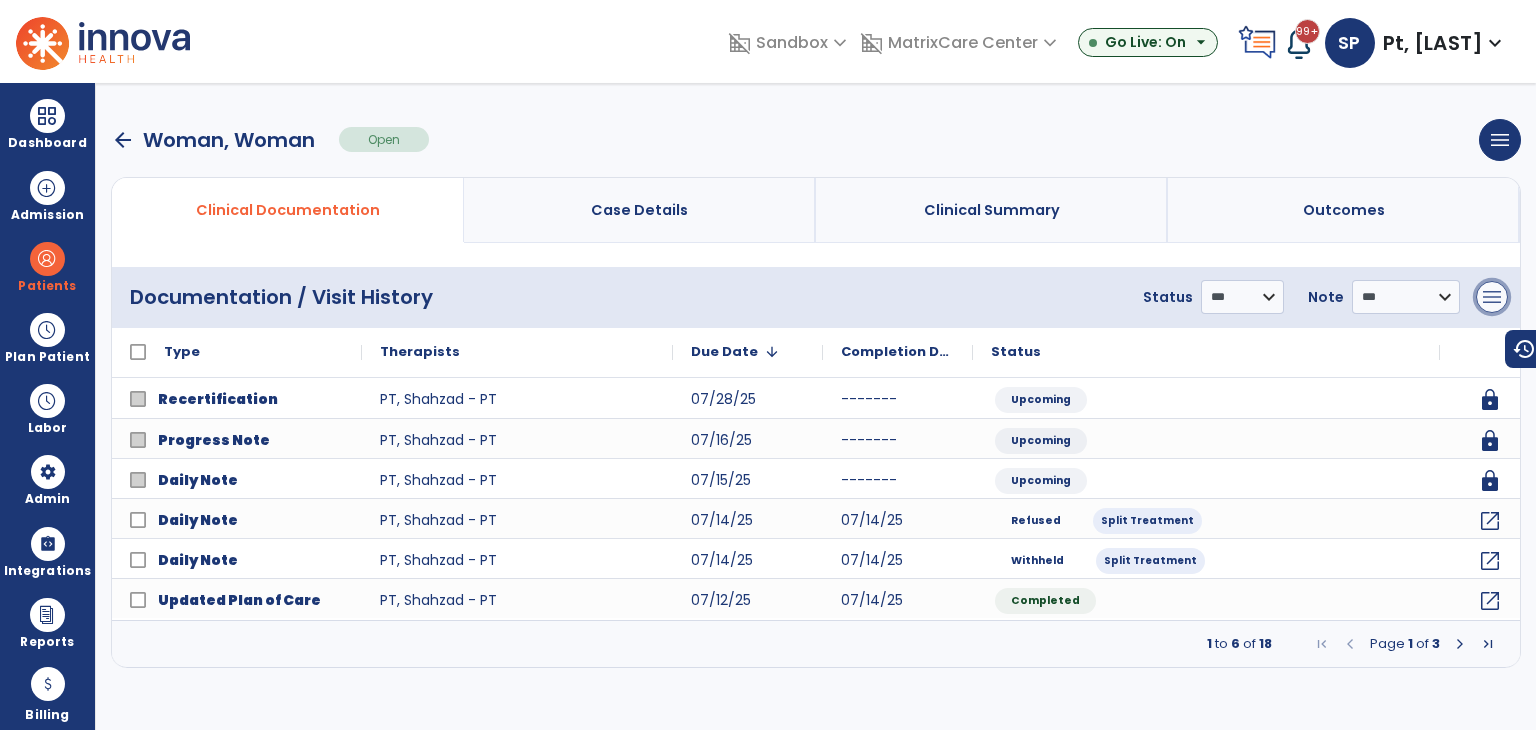 click on "menu" at bounding box center [1492, 297] 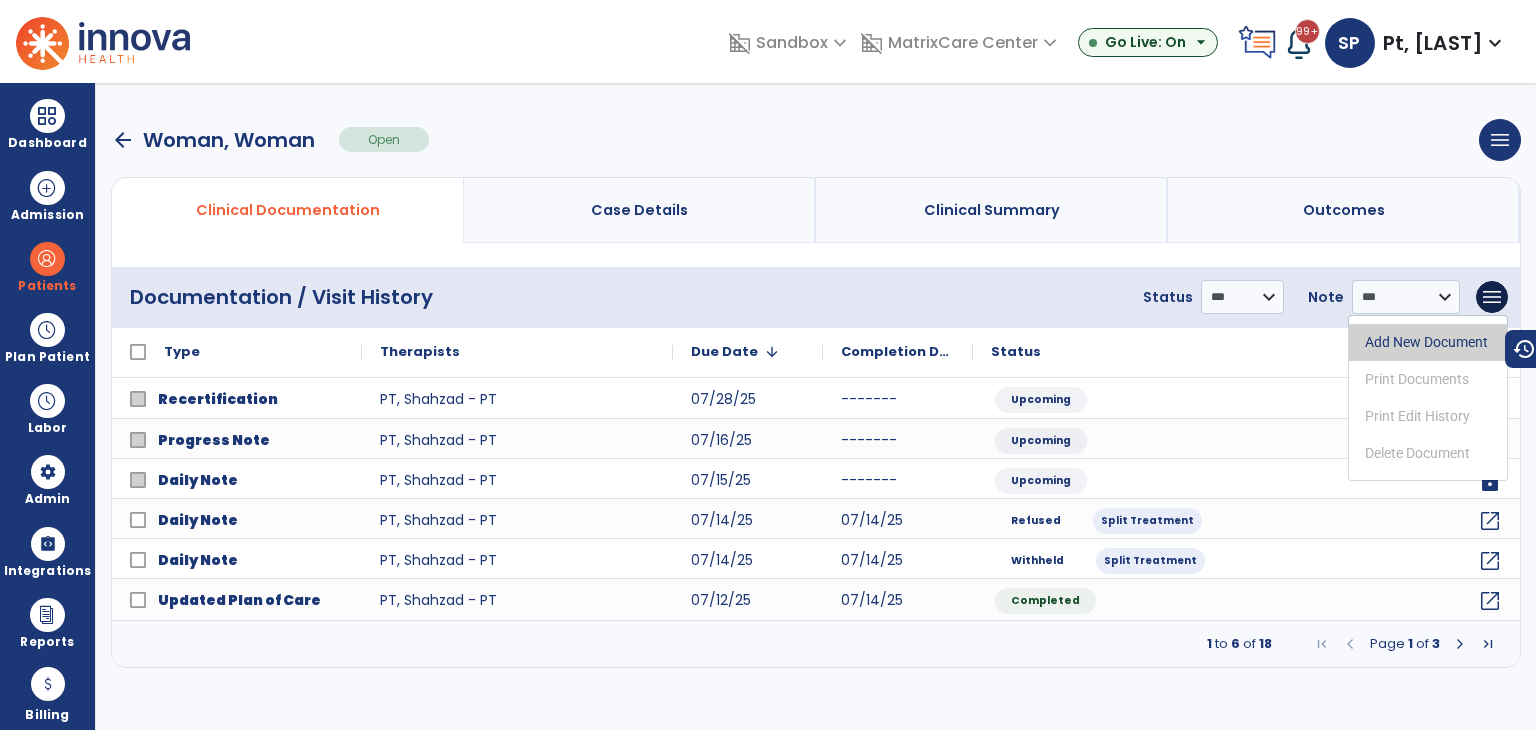click on "Add New Document" at bounding box center (1428, 342) 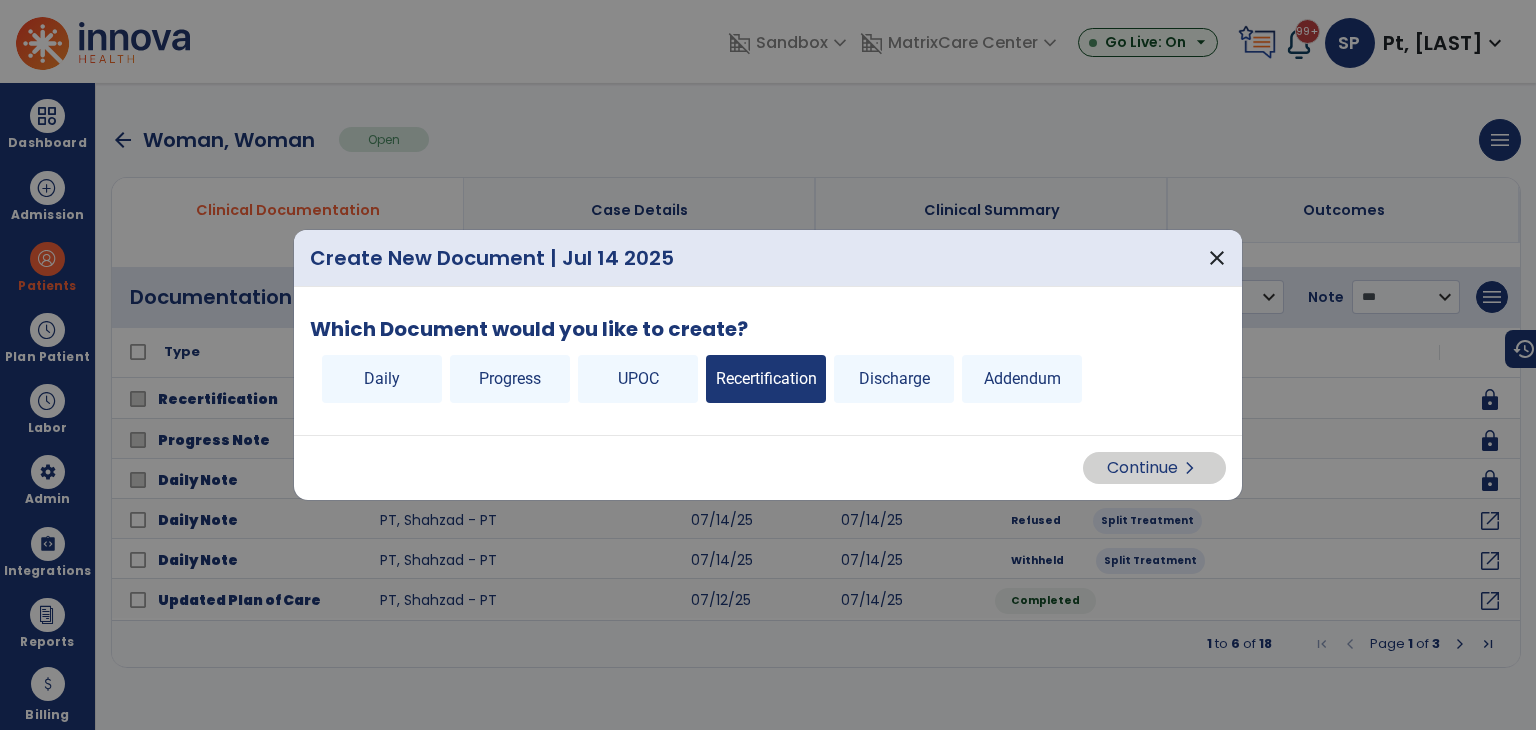 click on "Recertification" at bounding box center (766, 379) 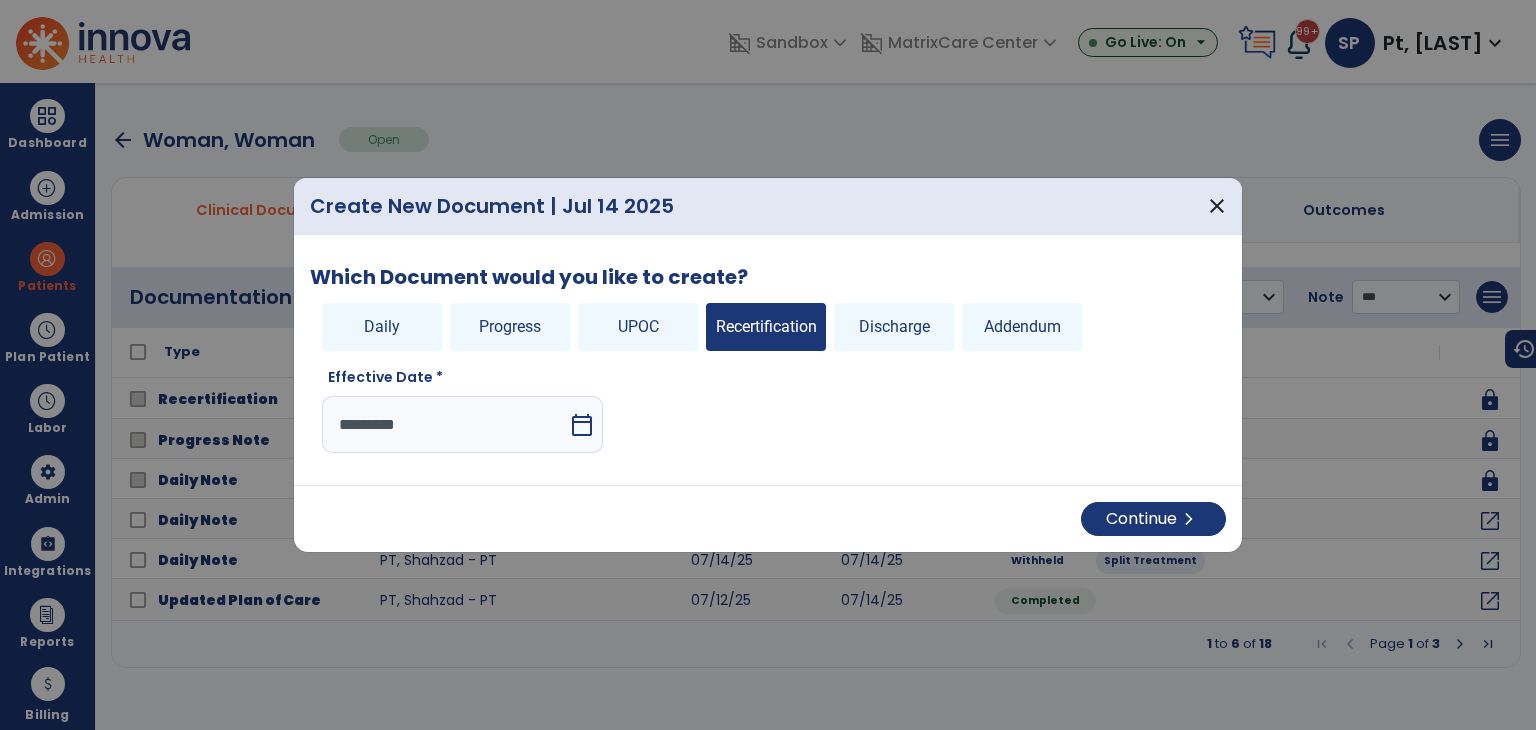 click on "*********" at bounding box center [445, 424] 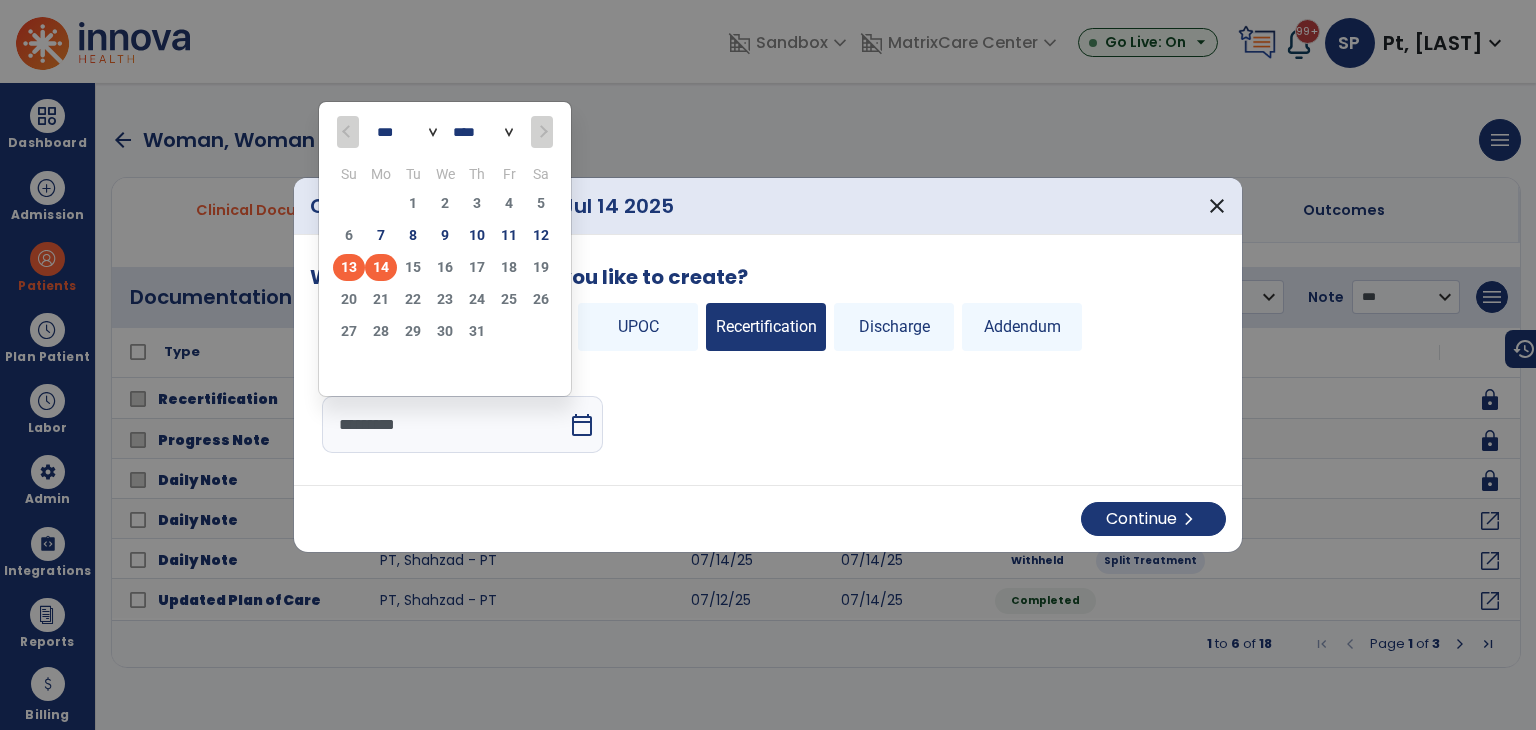 click on "13" 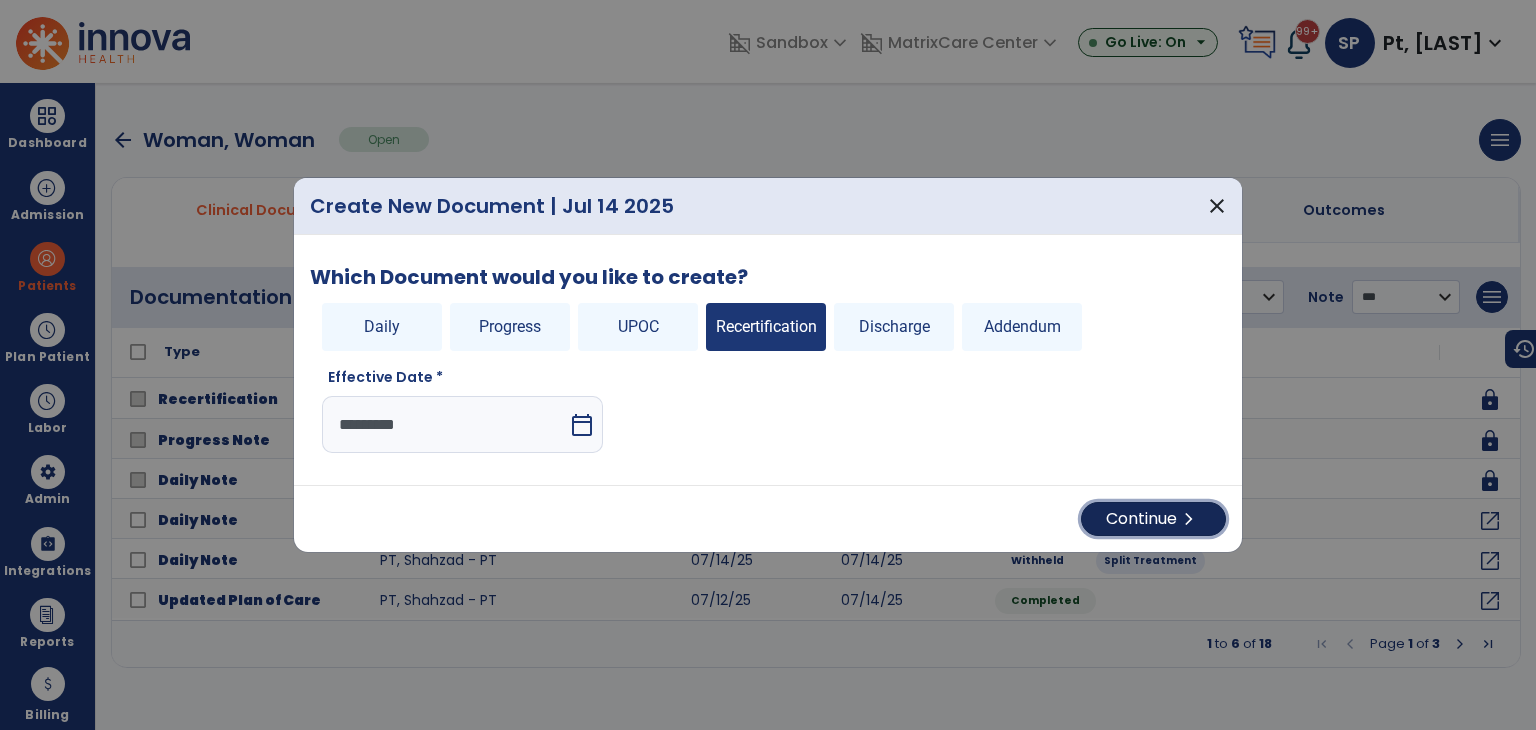 click on "Continue   chevron_right" at bounding box center (1153, 519) 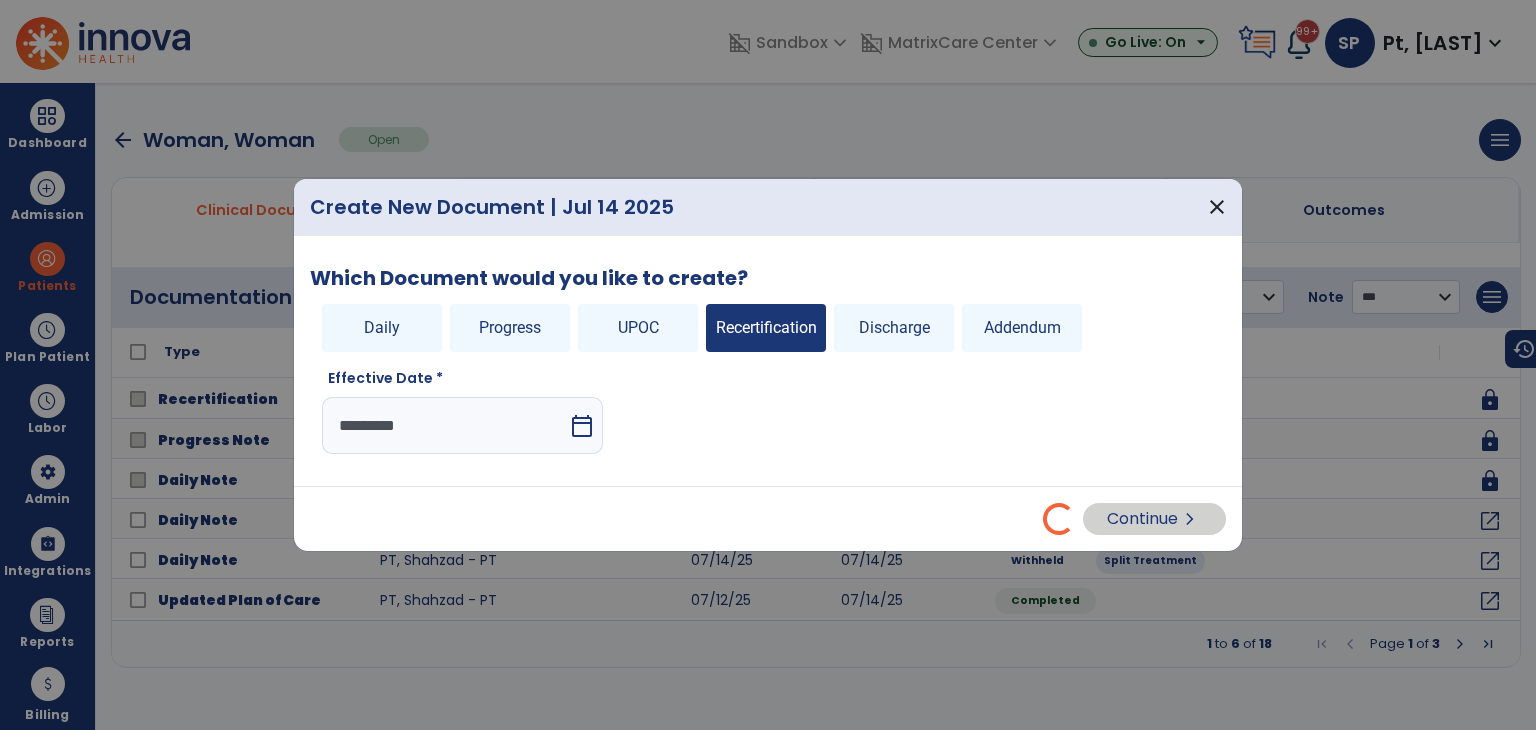 select on "**" 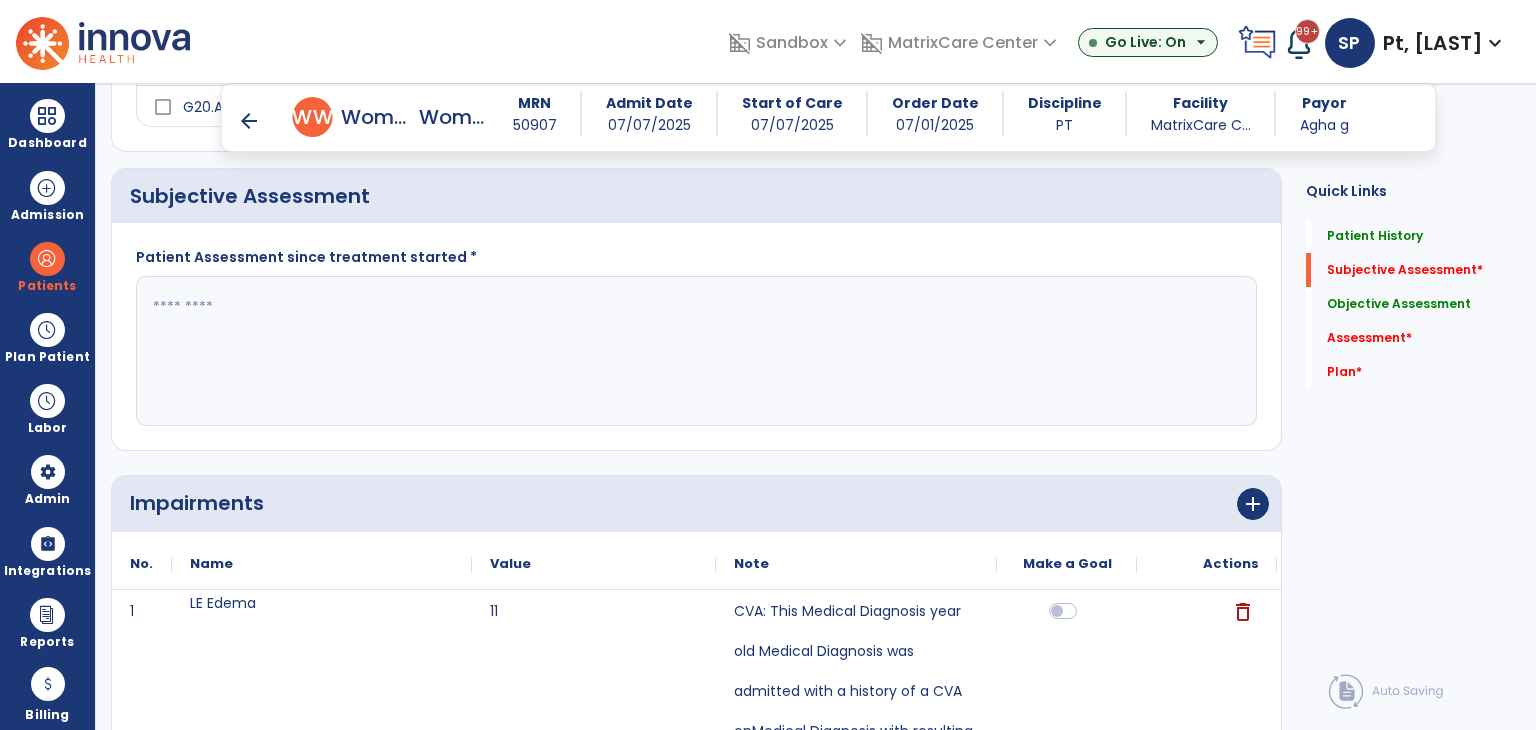 click 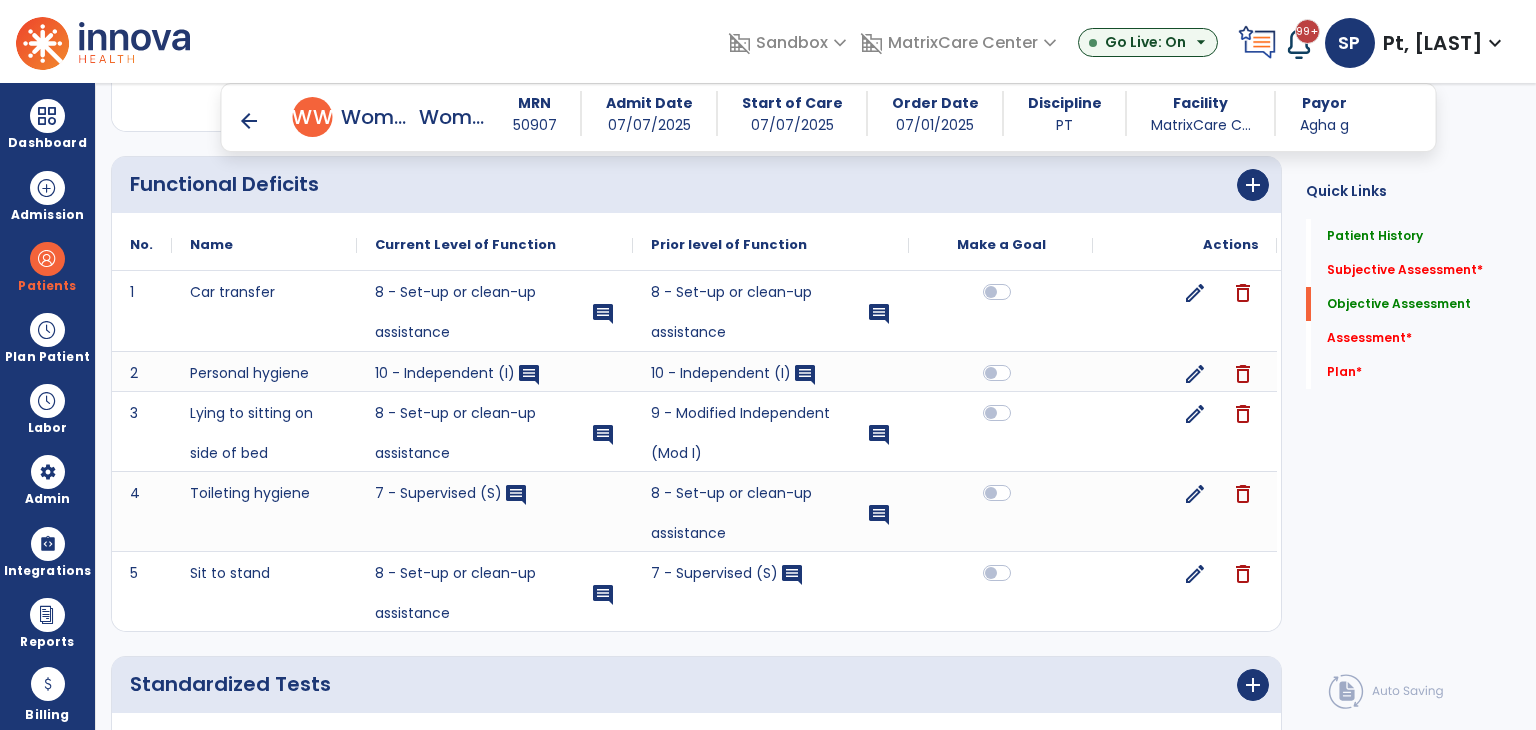 scroll, scrollTop: 1100, scrollLeft: 0, axis: vertical 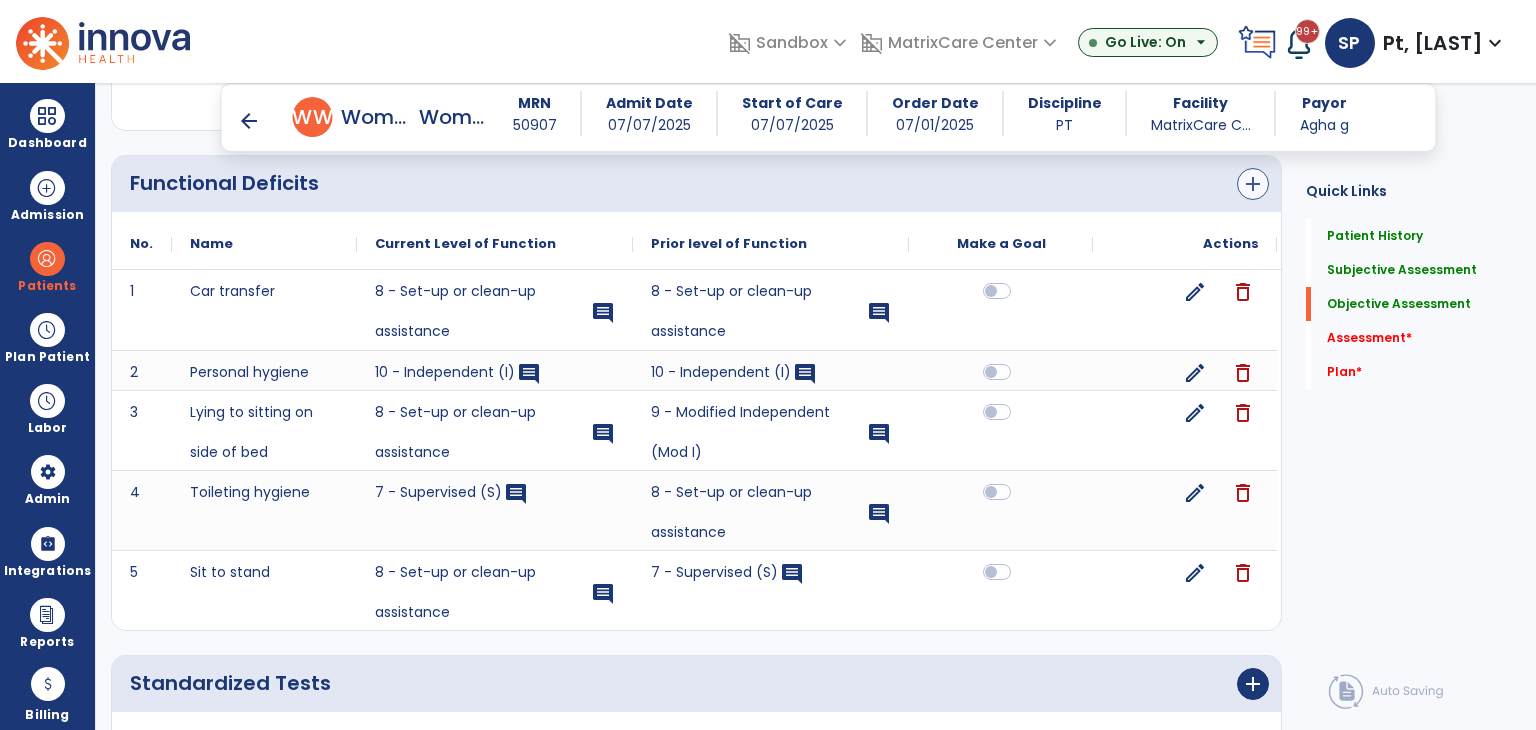 type on "*****" 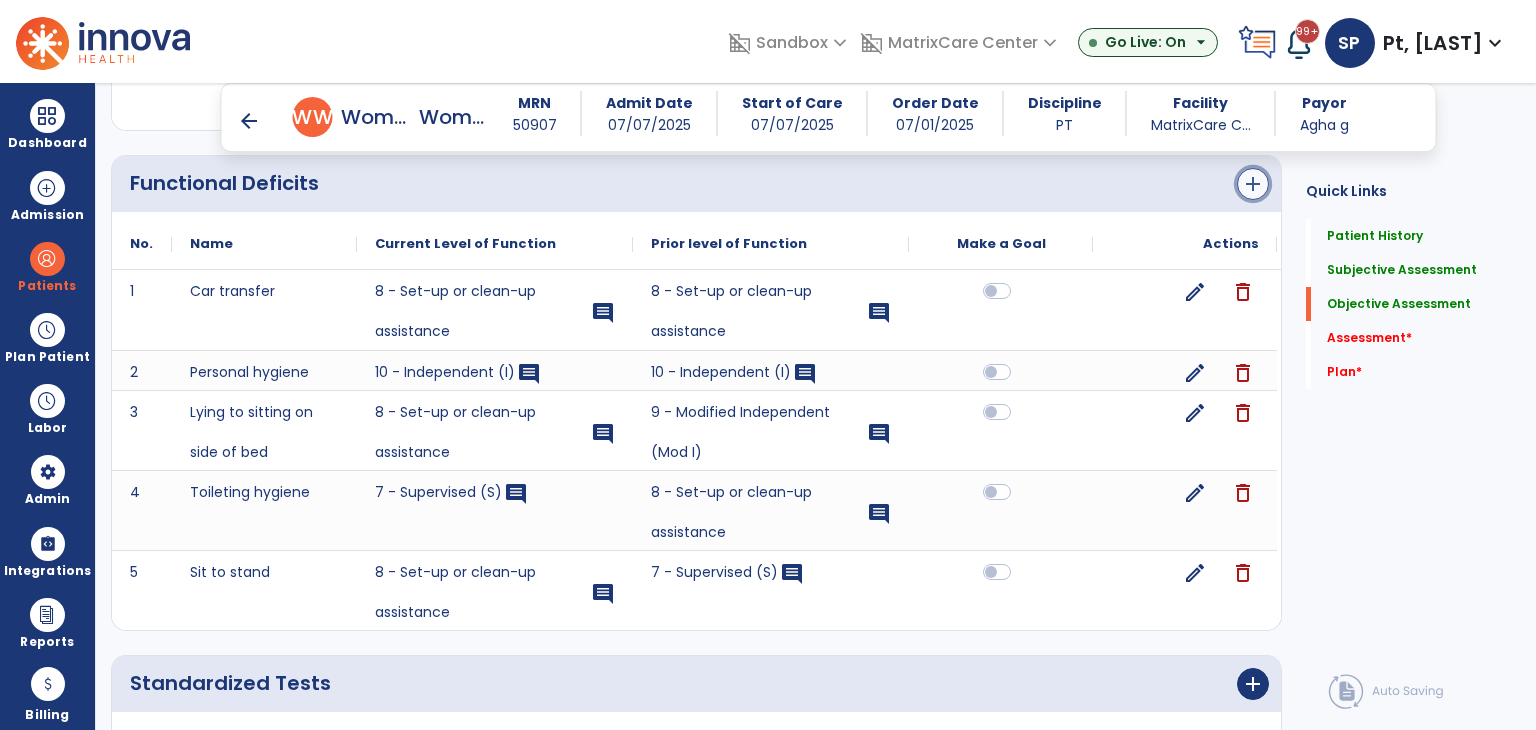 click on "add" 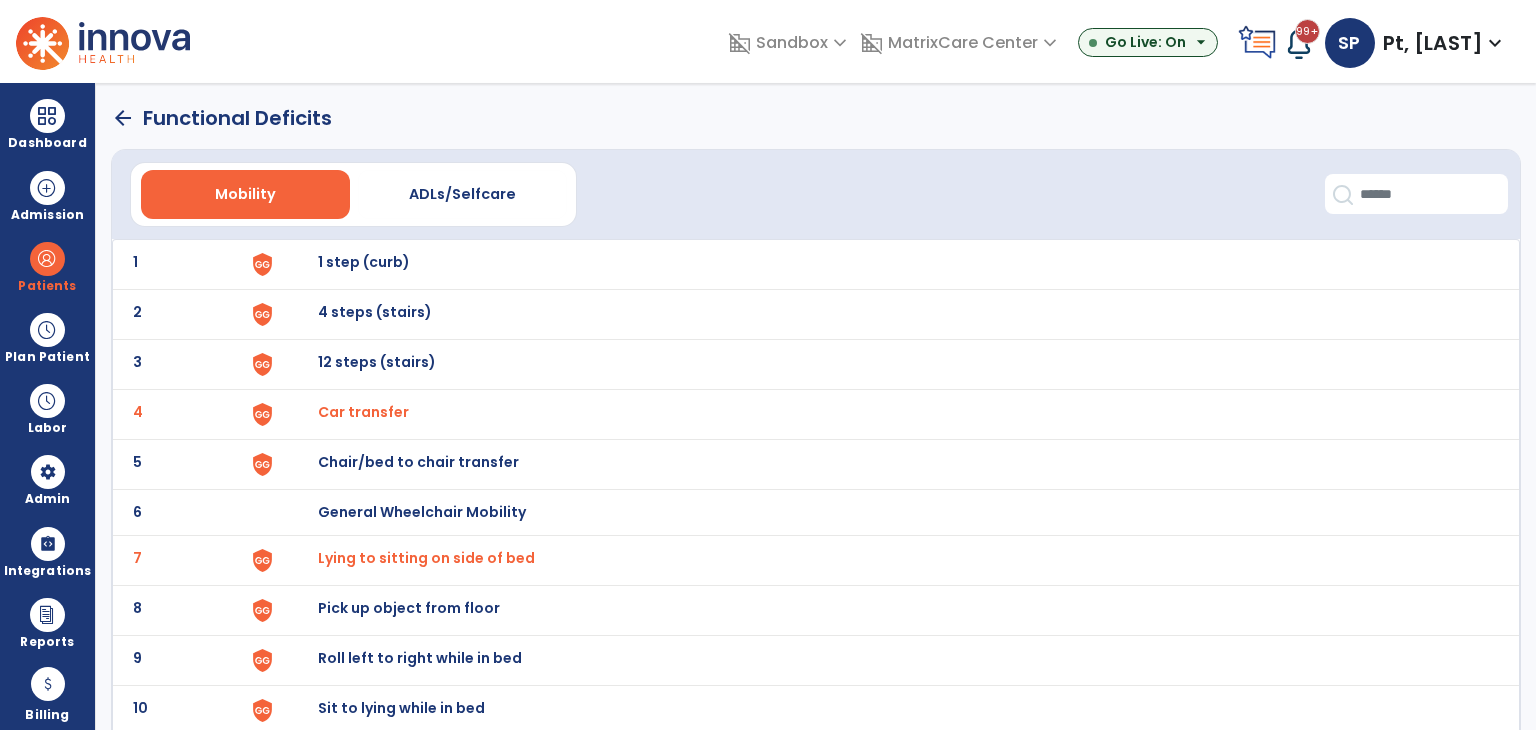scroll, scrollTop: 200, scrollLeft: 0, axis: vertical 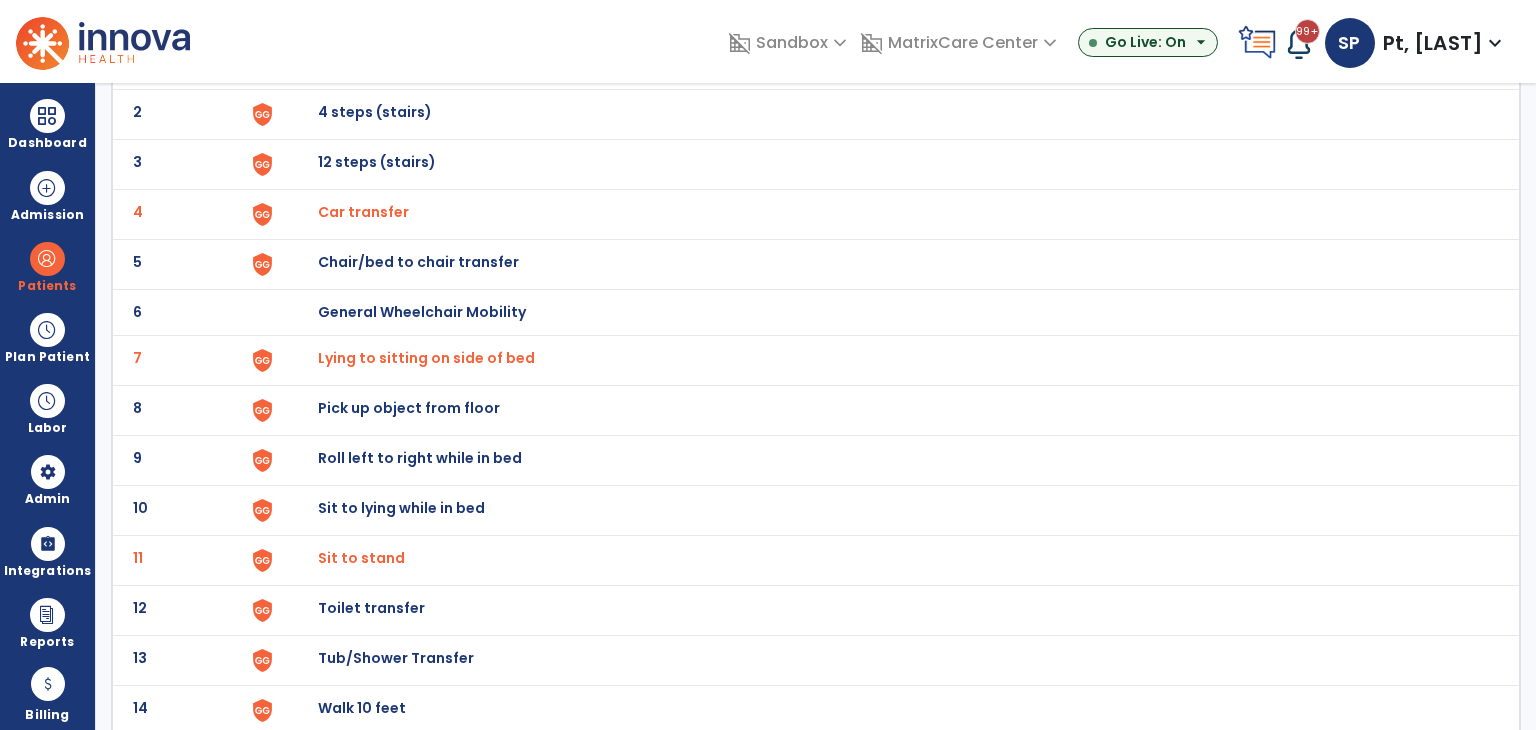 click on "Roll left to right while in bed" at bounding box center (364, 62) 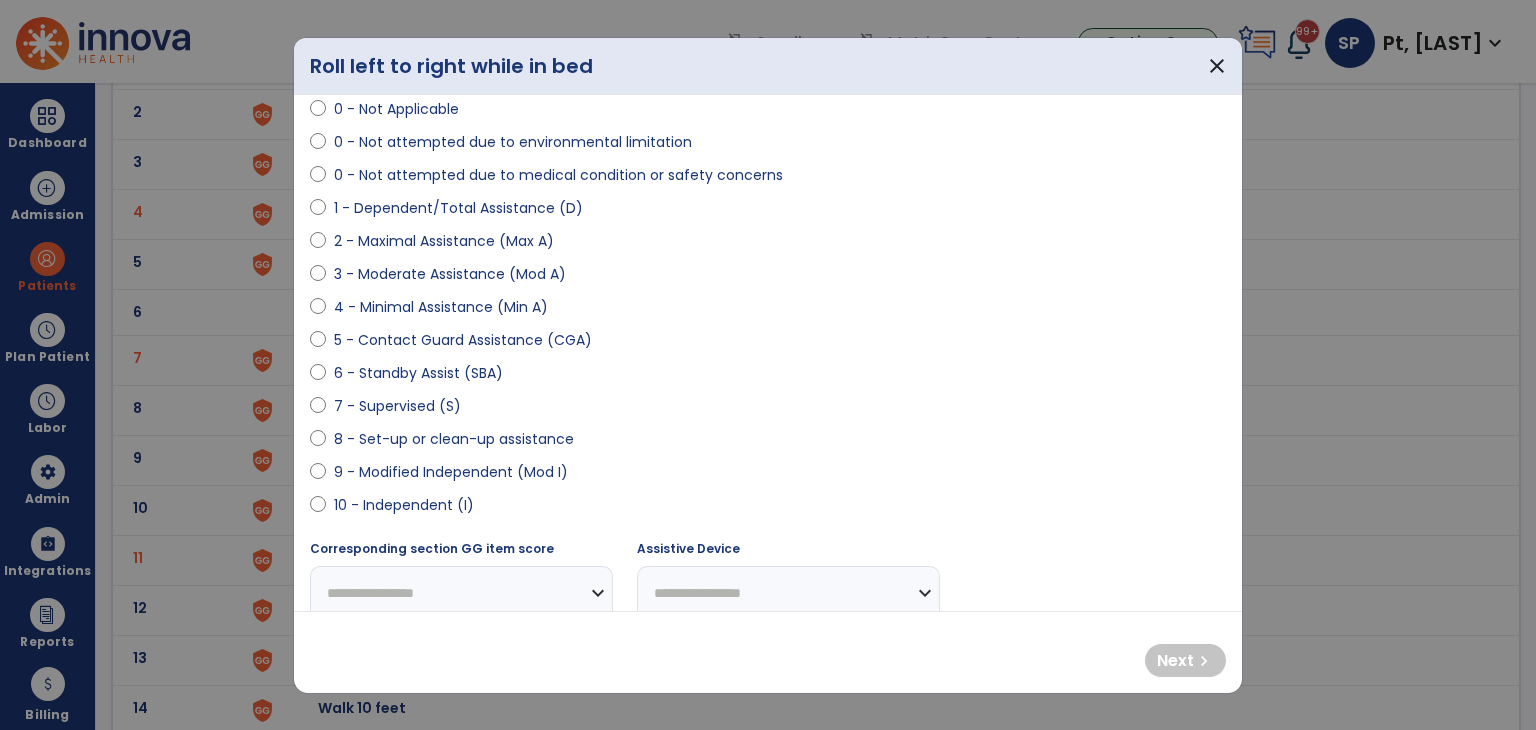 scroll, scrollTop: 200, scrollLeft: 0, axis: vertical 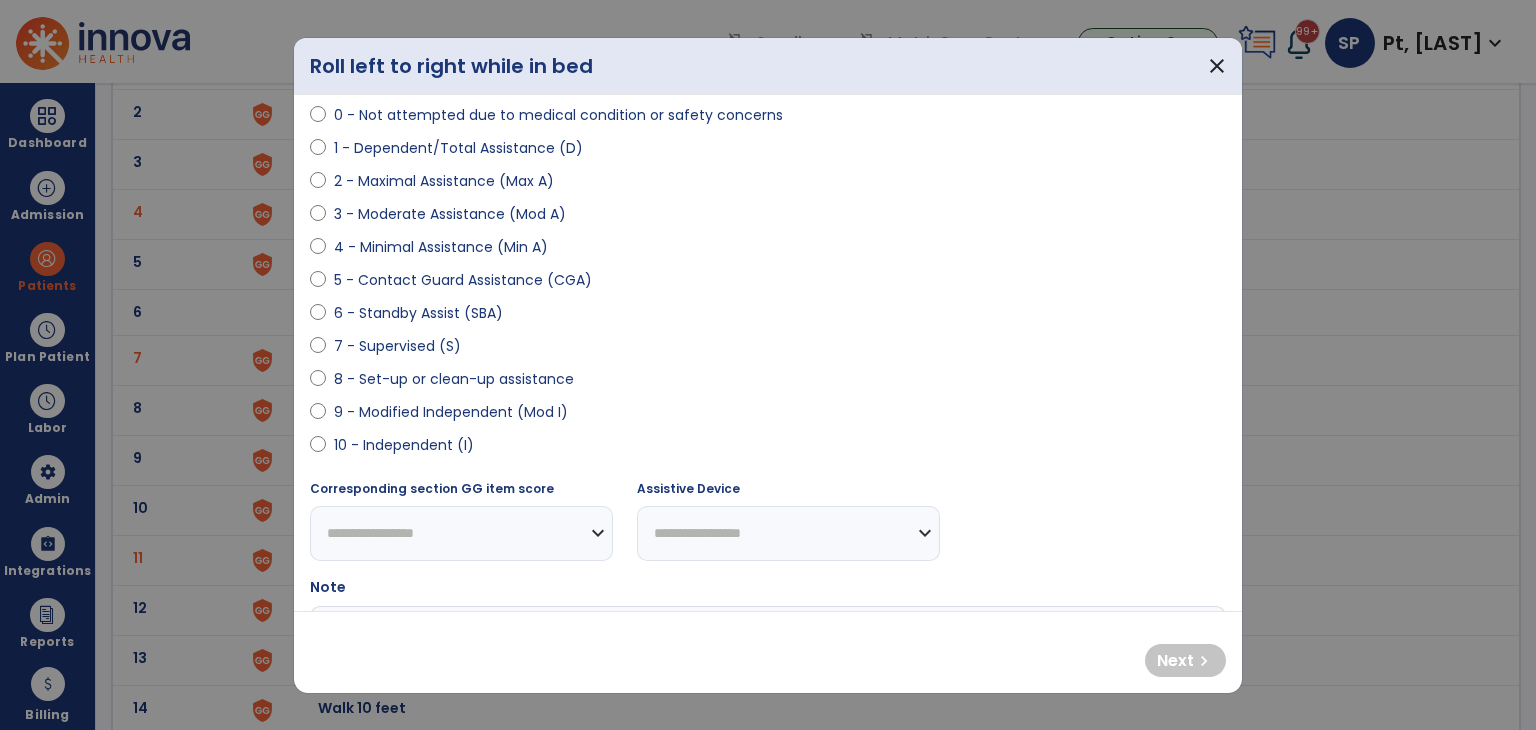 click on "8 - Set-up or clean-up assistance" at bounding box center [454, 379] 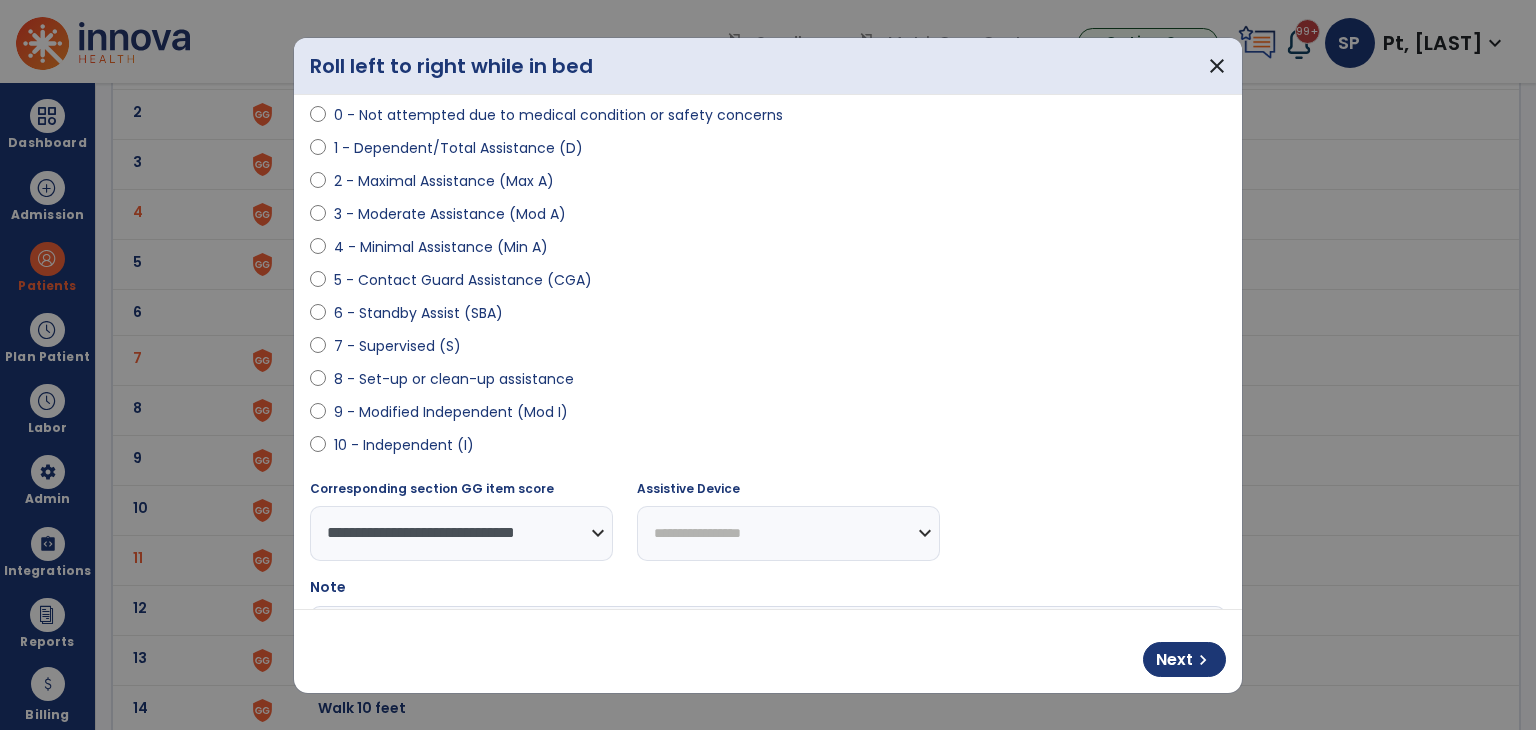 drag, startPoint x: 706, startPoint y: 533, endPoint x: 704, endPoint y: 509, distance: 24.083189 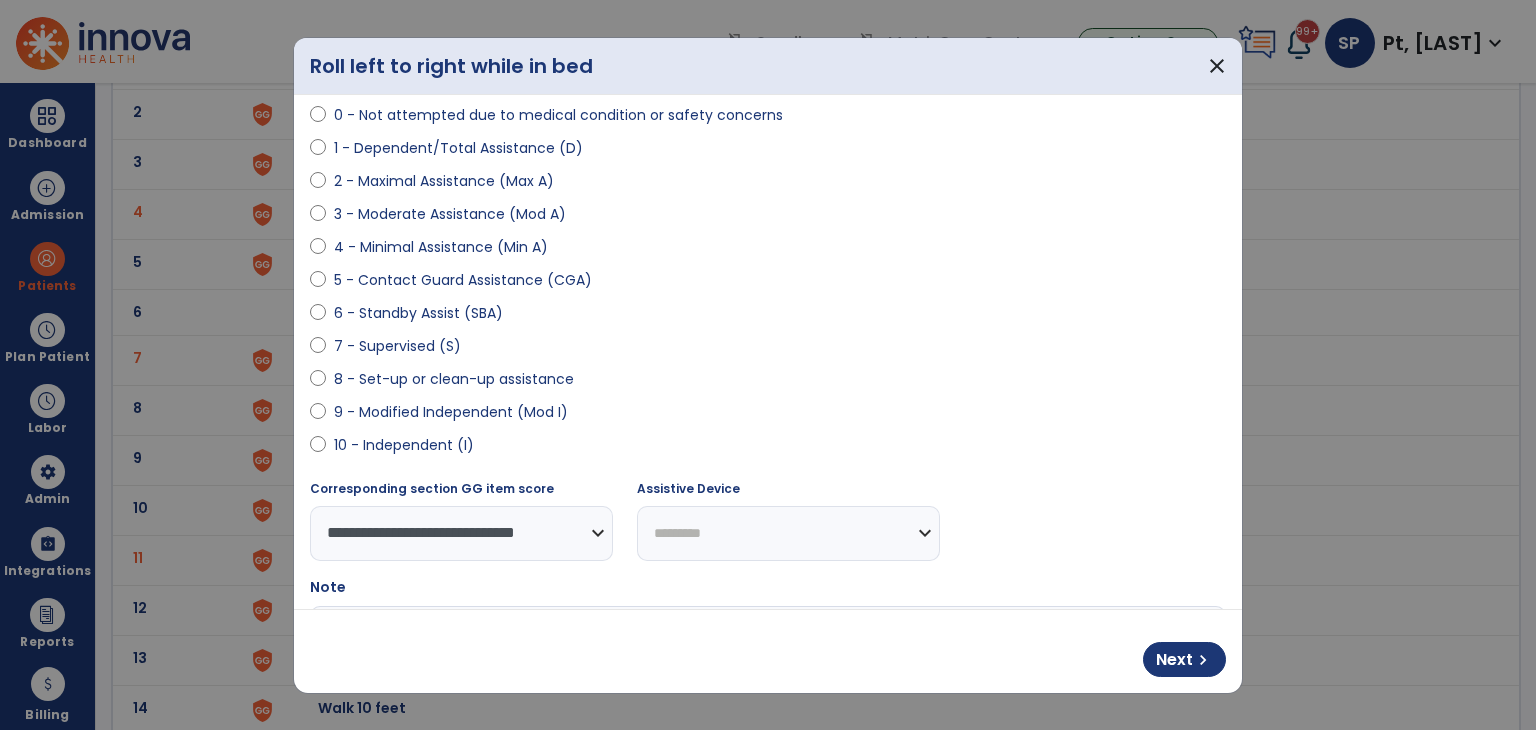 click on "**********" at bounding box center (788, 533) 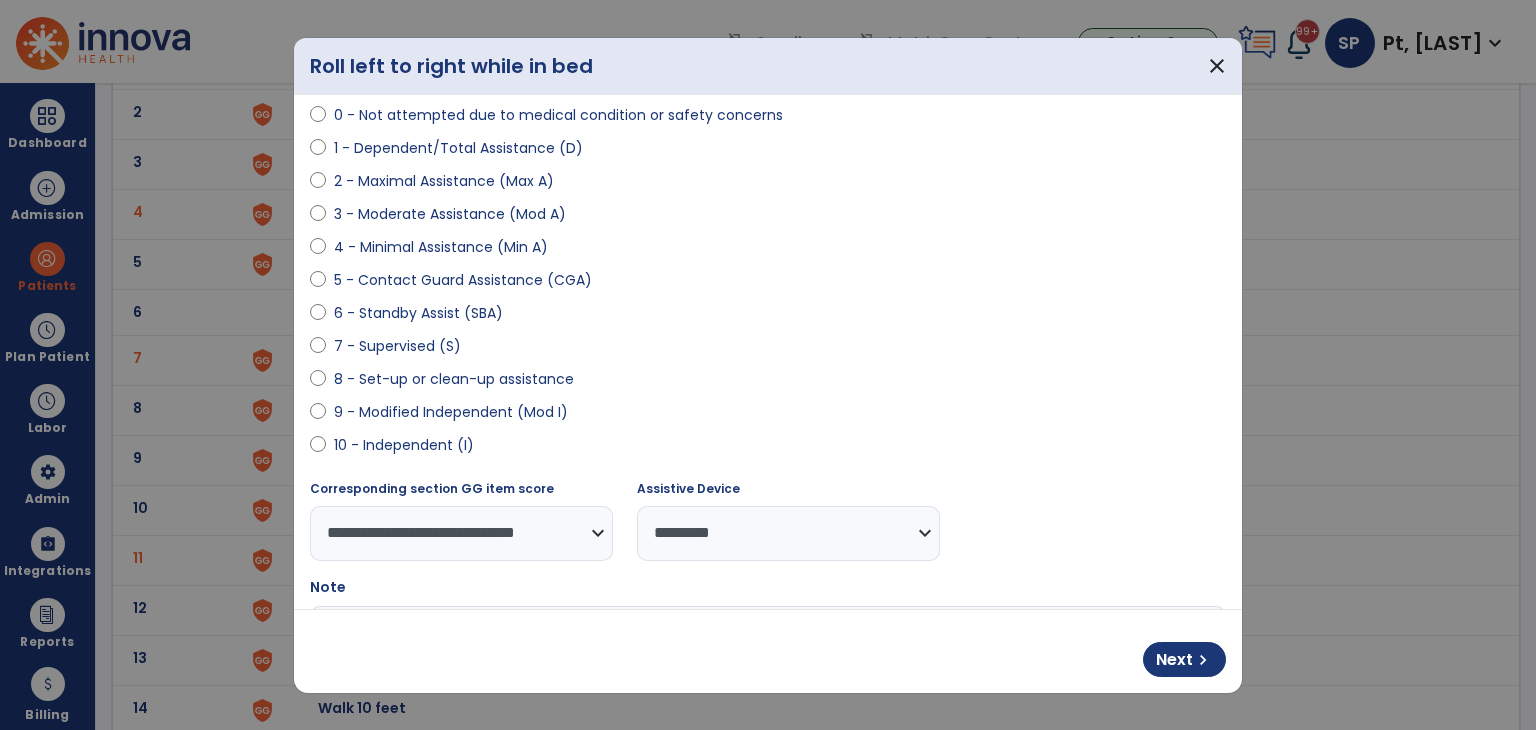 click on "Note" at bounding box center [768, 666] 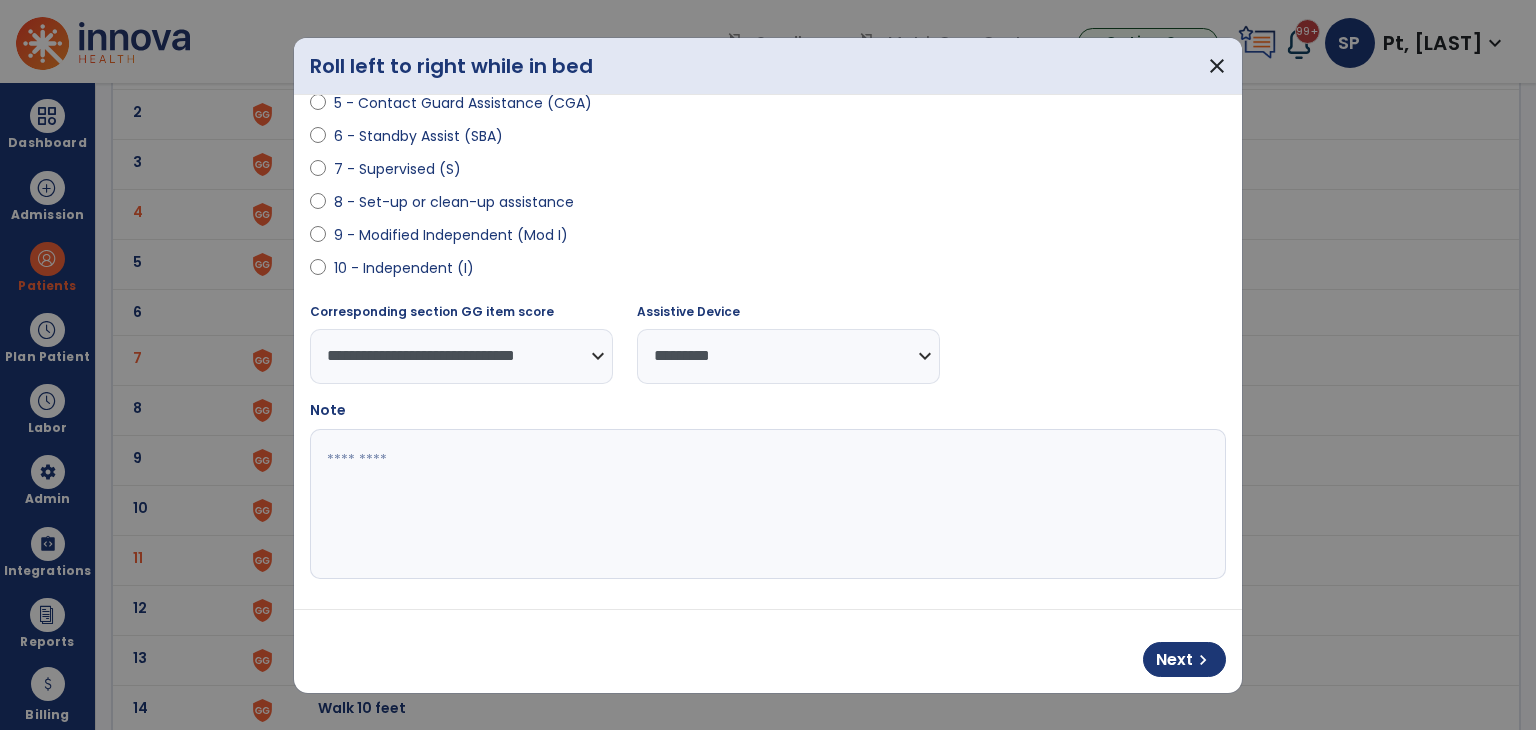 click at bounding box center [766, 504] 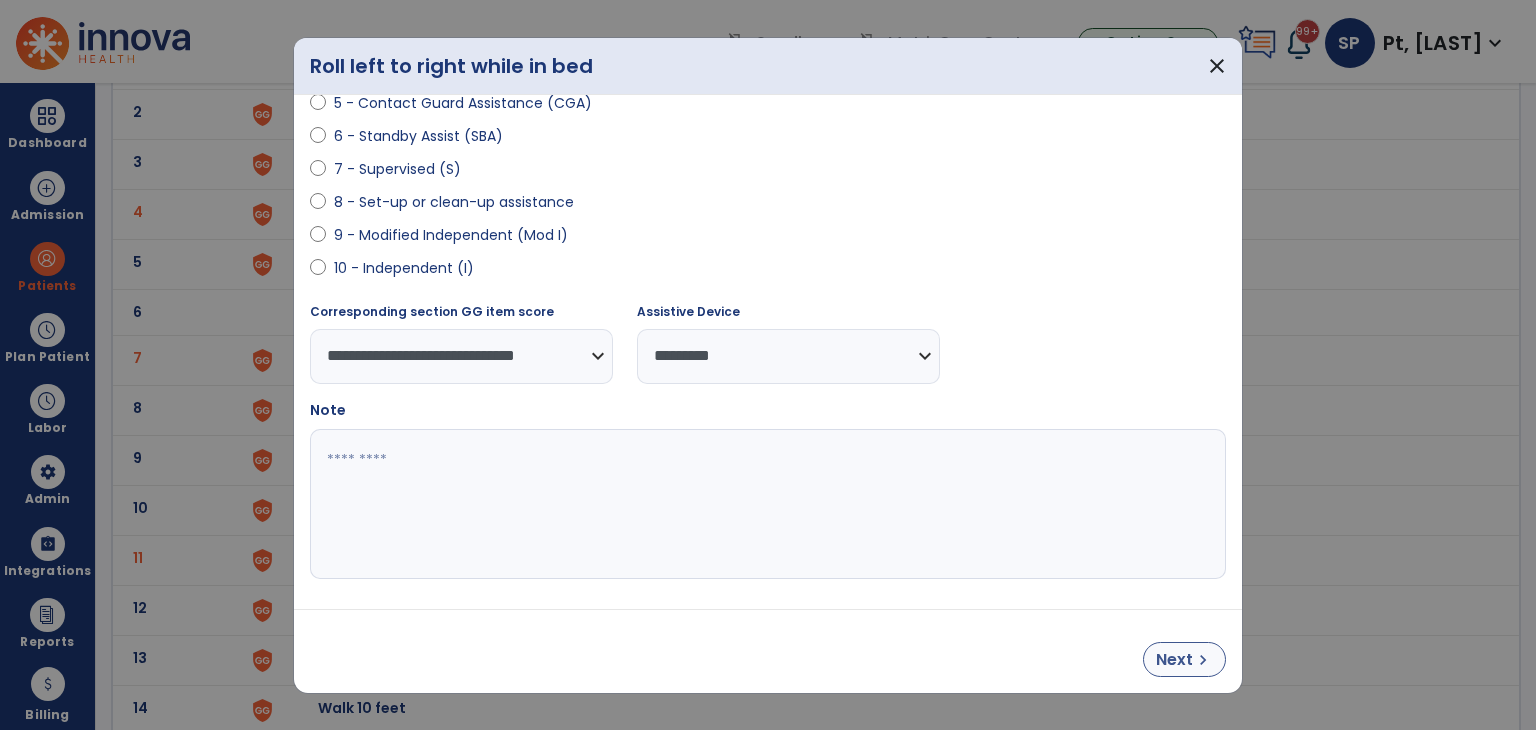 paste on "*****" 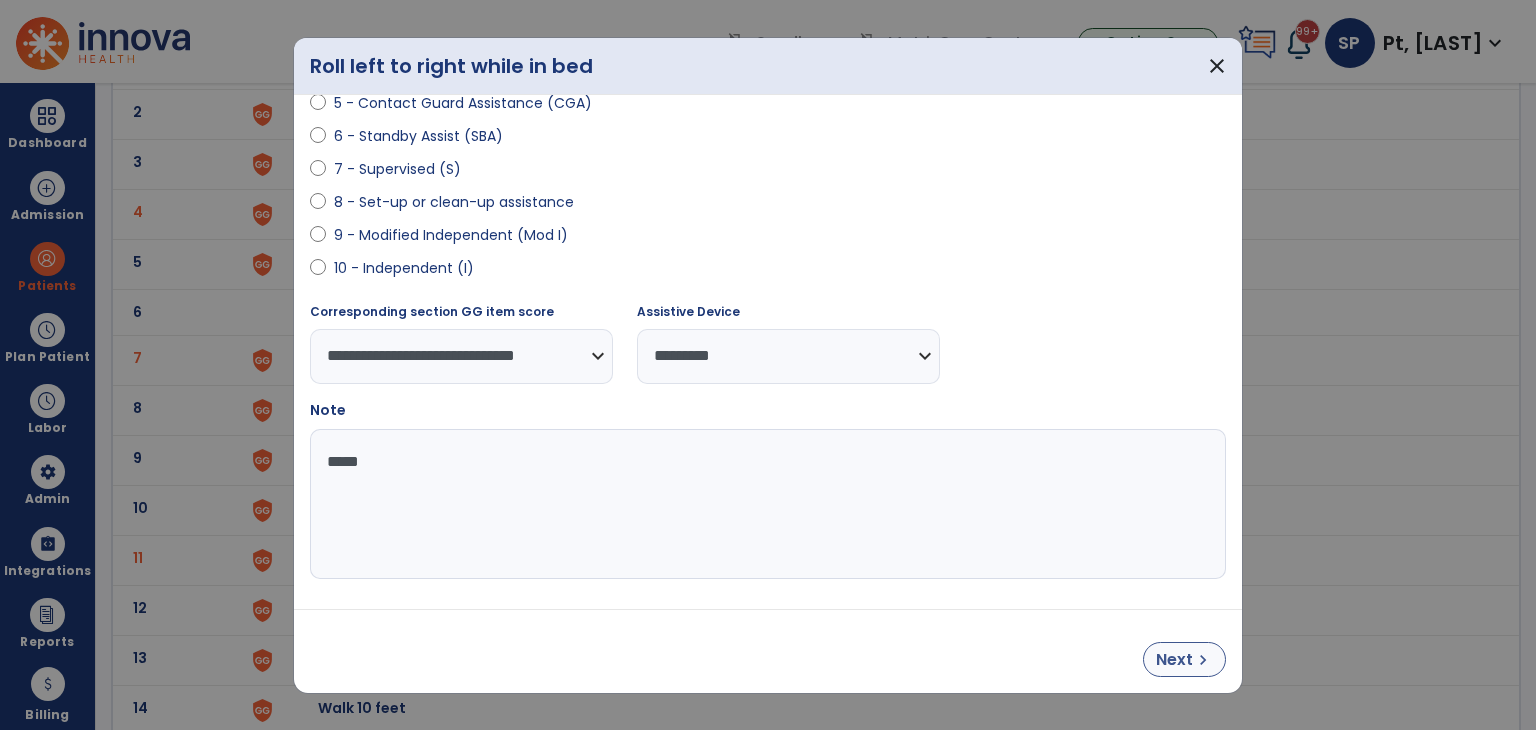 type on "*****" 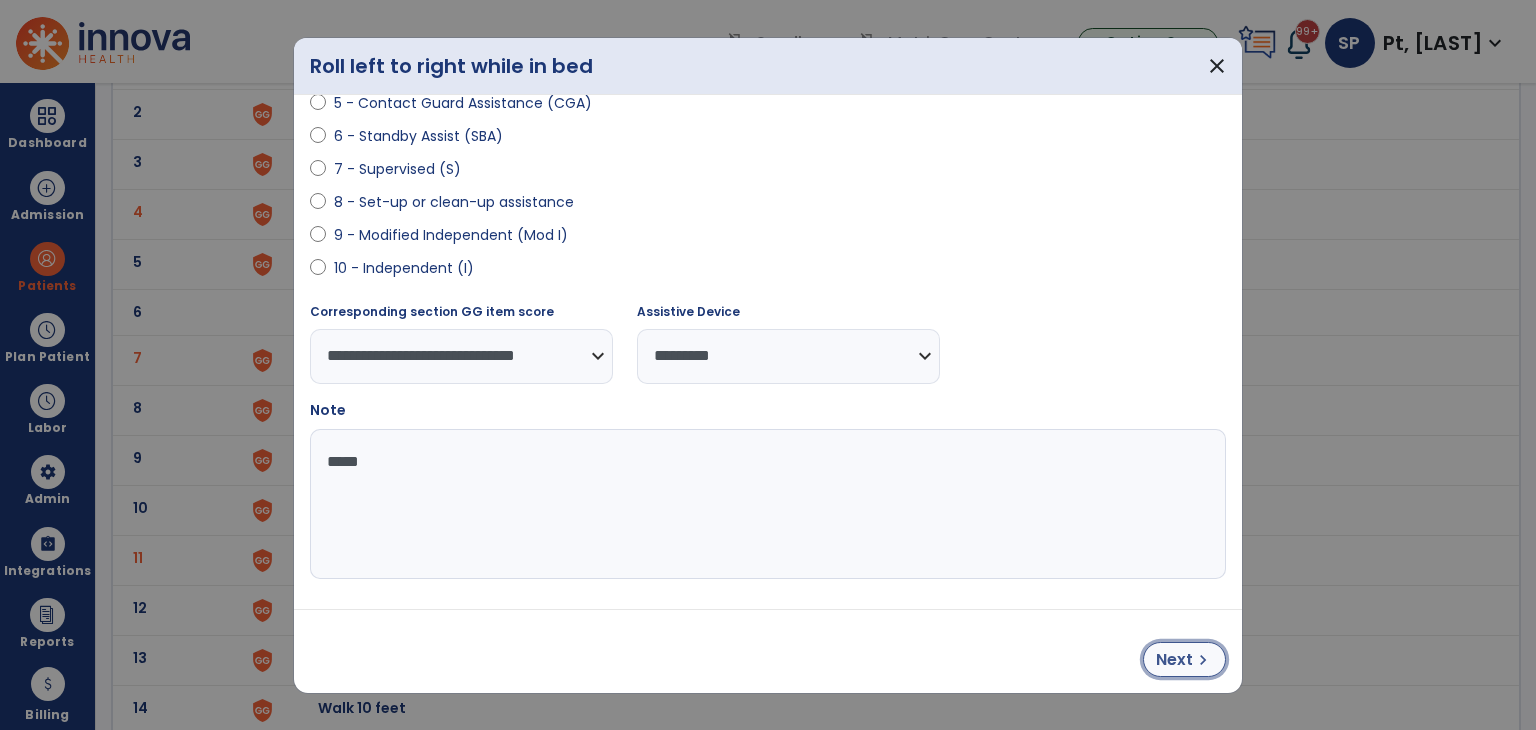 click on "Next" at bounding box center (1174, 660) 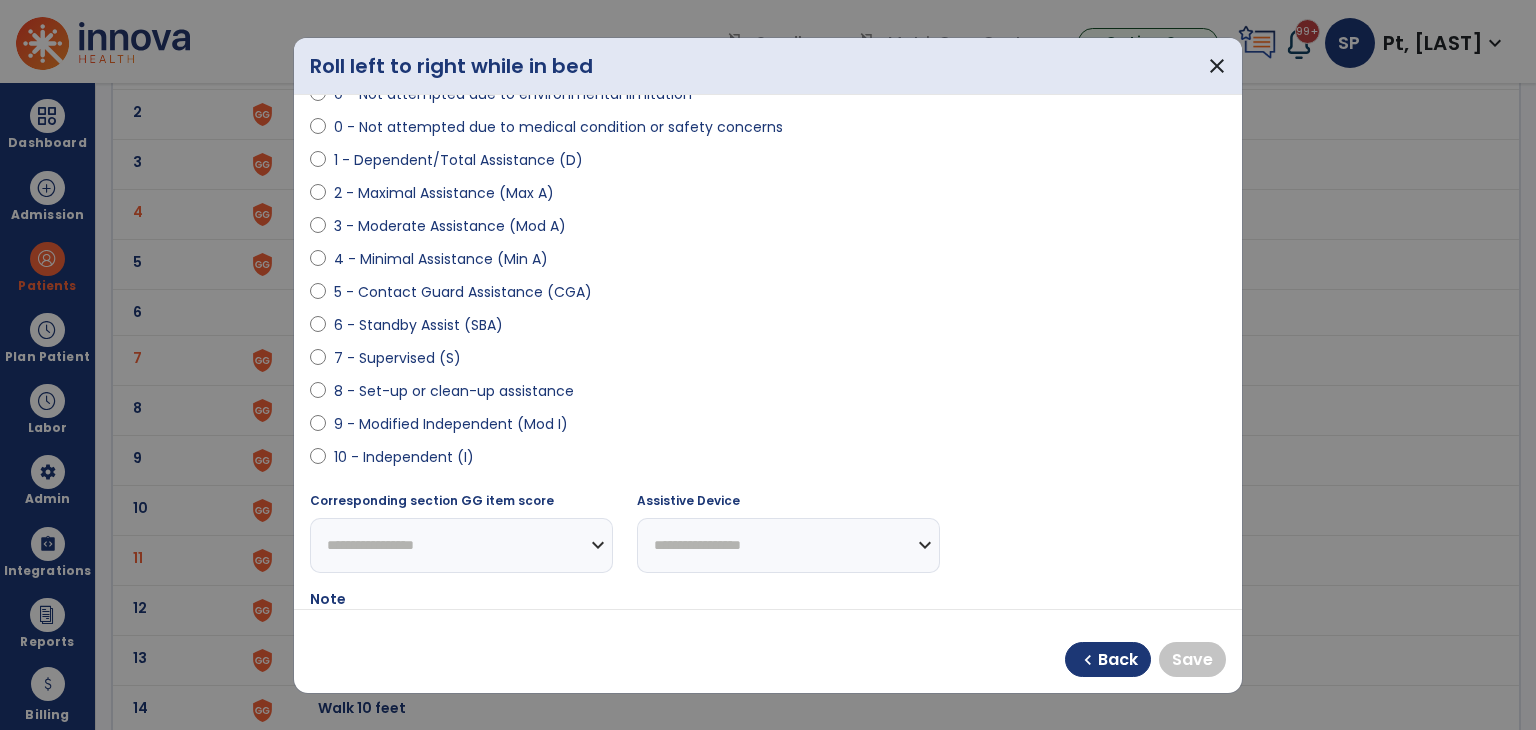 scroll, scrollTop: 177, scrollLeft: 0, axis: vertical 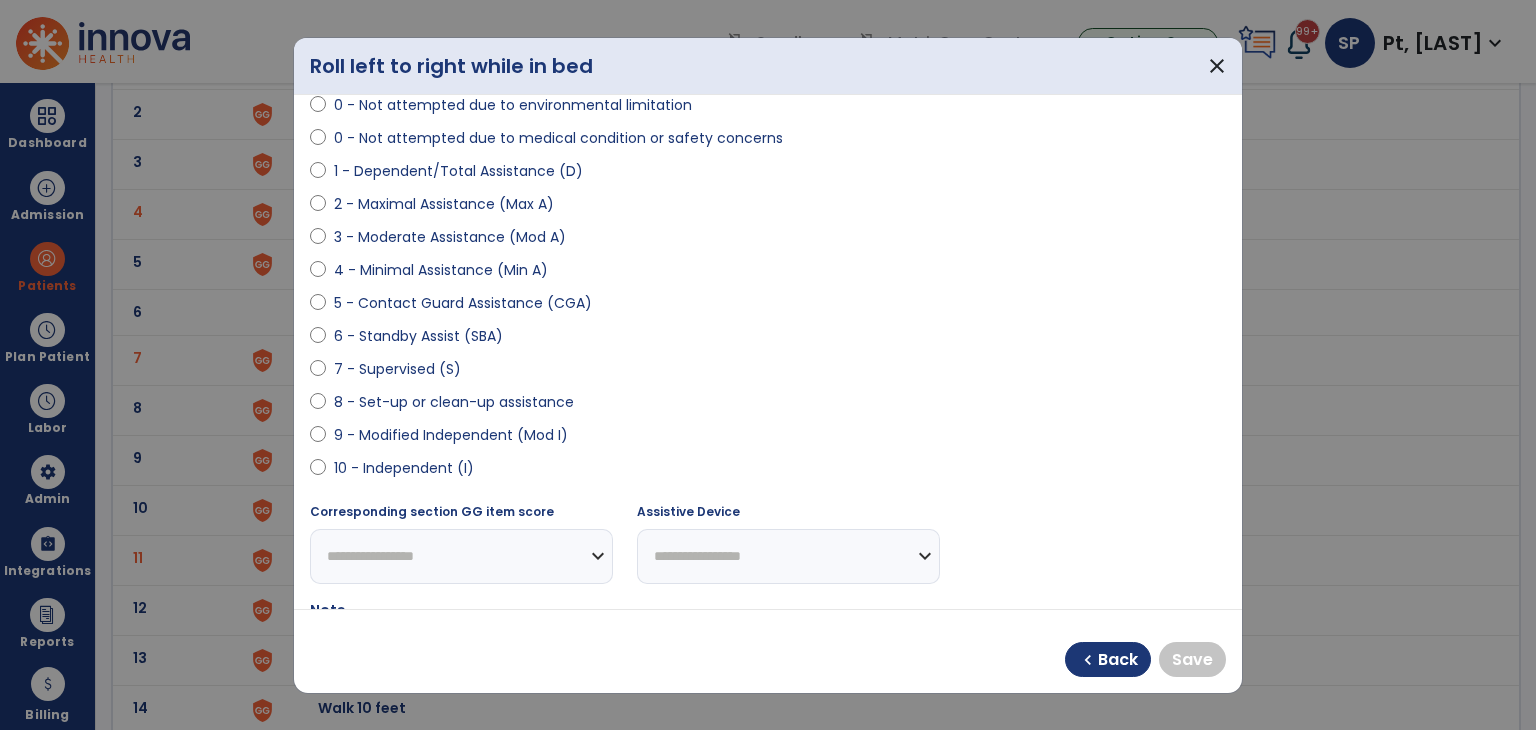click on "8 - Set-up or clean-up assistance" at bounding box center (454, 402) 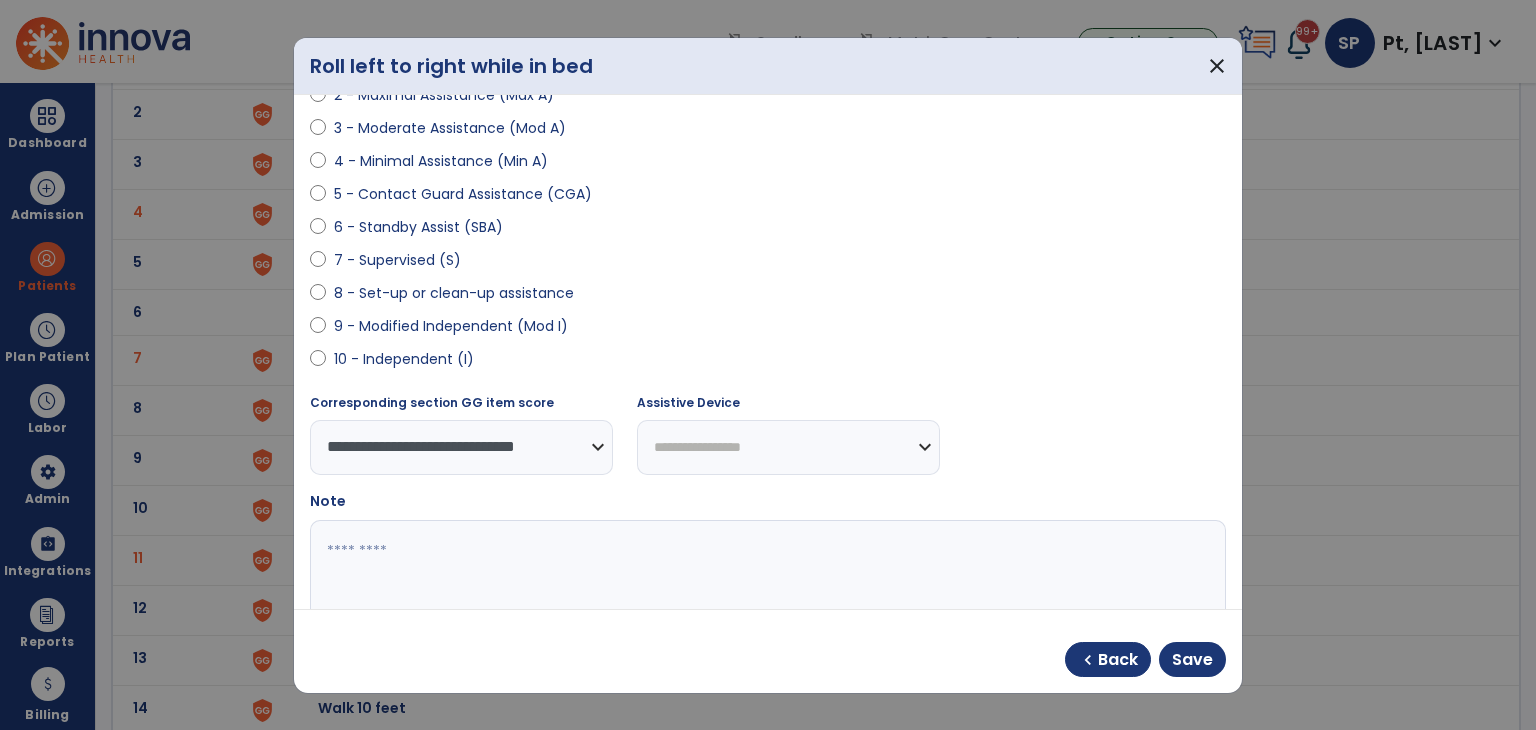 scroll, scrollTop: 377, scrollLeft: 0, axis: vertical 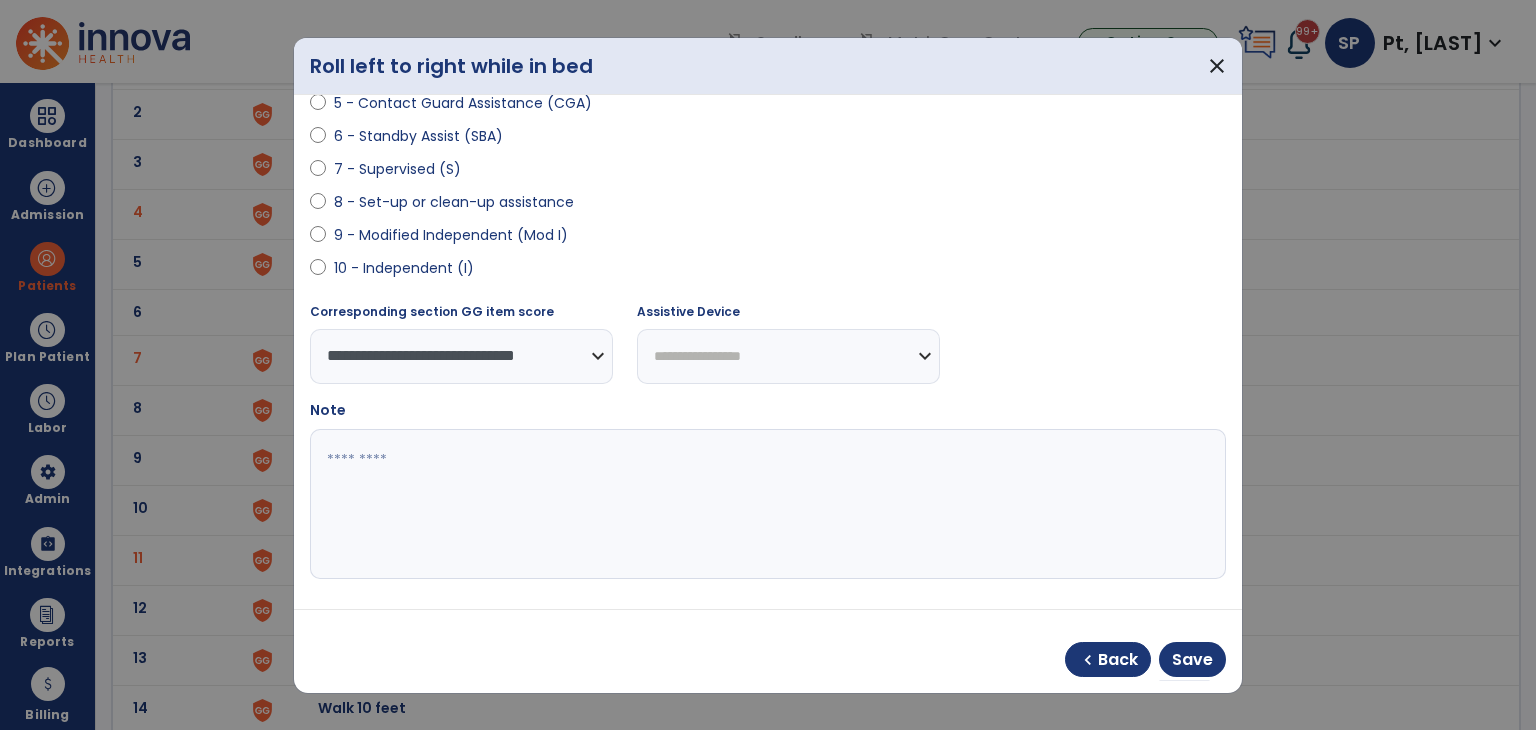 drag, startPoint x: 700, startPoint y: 353, endPoint x: 714, endPoint y: 377, distance: 27.784887 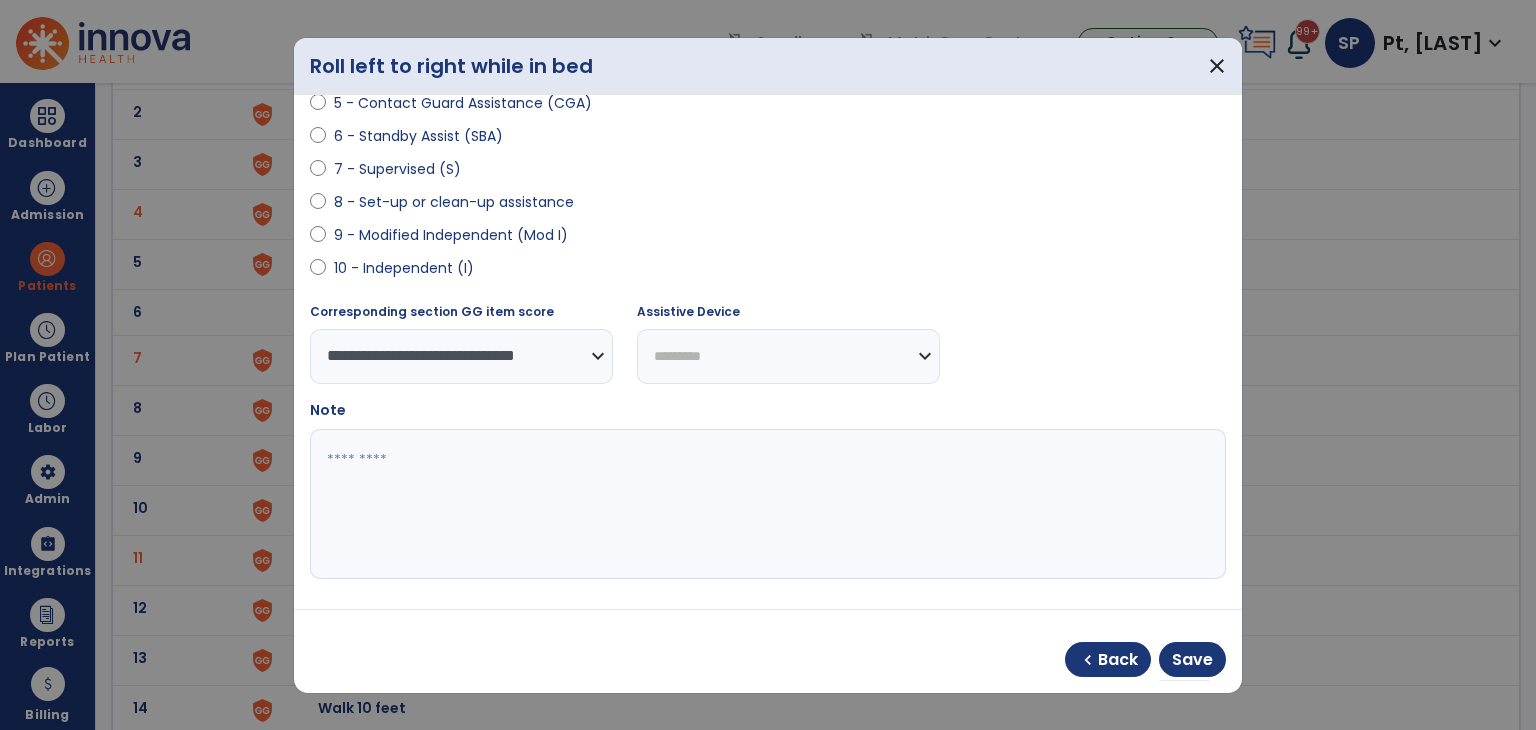 click on "**********" at bounding box center (788, 356) 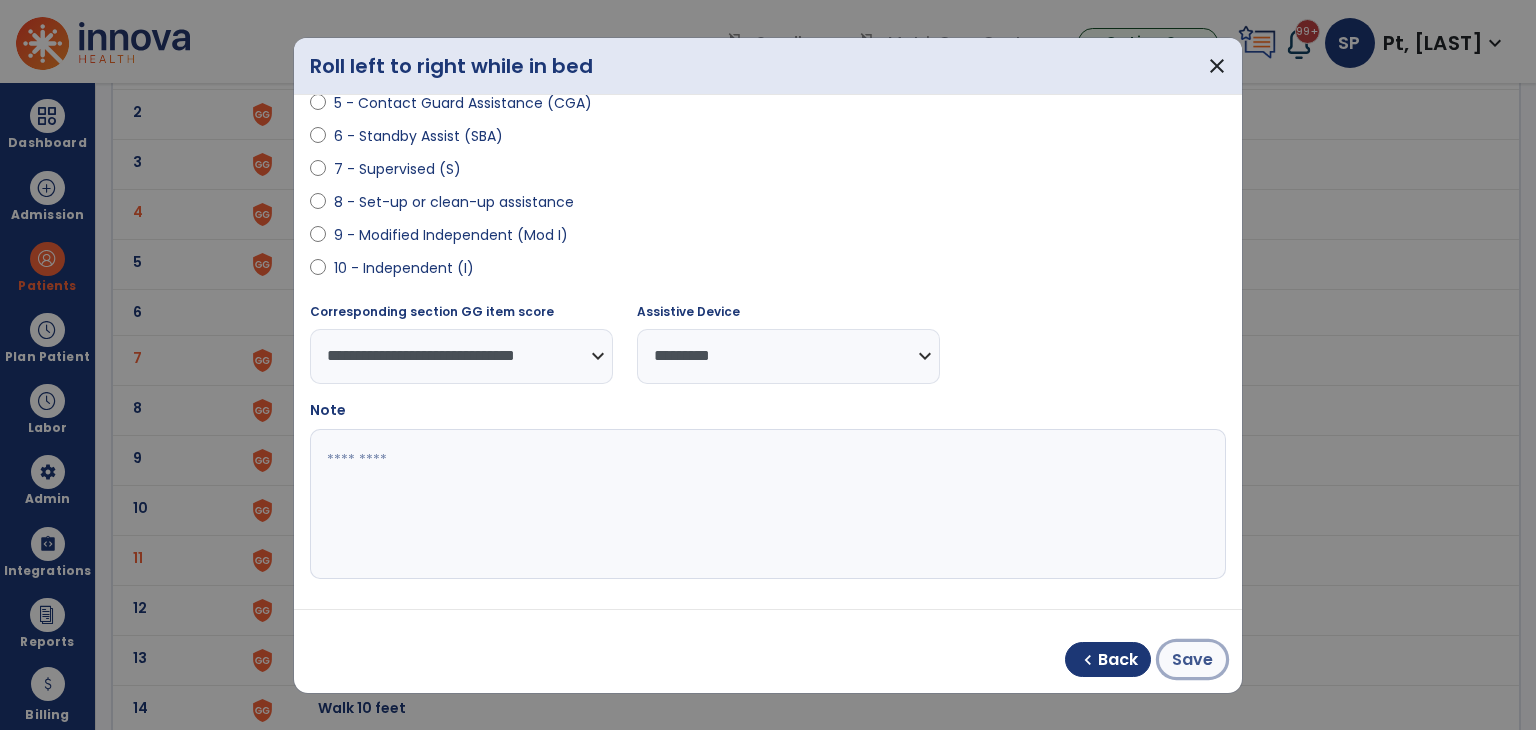 click on "Save" at bounding box center (1192, 660) 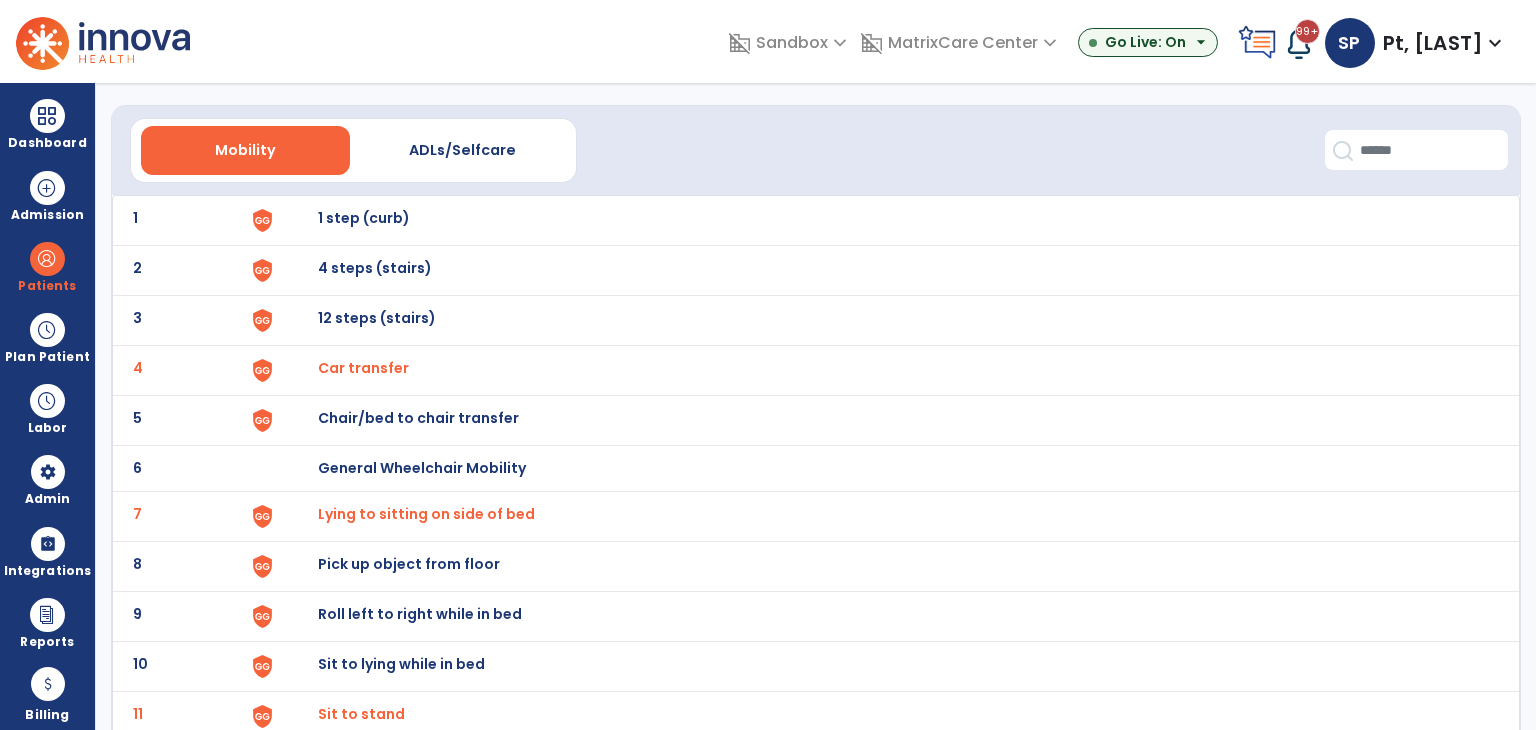 scroll, scrollTop: 0, scrollLeft: 0, axis: both 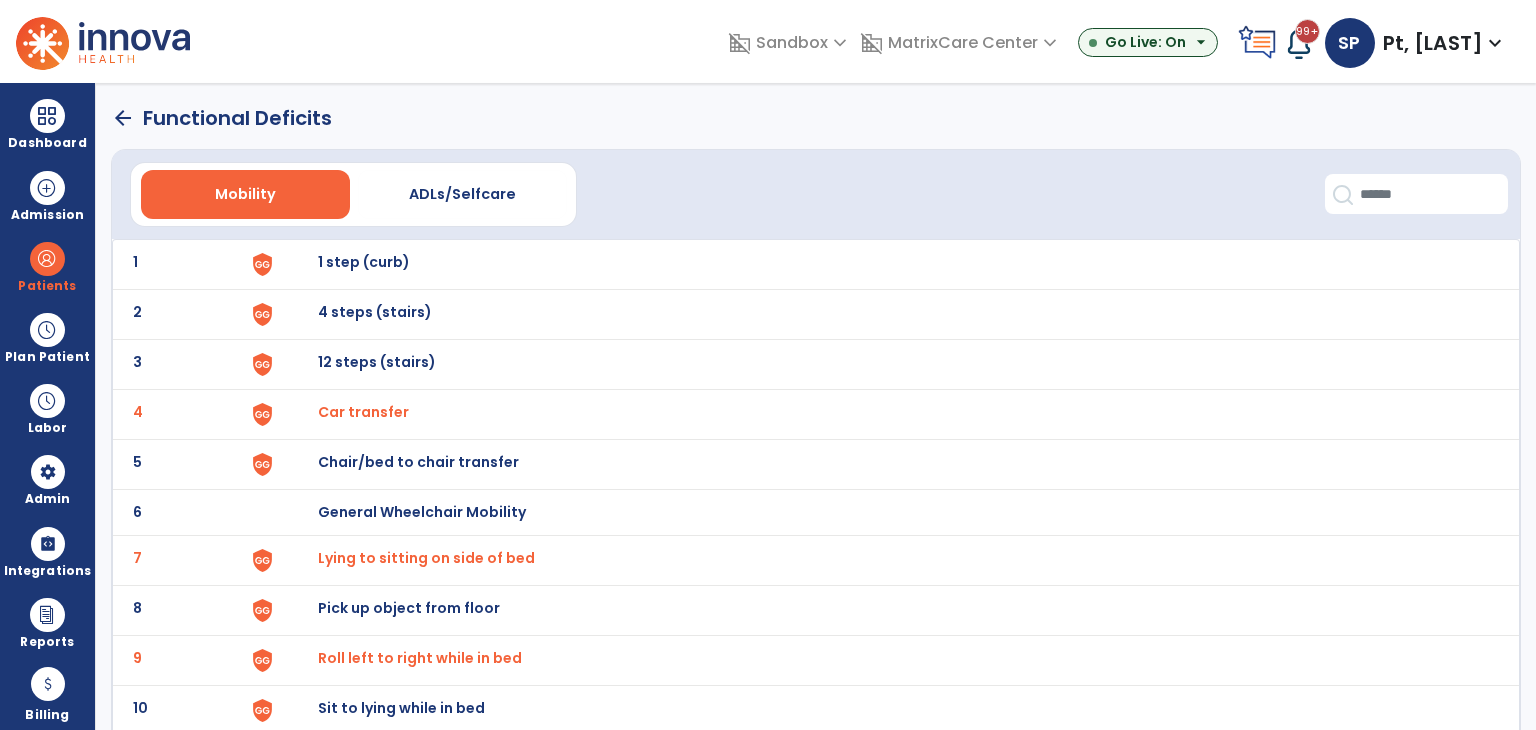 click on "arrow_back" 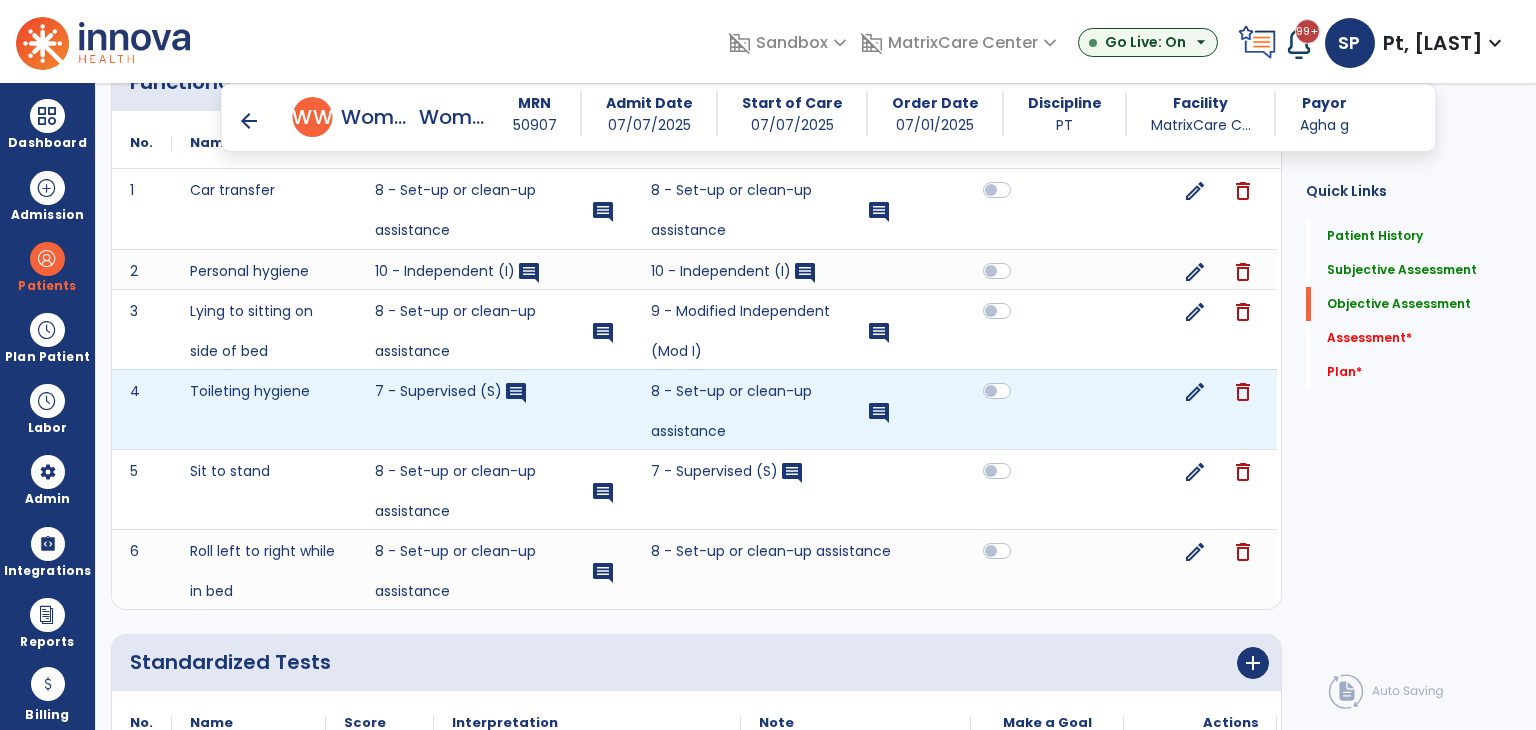 scroll, scrollTop: 1320, scrollLeft: 0, axis: vertical 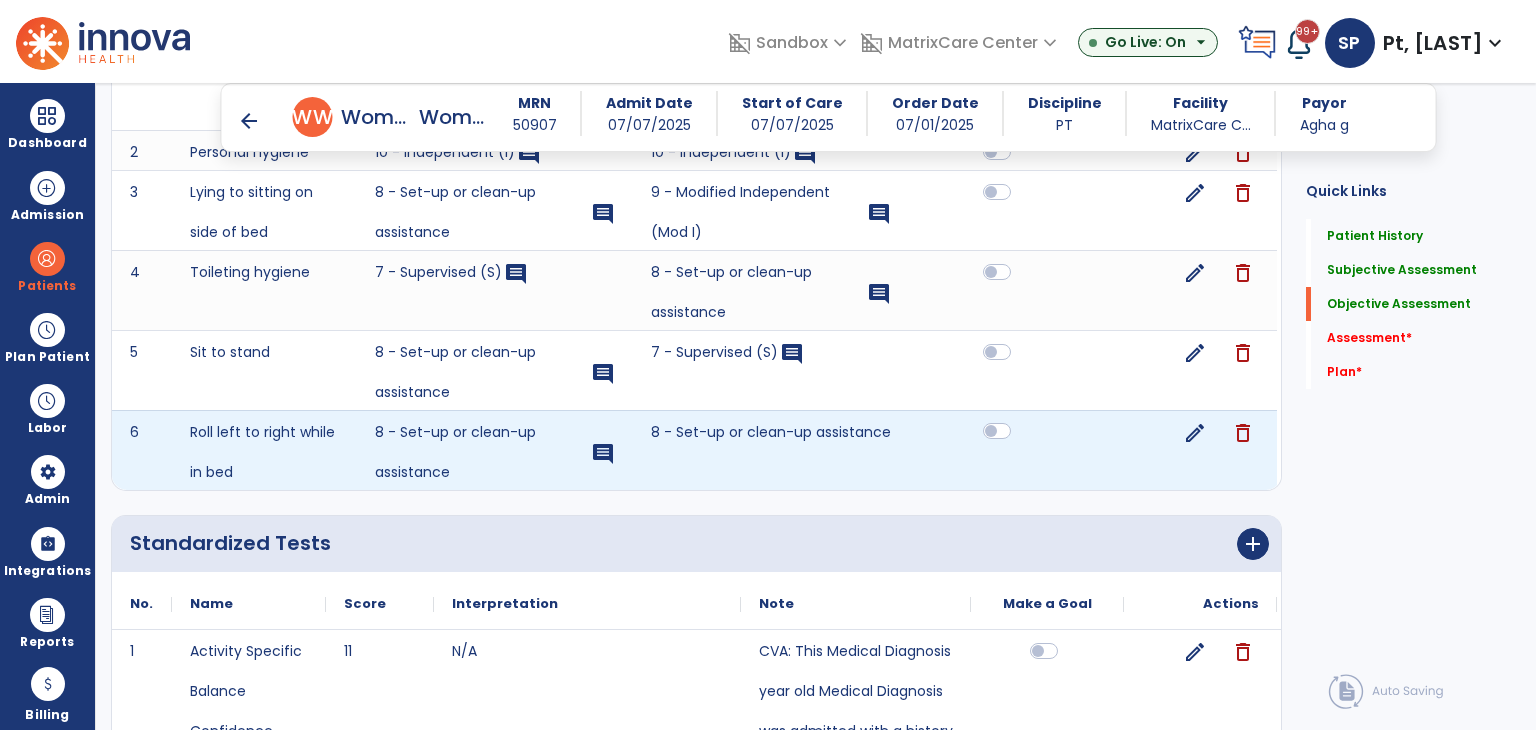 click 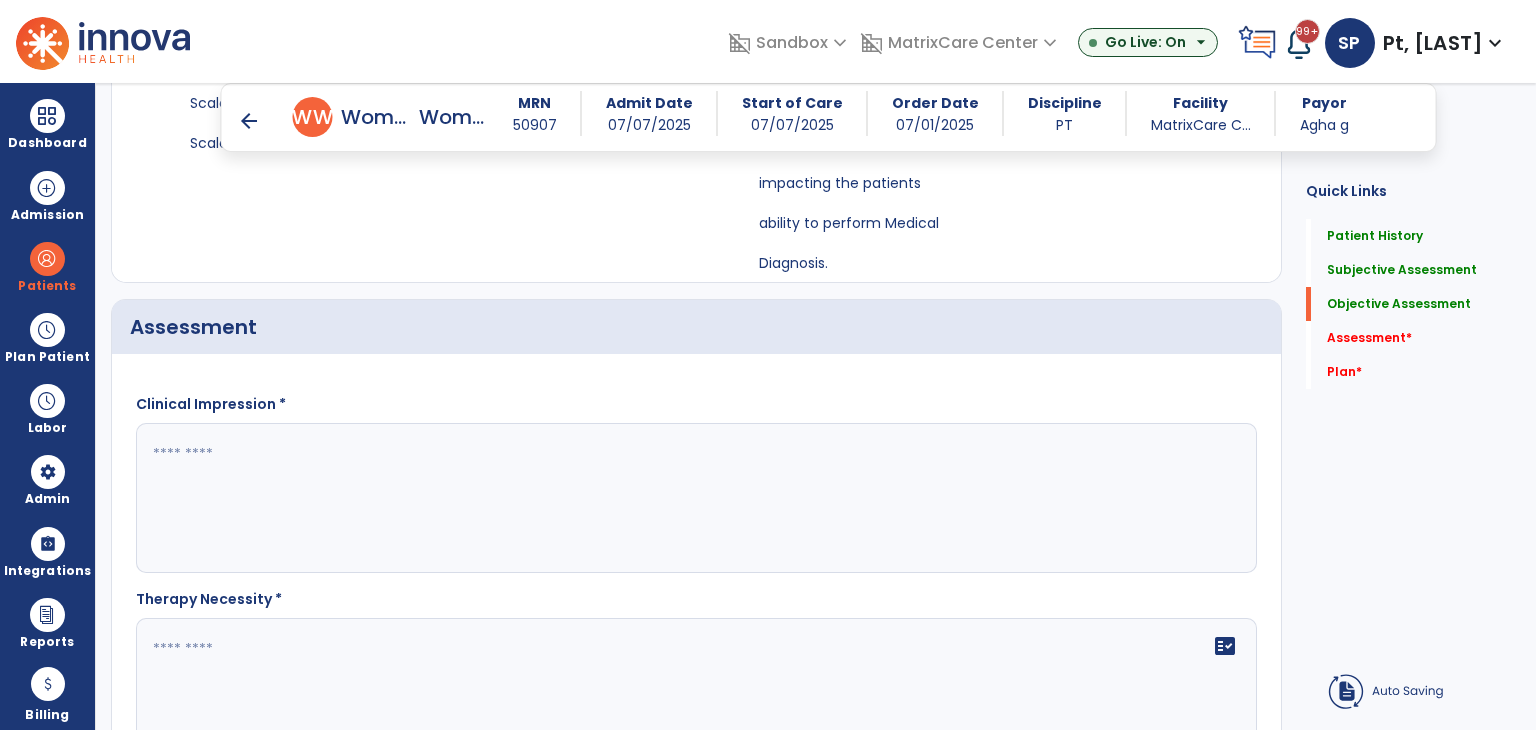 scroll, scrollTop: 2020, scrollLeft: 0, axis: vertical 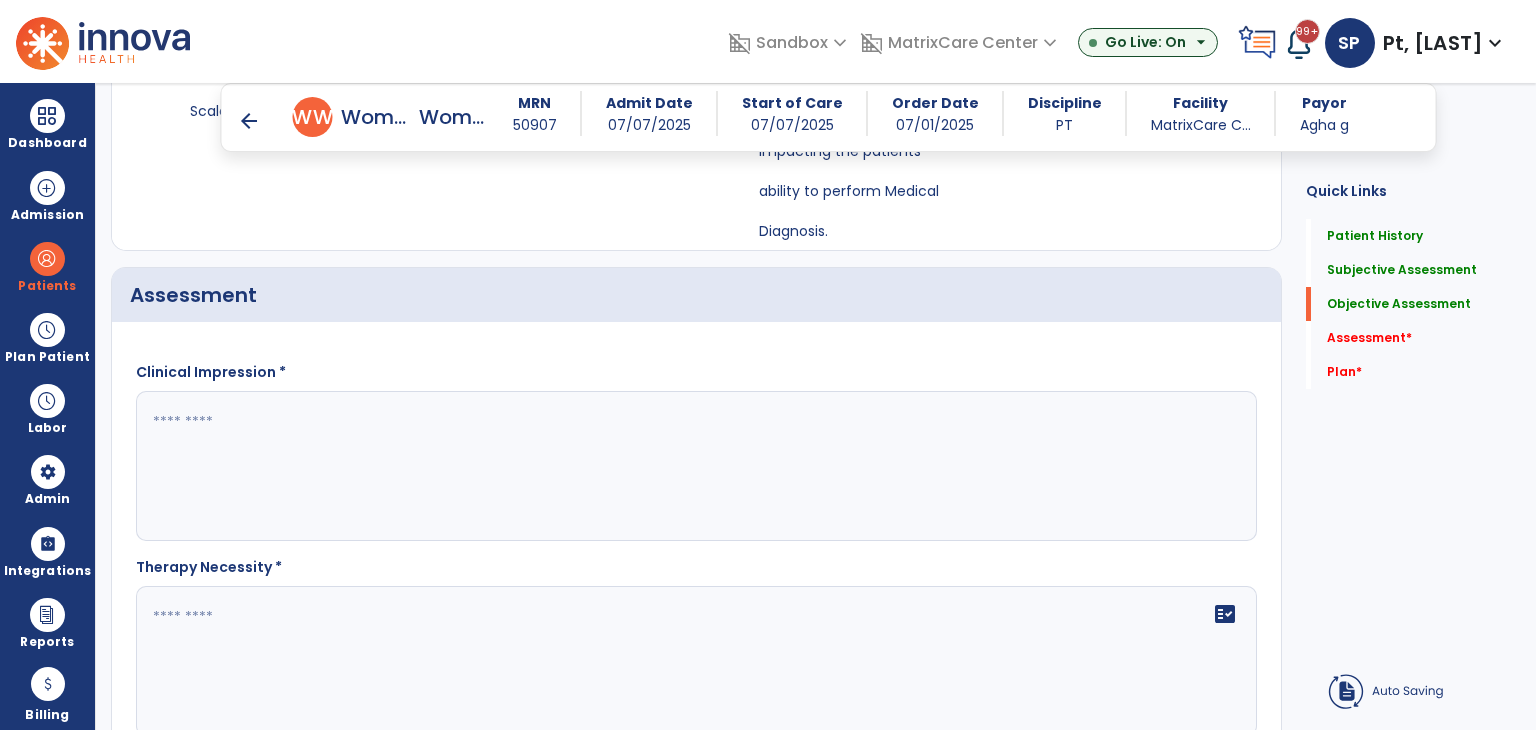 click 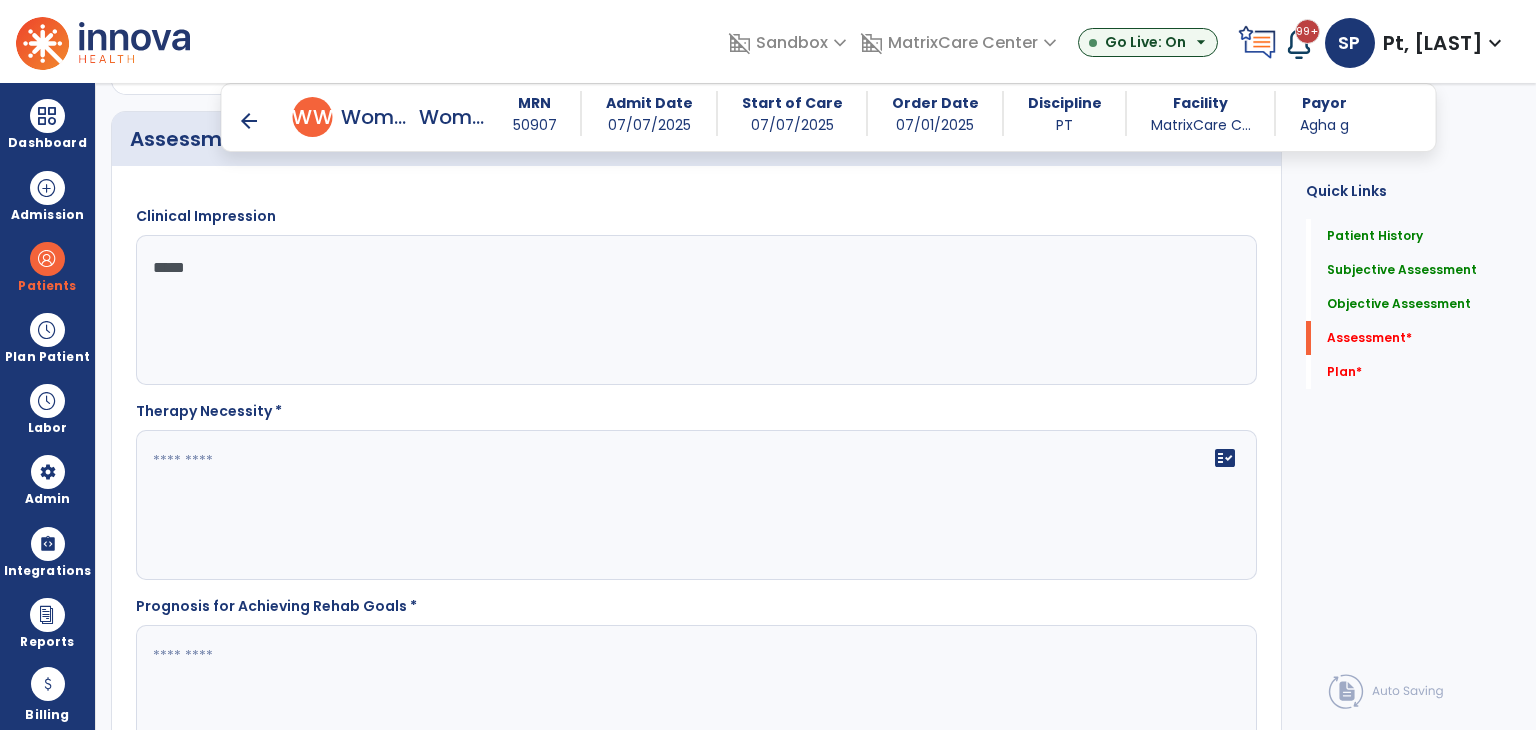 type on "*****" 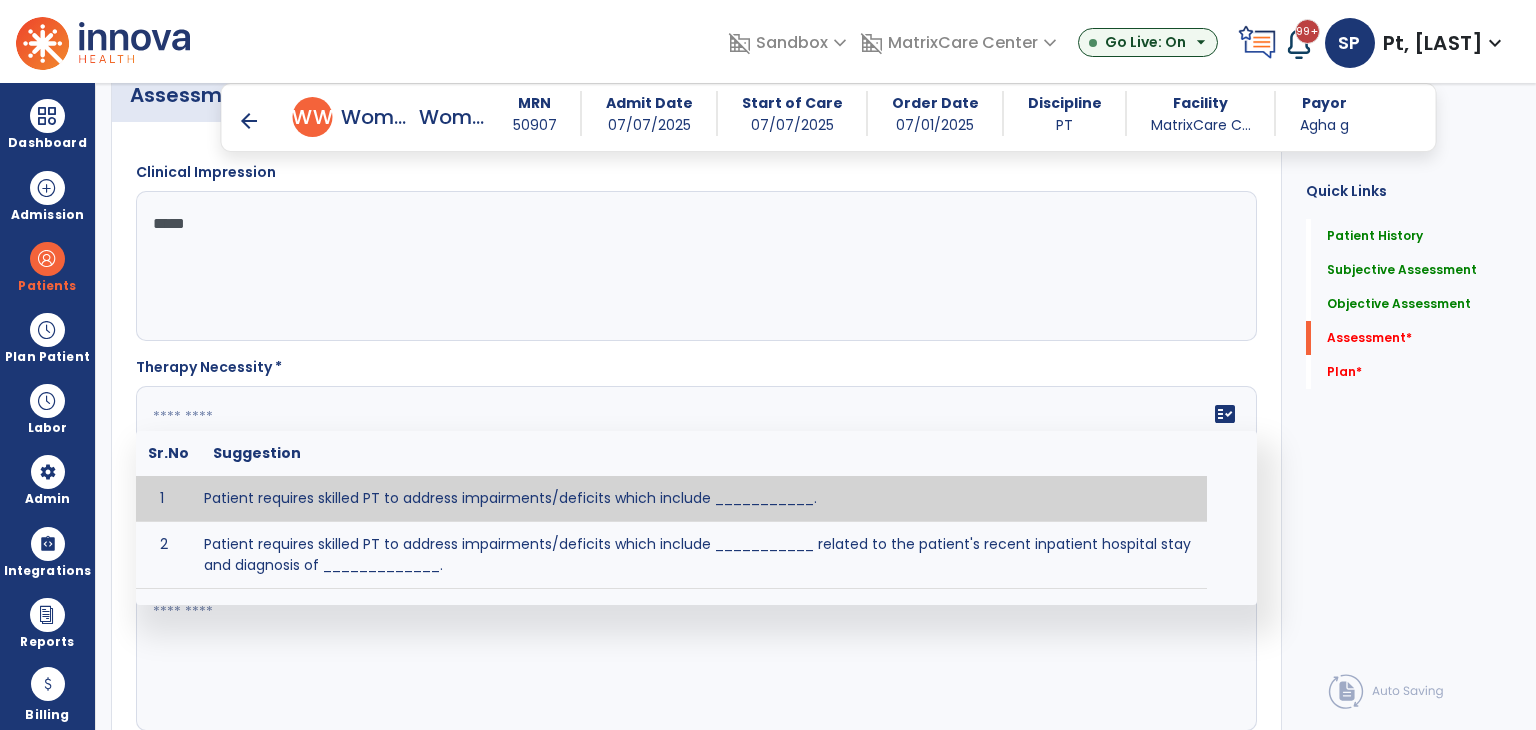 click on "fact_check  Sr.No Suggestion 1 Patient requires skilled PT to address impairments/deficits which include ___________. 2 Patient requires skilled PT to address impairments/deficits which include ___________ related to the patient's recent inpatient hospital stay and diagnosis of _____________." 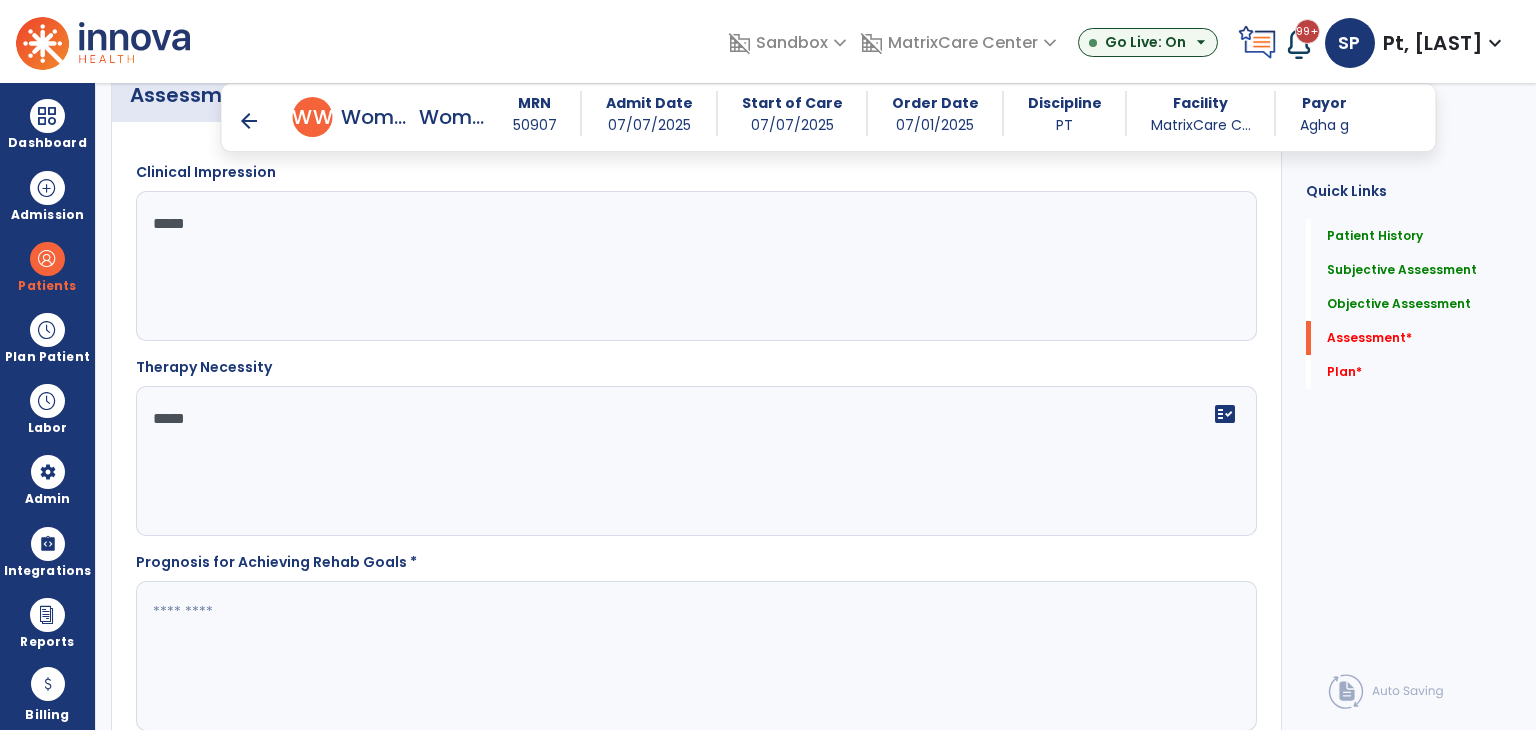 type on "*****" 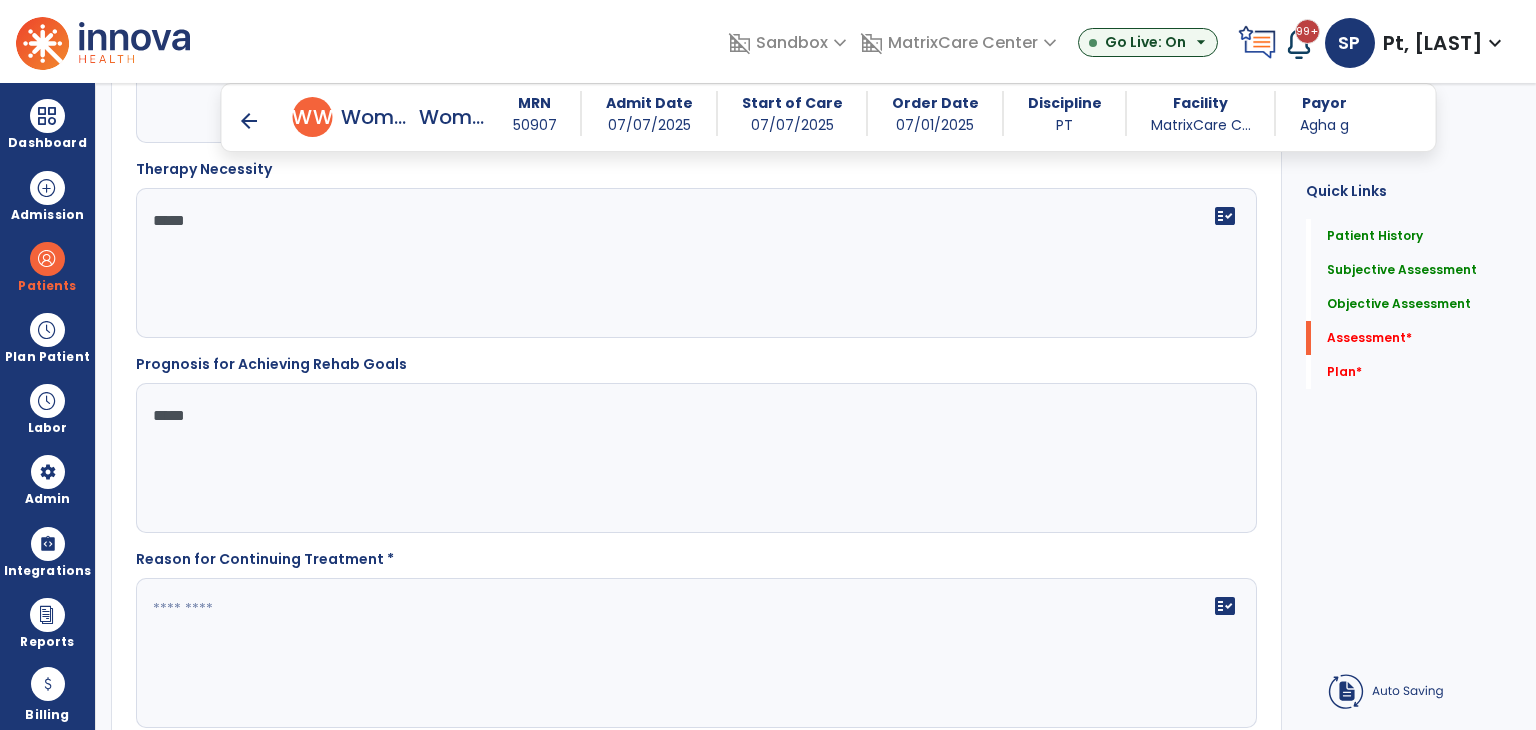 type on "*****" 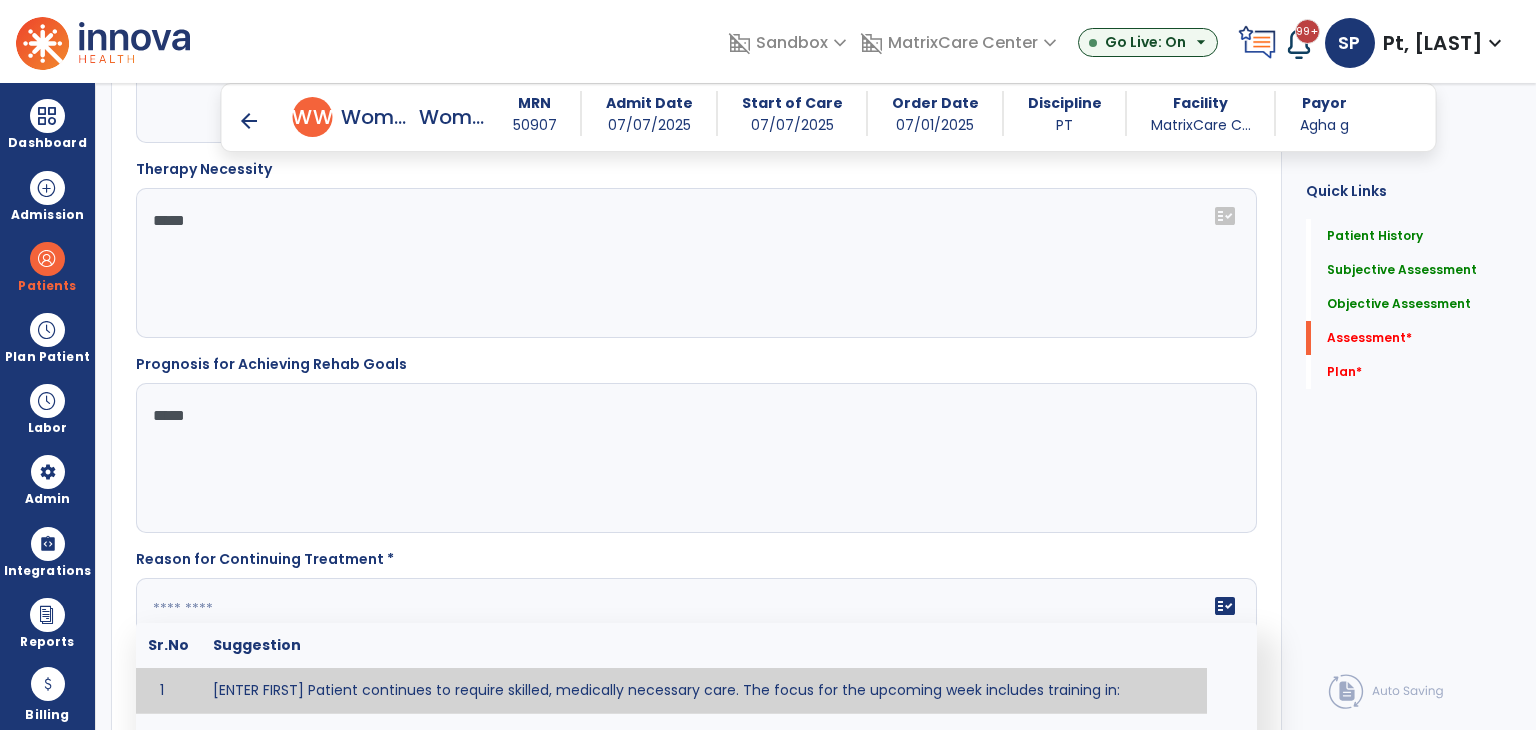 paste on "*****" 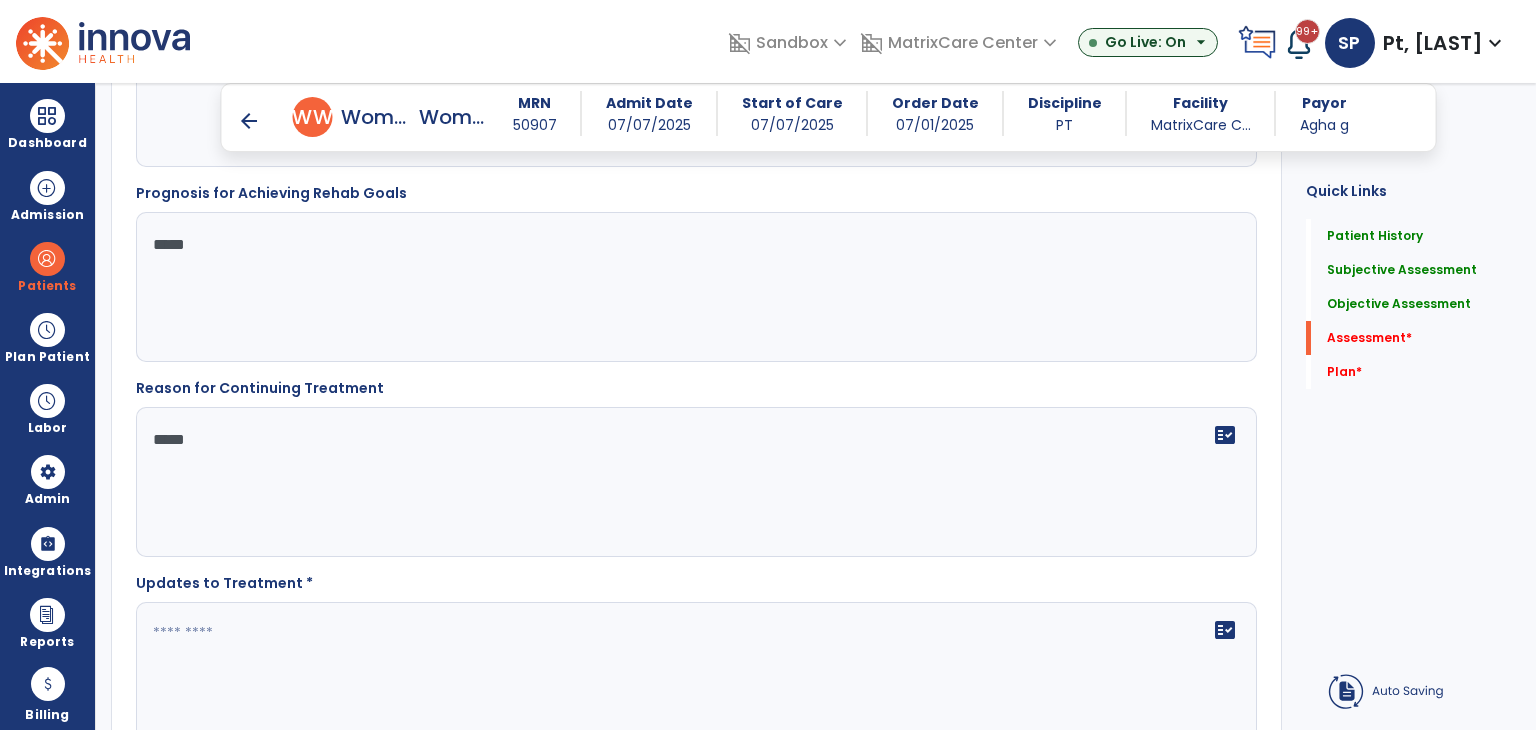 type on "*****" 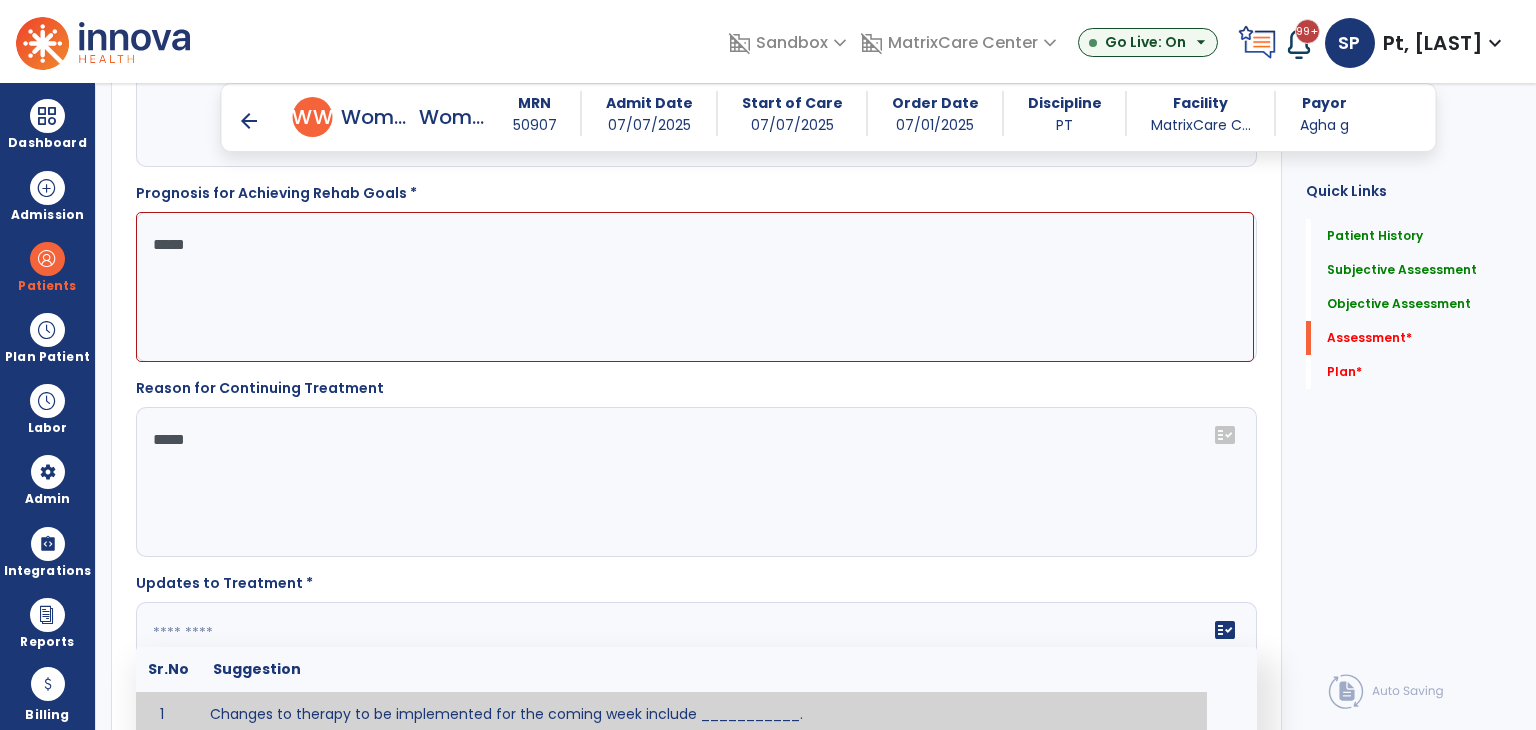 type 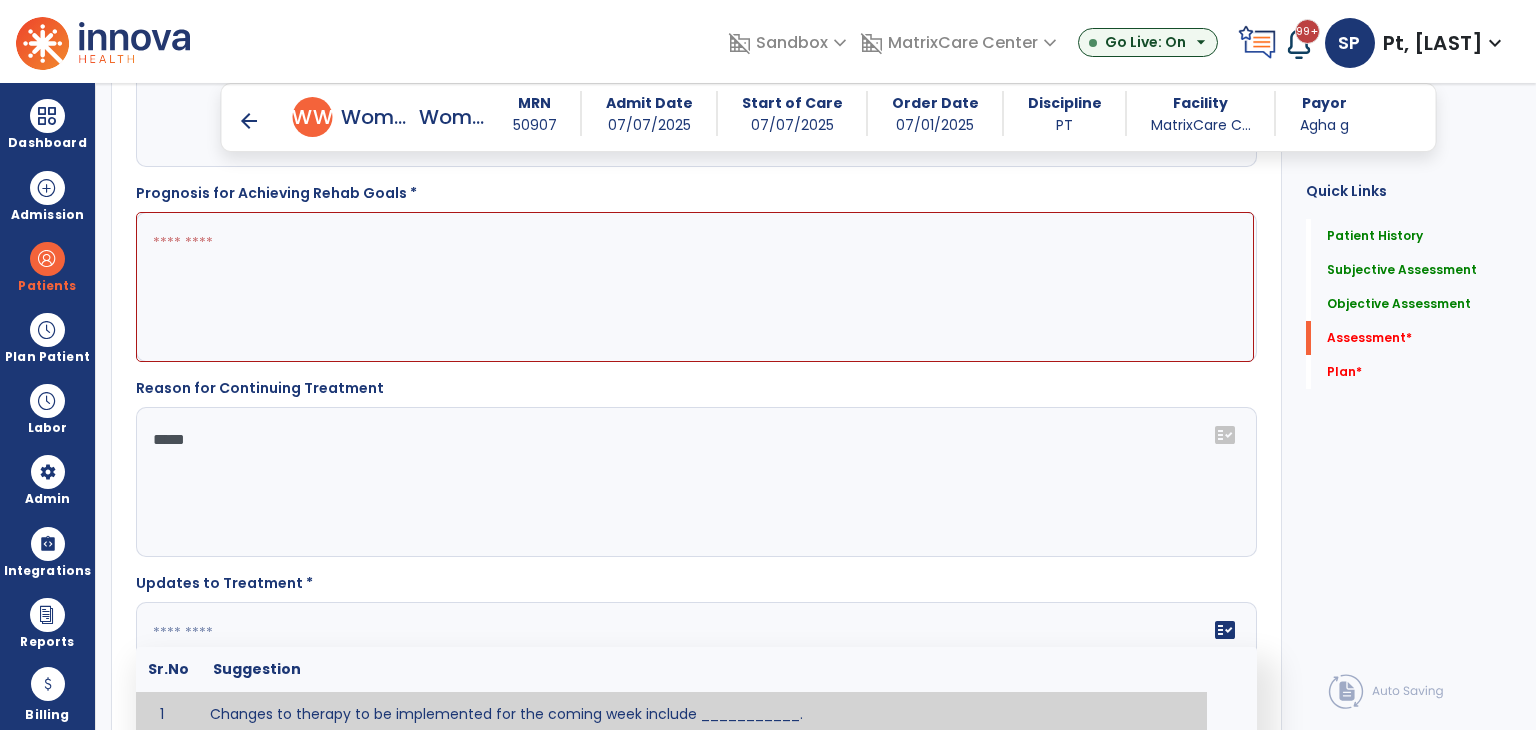 scroll, scrollTop: 2720, scrollLeft: 0, axis: vertical 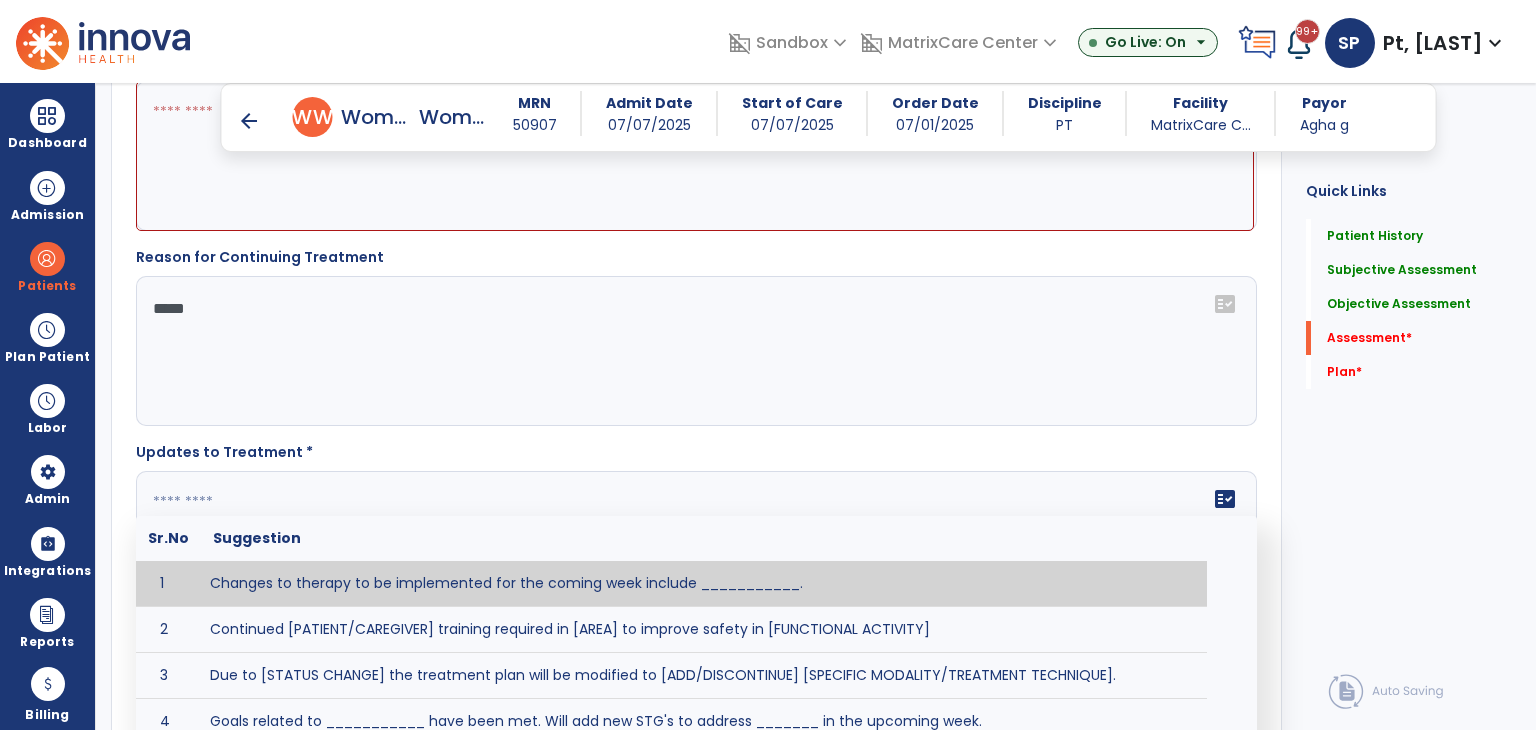 paste on "*****" 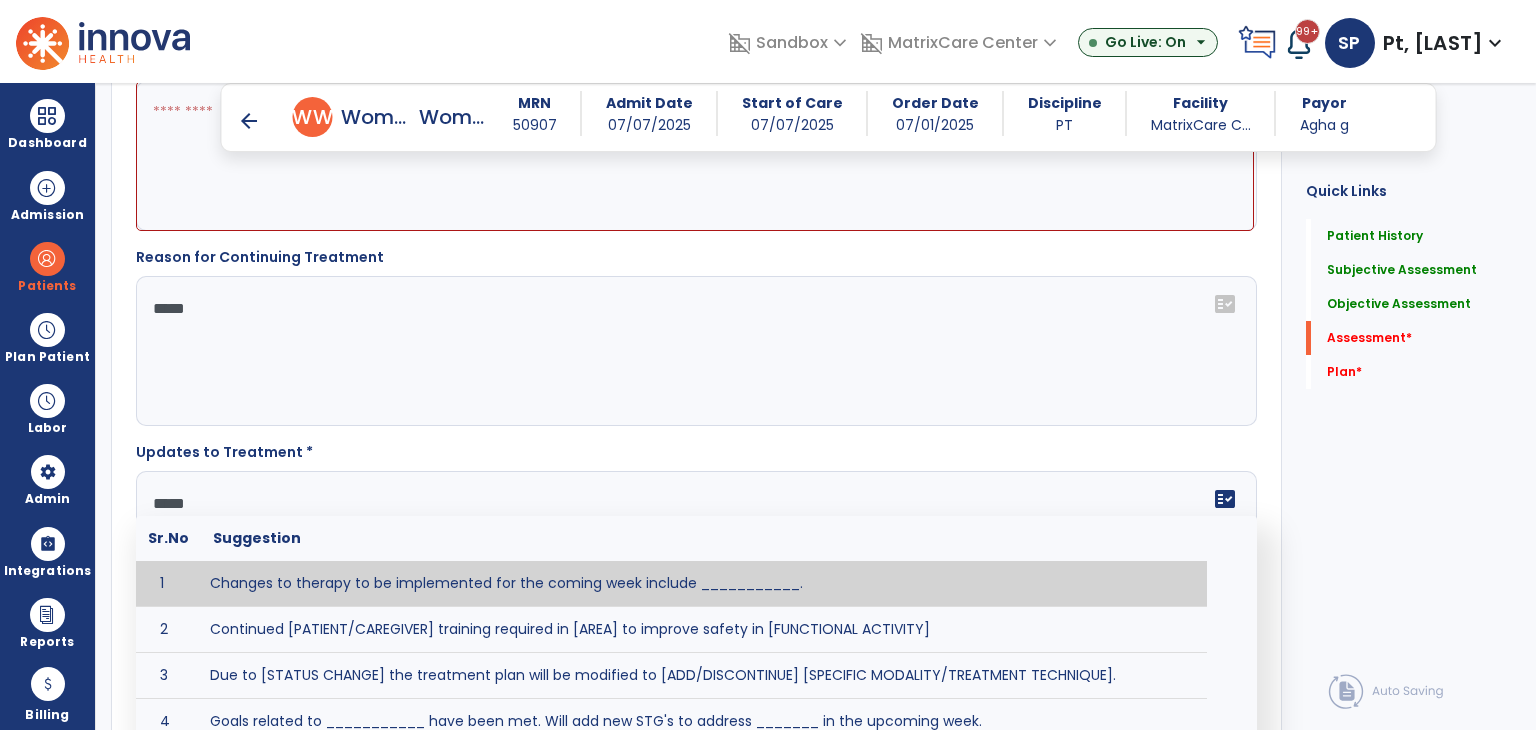 type on "*****" 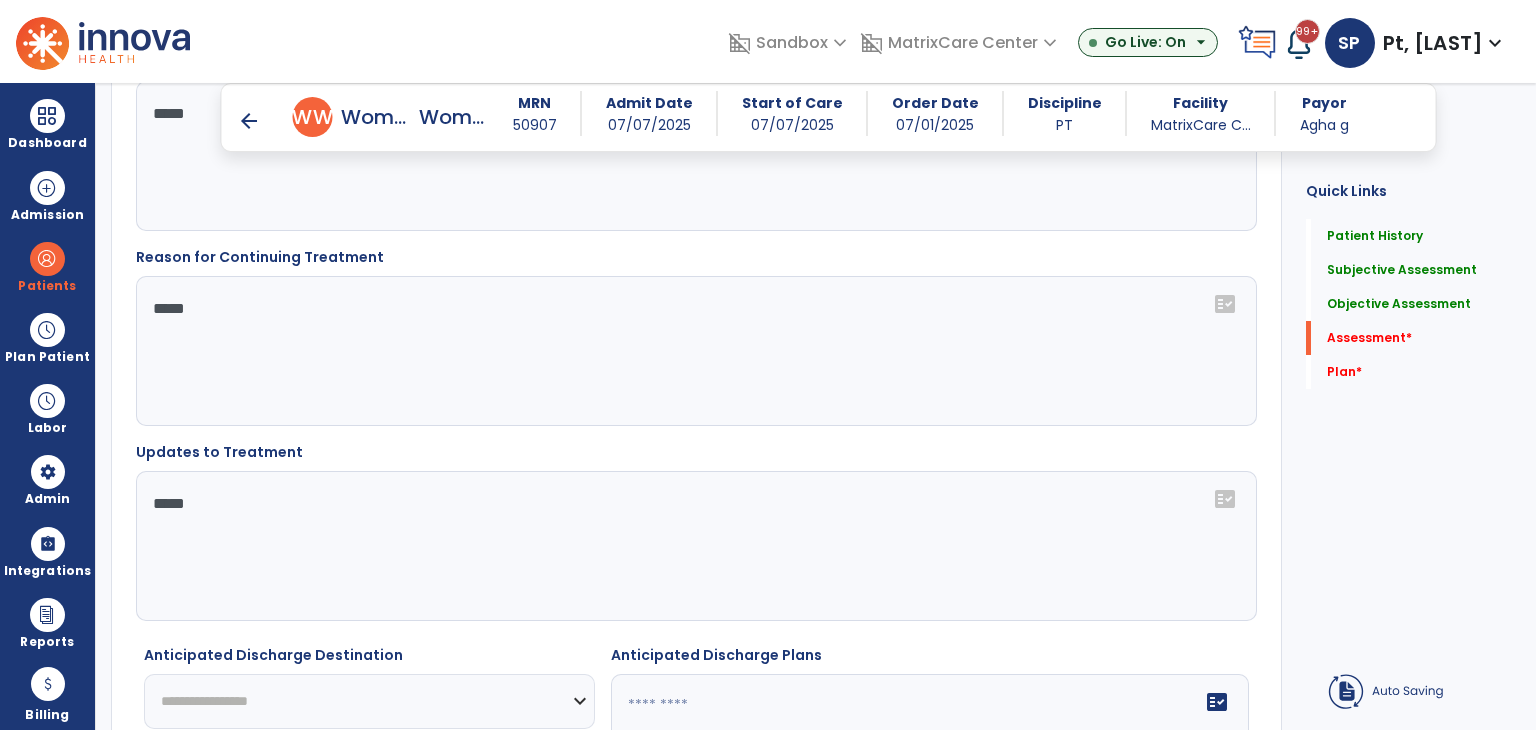 type on "*****" 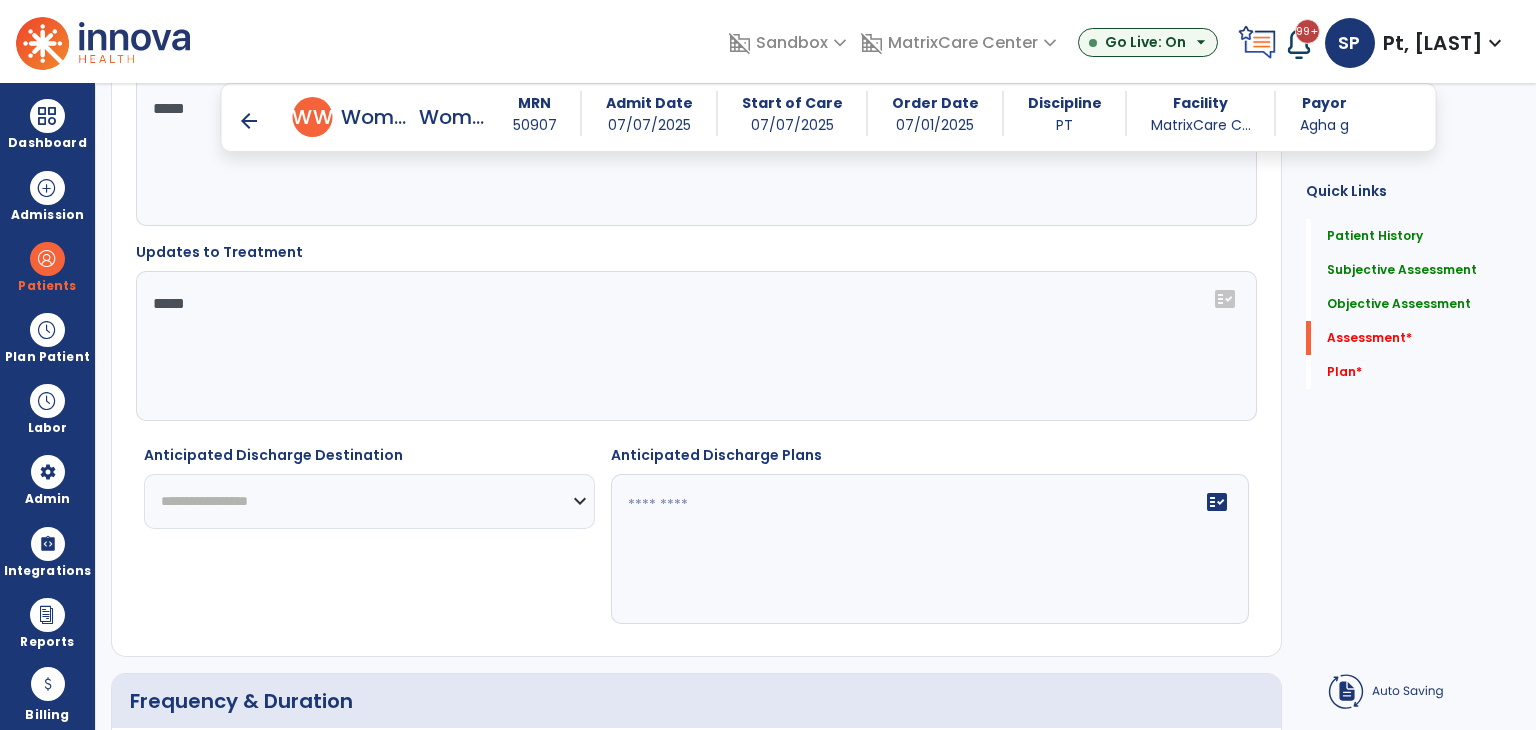 click on "**********" 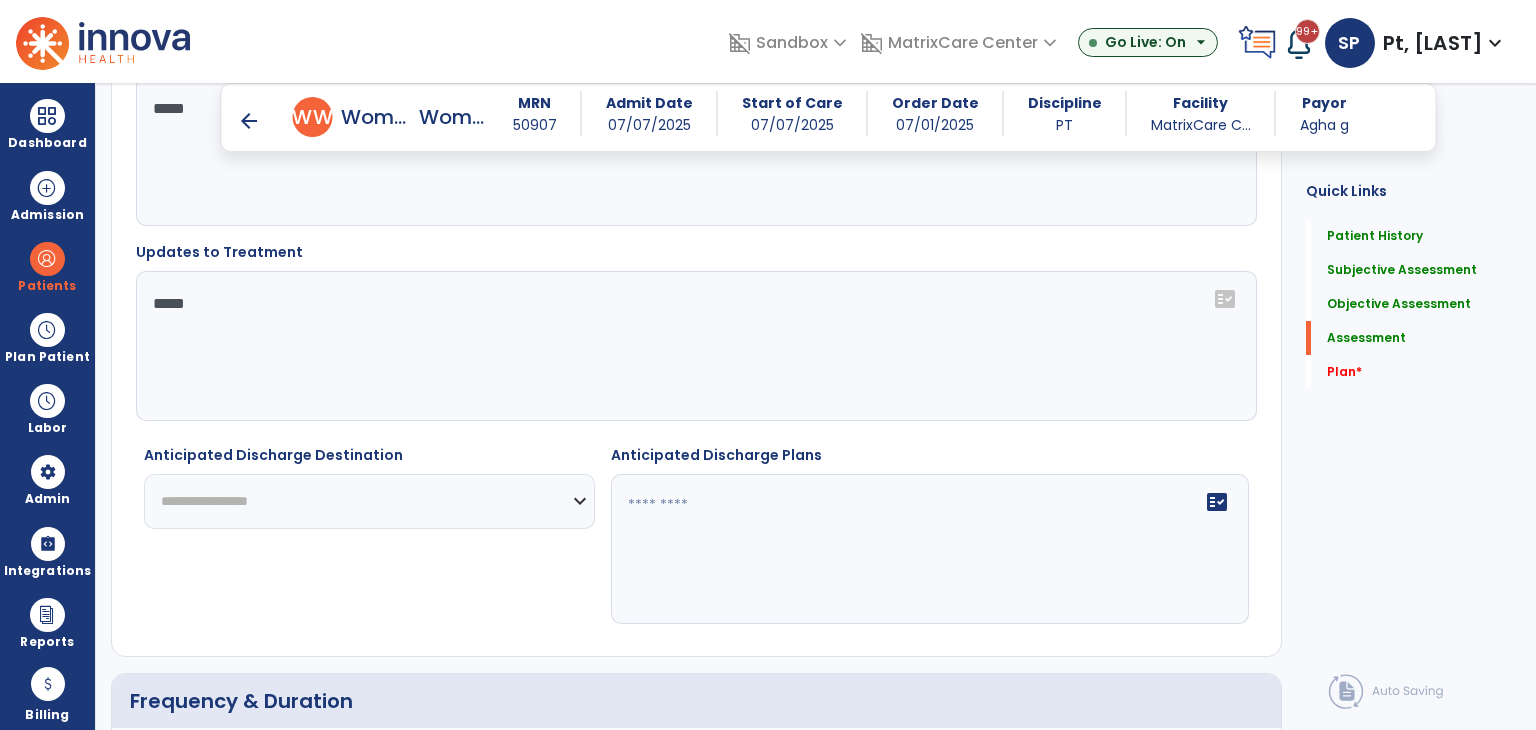 select on "***" 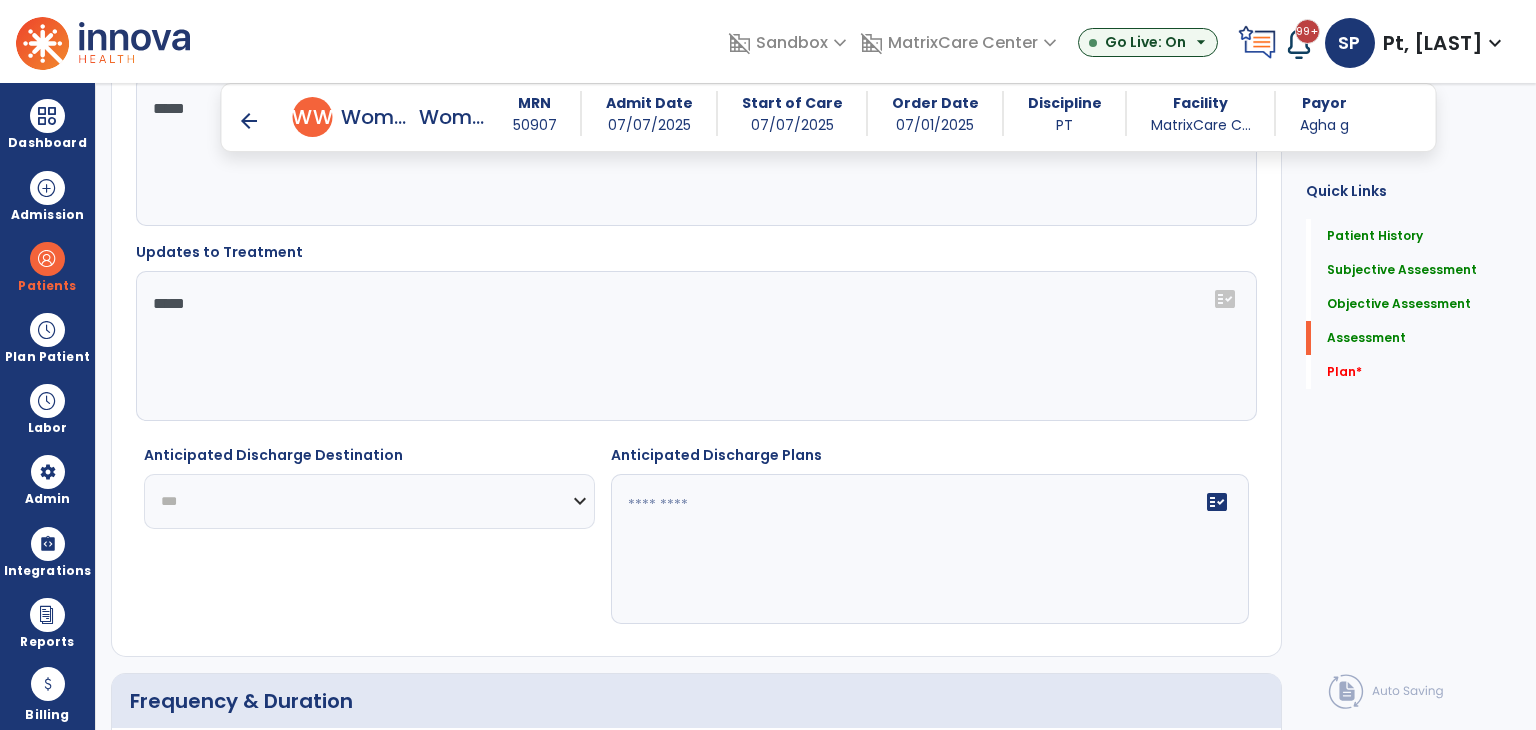 click on "**********" 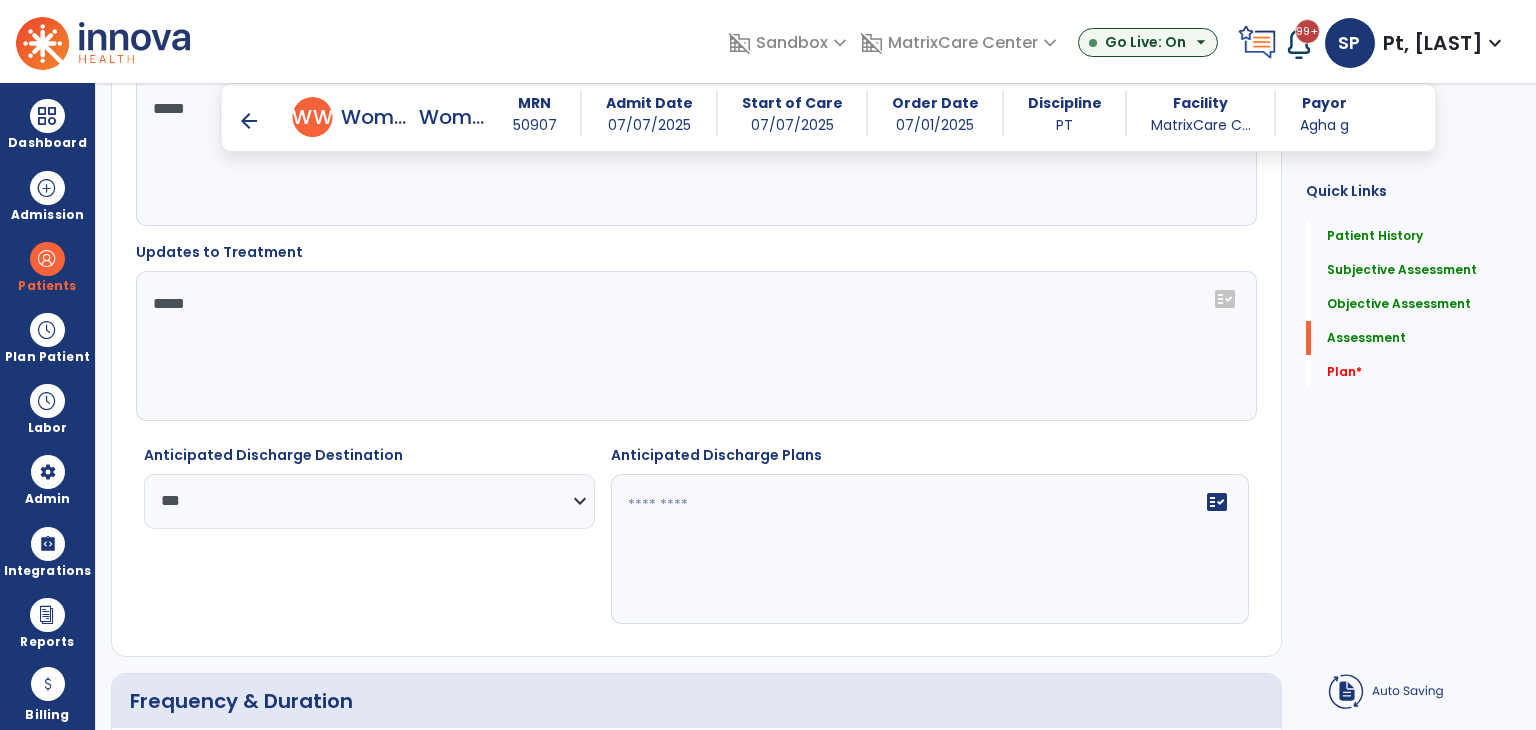 click on "fact_check" 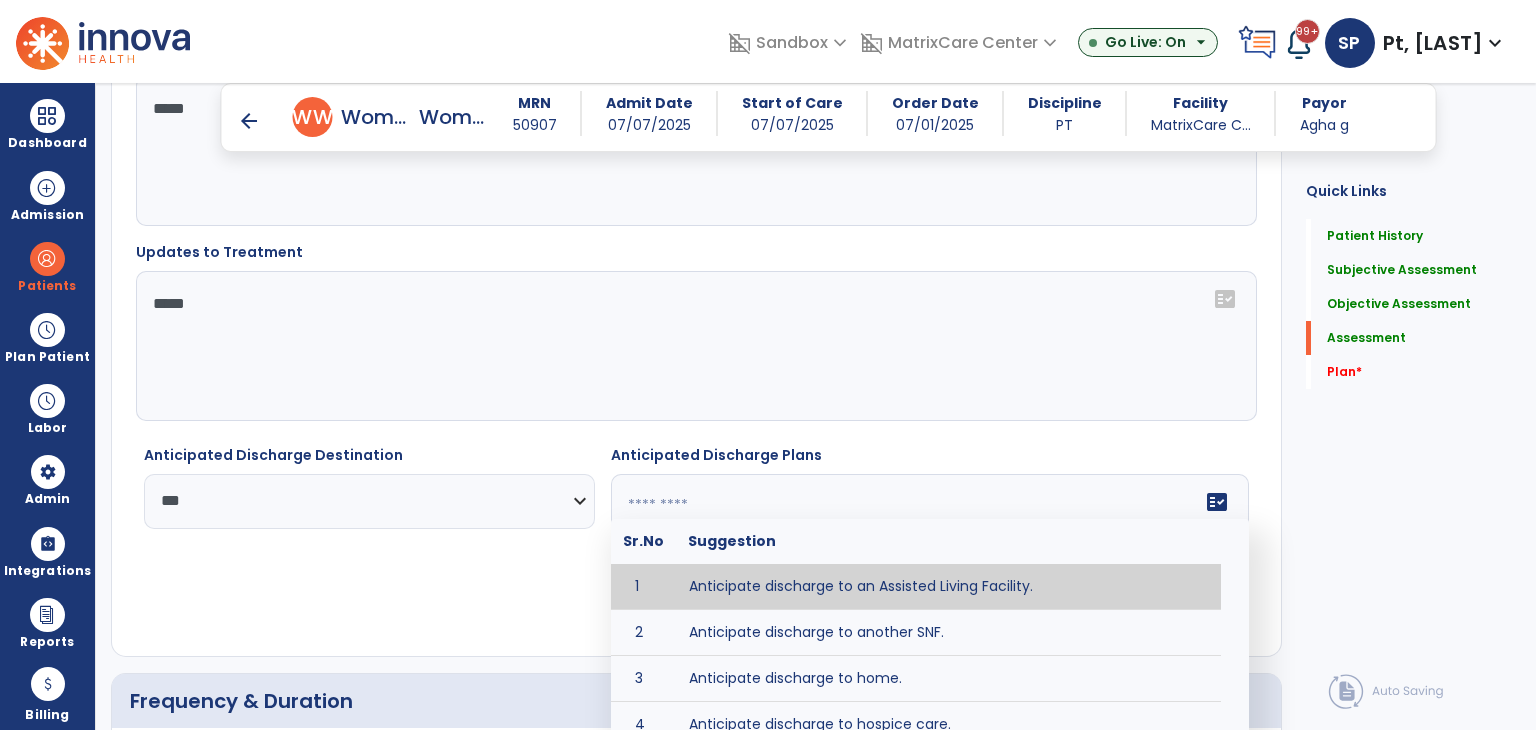 type on "**********" 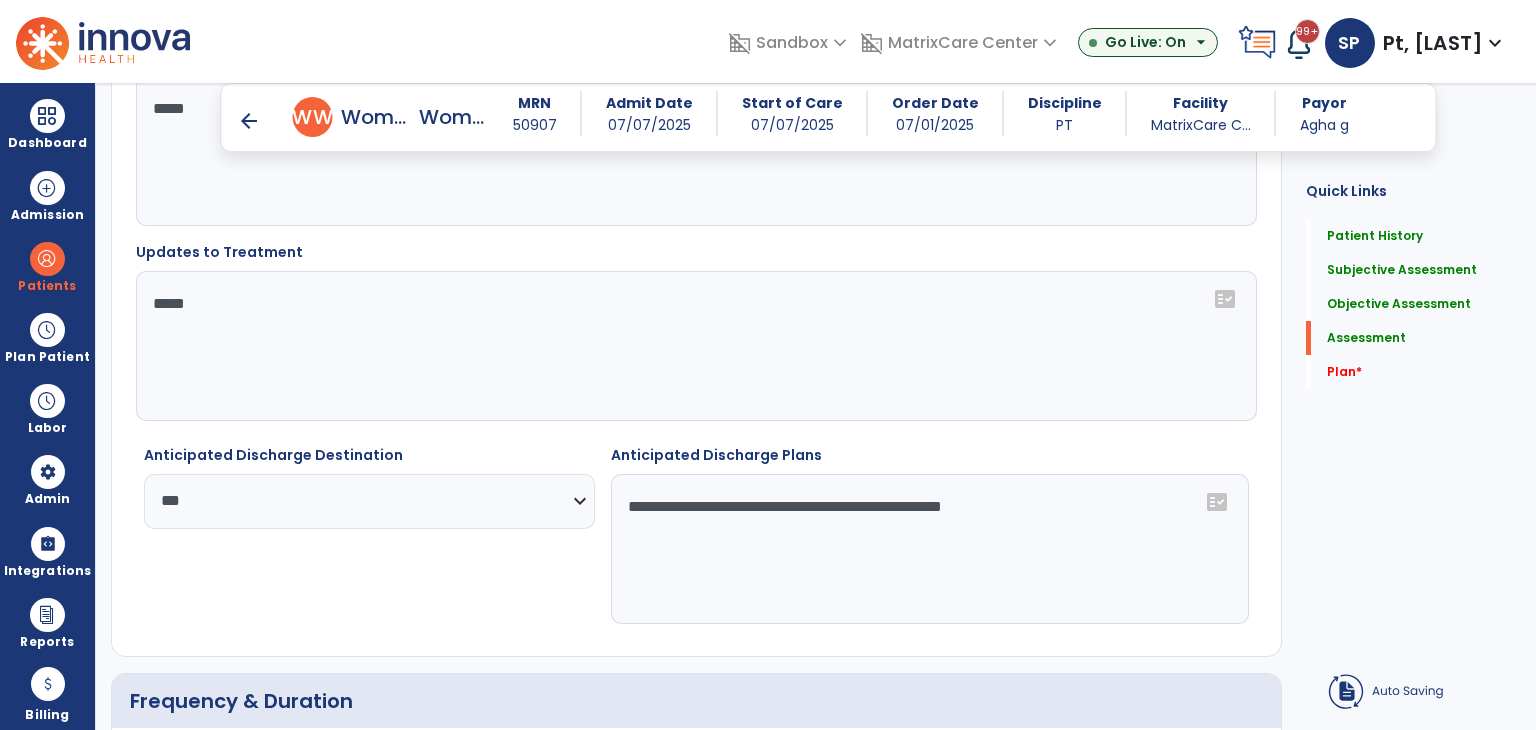 click on "**********" 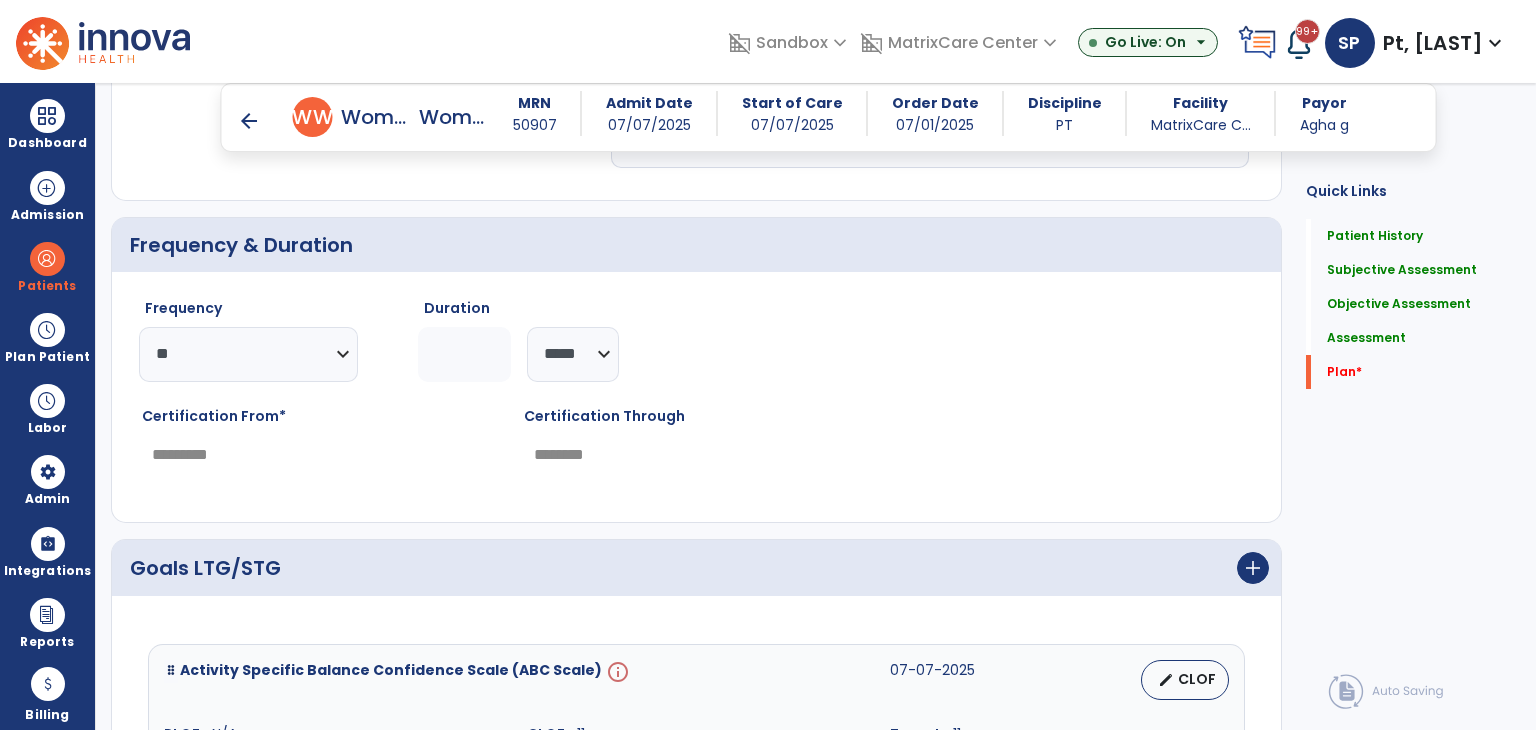 scroll, scrollTop: 3420, scrollLeft: 0, axis: vertical 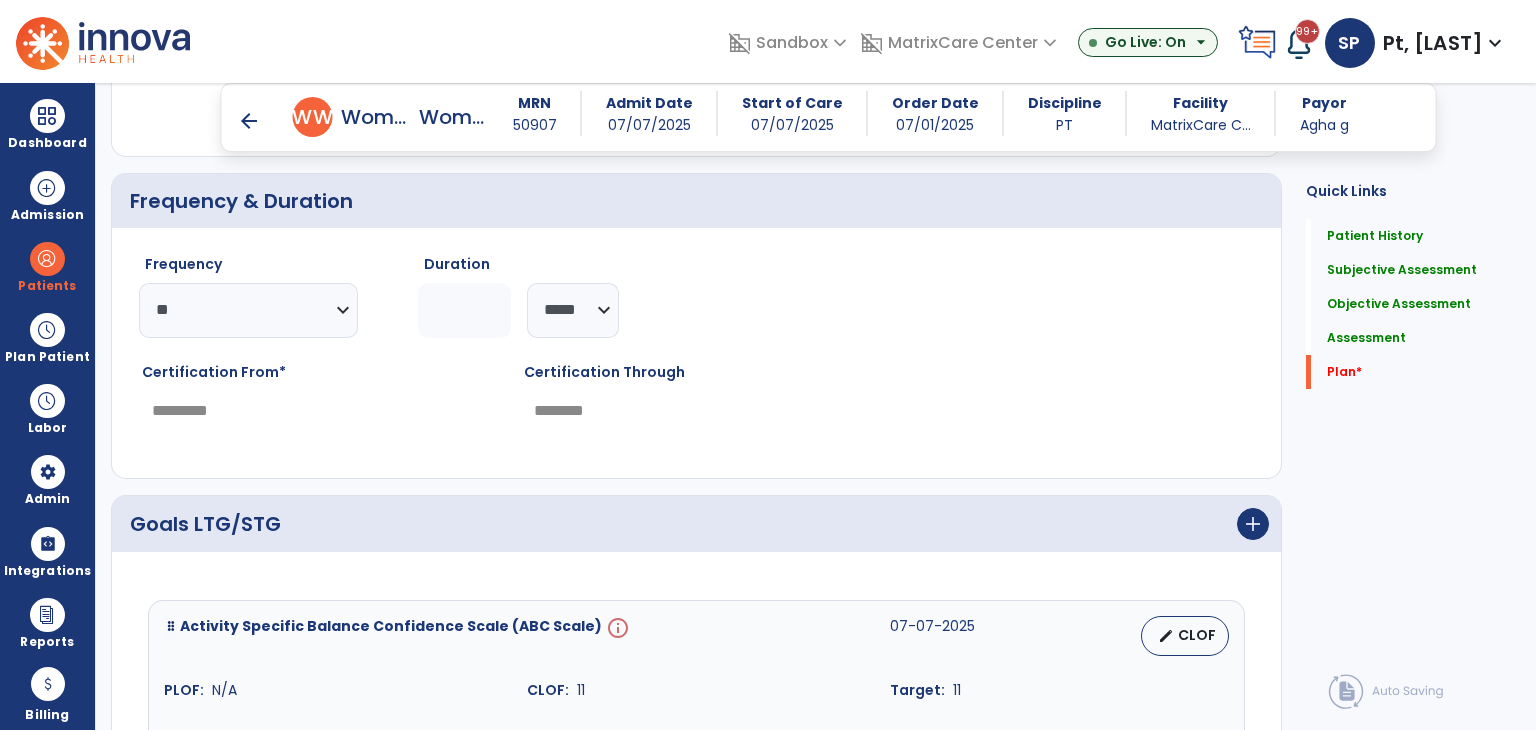 click on "*" 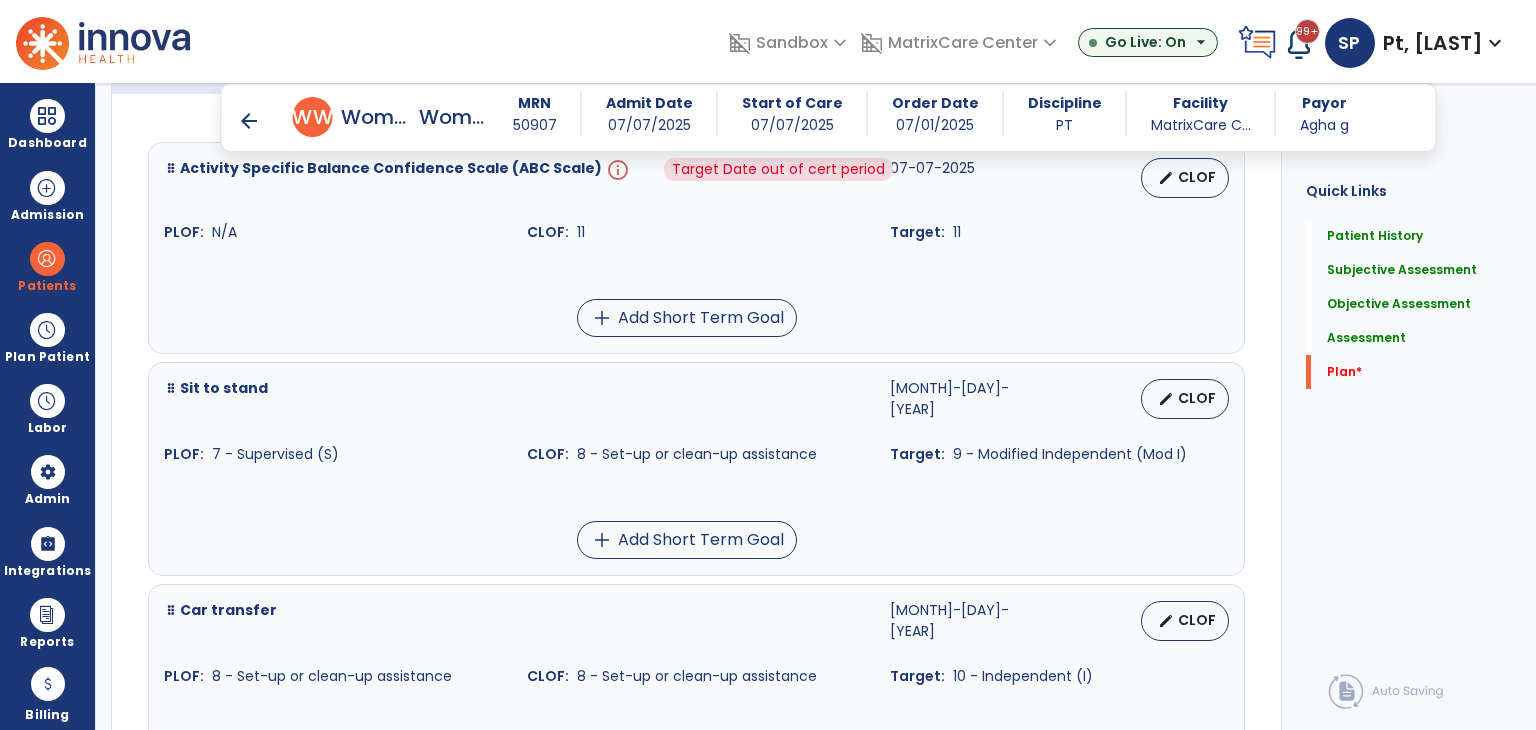 scroll, scrollTop: 3720, scrollLeft: 0, axis: vertical 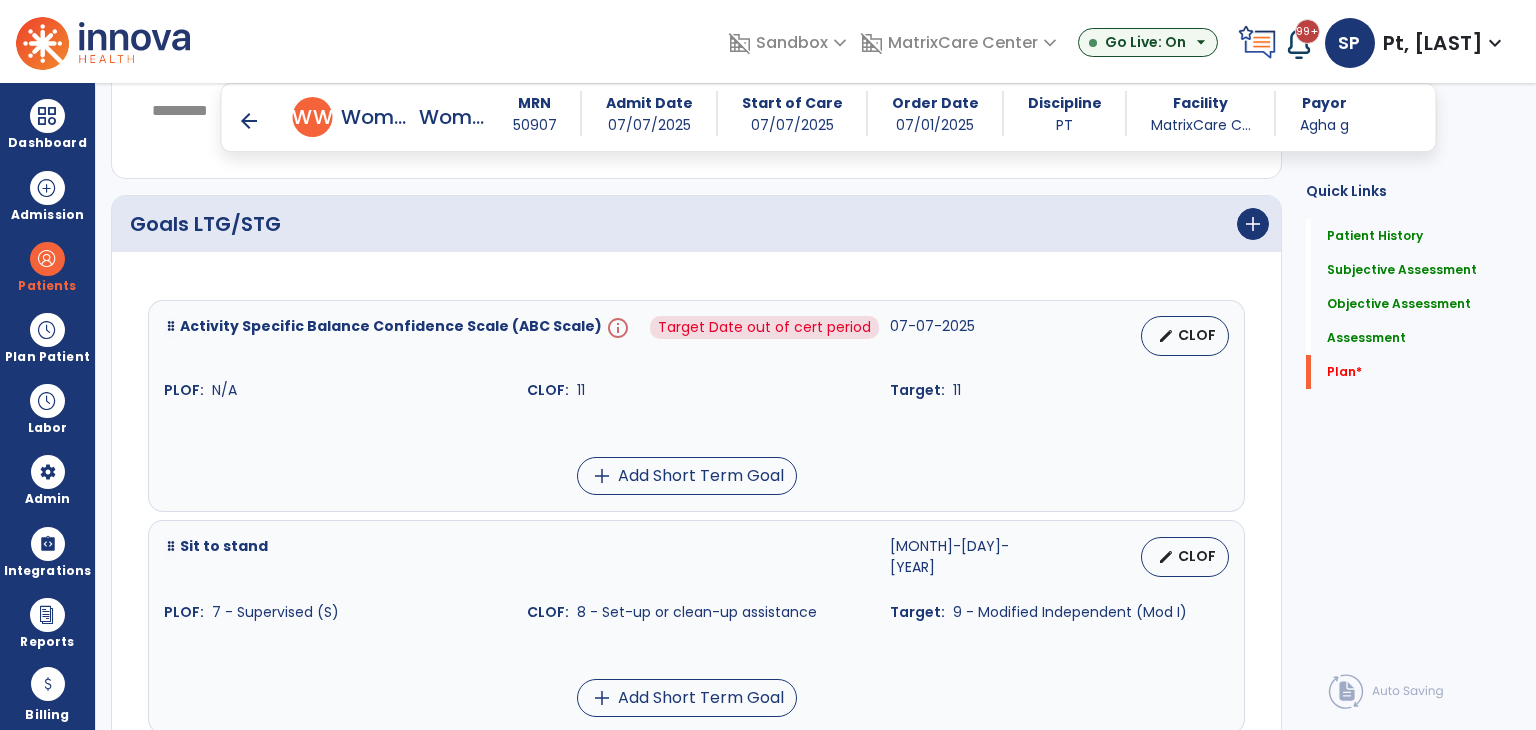 click on "info" at bounding box center [616, 336] 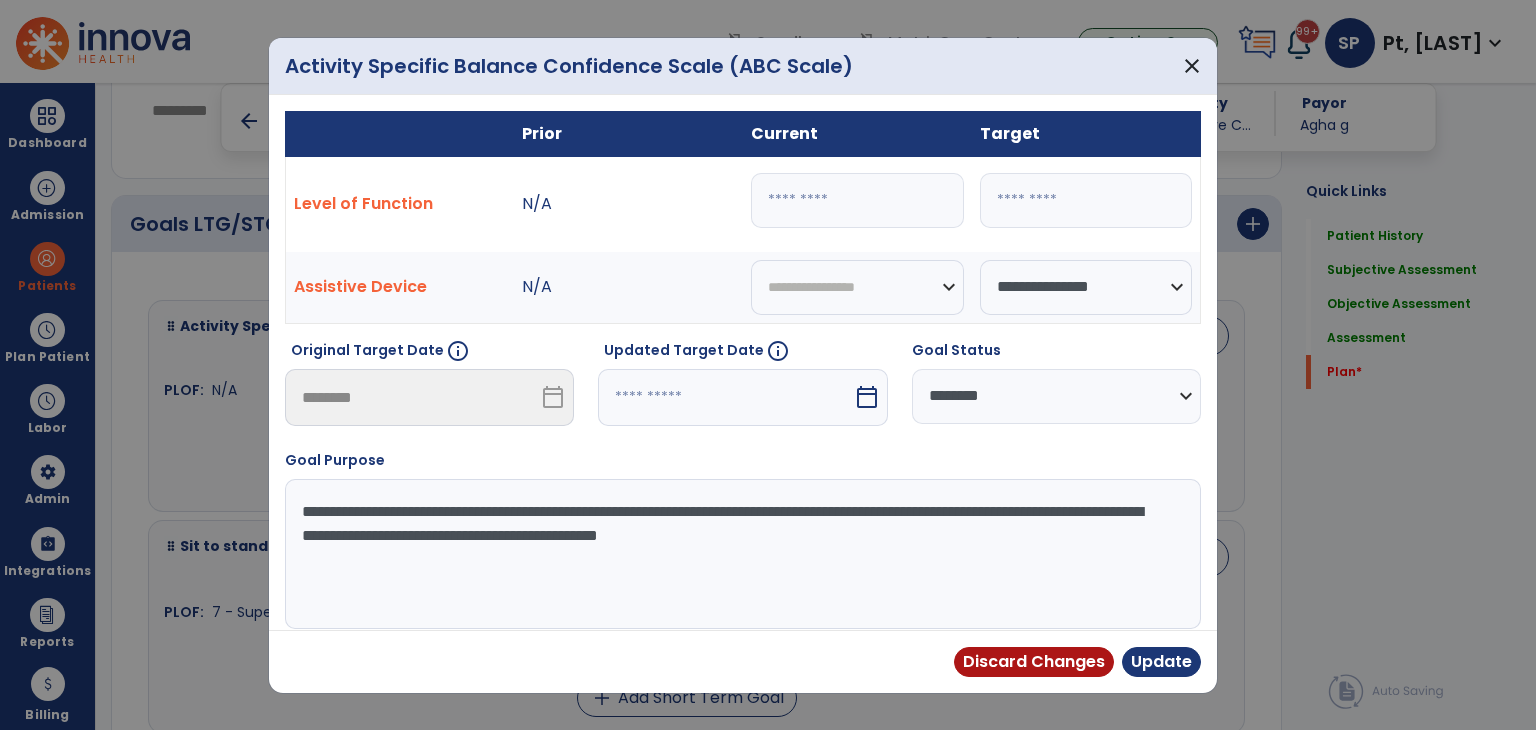 click at bounding box center [725, 397] 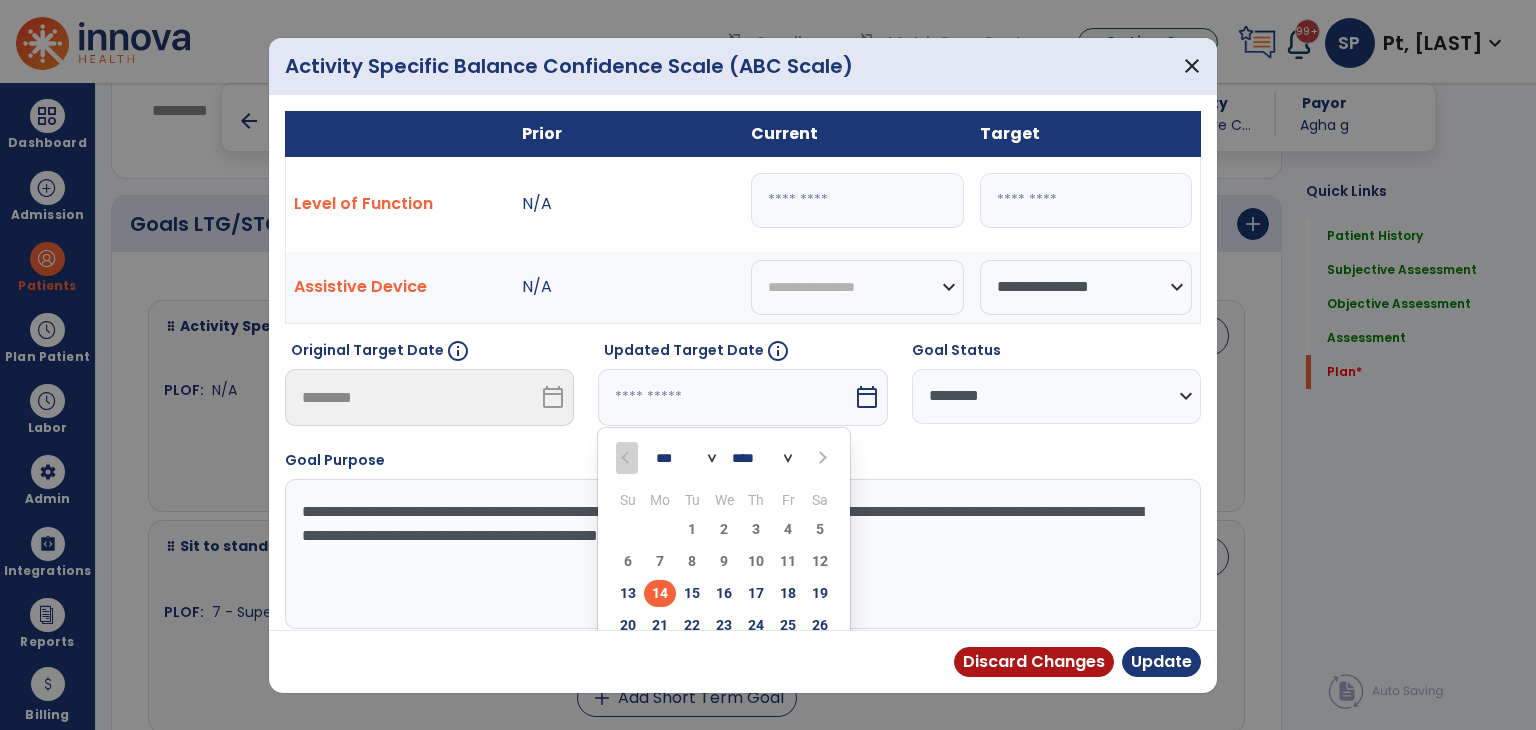 click on "Discard Changes  Update" at bounding box center [743, 661] 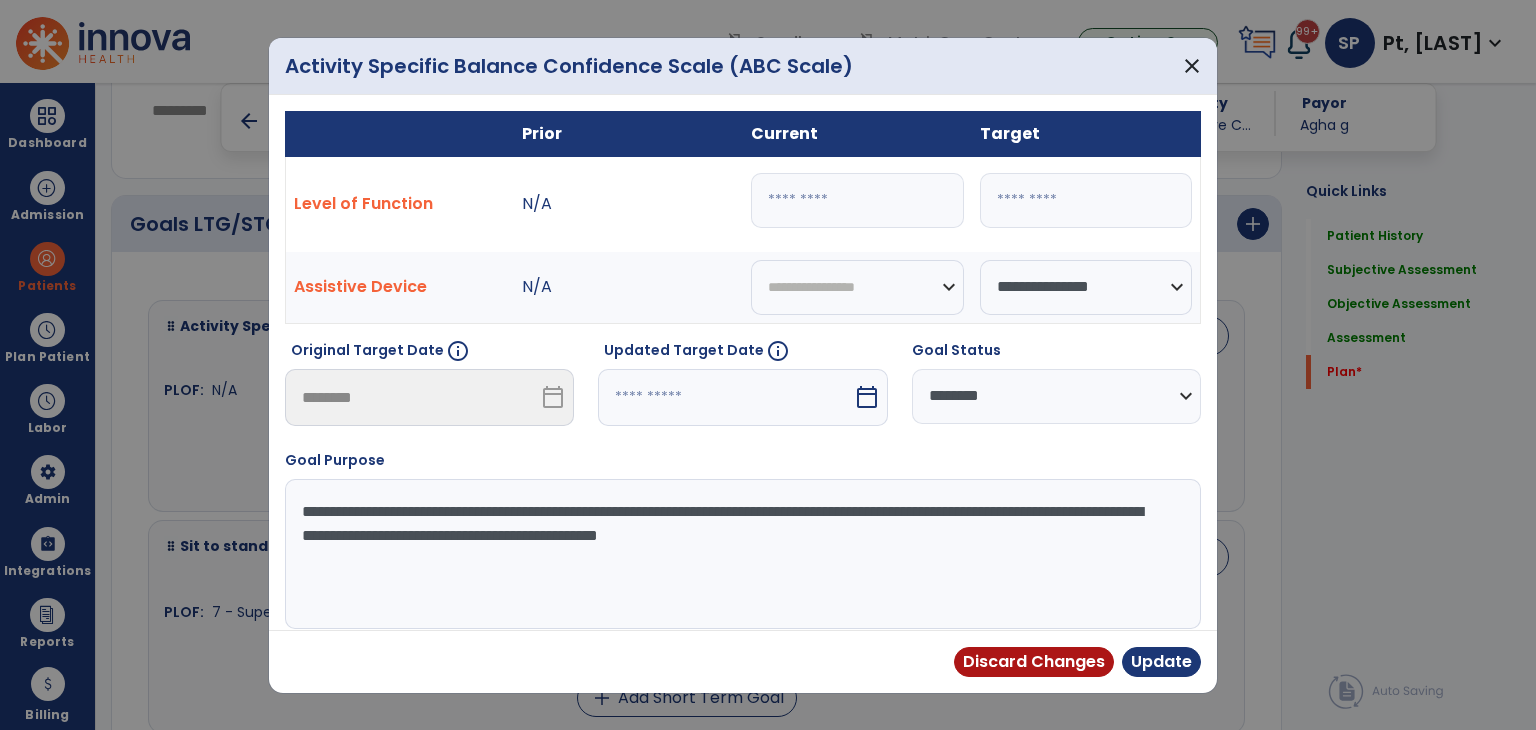 click on "**" at bounding box center (1086, 200) 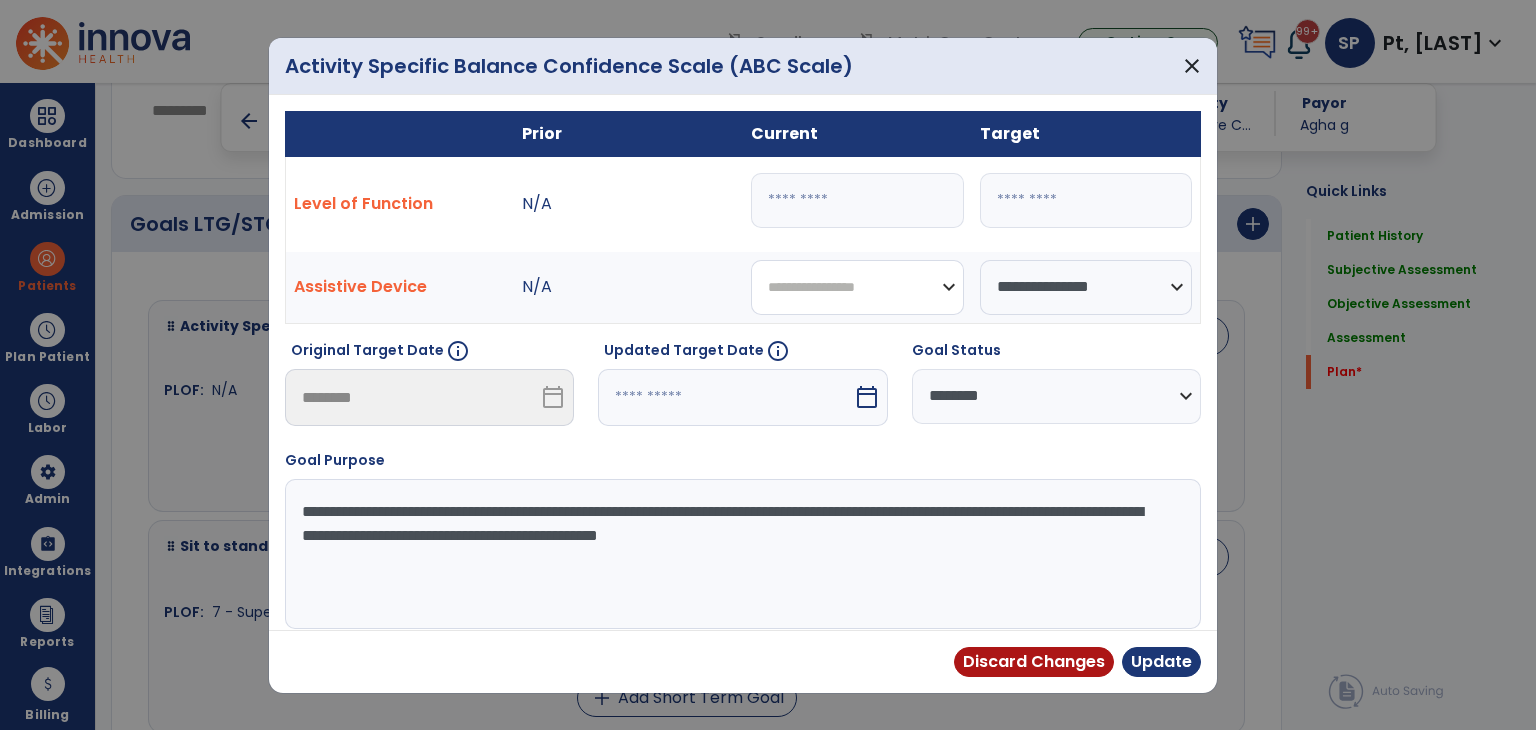 drag, startPoint x: 922, startPoint y: 274, endPoint x: 896, endPoint y: 309, distance: 43.60046 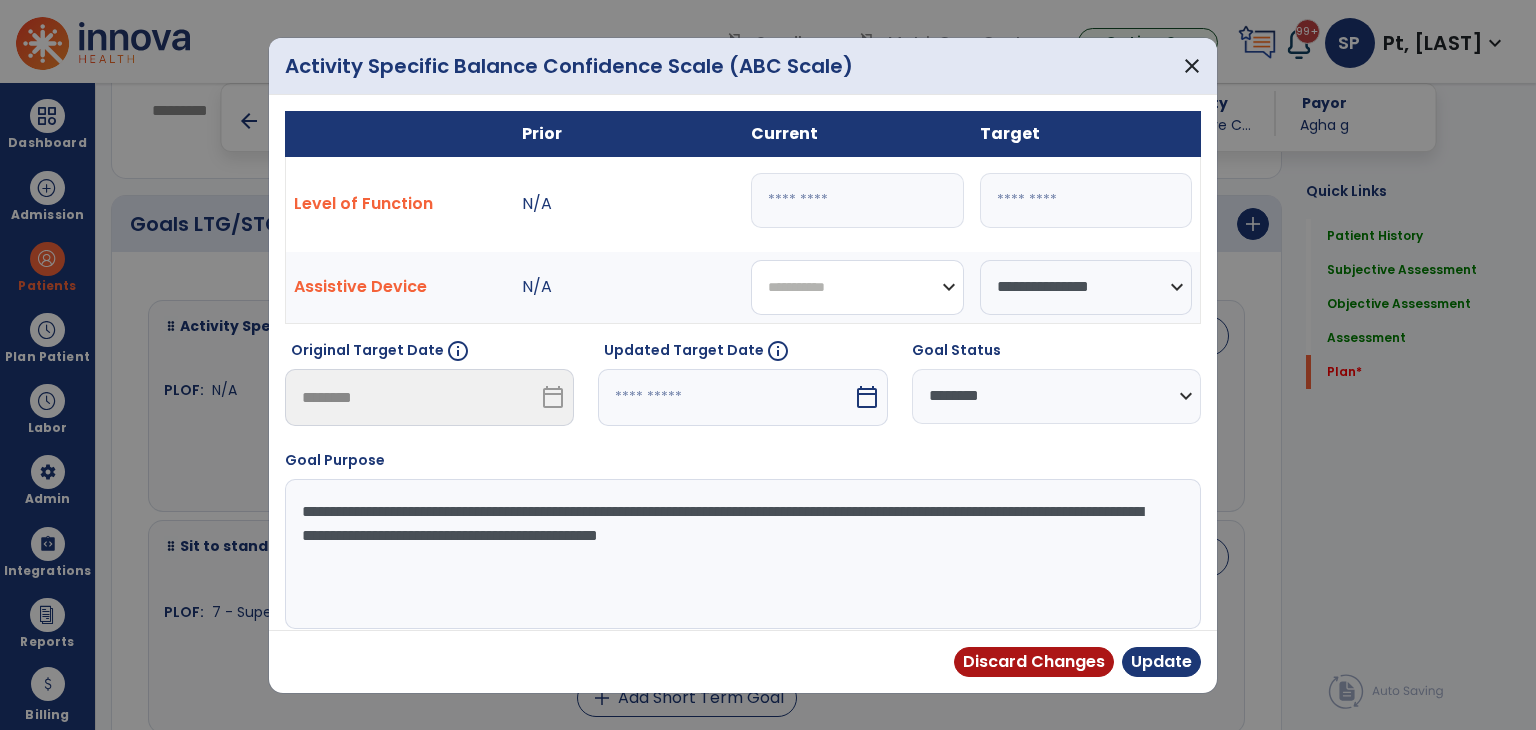 click on "**********" at bounding box center (857, 287) 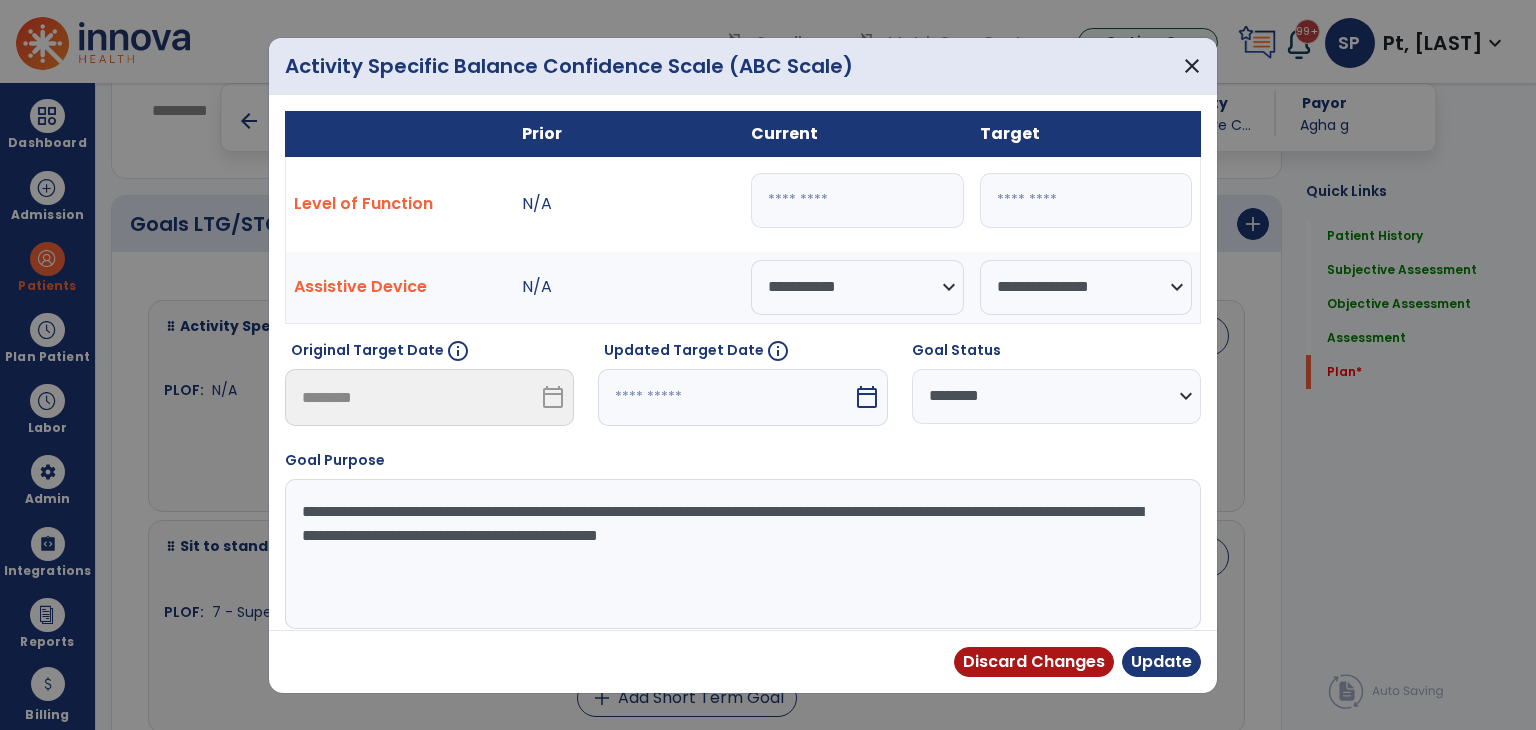 click on "calendar_today" at bounding box center (742, 397) 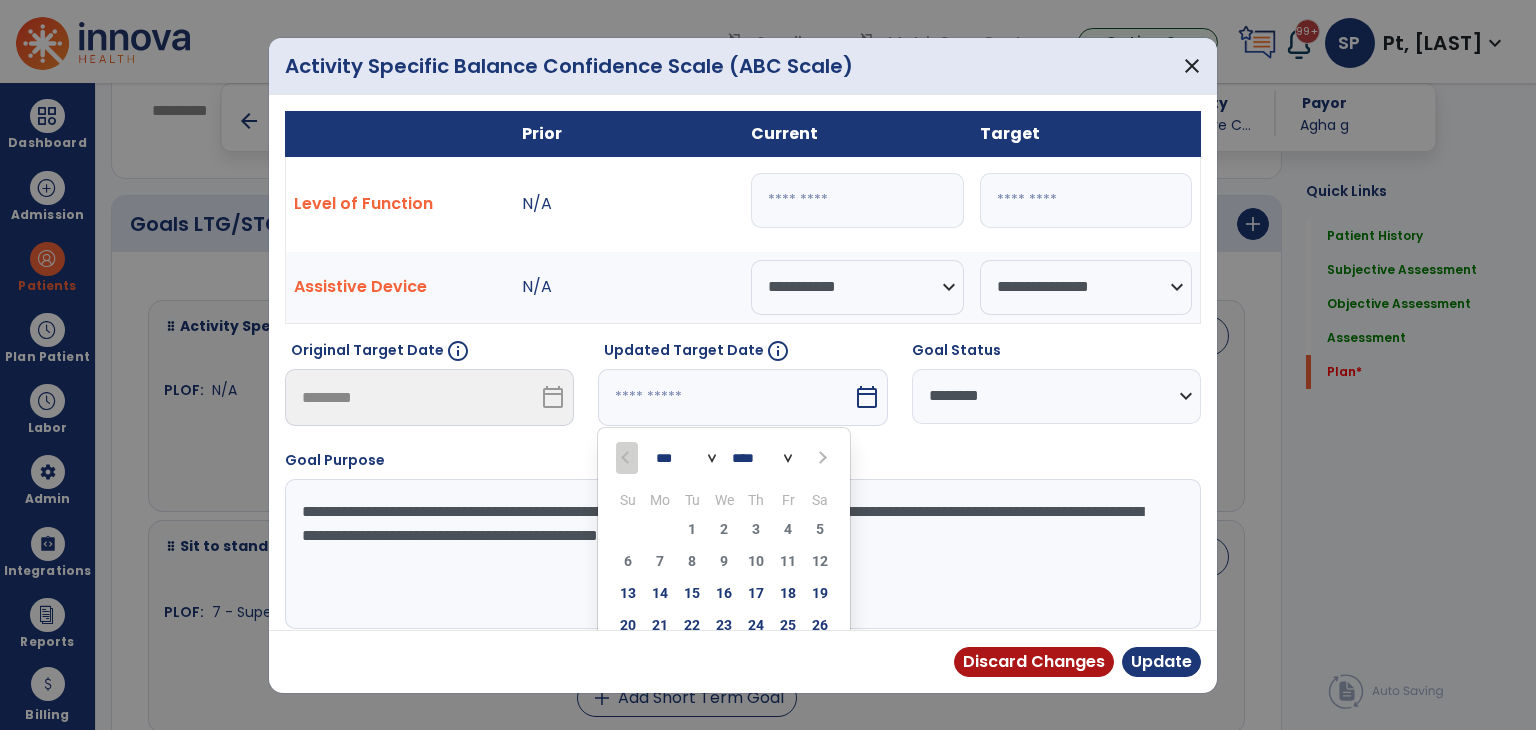 click at bounding box center (725, 397) 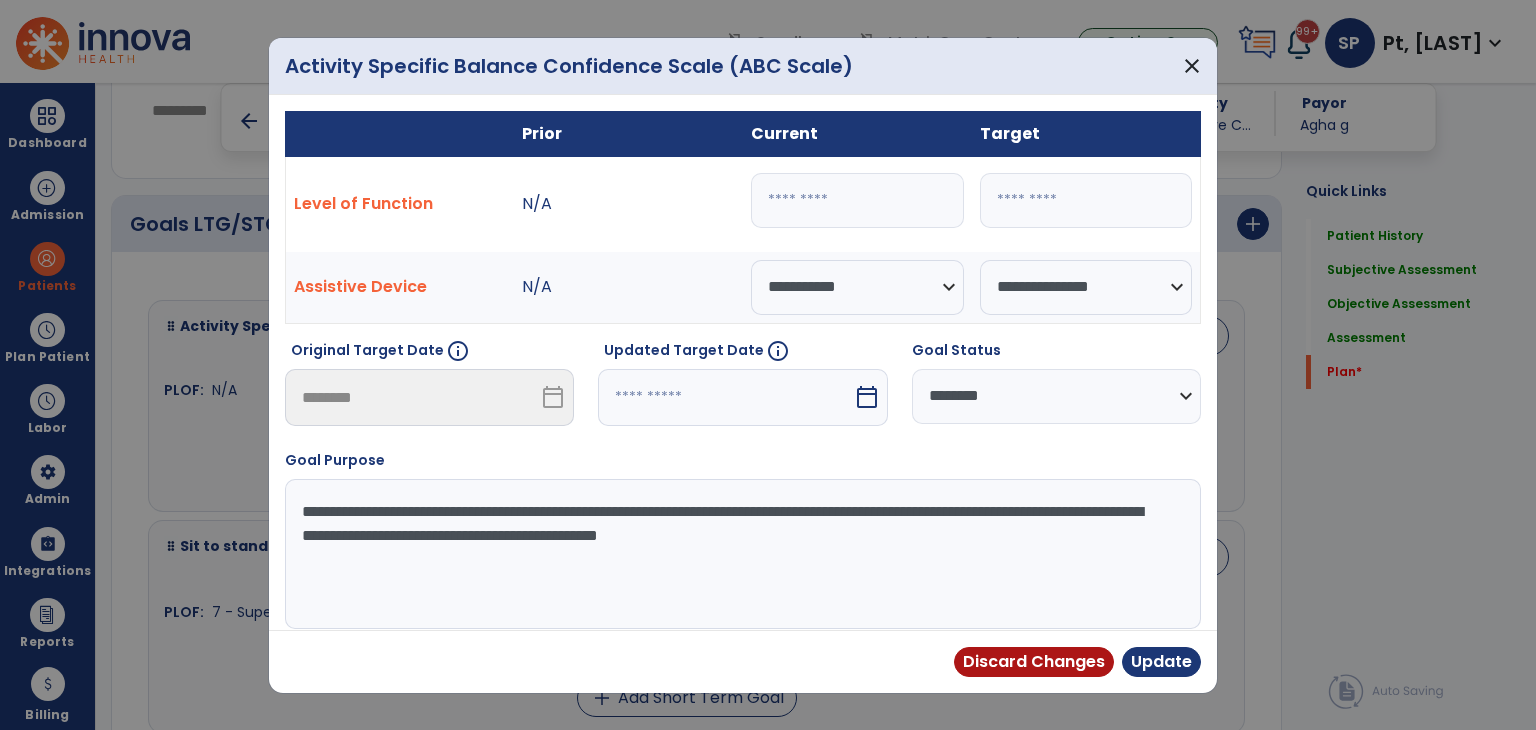 click at bounding box center [725, 397] 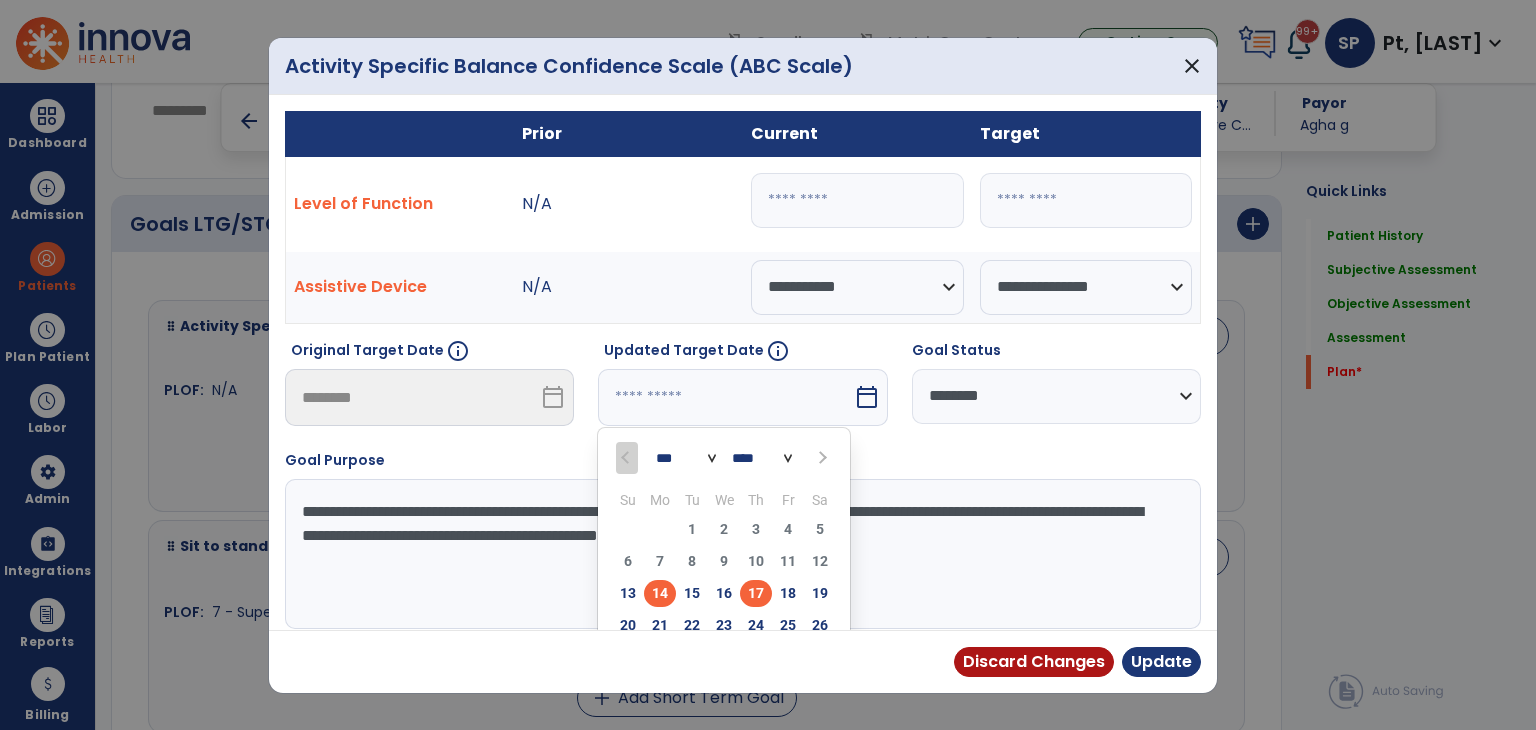 click on "17" at bounding box center (756, 593) 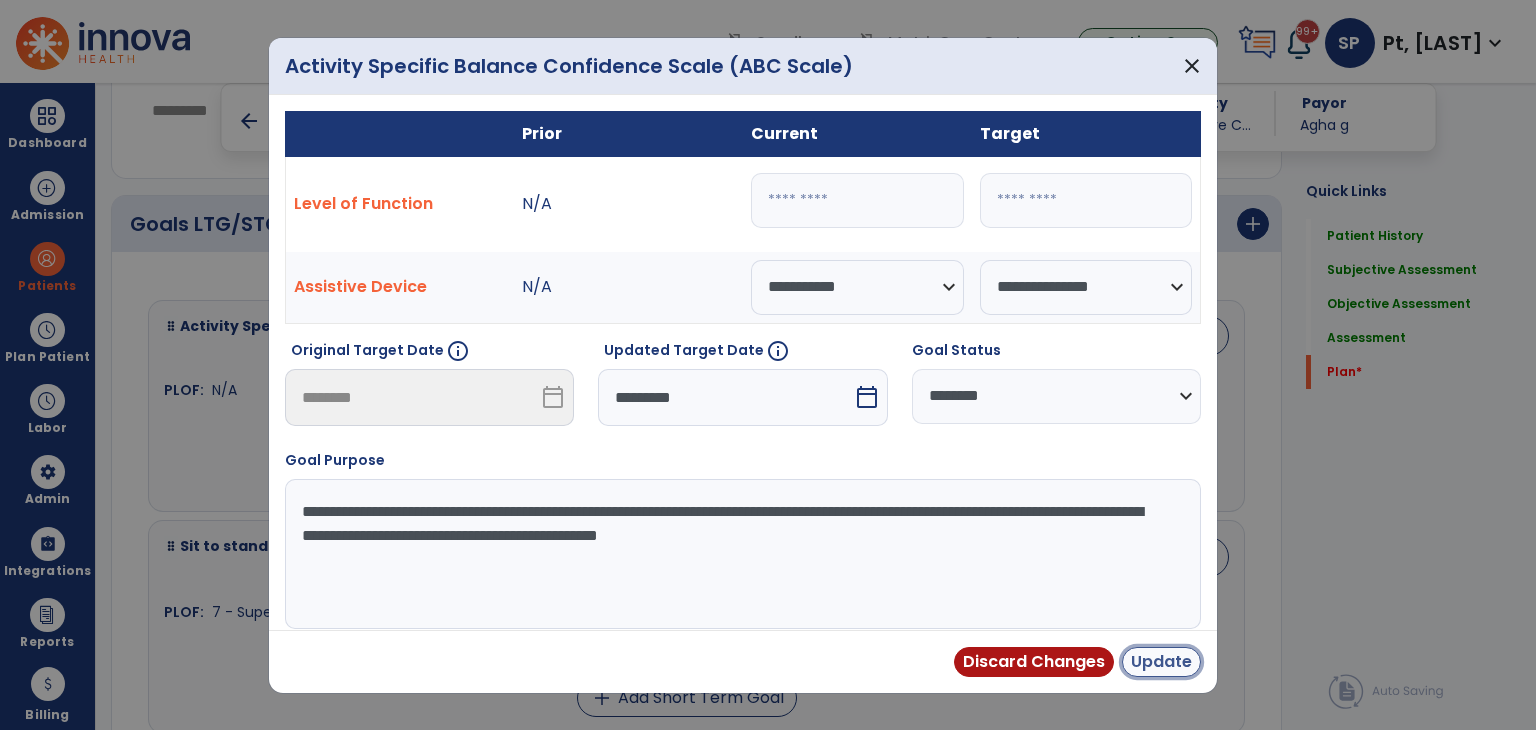 click on "Update" at bounding box center (1161, 662) 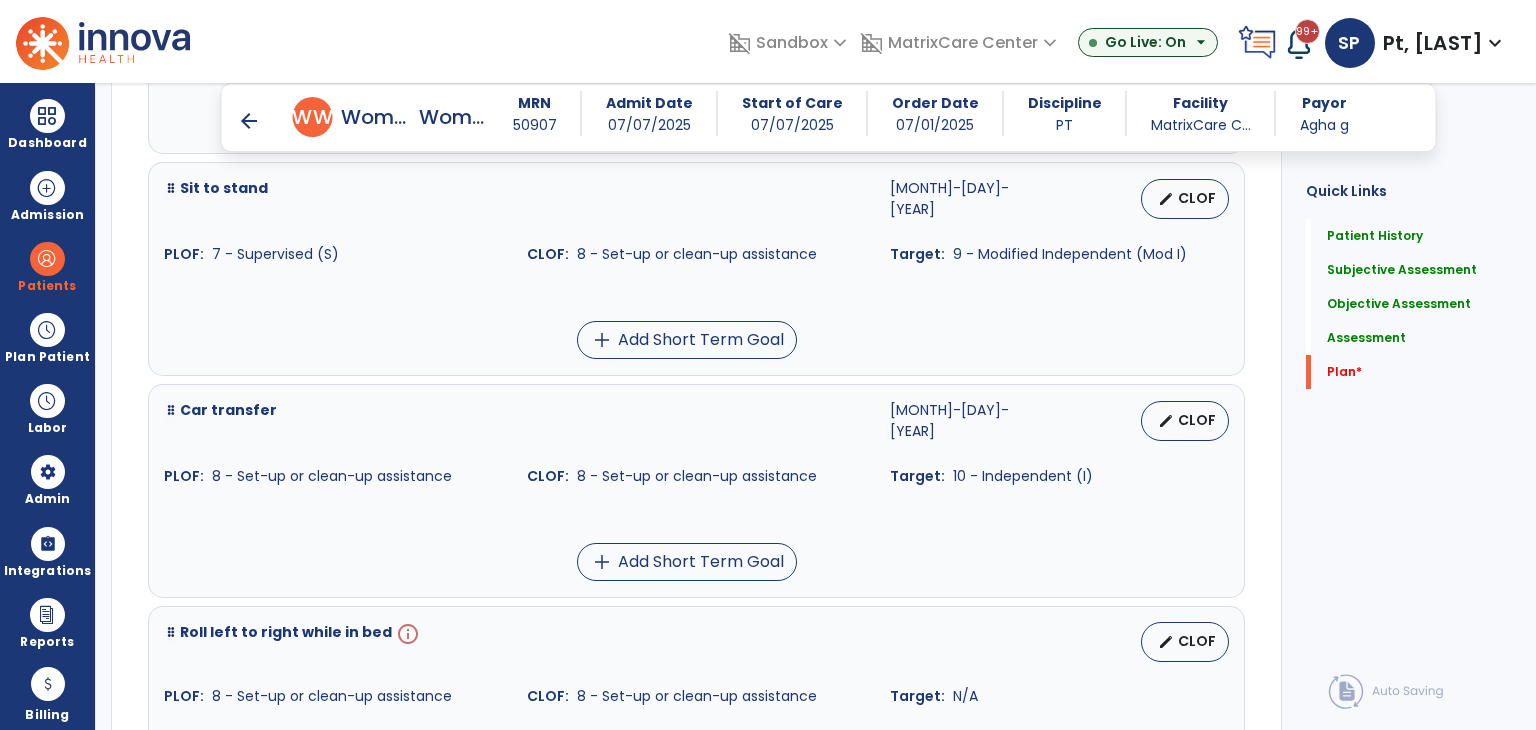 scroll, scrollTop: 4043, scrollLeft: 0, axis: vertical 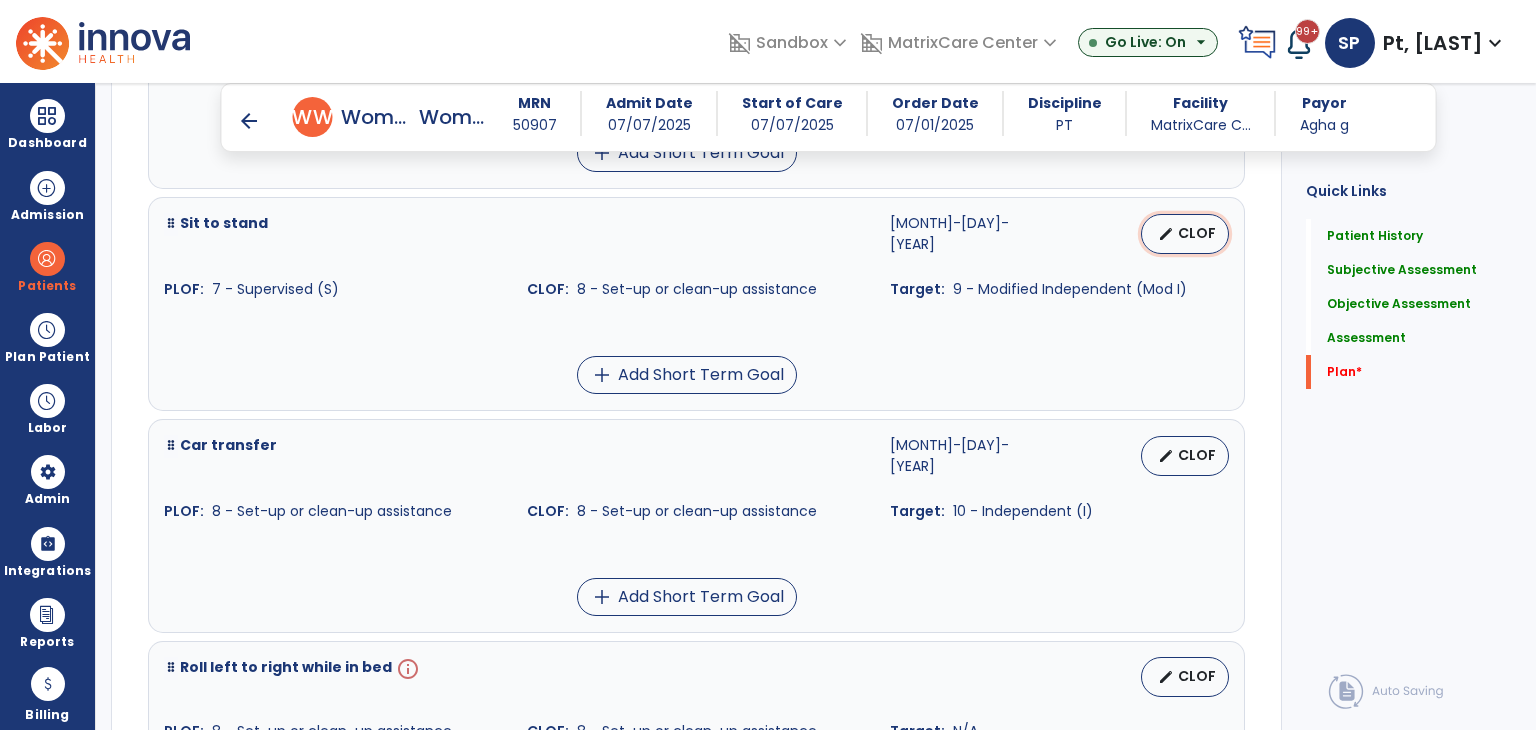 click on "edit" at bounding box center [1166, 234] 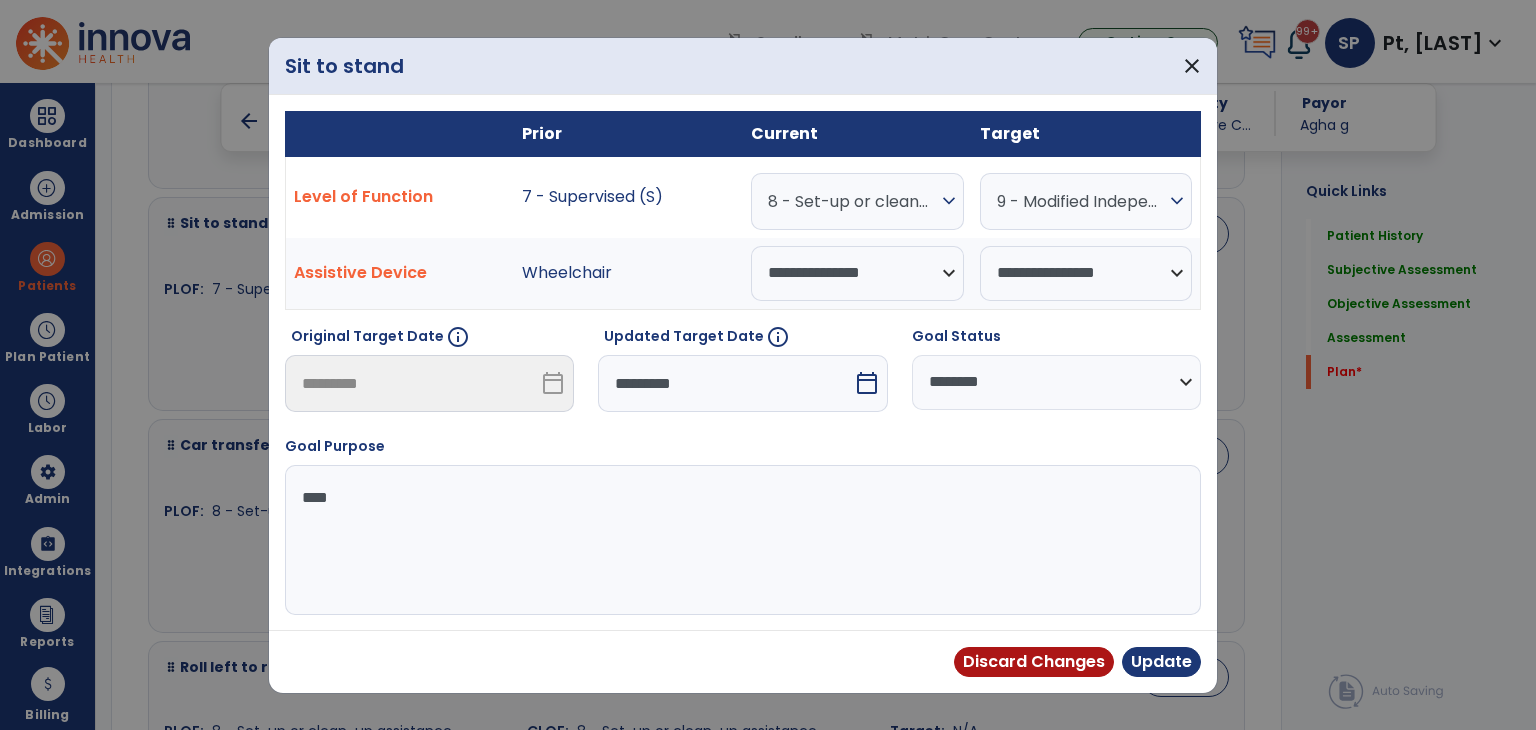 click on "8 - Set-up or clean-up assistance" at bounding box center [852, 201] 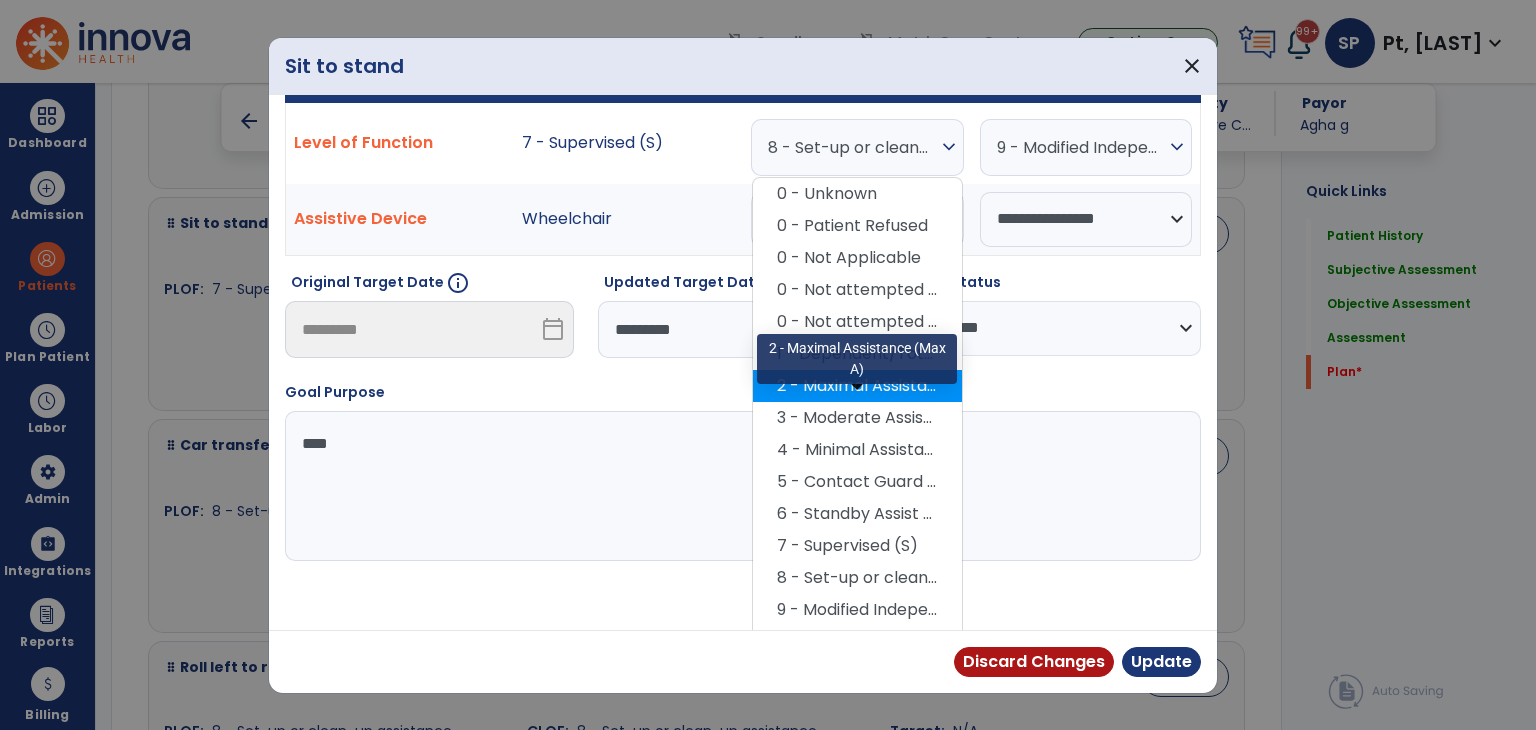scroll, scrollTop: 82, scrollLeft: 0, axis: vertical 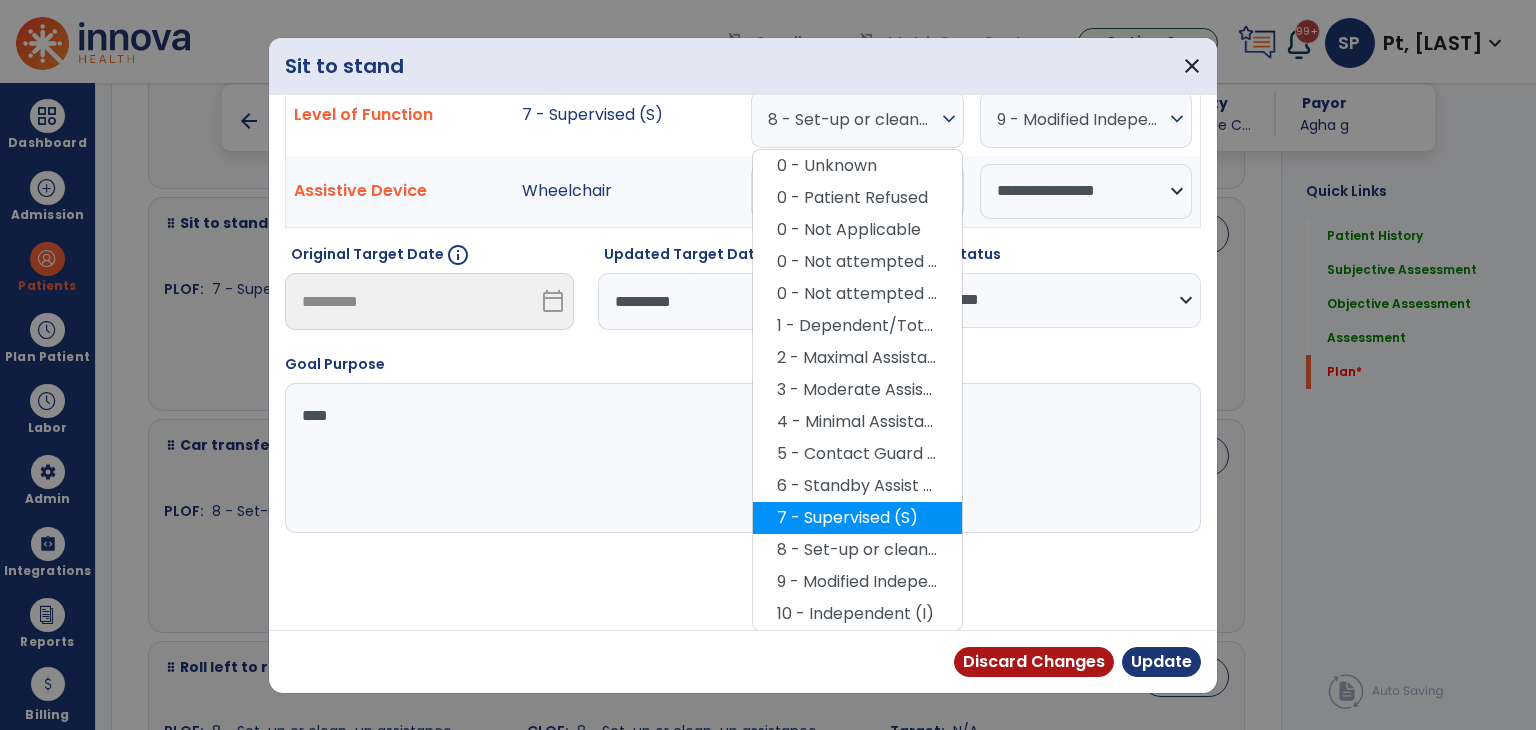 click on "7 - Supervised (S)" at bounding box center (857, 518) 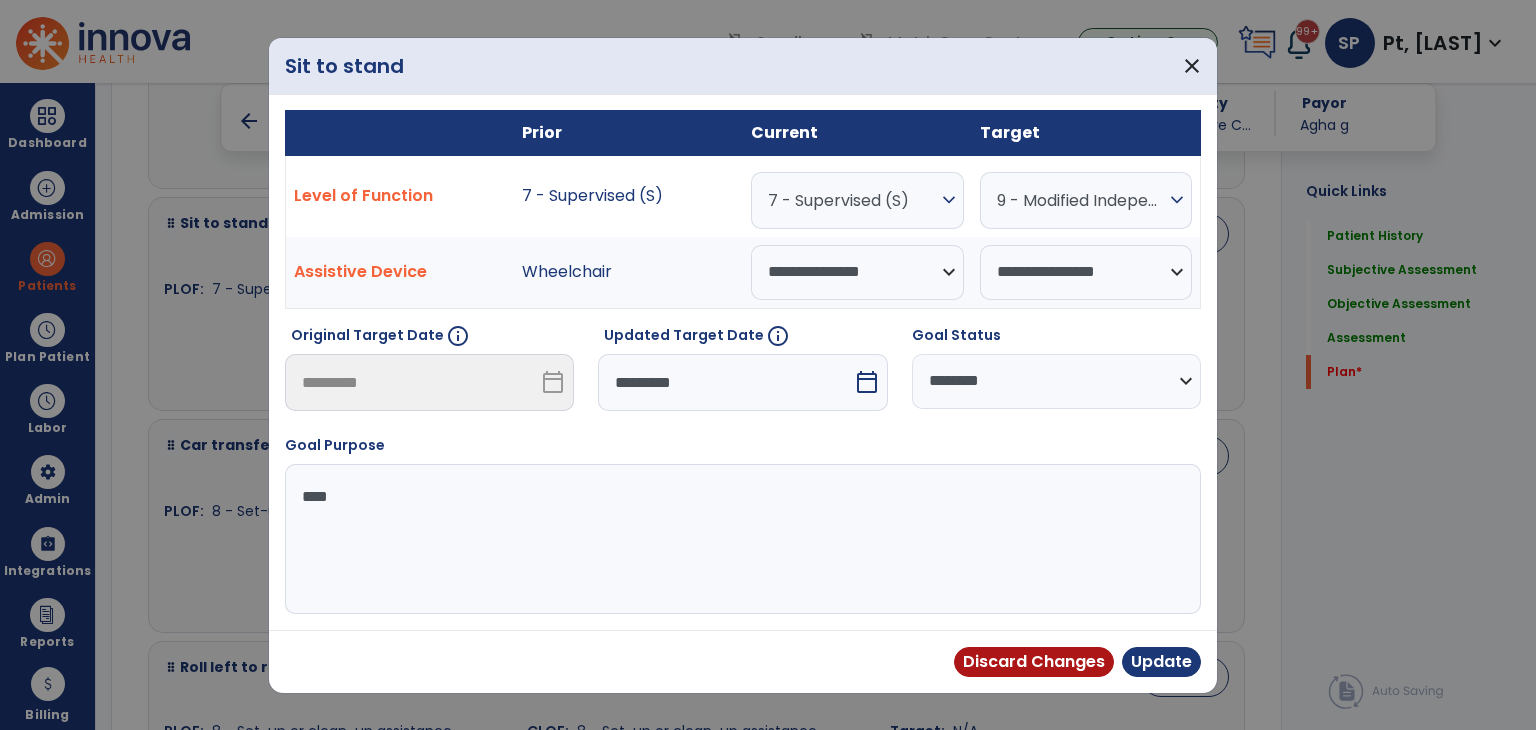 scroll, scrollTop: 0, scrollLeft: 0, axis: both 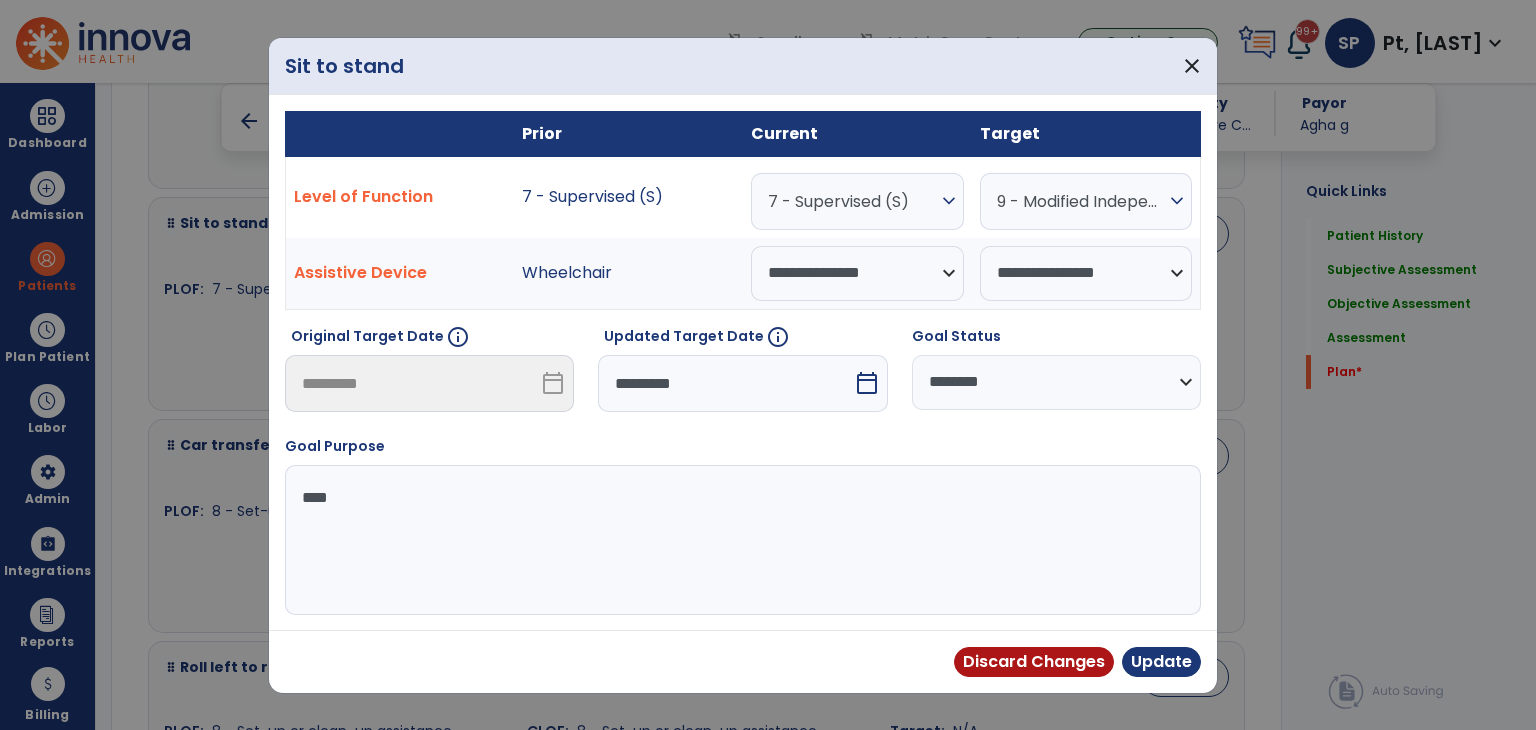 click on "9 - Modified Independent (Mod I)" at bounding box center (1081, 201) 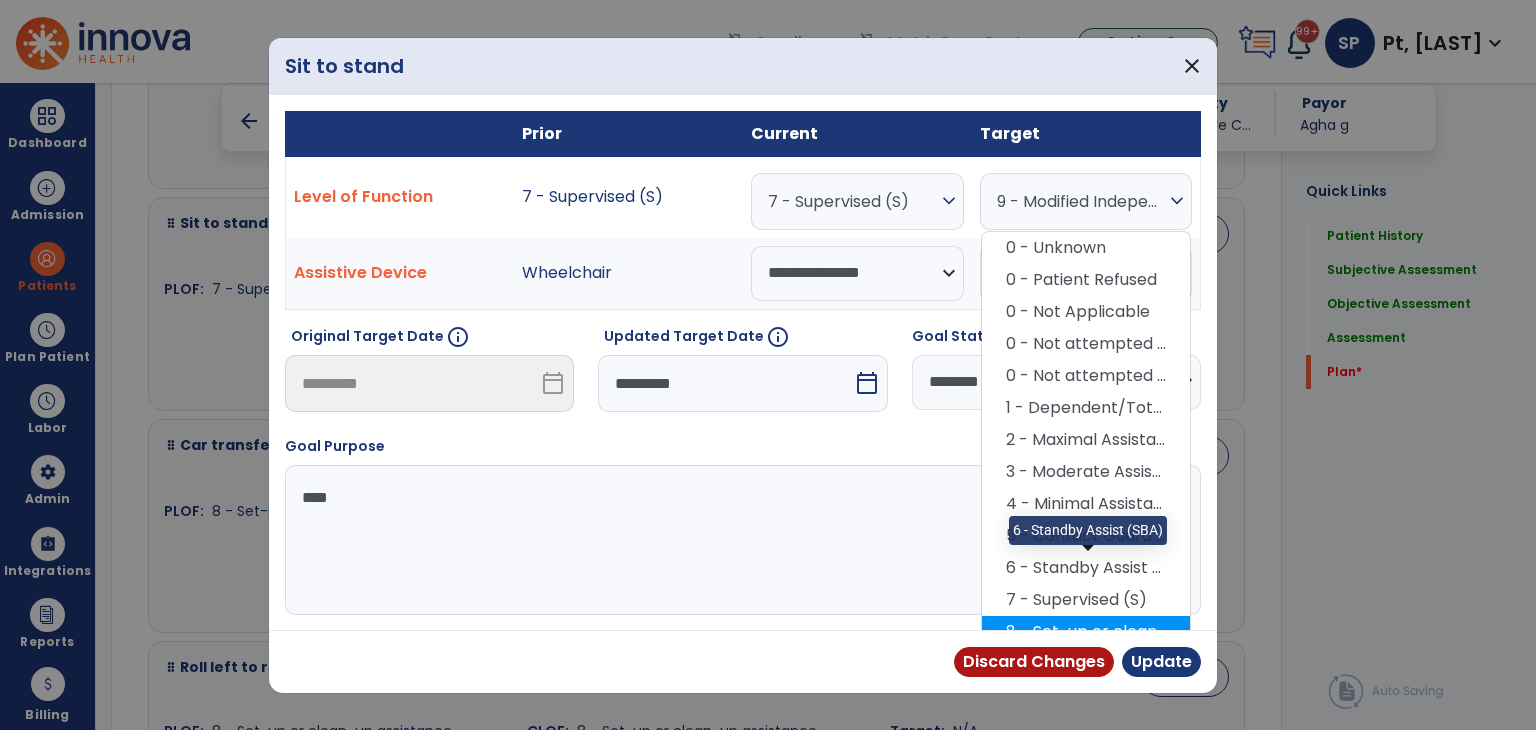 scroll, scrollTop: 82, scrollLeft: 0, axis: vertical 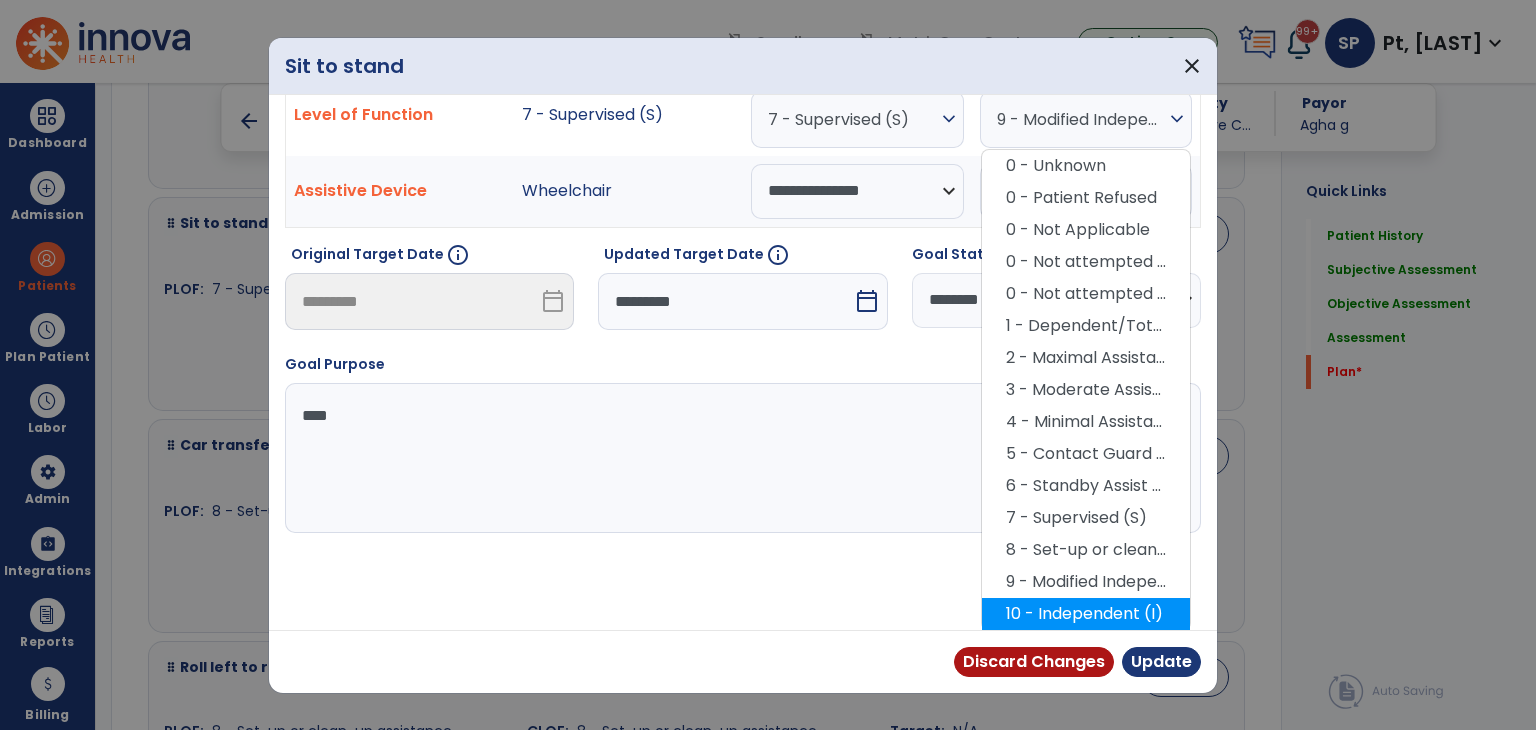 click on "10 - Independent (I)" at bounding box center [1086, 614] 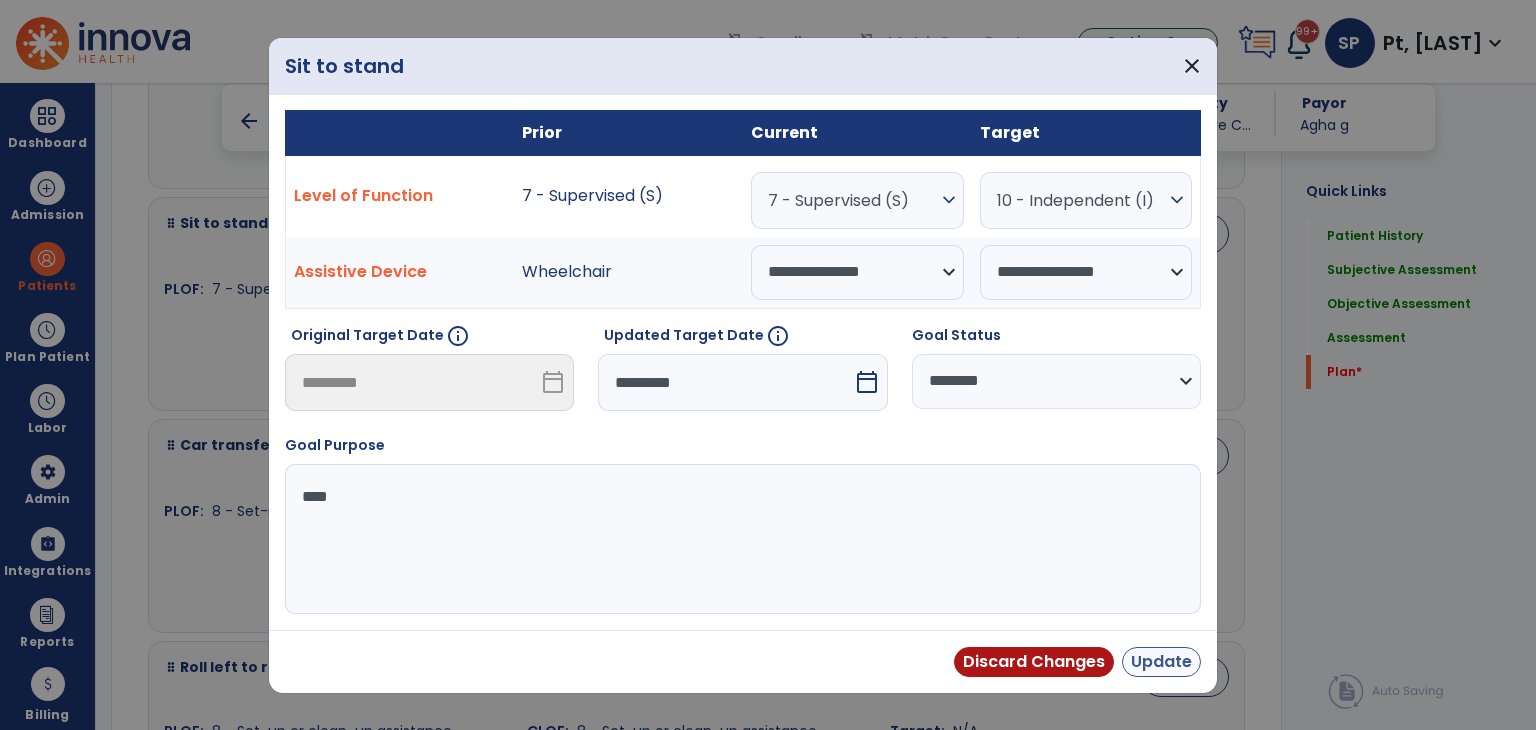 scroll, scrollTop: 0, scrollLeft: 0, axis: both 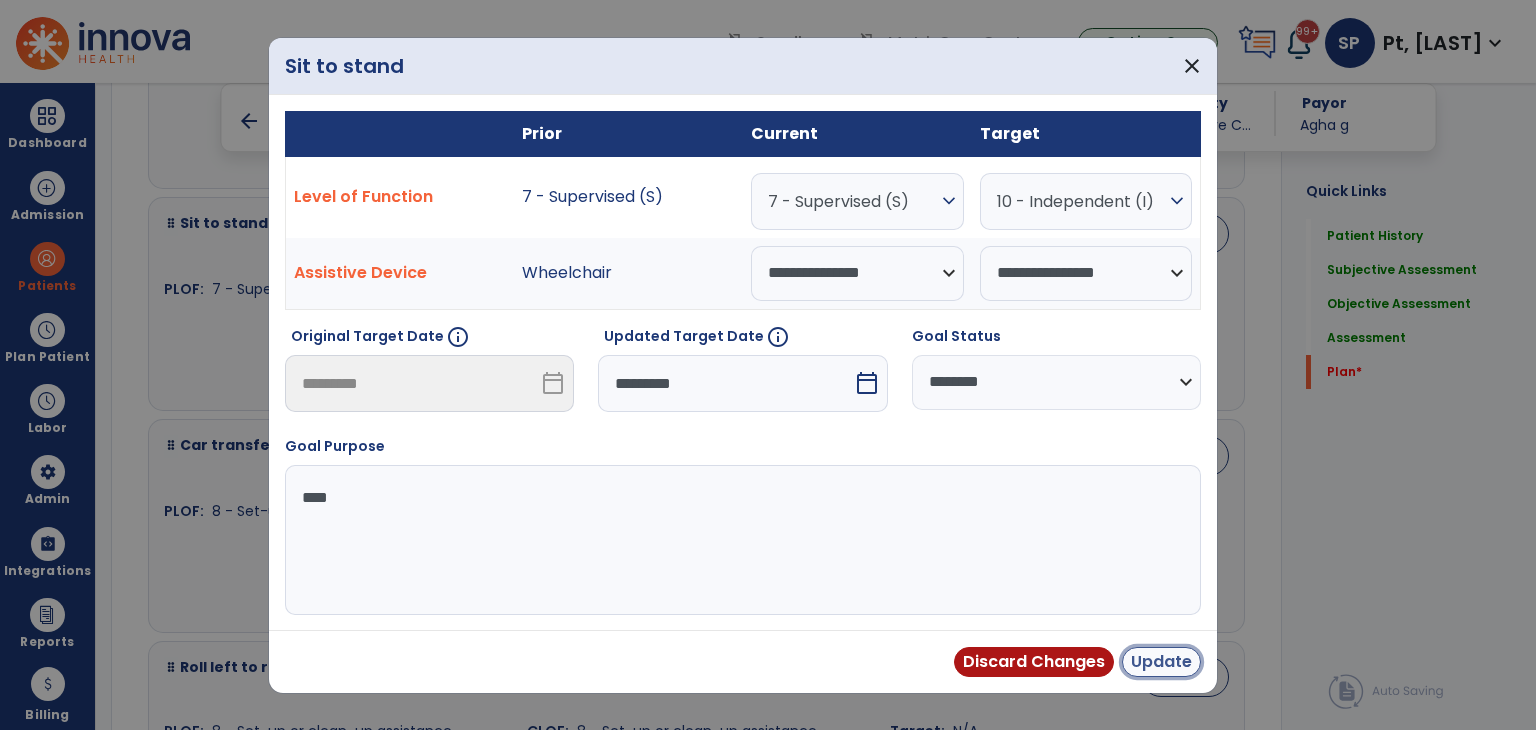 click on "Update" at bounding box center (1161, 662) 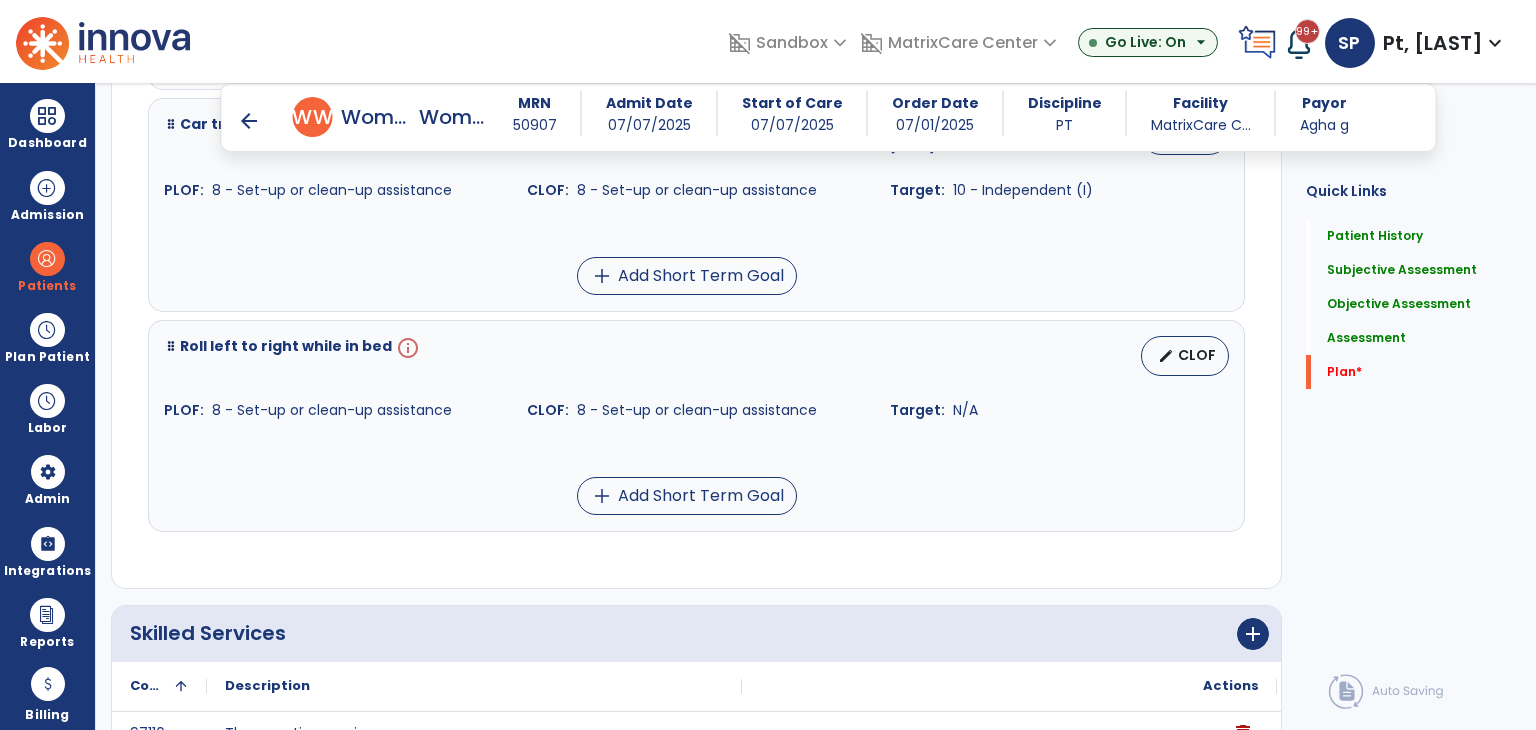 scroll, scrollTop: 4366, scrollLeft: 0, axis: vertical 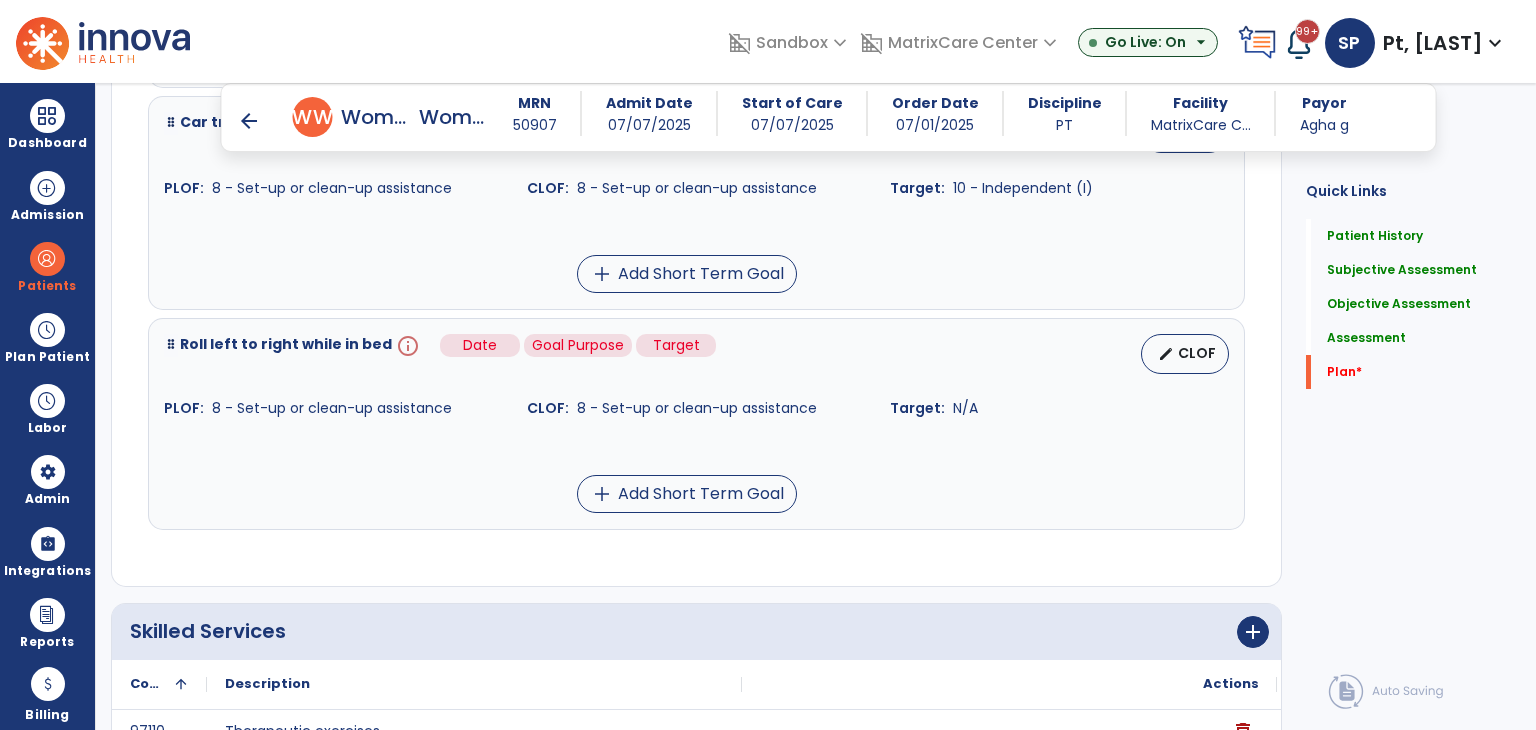 click on "info" at bounding box center (406, 354) 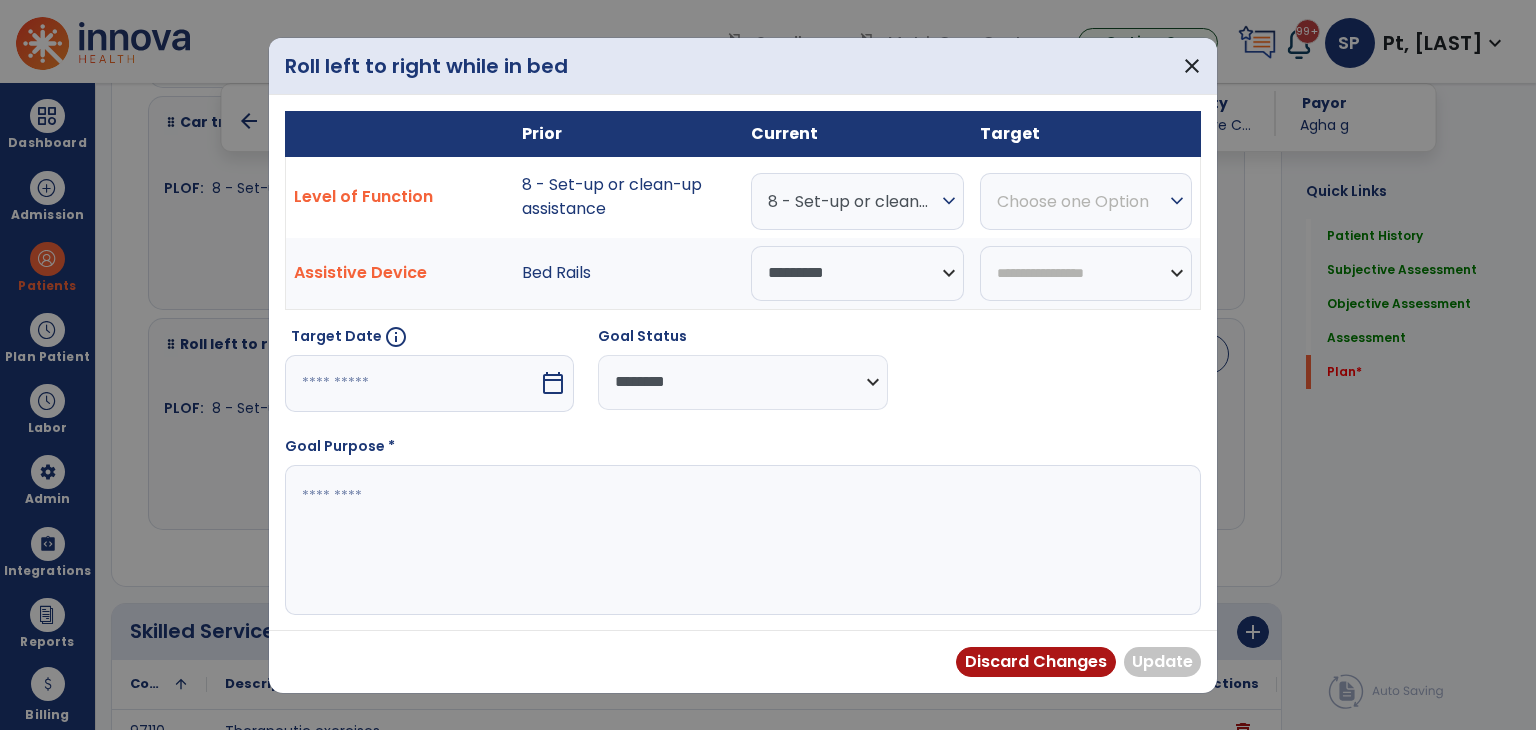 click at bounding box center [412, 383] 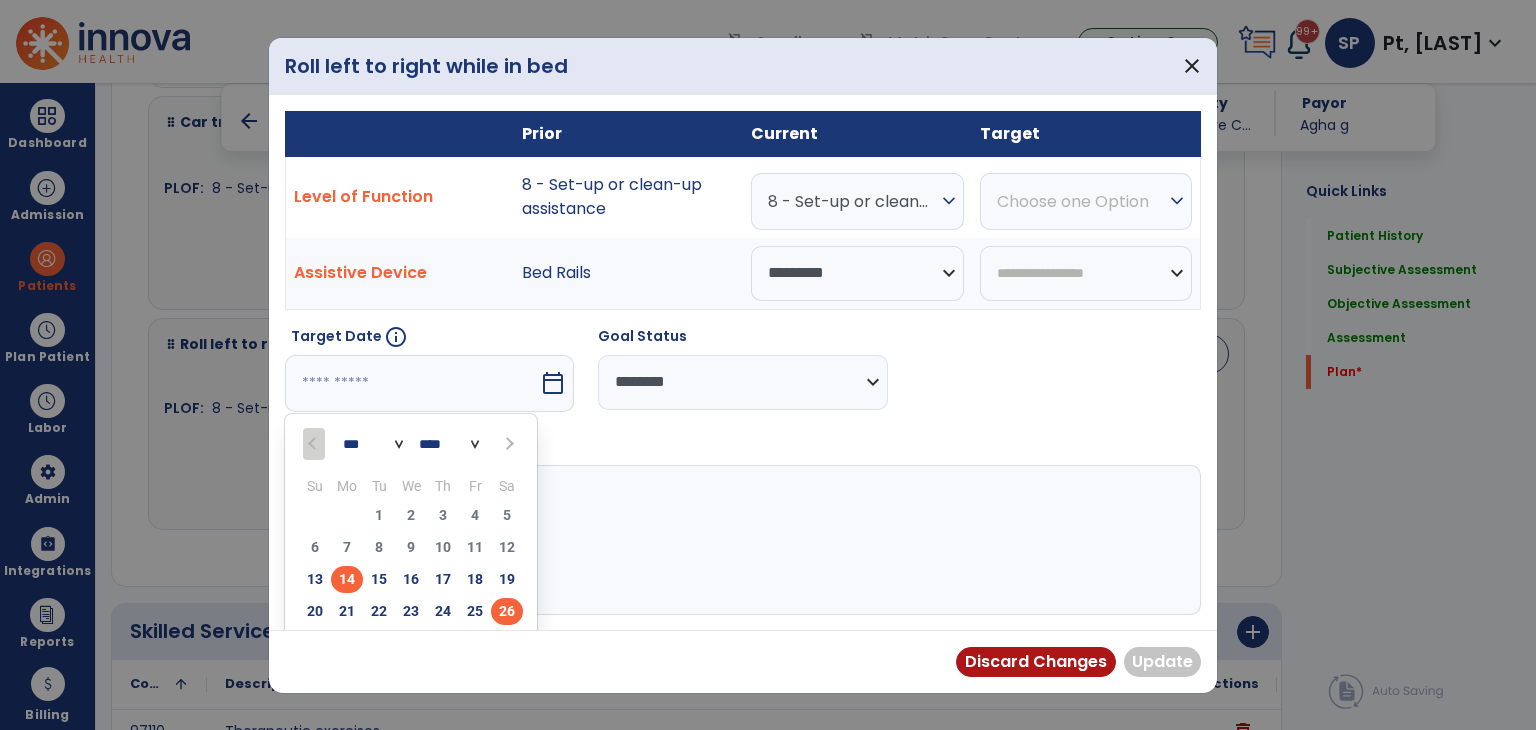click on "26" at bounding box center (507, 611) 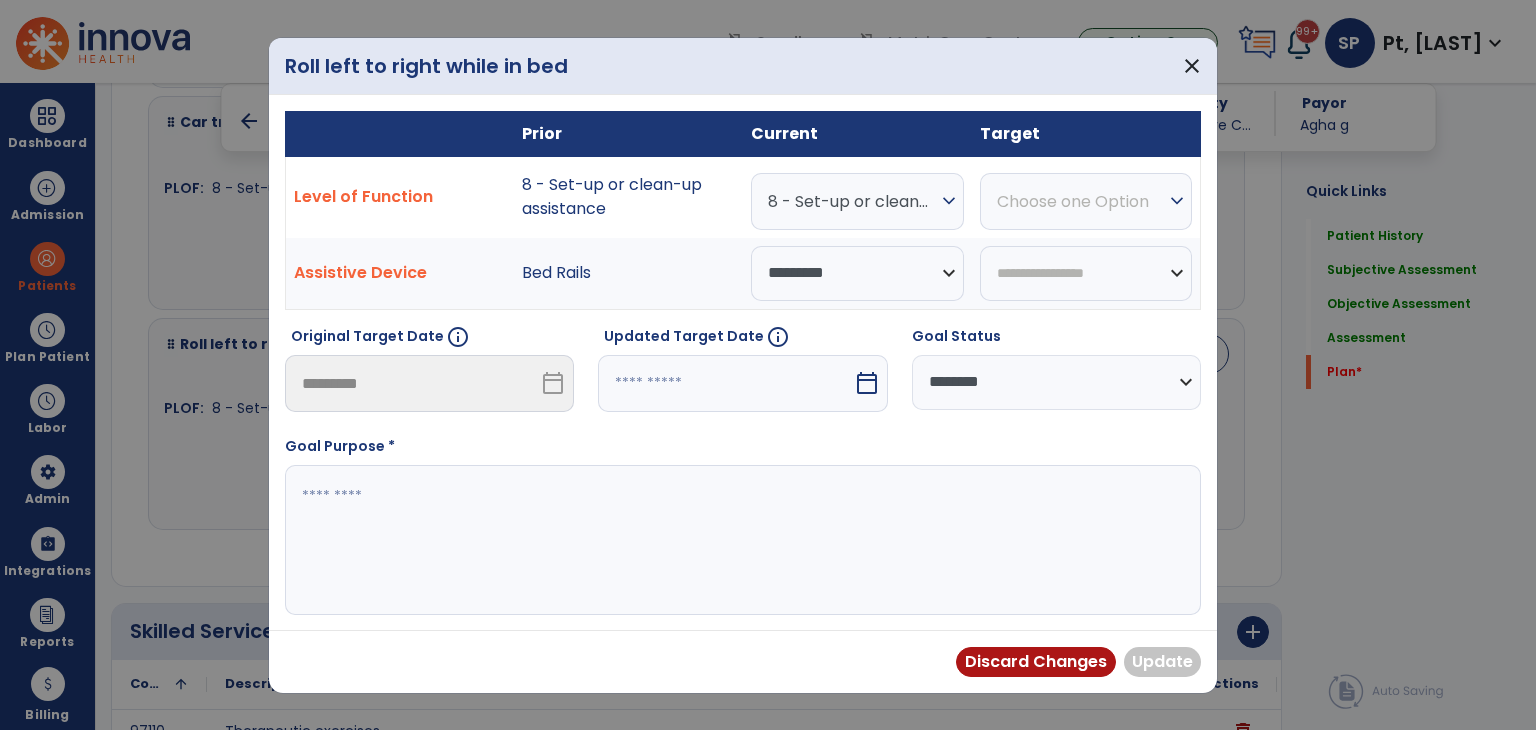 click at bounding box center [725, 383] 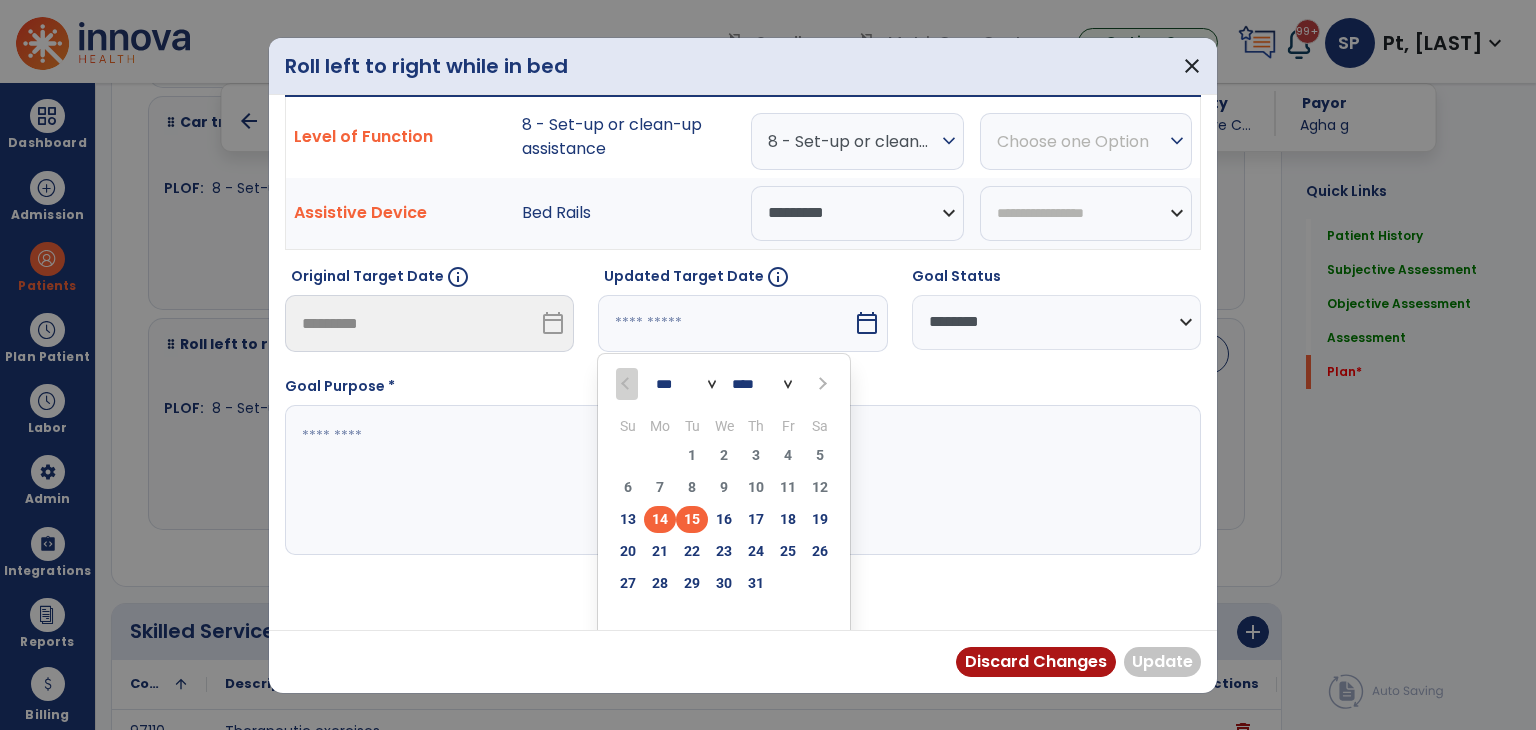 scroll, scrollTop: 77, scrollLeft: 0, axis: vertical 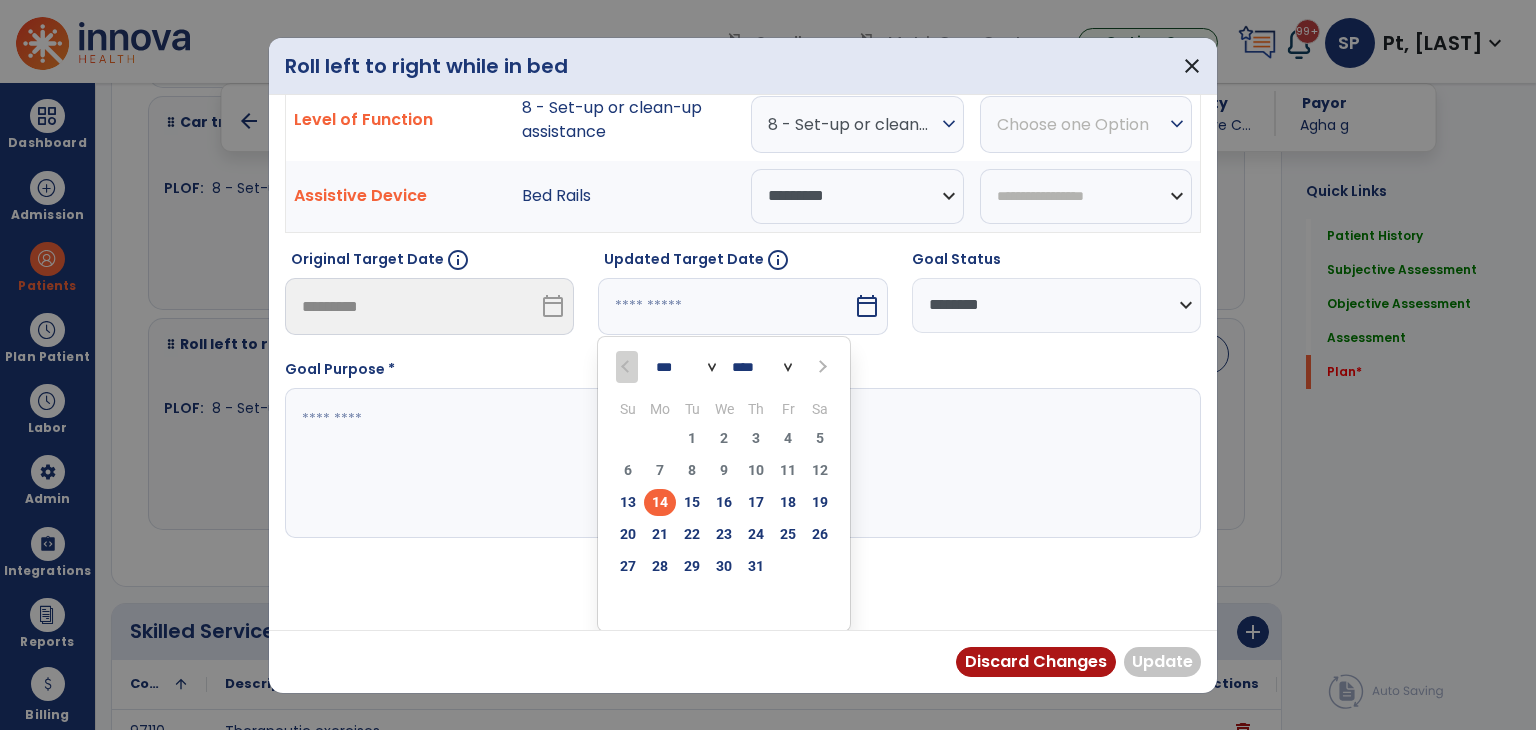drag, startPoint x: 763, startPoint y: 564, endPoint x: 868, endPoint y: 332, distance: 254.65466 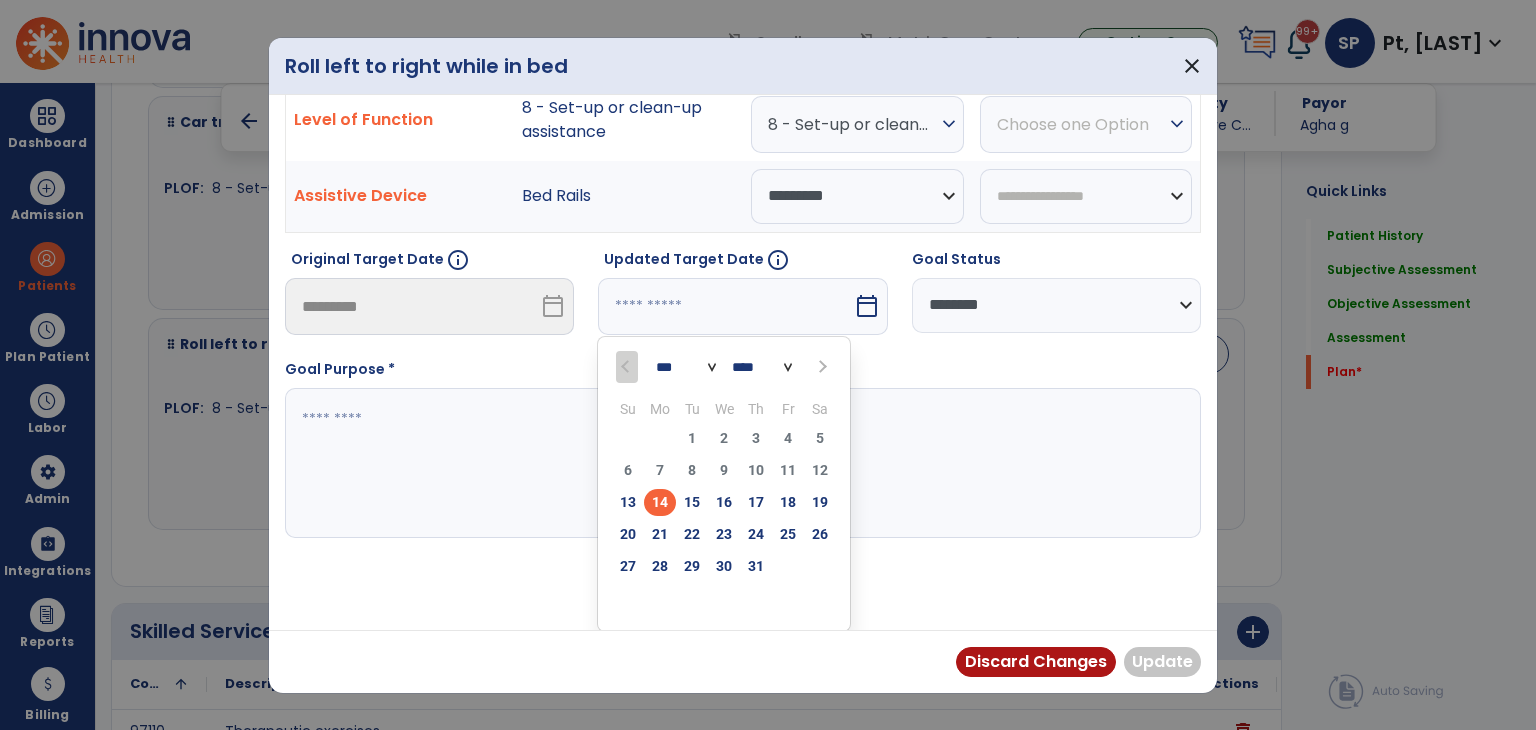 click on "31" at bounding box center (756, 566) 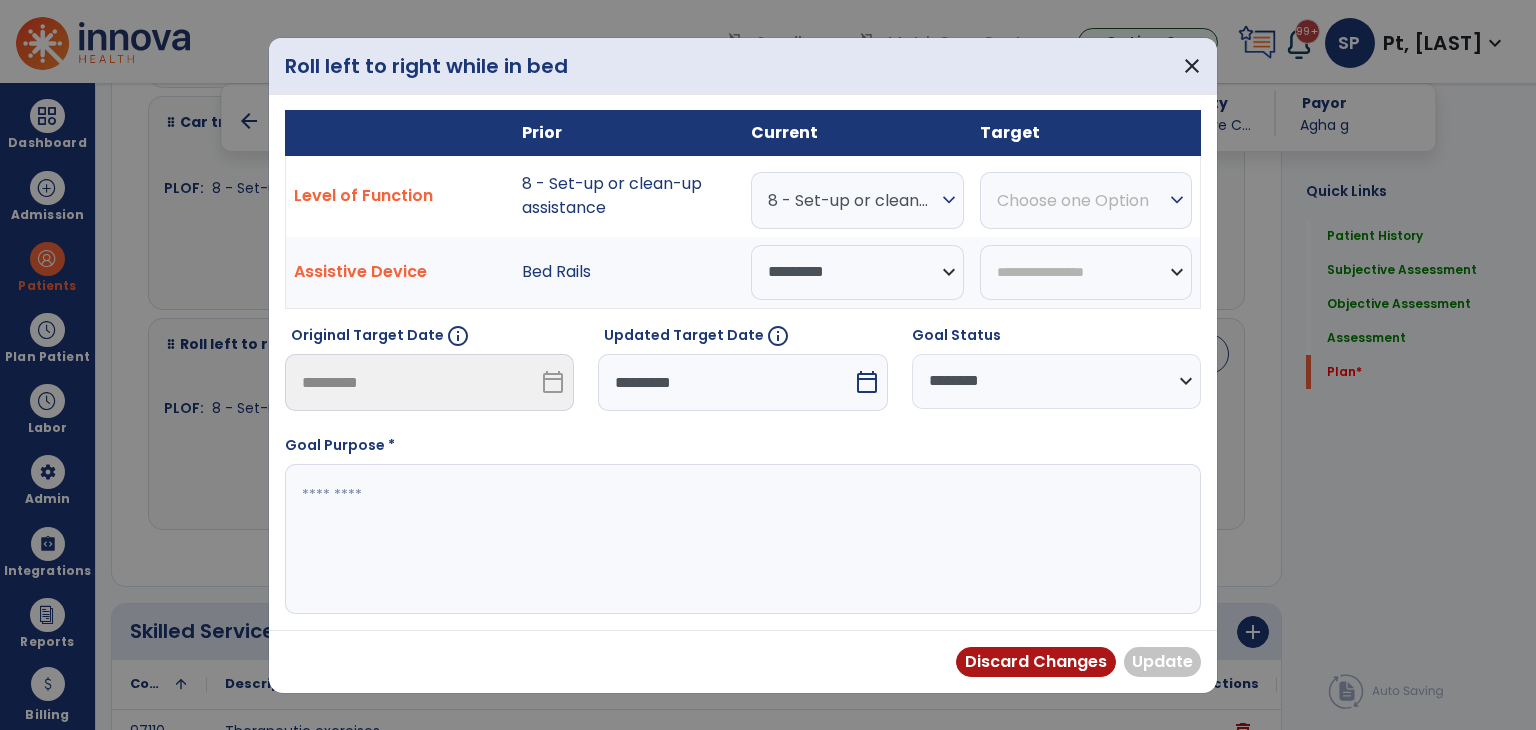 scroll, scrollTop: 0, scrollLeft: 0, axis: both 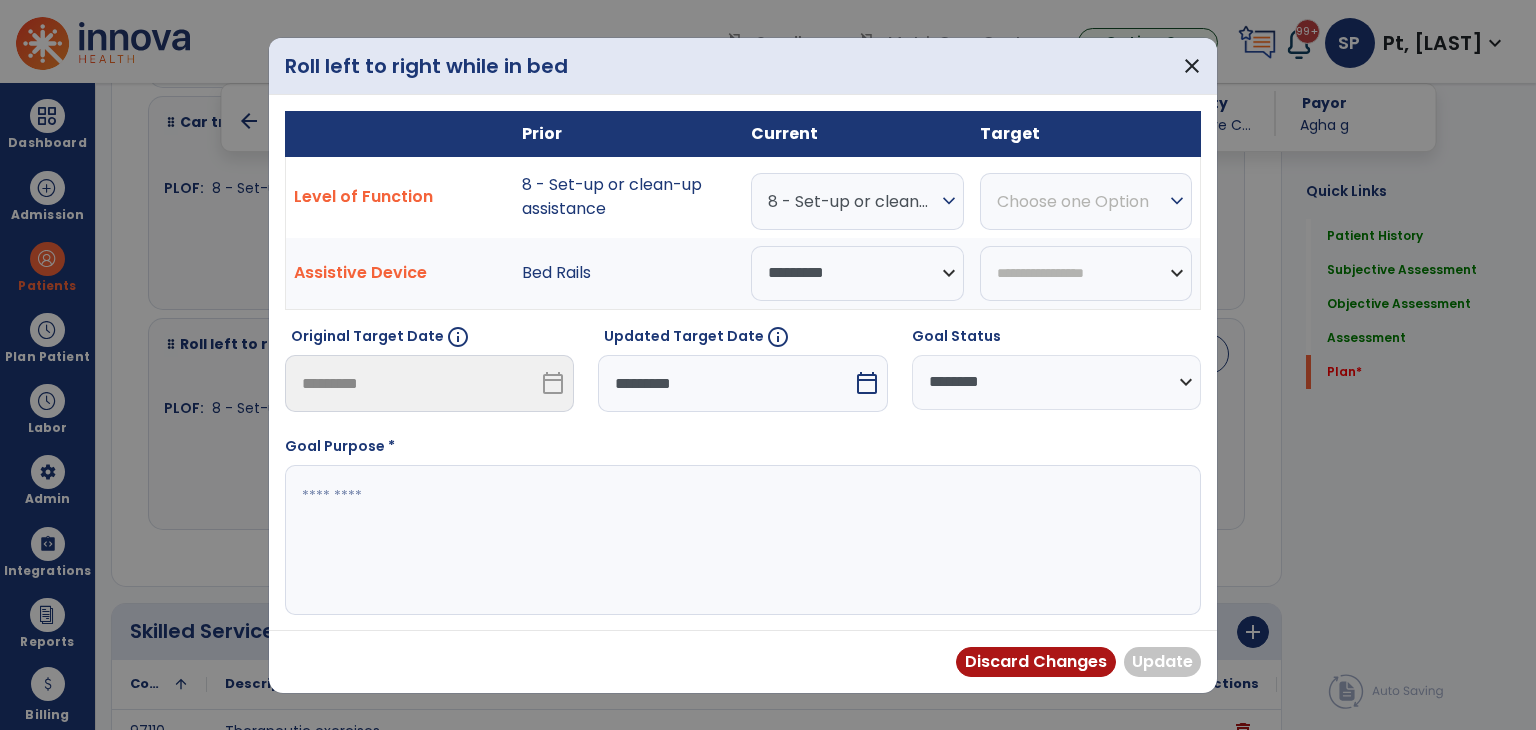 click on "Choose one Option" at bounding box center [852, 201] 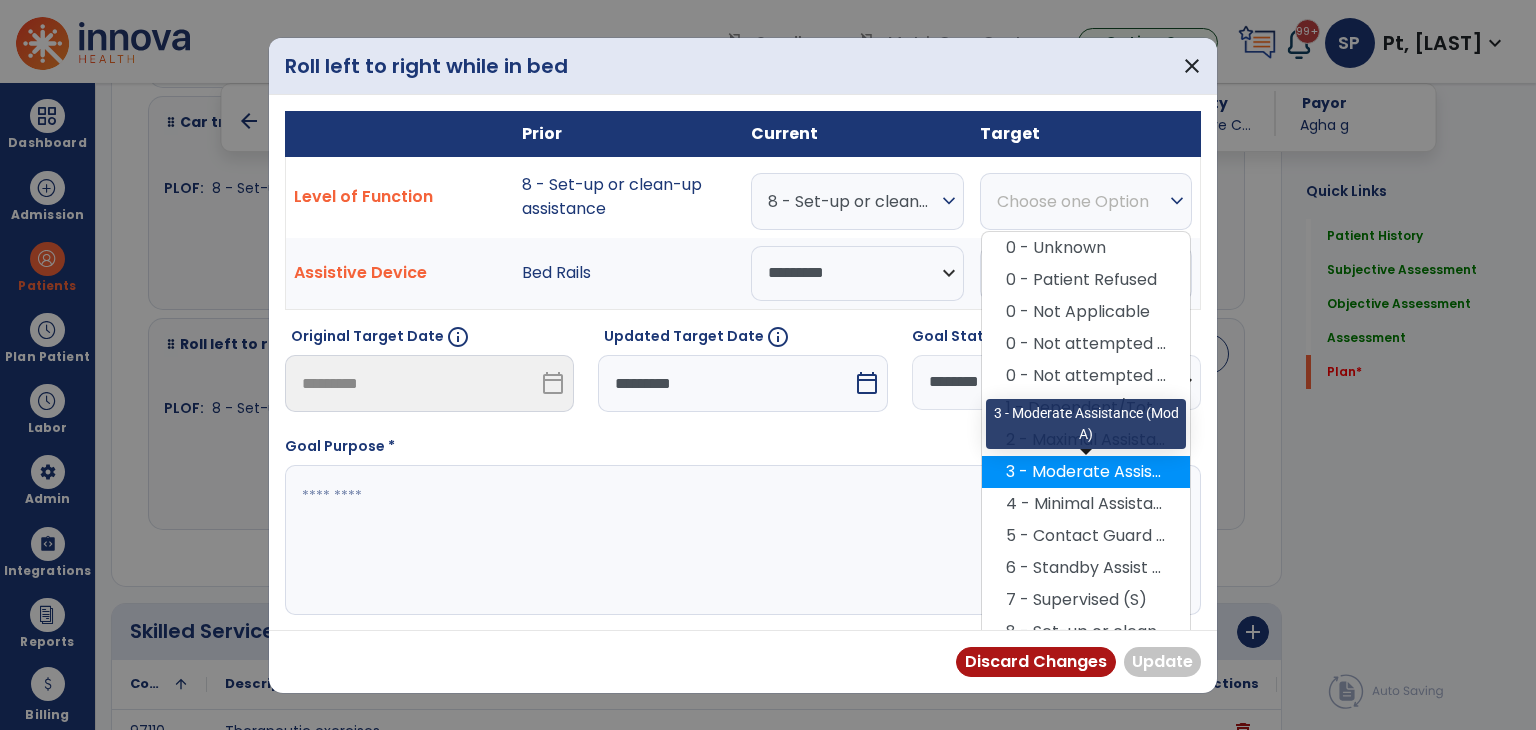 scroll, scrollTop: 82, scrollLeft: 0, axis: vertical 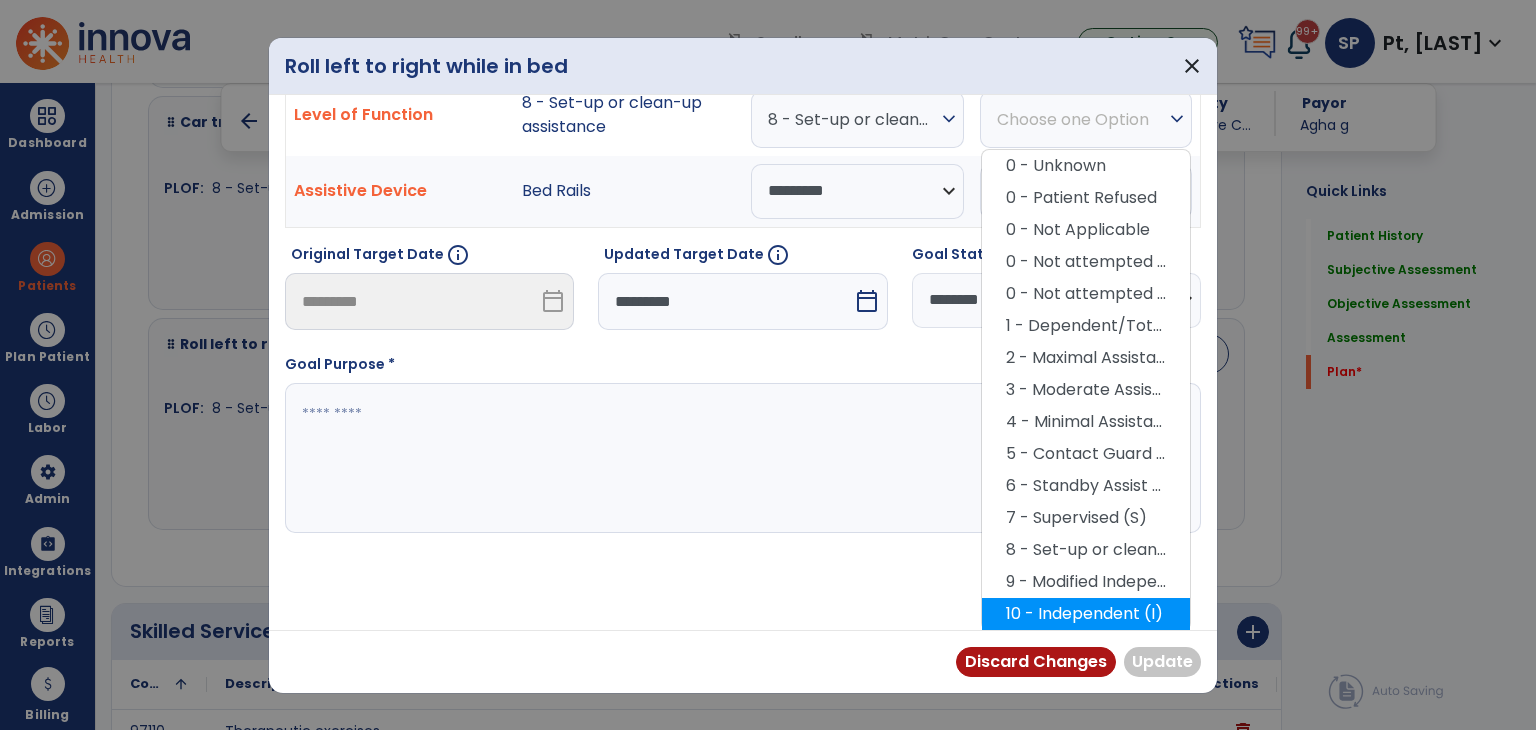 click on "10 - Independent (I)" at bounding box center (1086, 614) 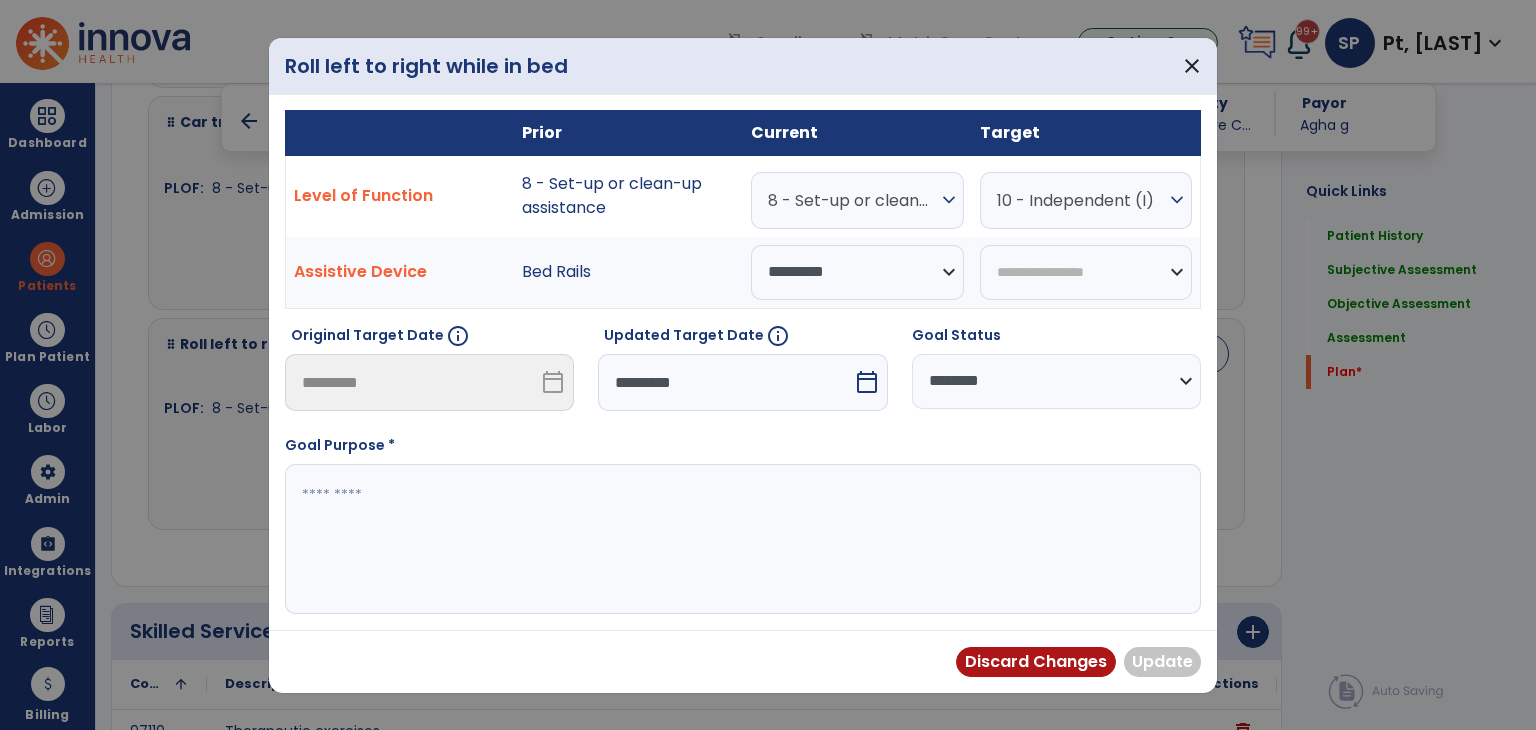 scroll, scrollTop: 0, scrollLeft: 0, axis: both 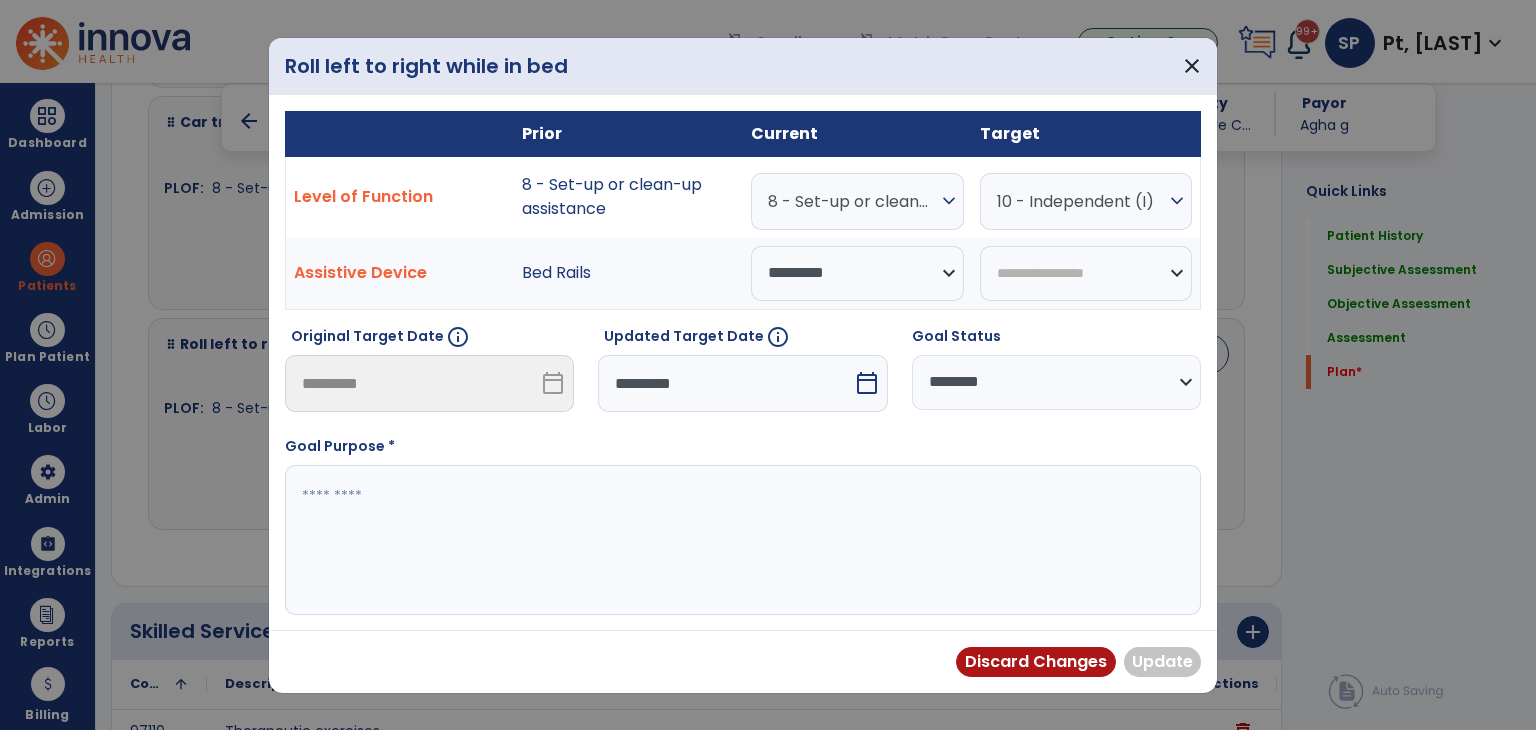 click at bounding box center [743, 540] 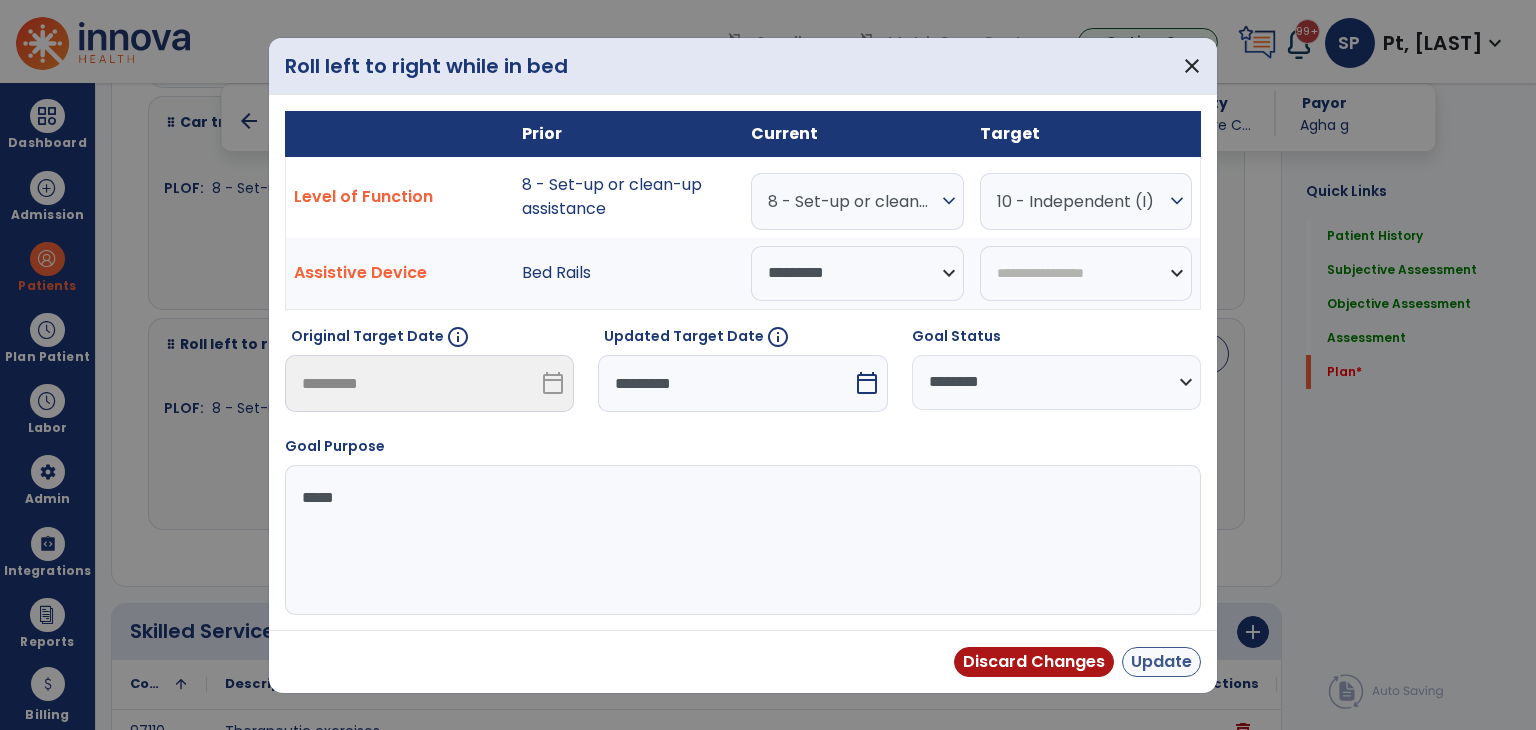 type on "*****" 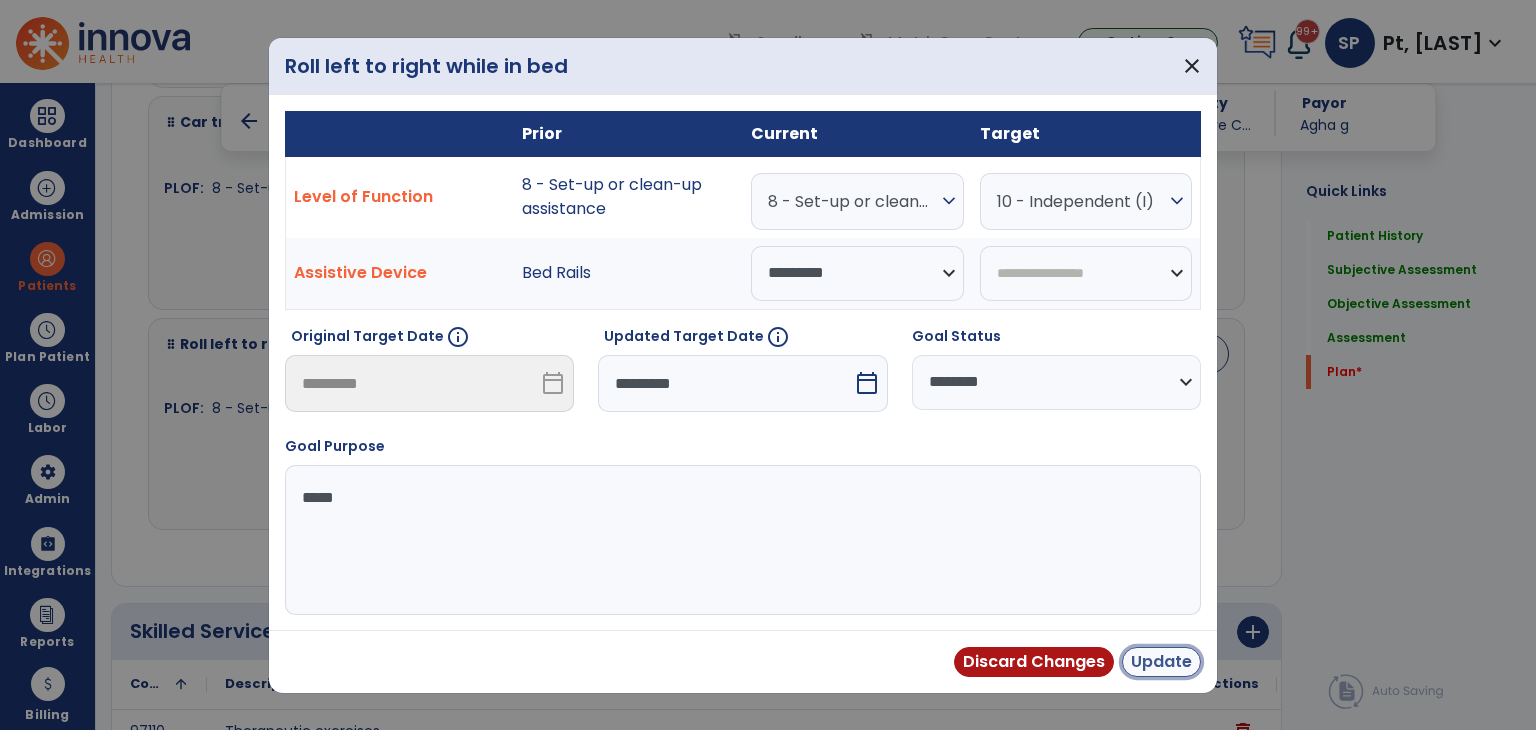 click on "Update" at bounding box center [1161, 662] 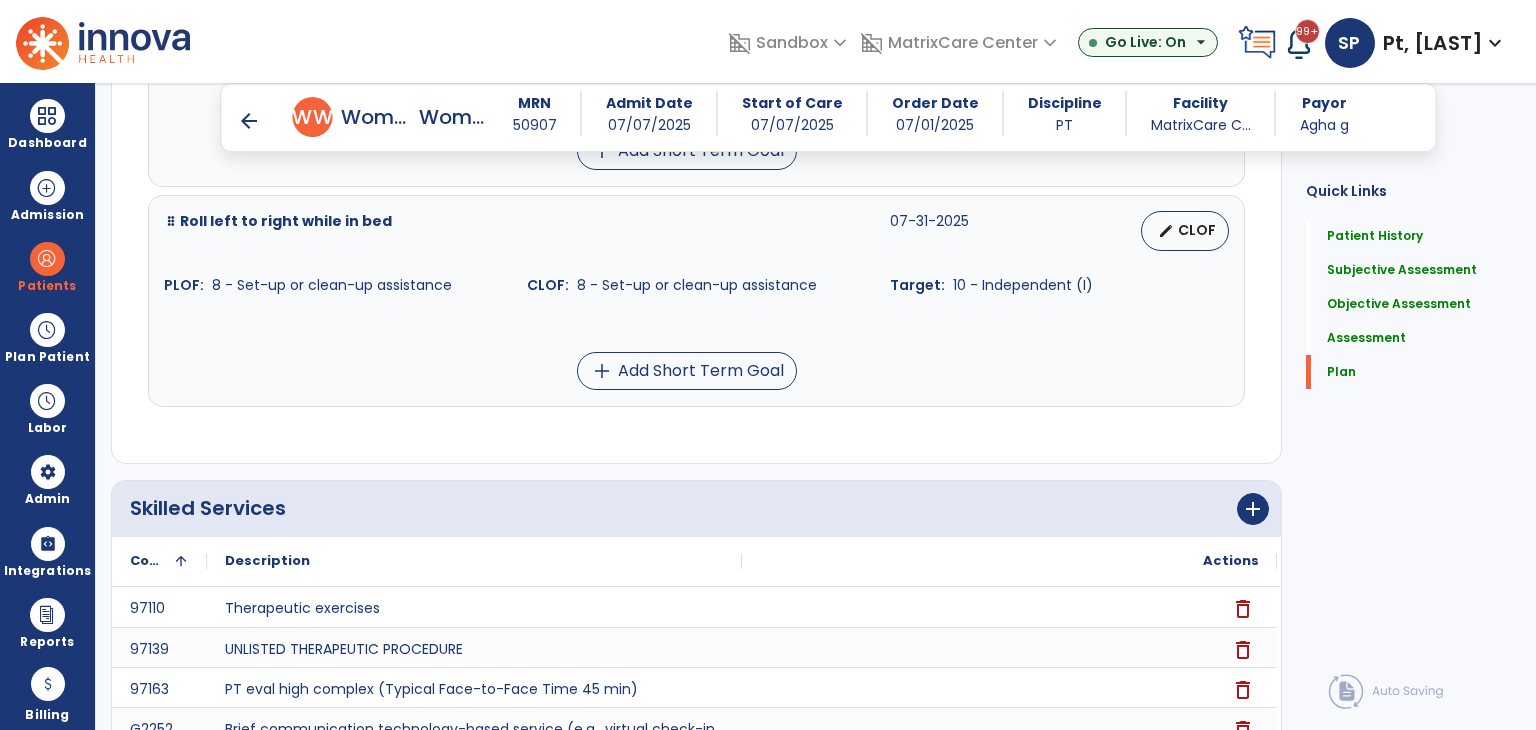 scroll, scrollTop: 4568, scrollLeft: 0, axis: vertical 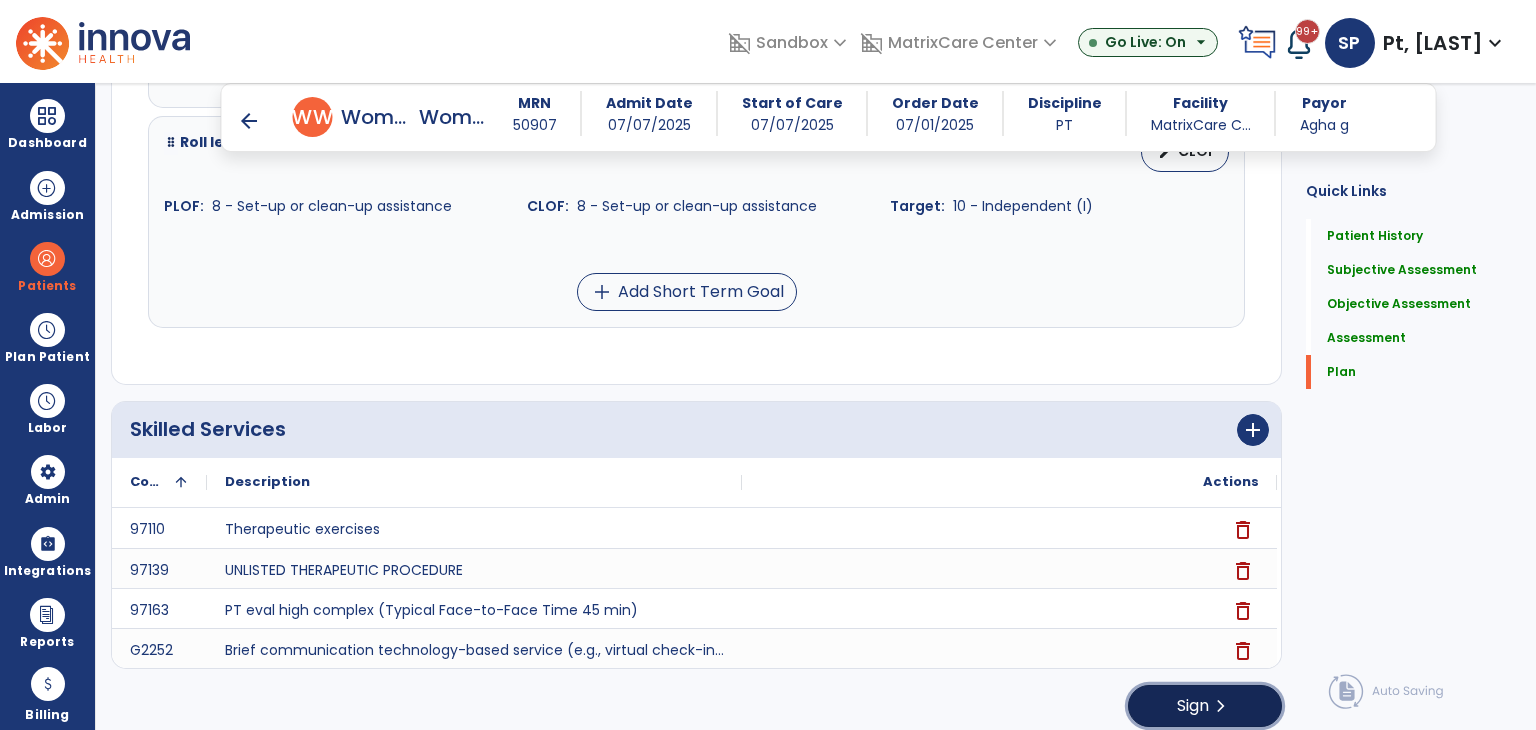 click on "Sign" 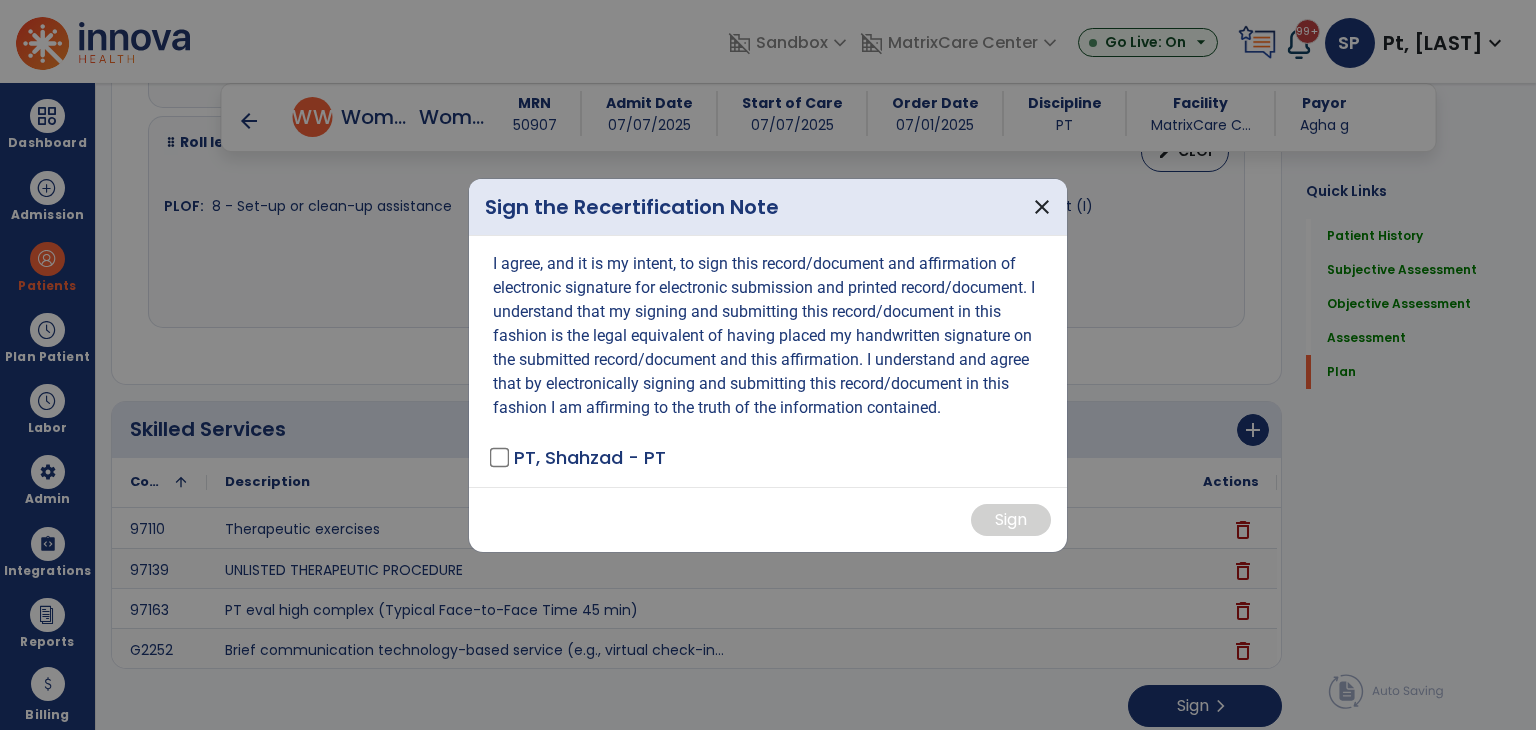 click on "PT, Shahzad  - PT" at bounding box center (579, 457) 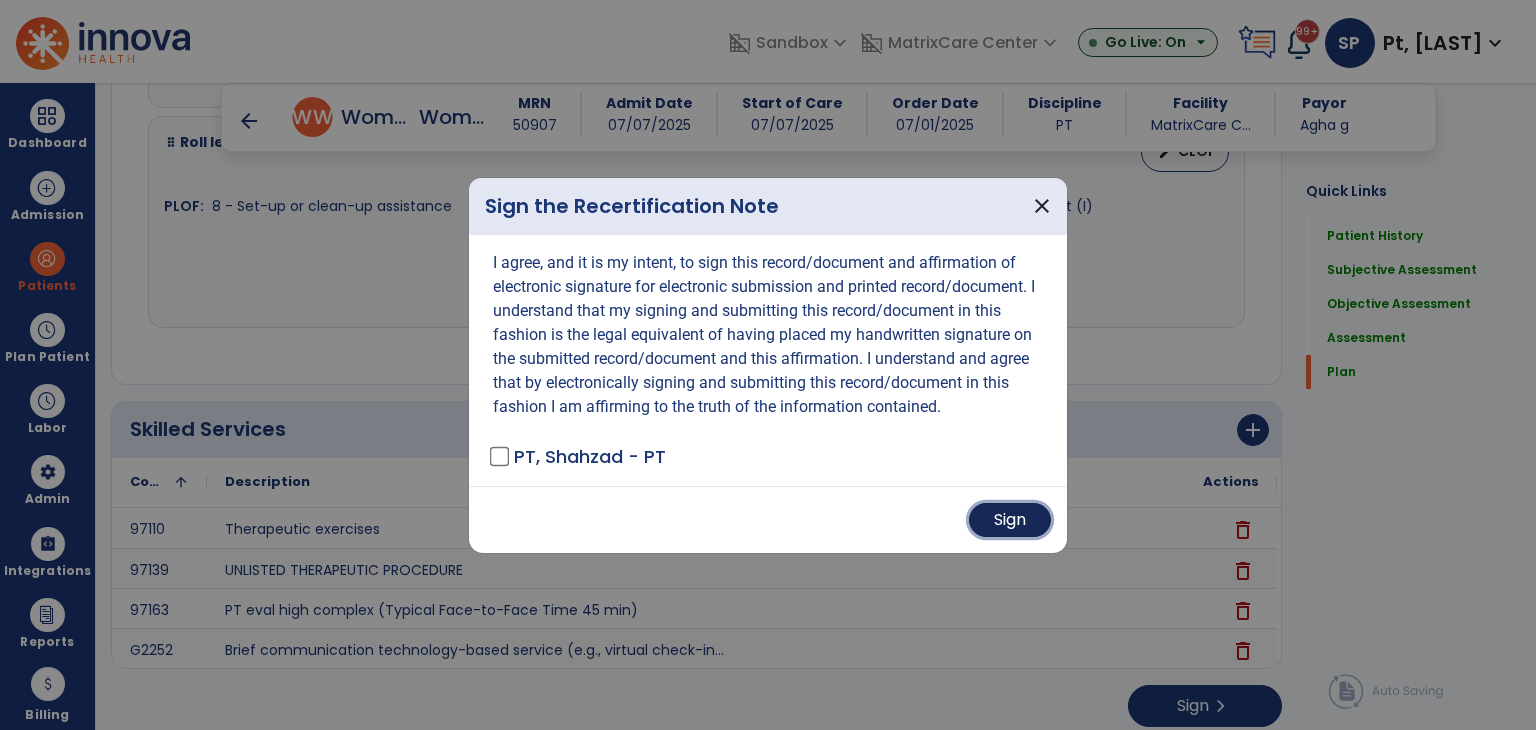 click on "Sign" at bounding box center [1010, 520] 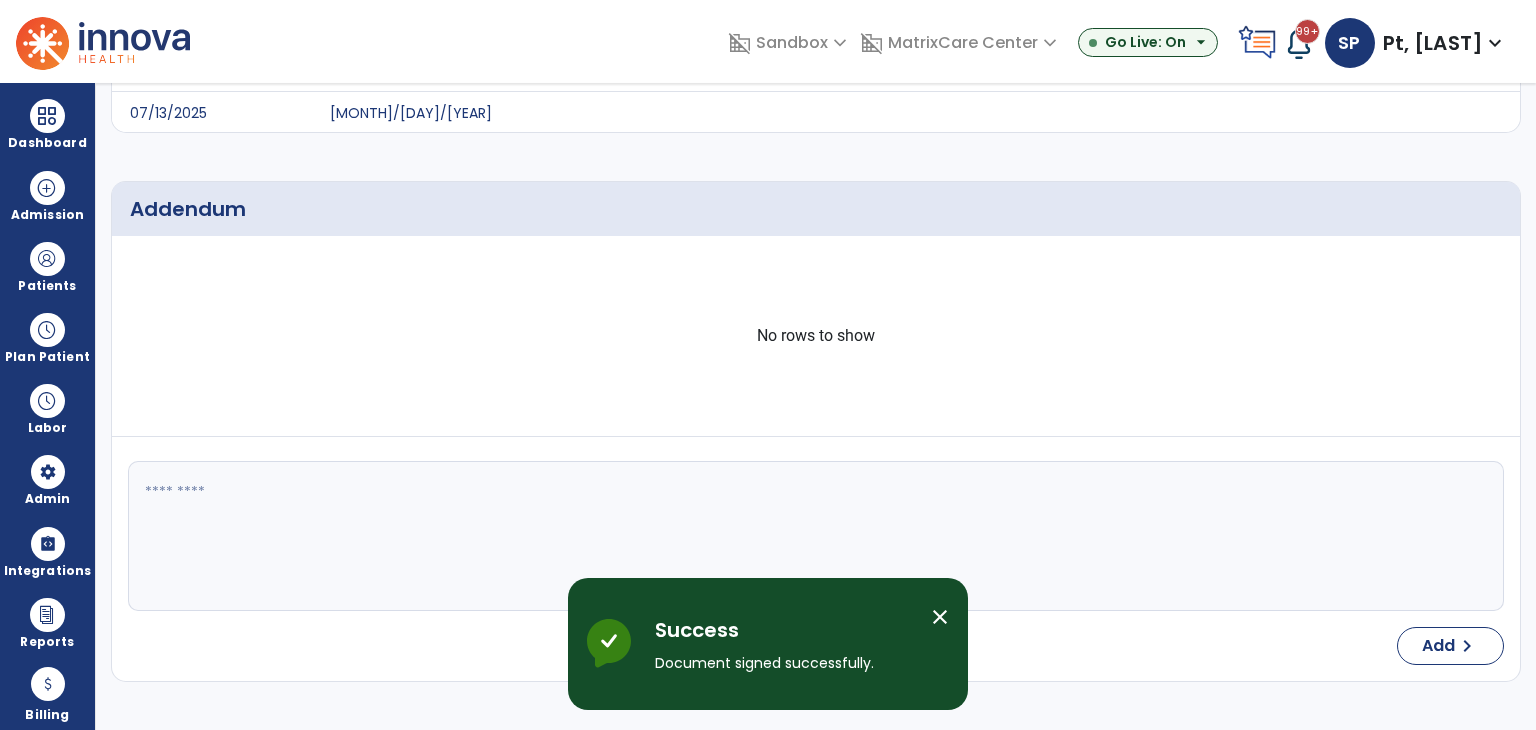 scroll, scrollTop: 0, scrollLeft: 0, axis: both 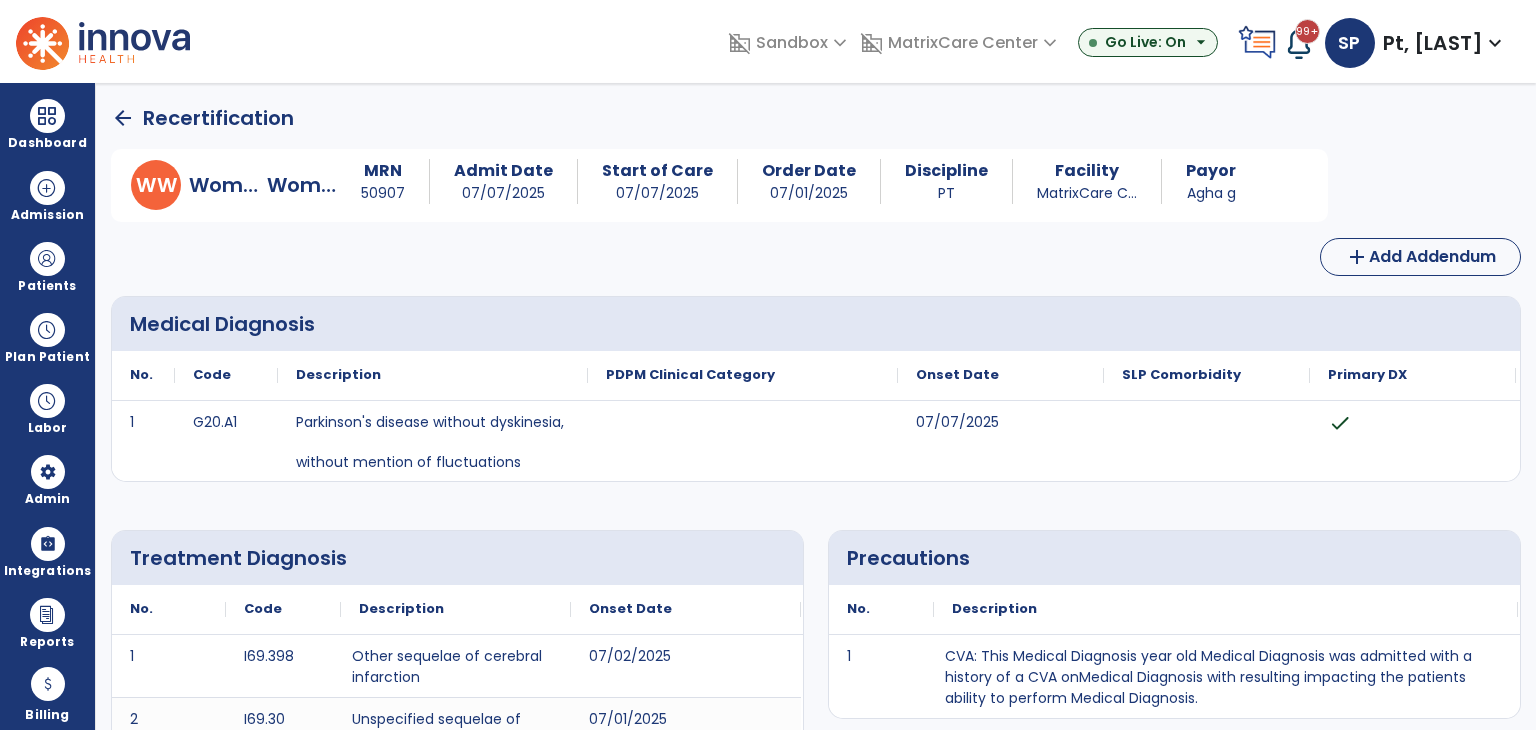 click on "arrow_back" 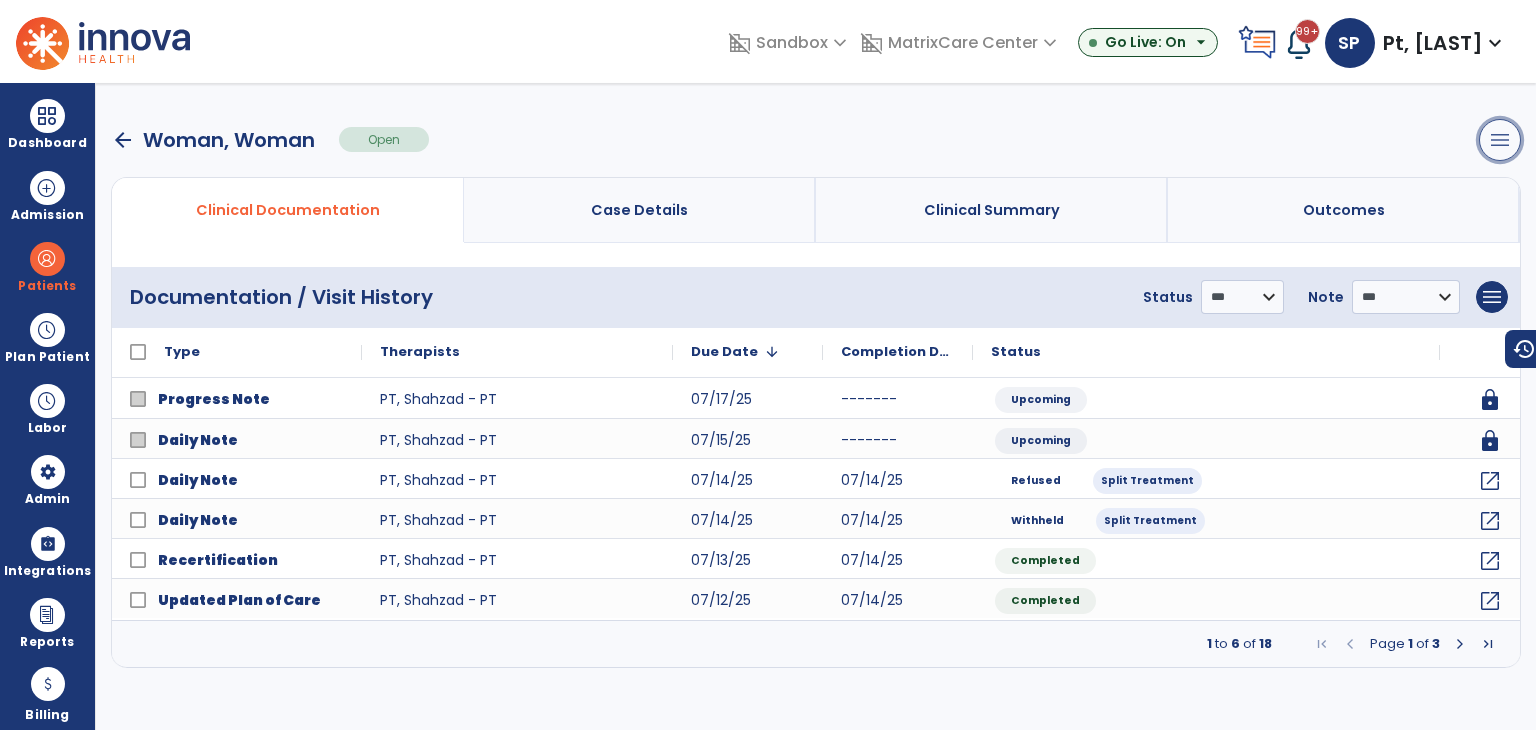 click on "menu" at bounding box center (1500, 140) 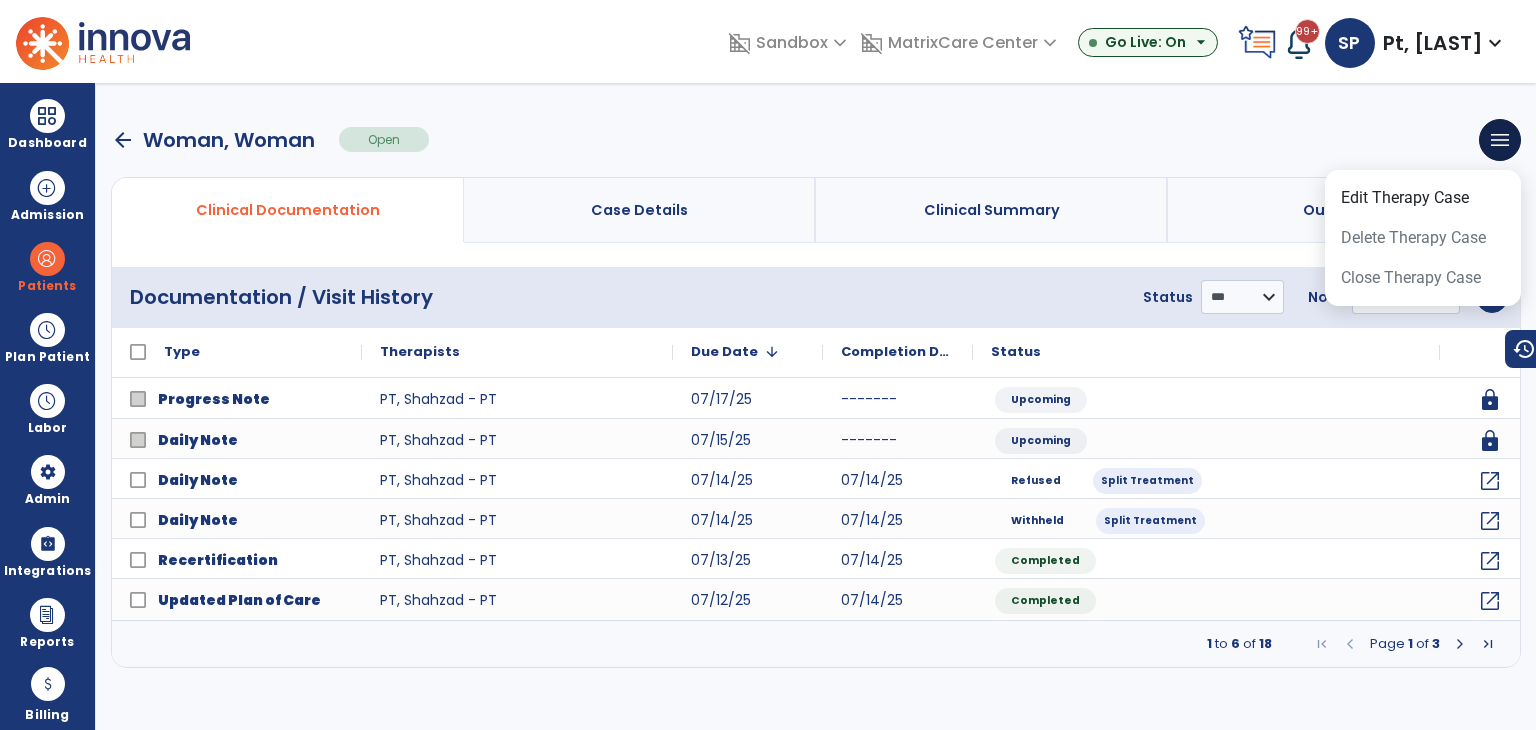 click on "arrow_back Woman, Woman Open menu Edit Therapy Case Delete Therapy Case Close Therapy Case" at bounding box center [816, 140] 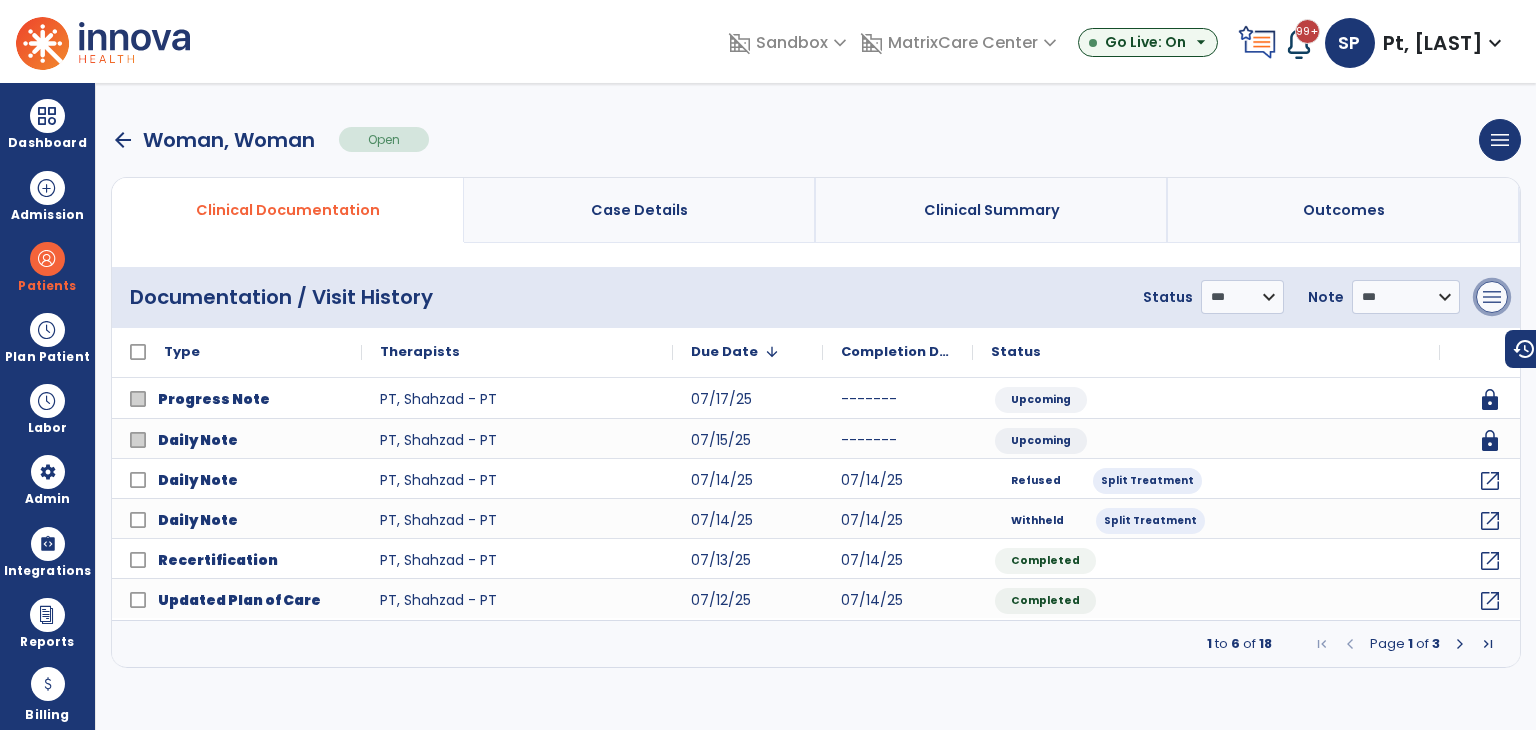 click on "menu" at bounding box center (1492, 297) 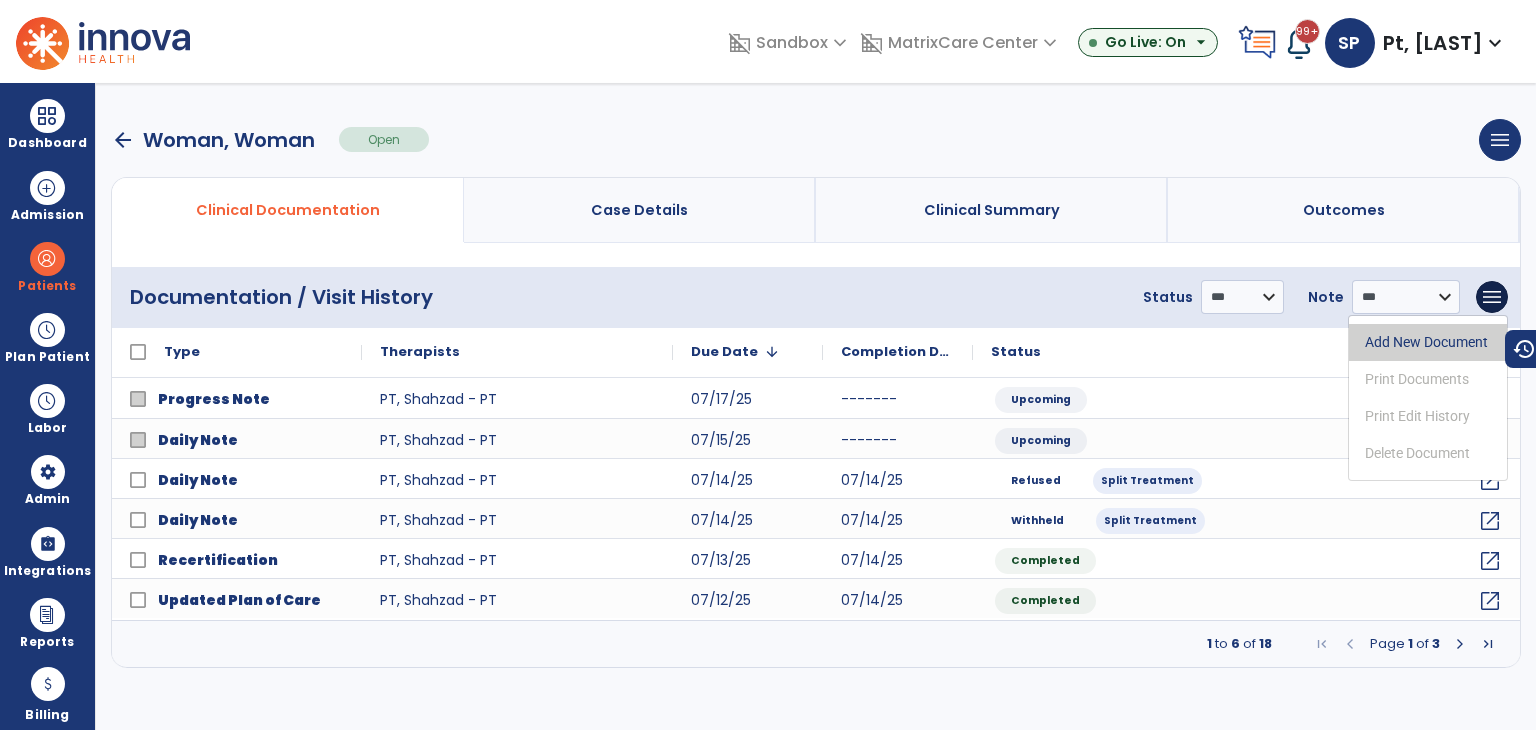 click on "Add New Document" at bounding box center [1428, 342] 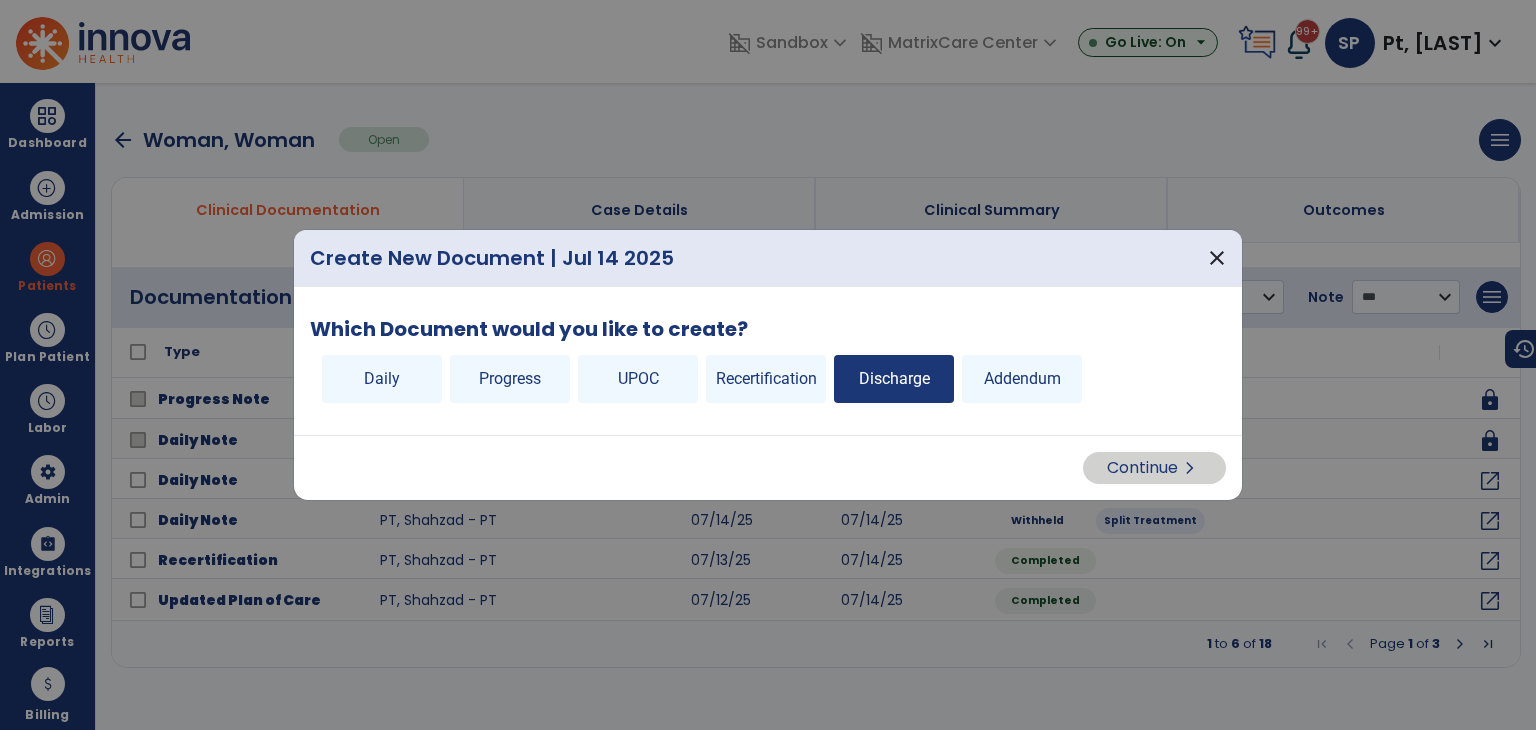 click on "Discharge" at bounding box center [894, 379] 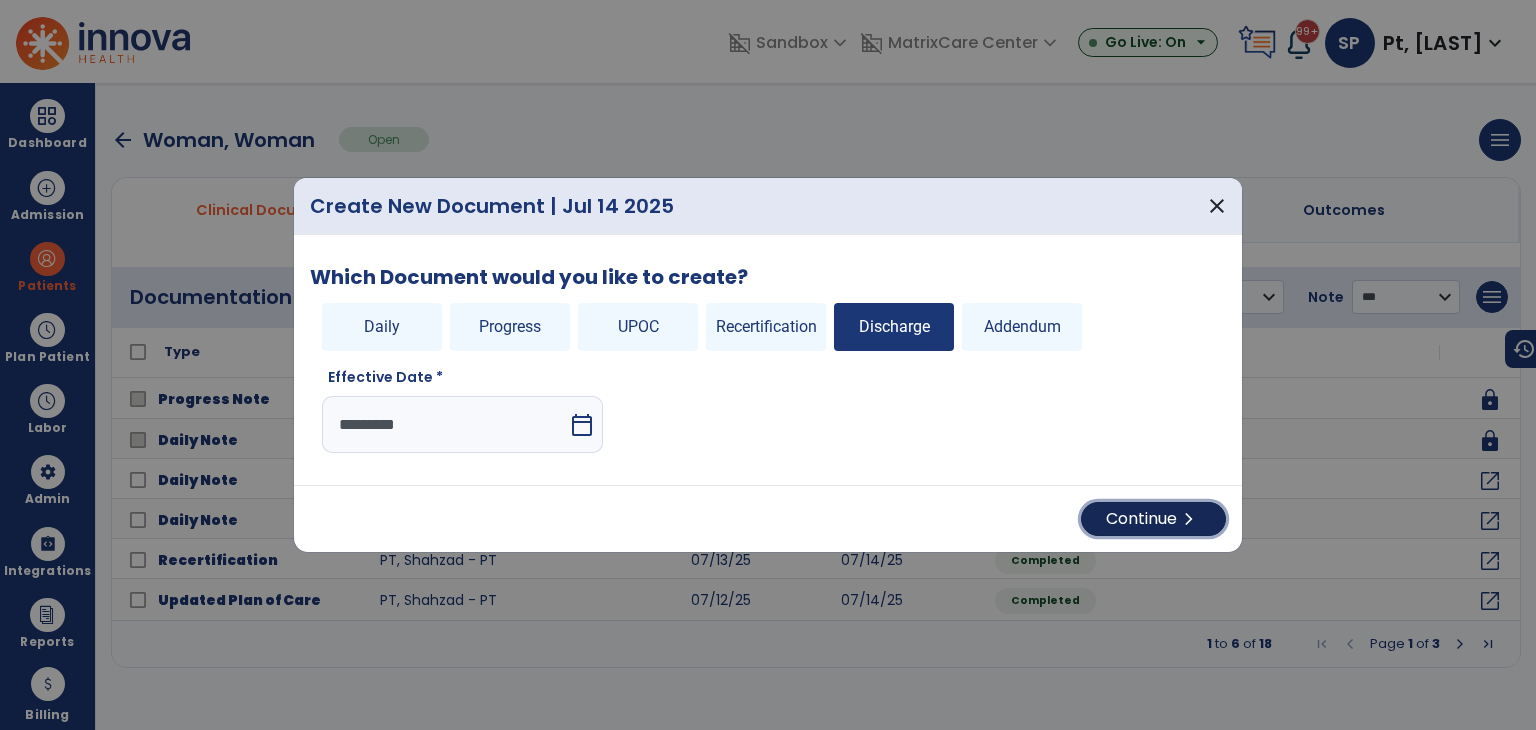 click on "Continue   chevron_right" at bounding box center [1153, 519] 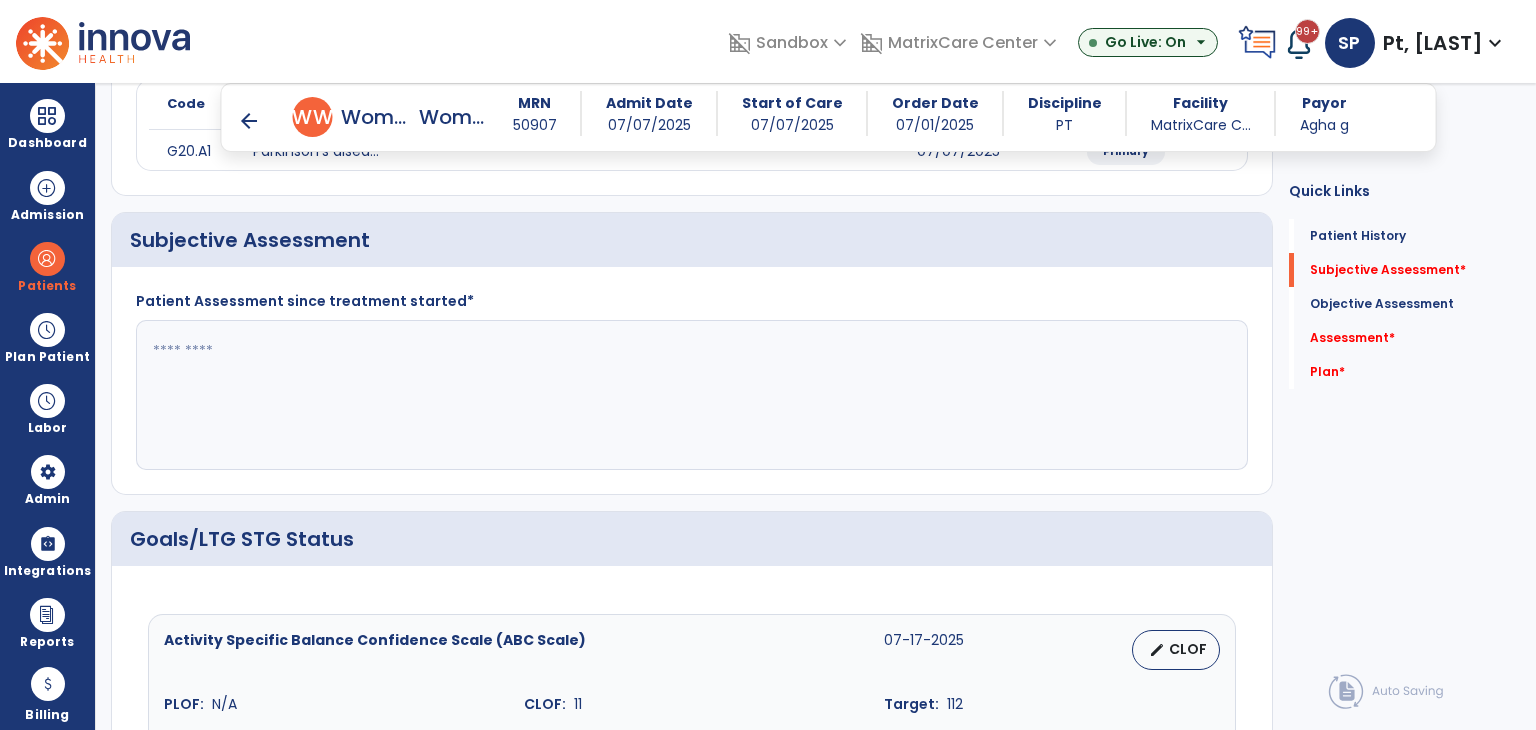 click 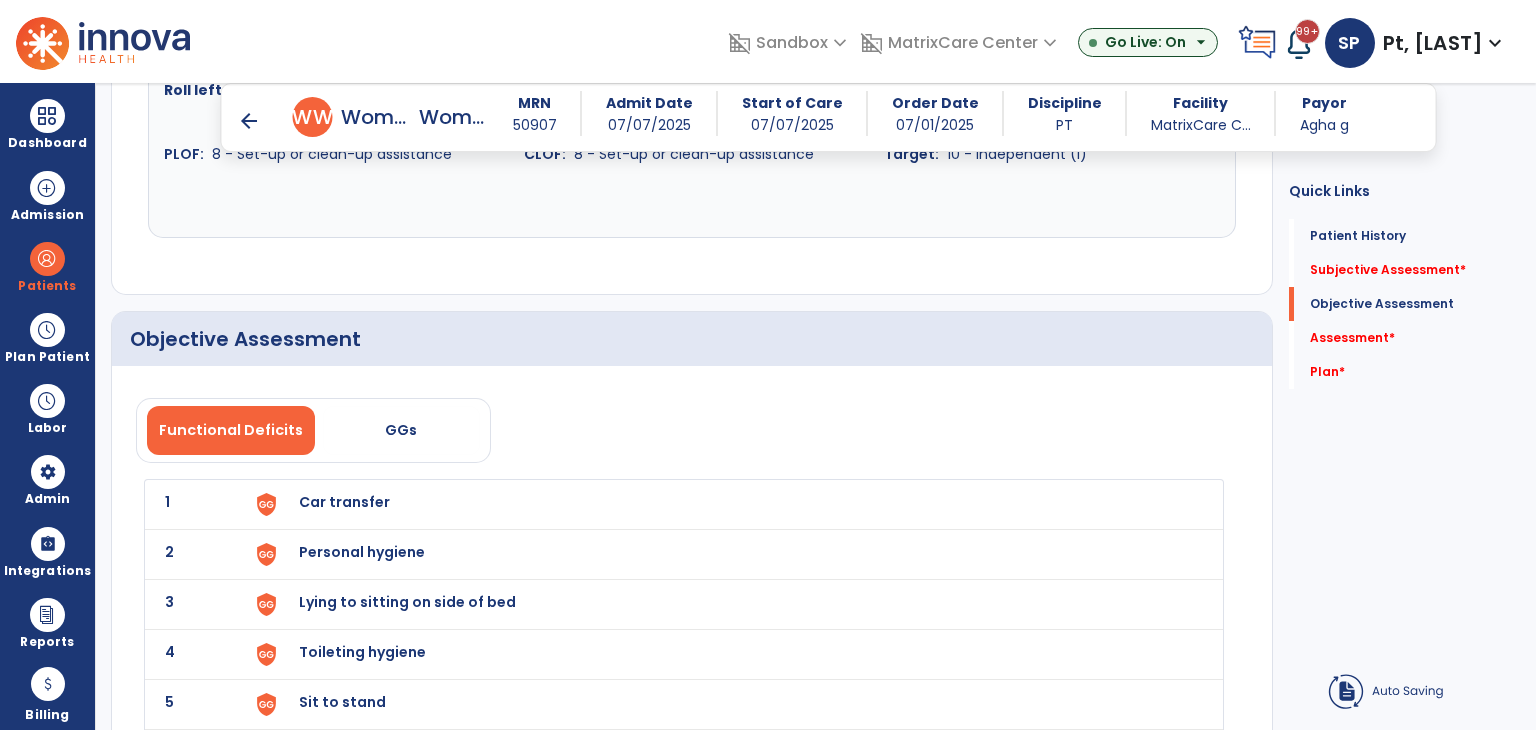 scroll, scrollTop: 1600, scrollLeft: 0, axis: vertical 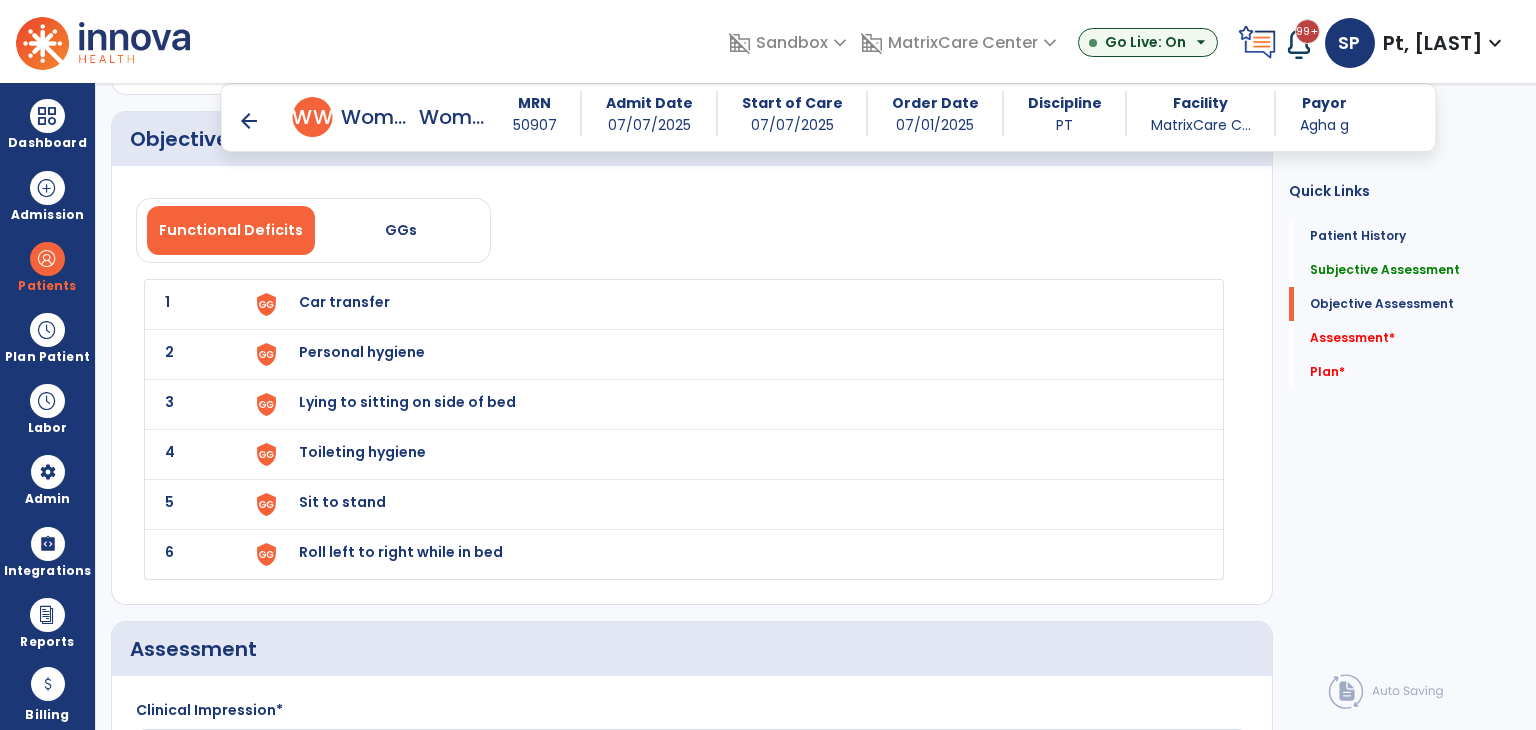 type on "*****" 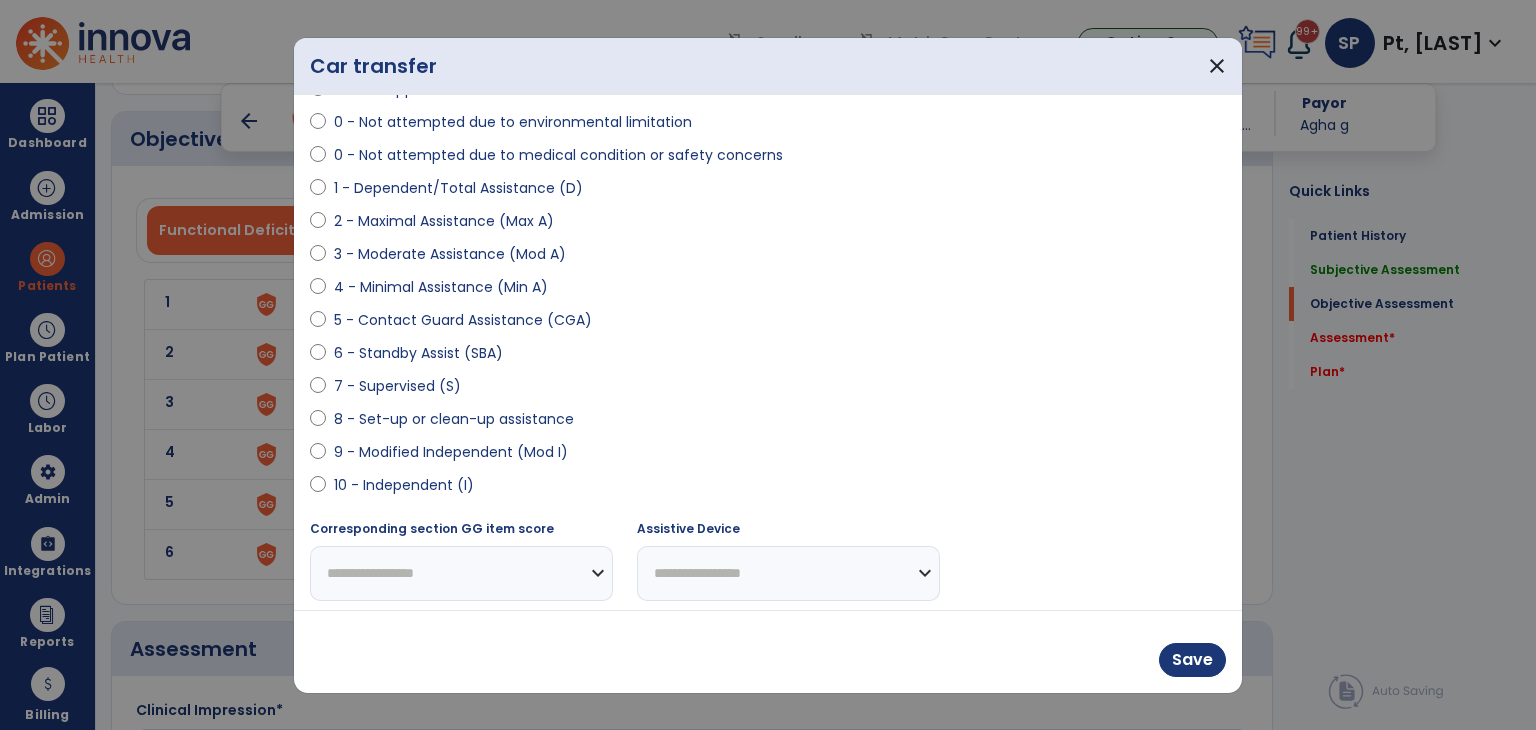 scroll, scrollTop: 174, scrollLeft: 0, axis: vertical 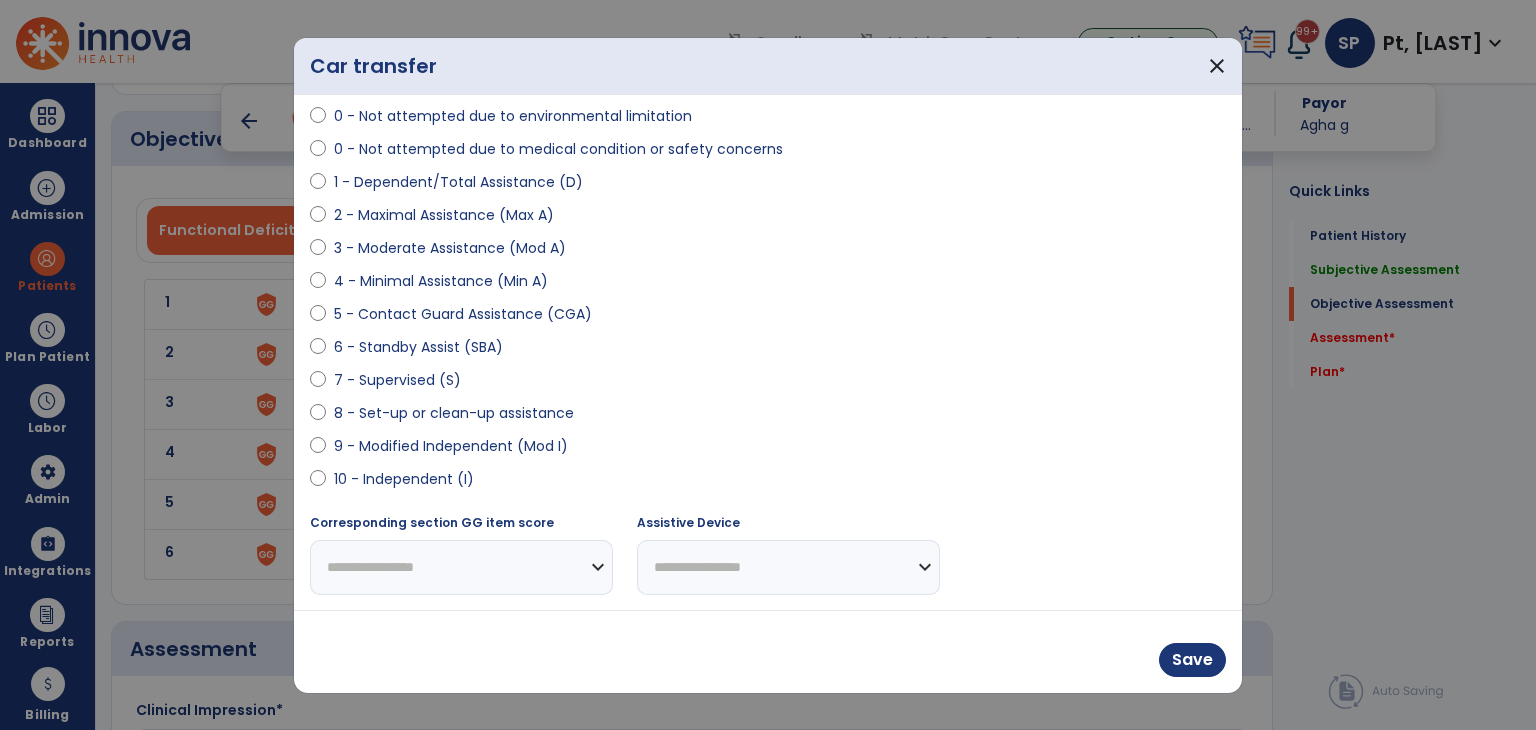 click on "7 - Supervised (S)" at bounding box center [397, 380] 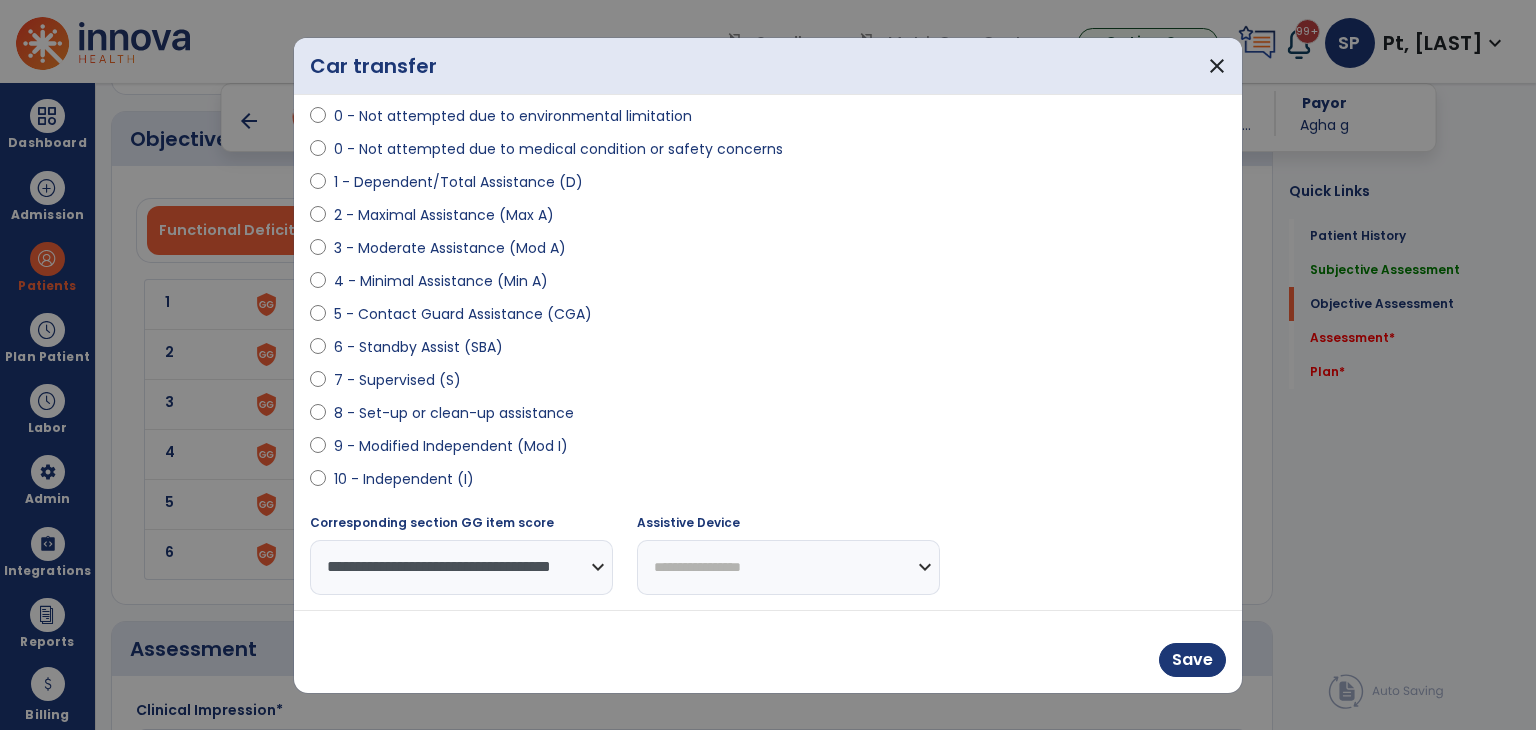 click on "8 - Set-up or clean-up assistance" at bounding box center (454, 413) 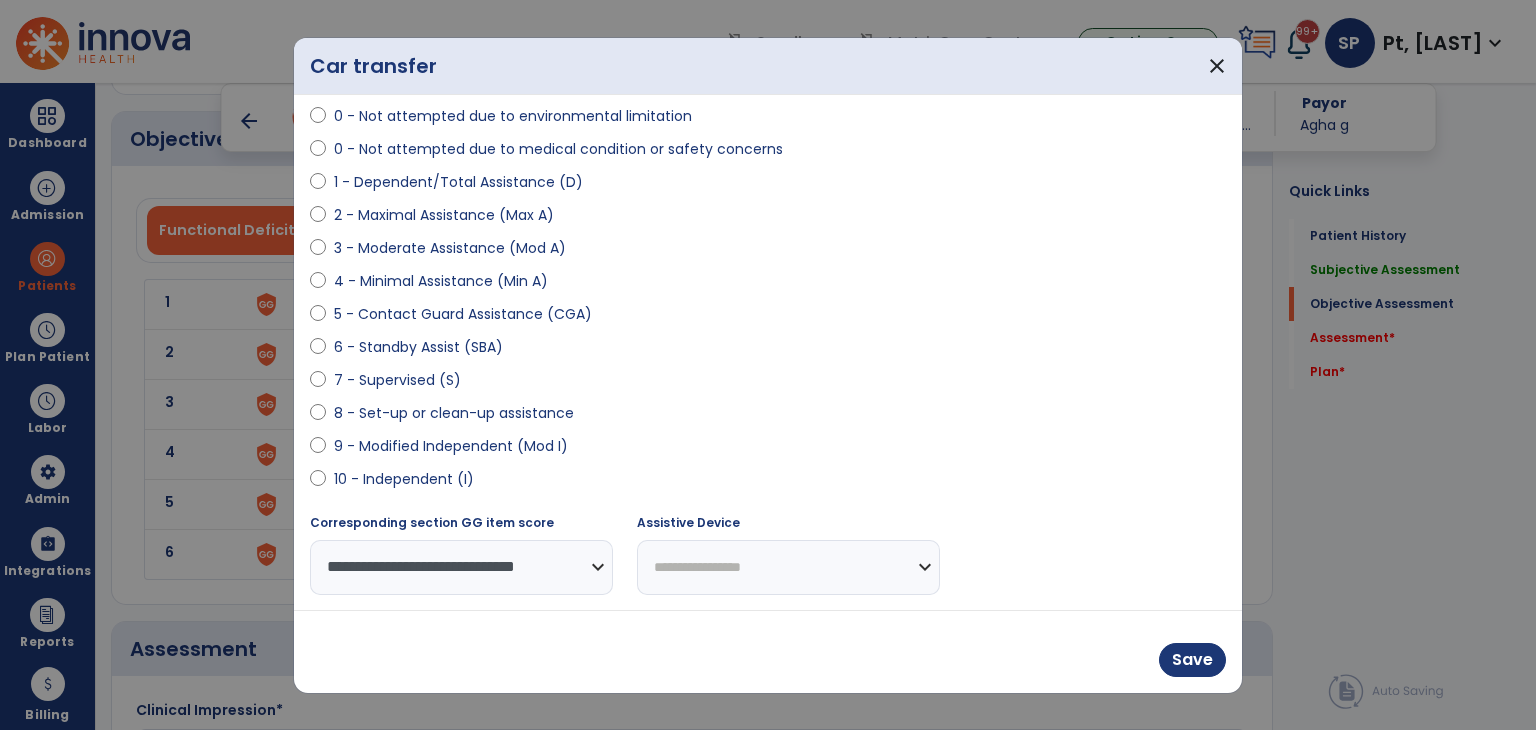 click on "**********" at bounding box center (788, 567) 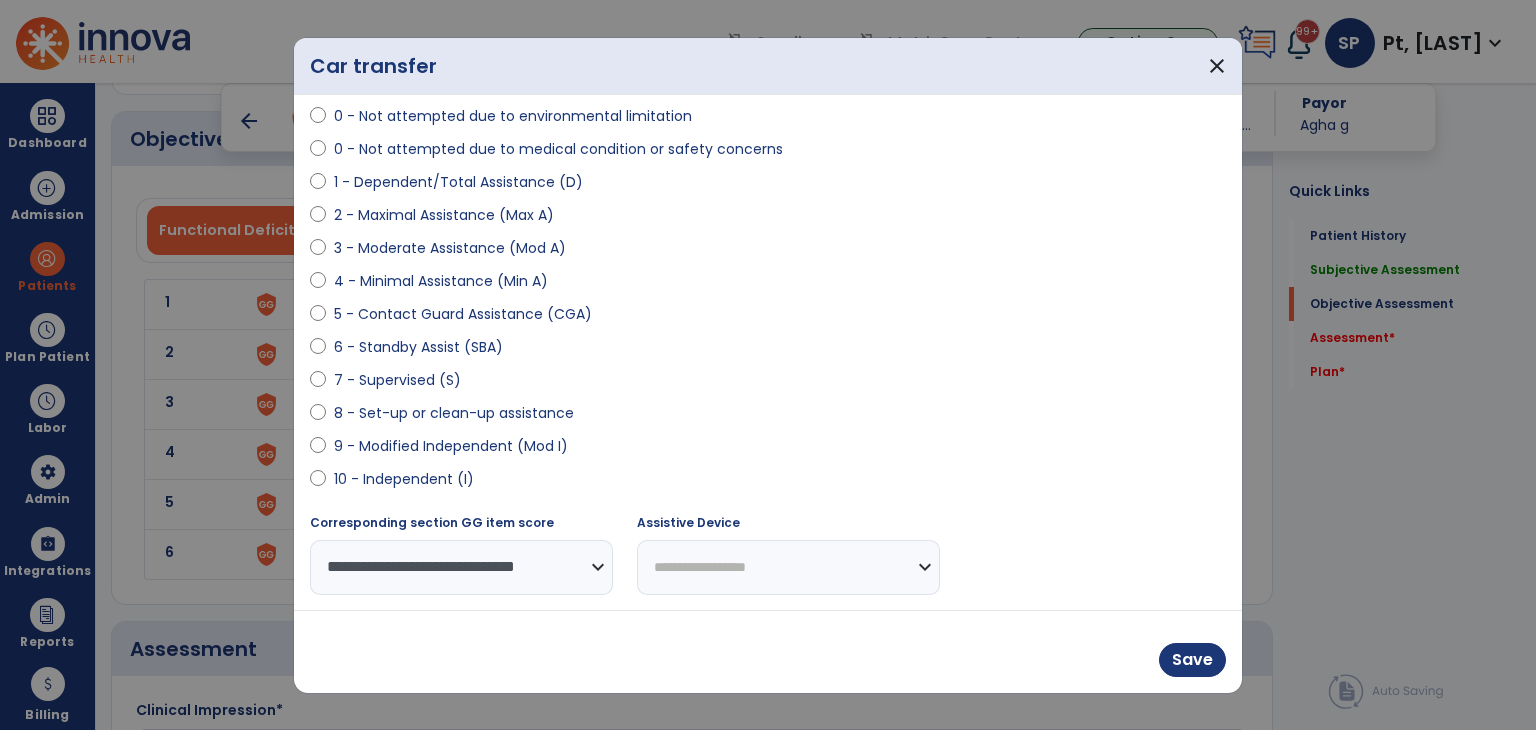 click on "**********" at bounding box center [788, 567] 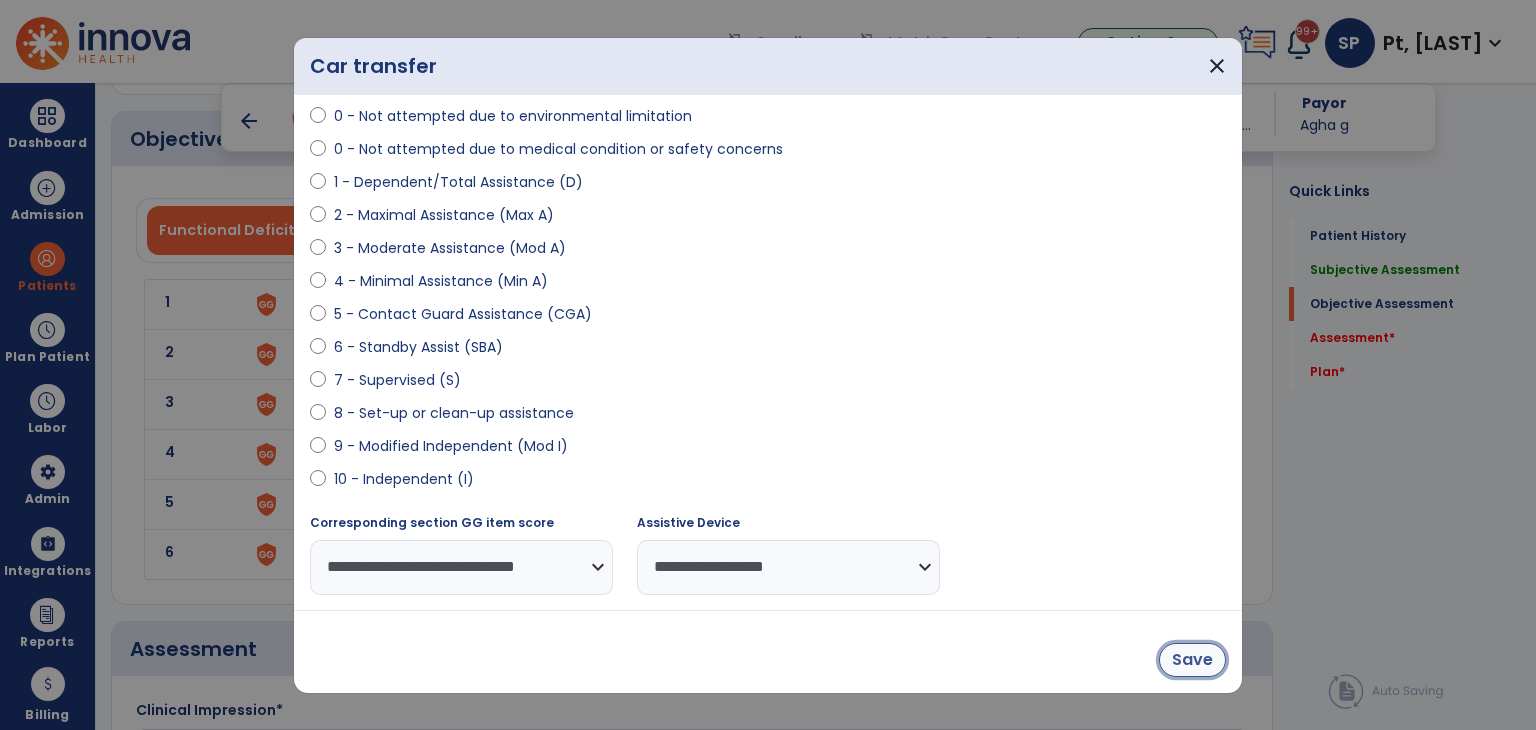 click on "Save" at bounding box center [1192, 660] 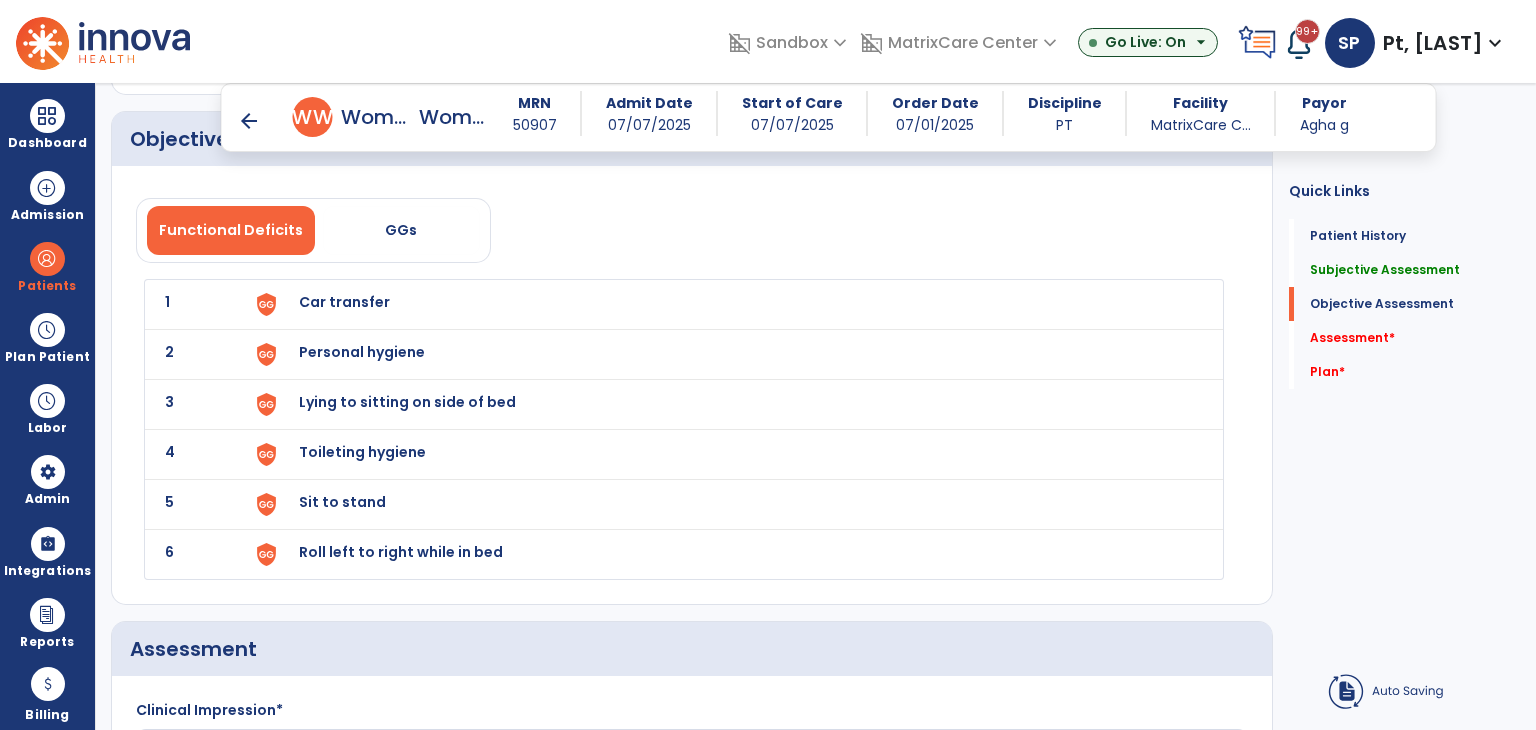 click on "Roll left to right while in bed" at bounding box center [344, 302] 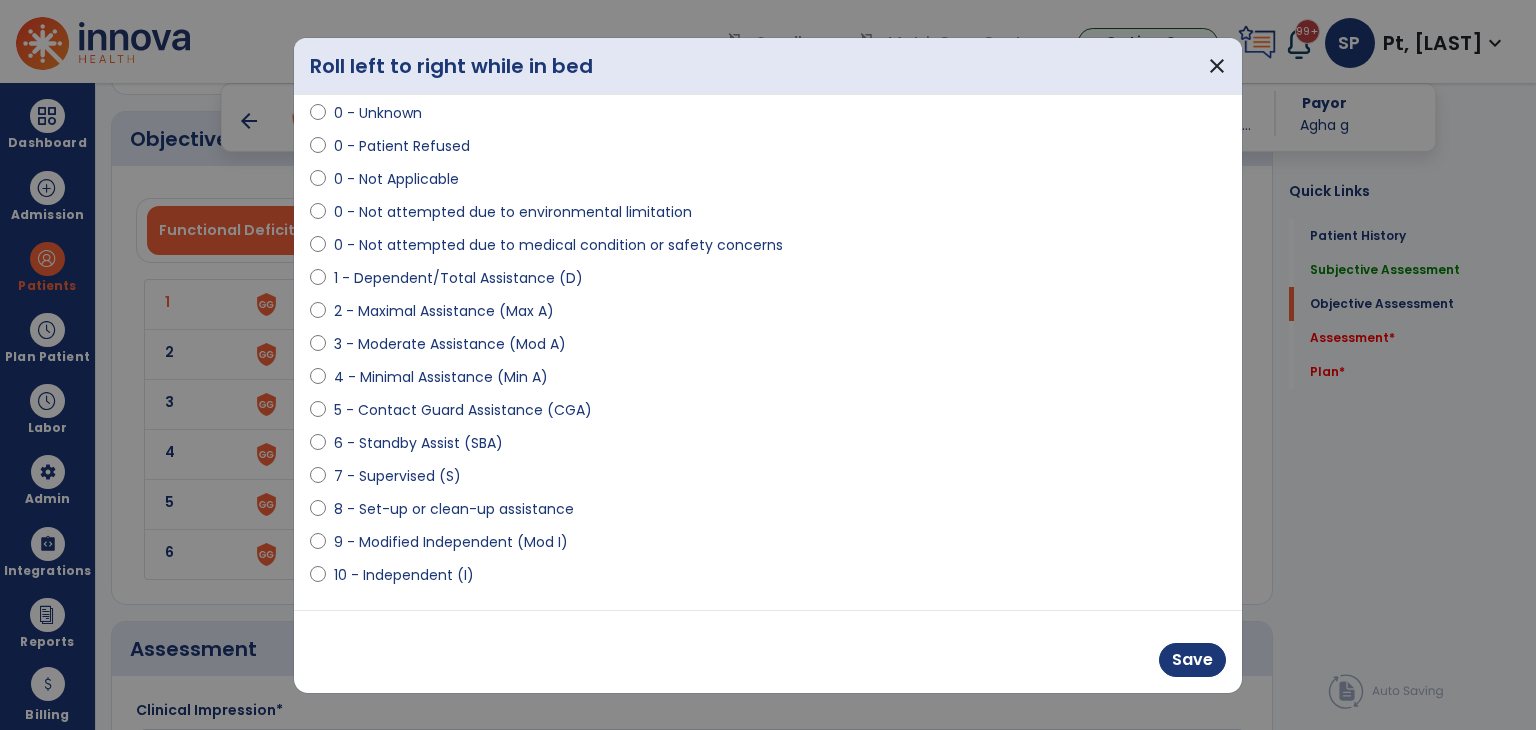 scroll, scrollTop: 100, scrollLeft: 0, axis: vertical 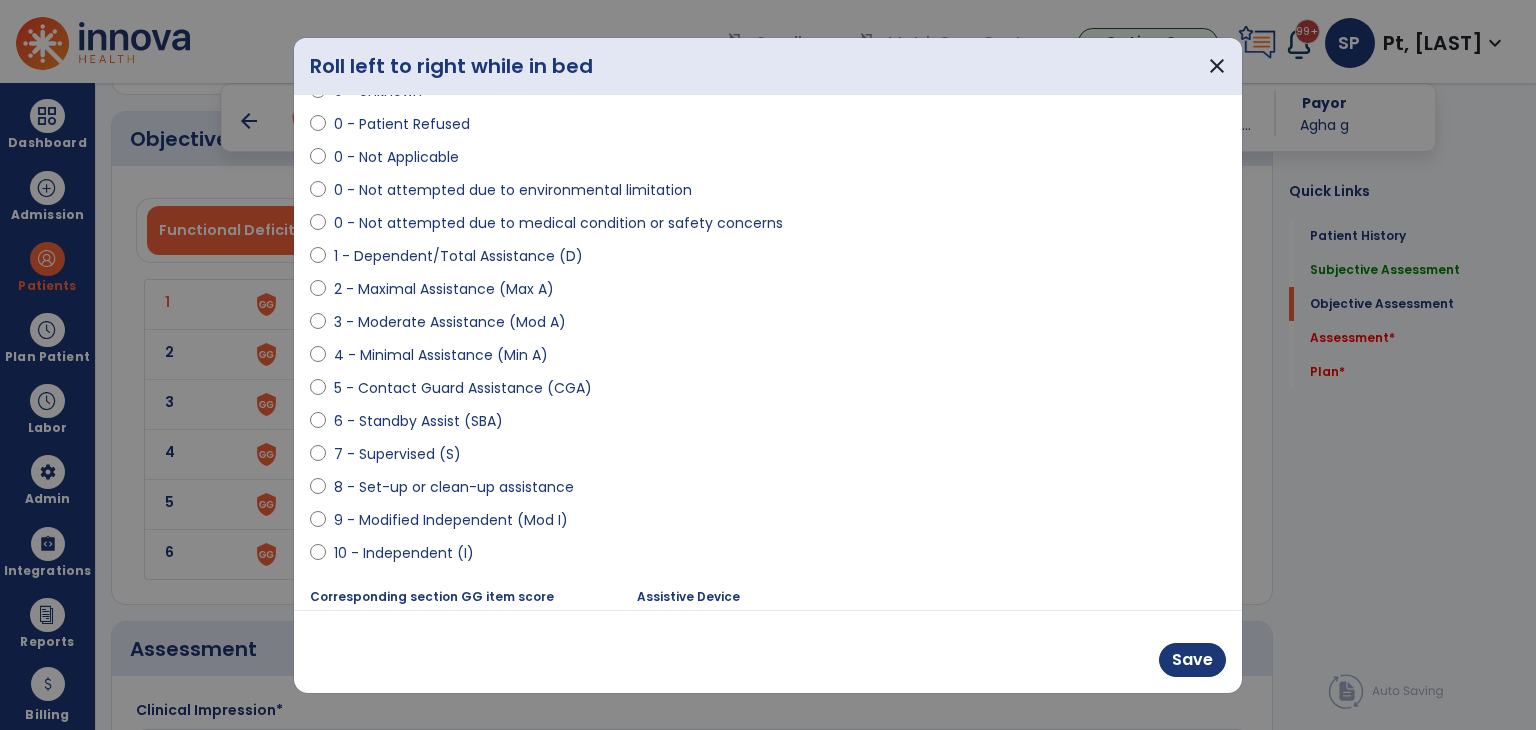 click on "6 - Standby Assist (SBA)" at bounding box center (418, 421) 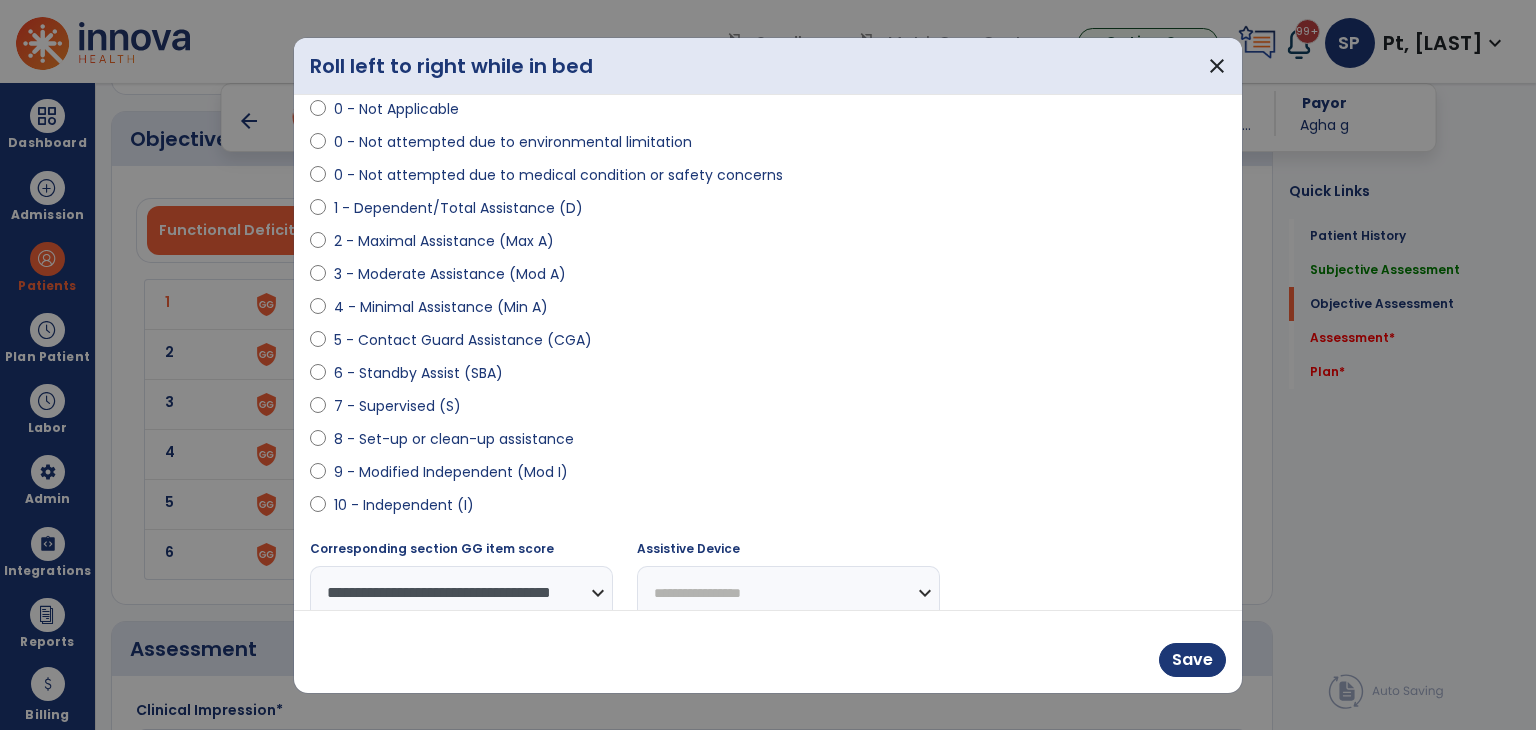 scroll, scrollTop: 174, scrollLeft: 0, axis: vertical 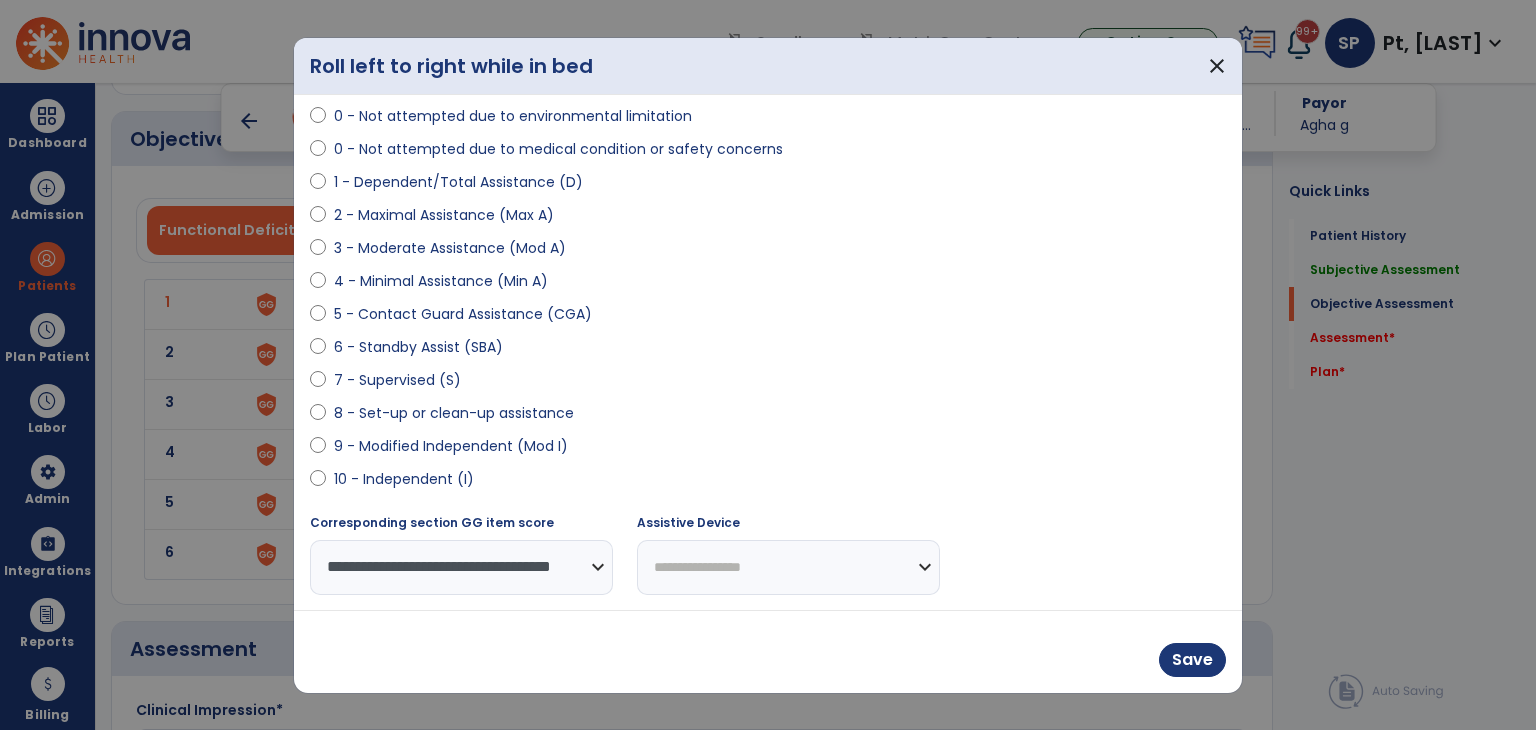 drag, startPoint x: 696, startPoint y: 567, endPoint x: 711, endPoint y: 460, distance: 108.04629 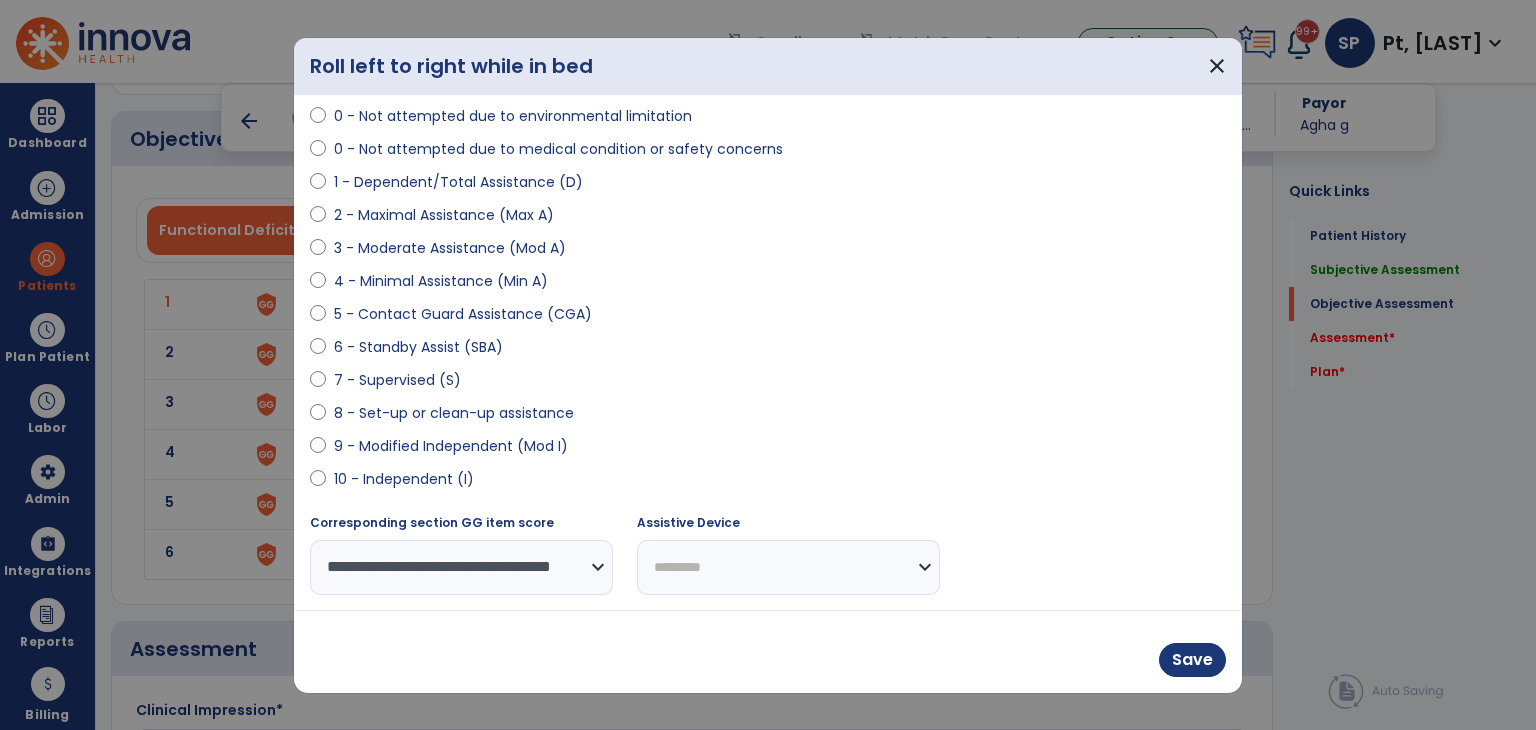 click on "**********" at bounding box center [788, 567] 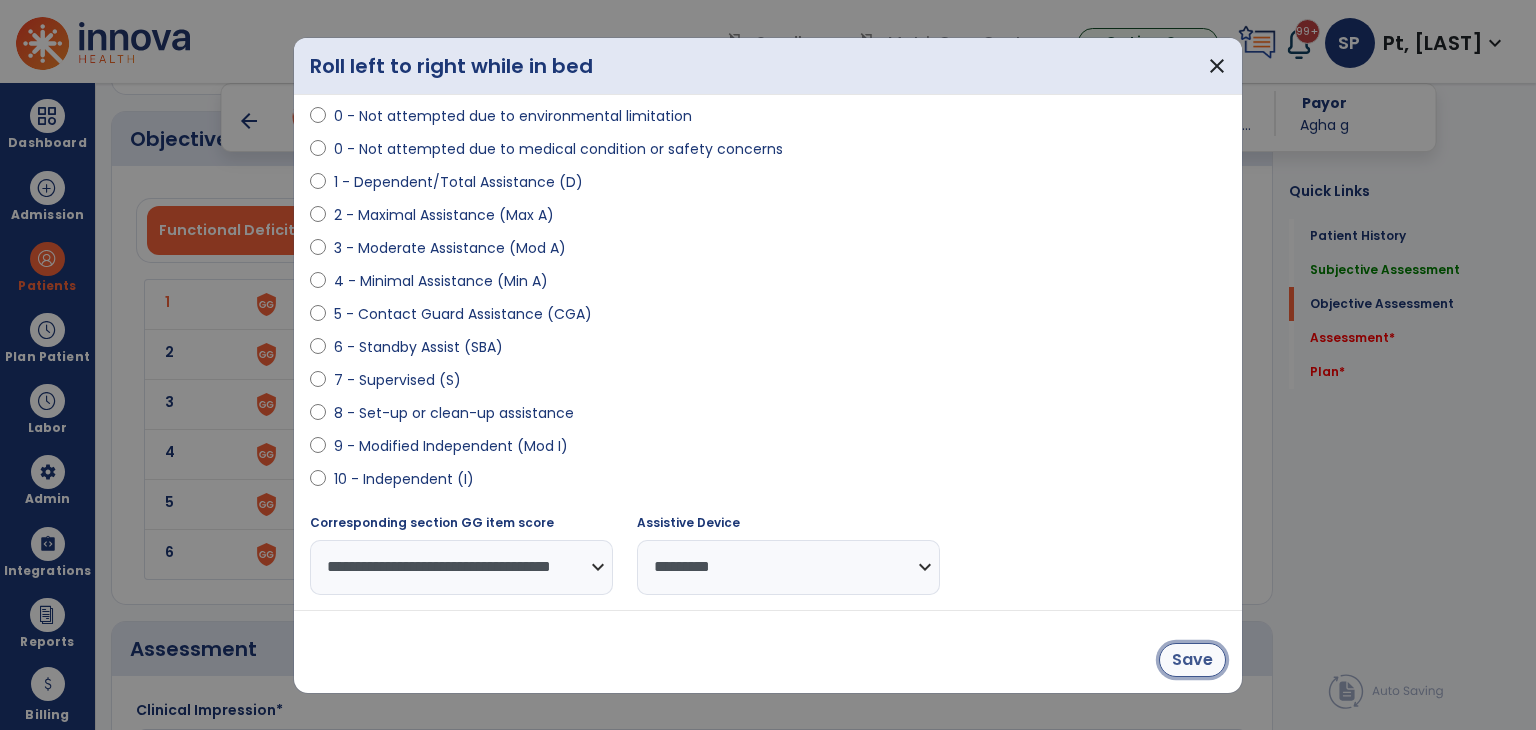 click on "Save" at bounding box center (1192, 660) 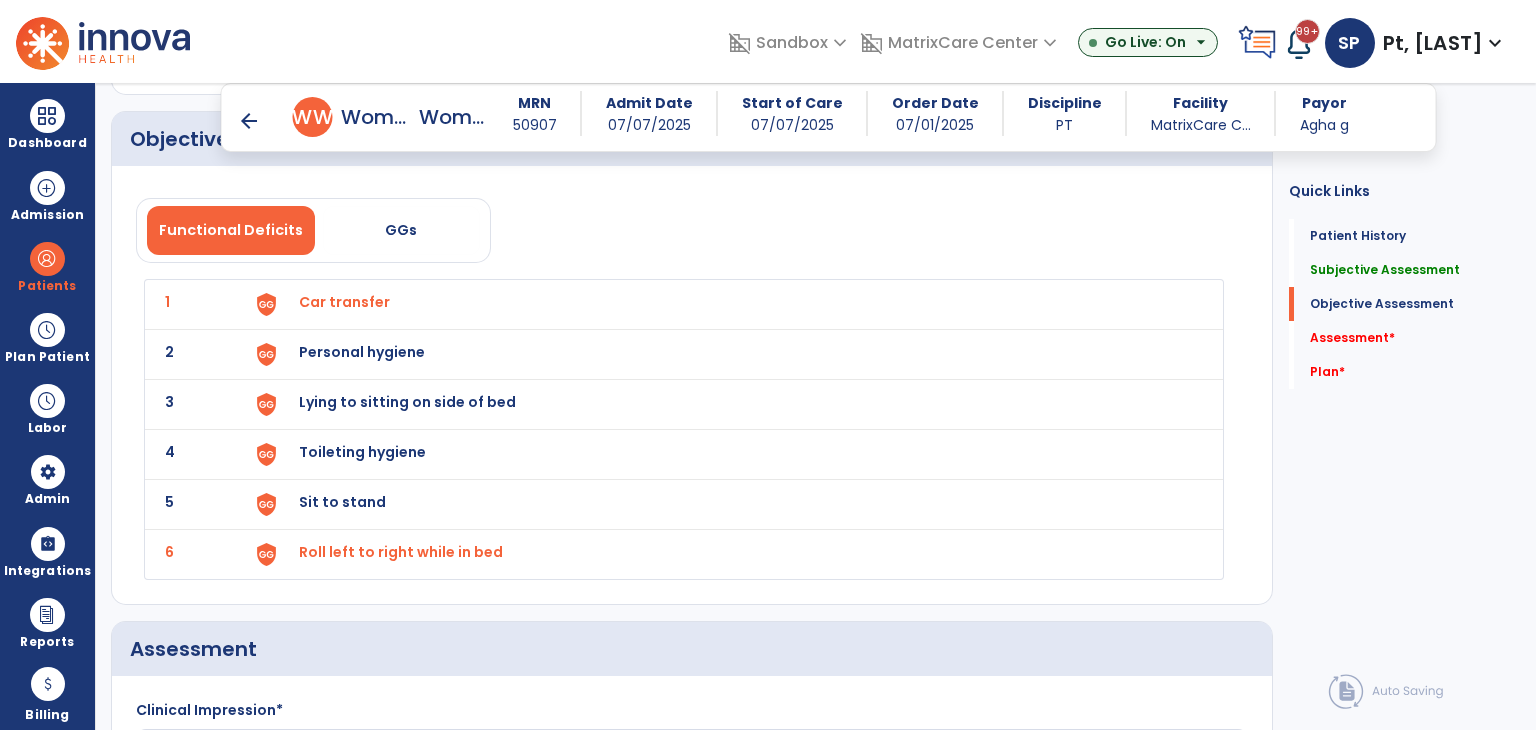 click on "arrow_back" at bounding box center (249, 121) 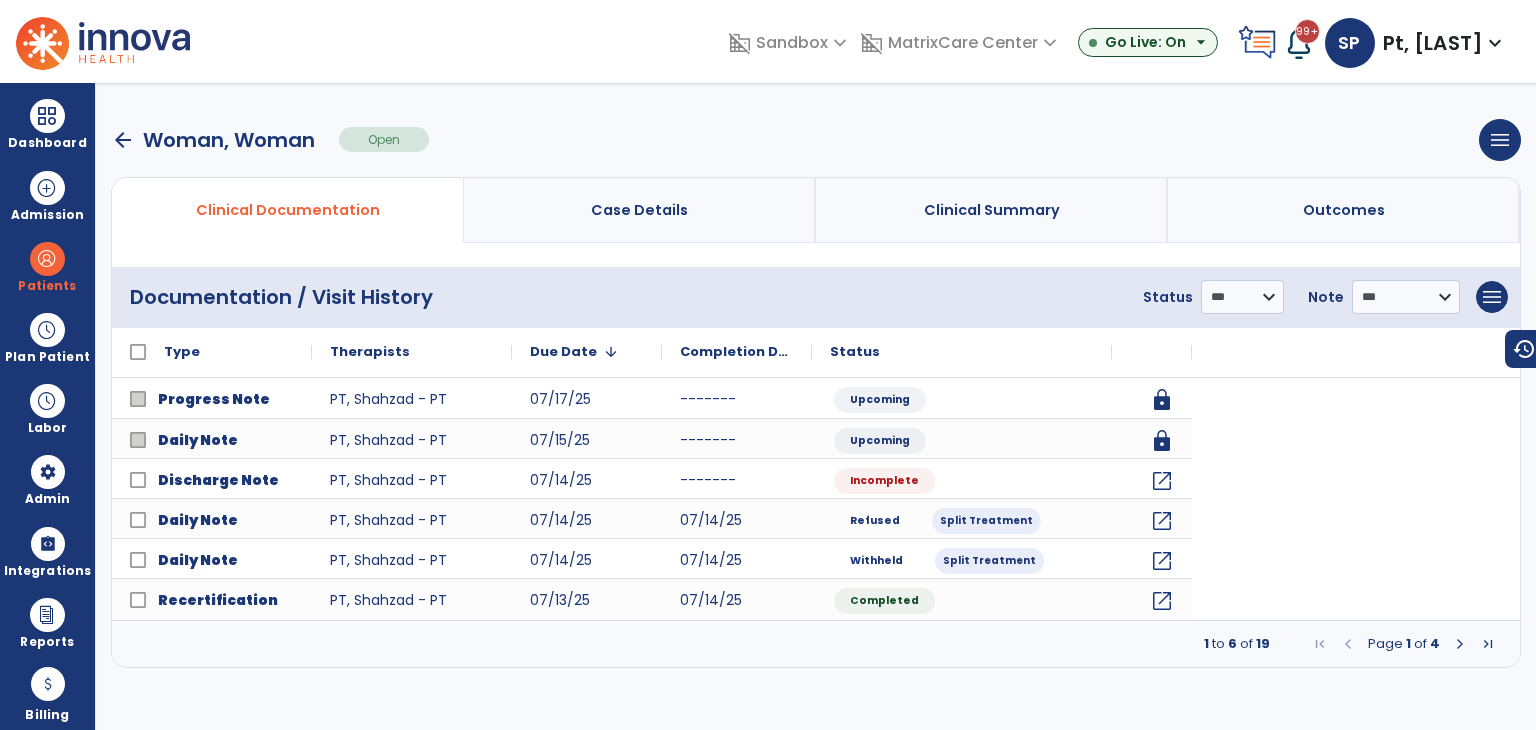scroll, scrollTop: 0, scrollLeft: 0, axis: both 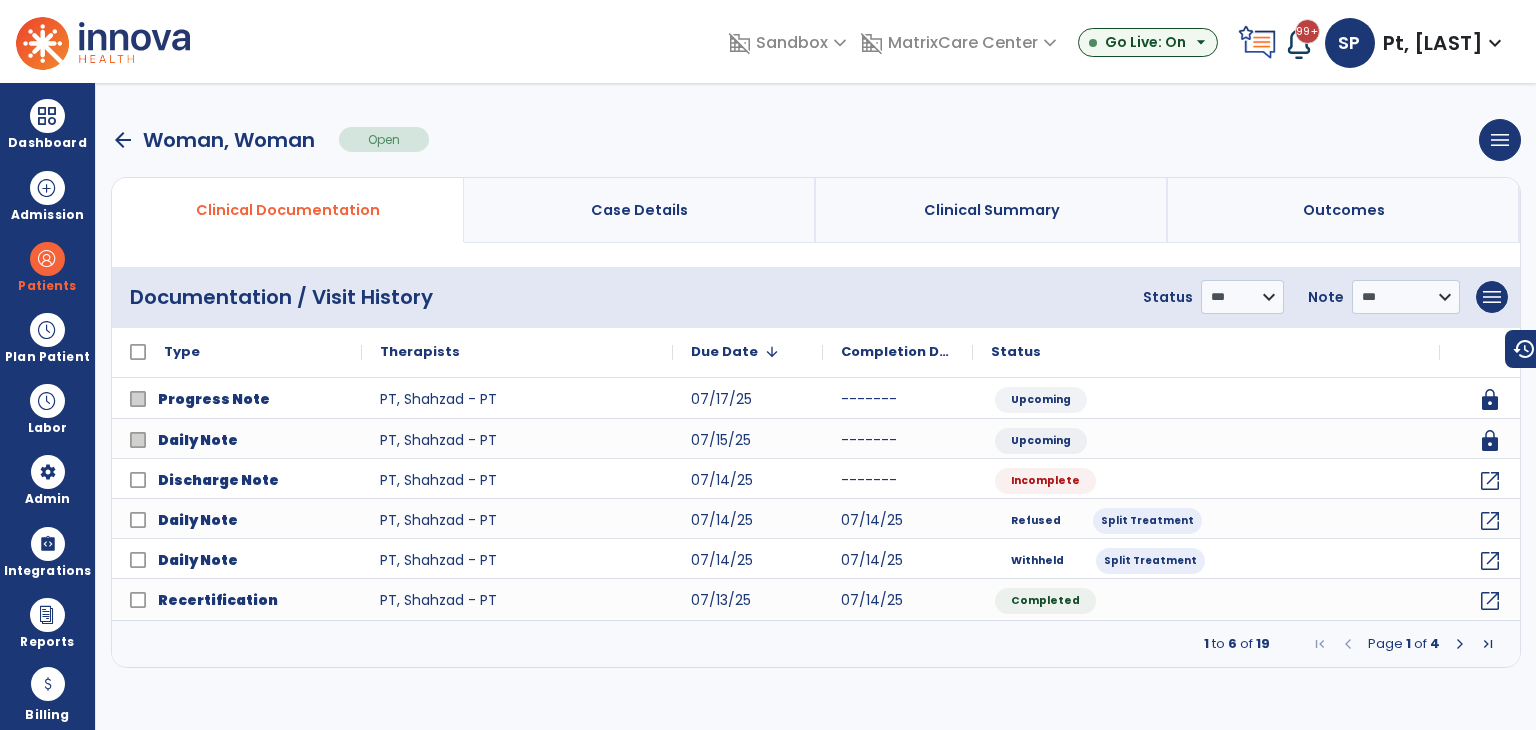 click on "arrow_back" at bounding box center [123, 140] 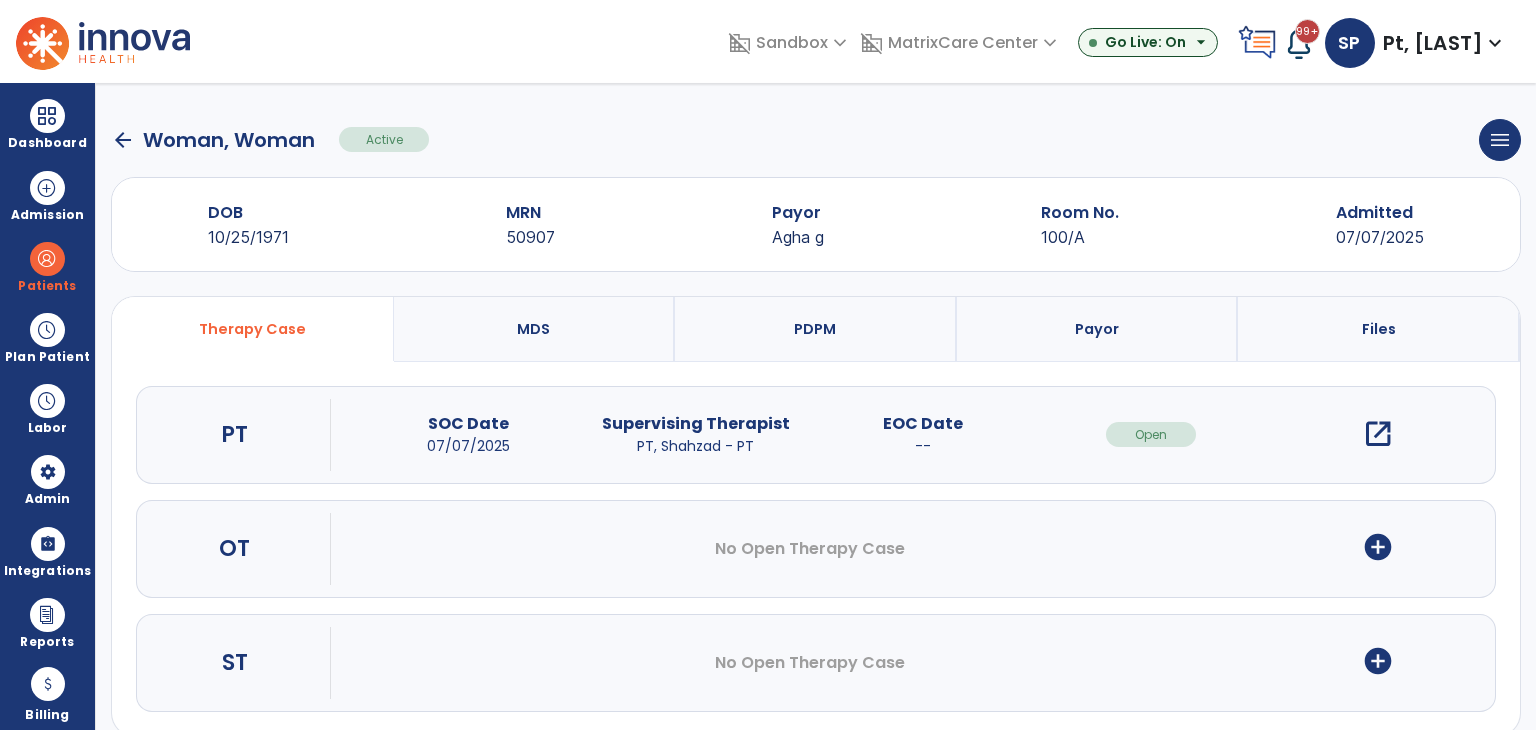 click on "MDS" at bounding box center (535, 329) 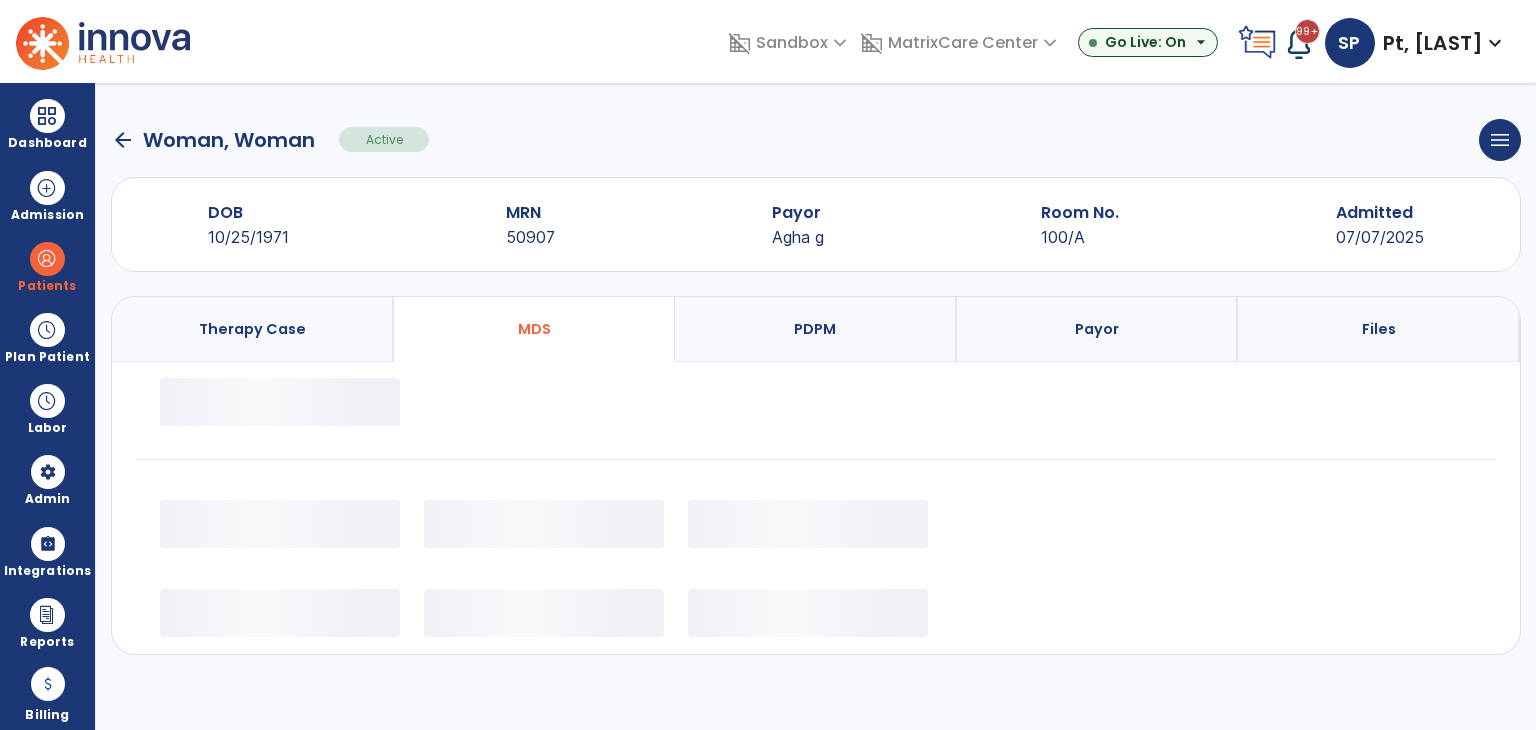 select on "*********" 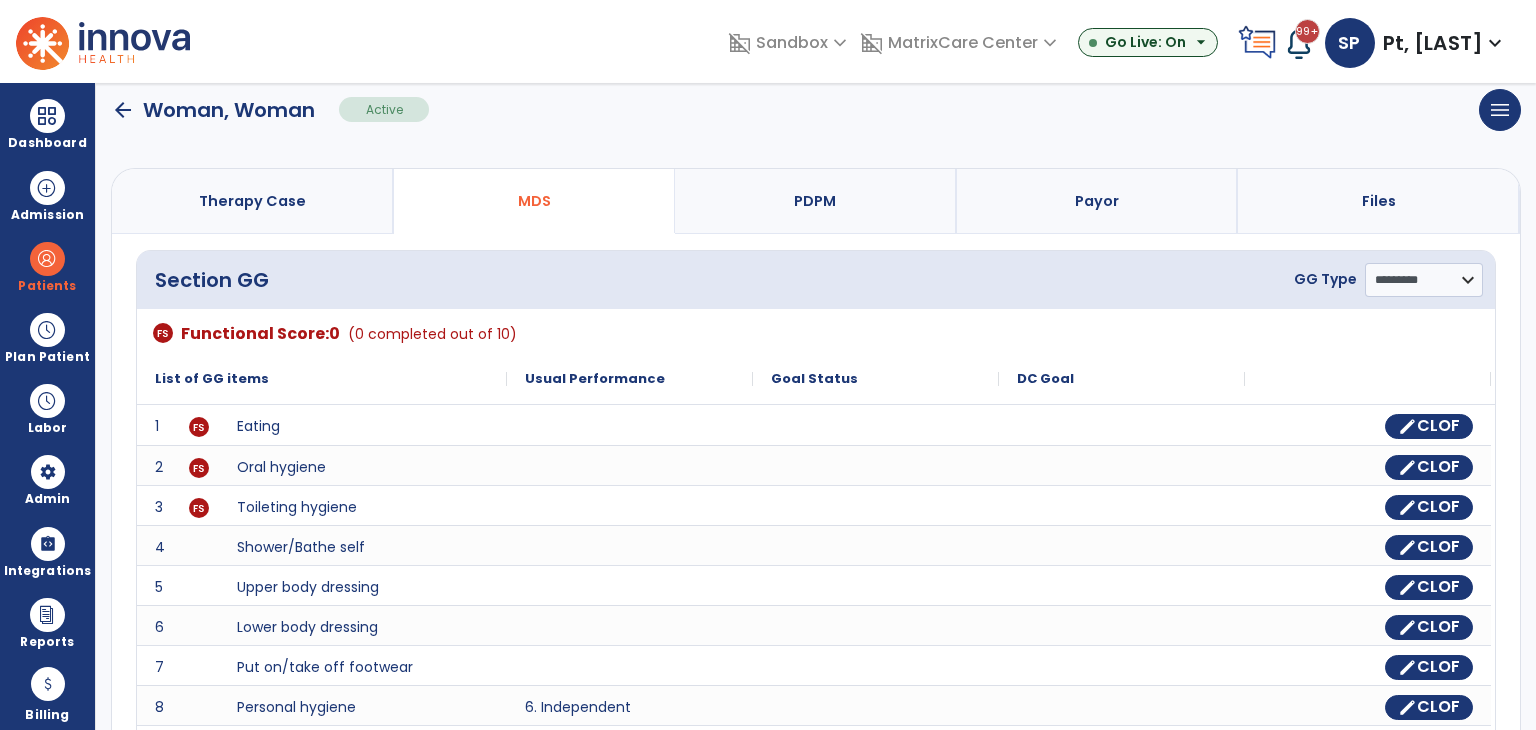 scroll, scrollTop: 200, scrollLeft: 0, axis: vertical 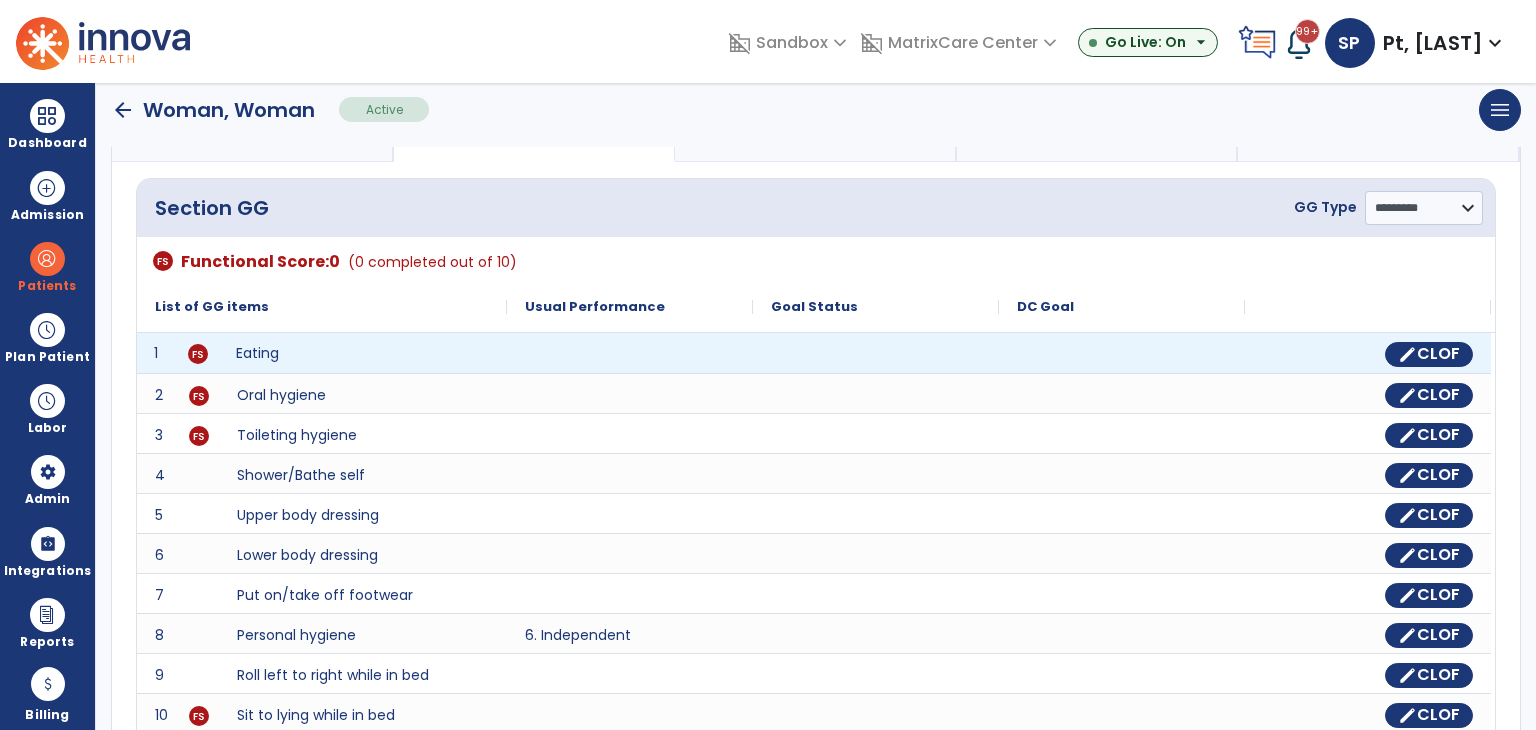 click on "Eating" 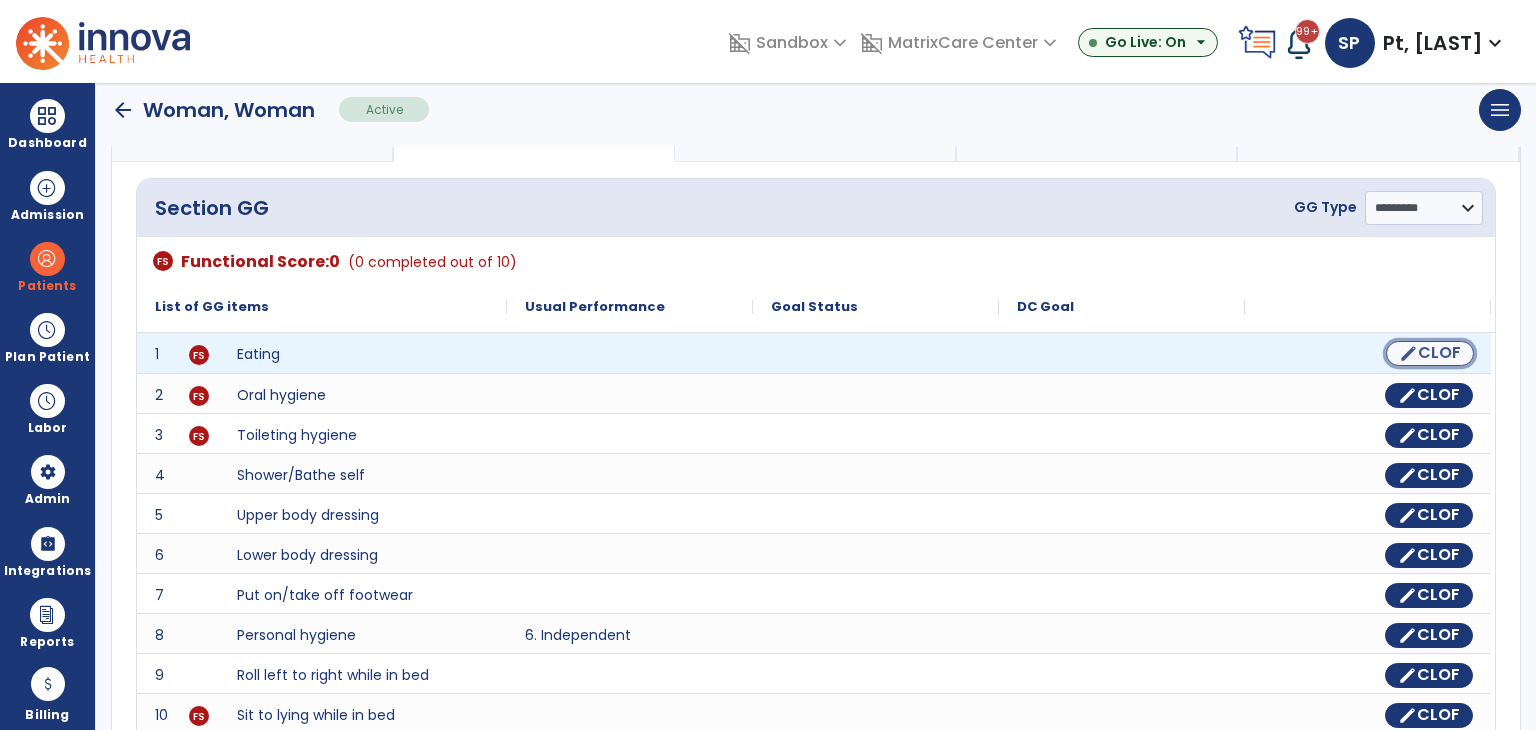 click on "edit" 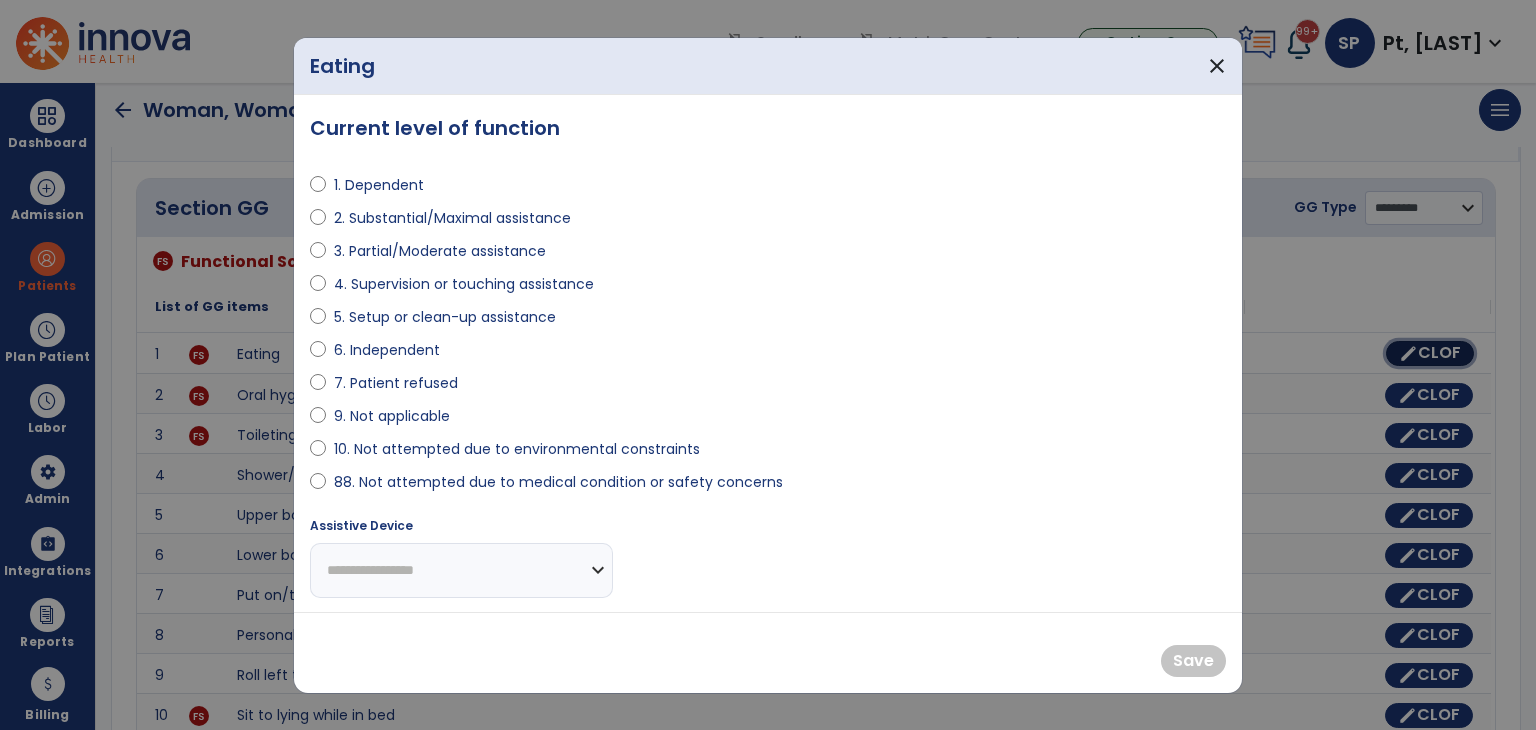 scroll, scrollTop: 7, scrollLeft: 0, axis: vertical 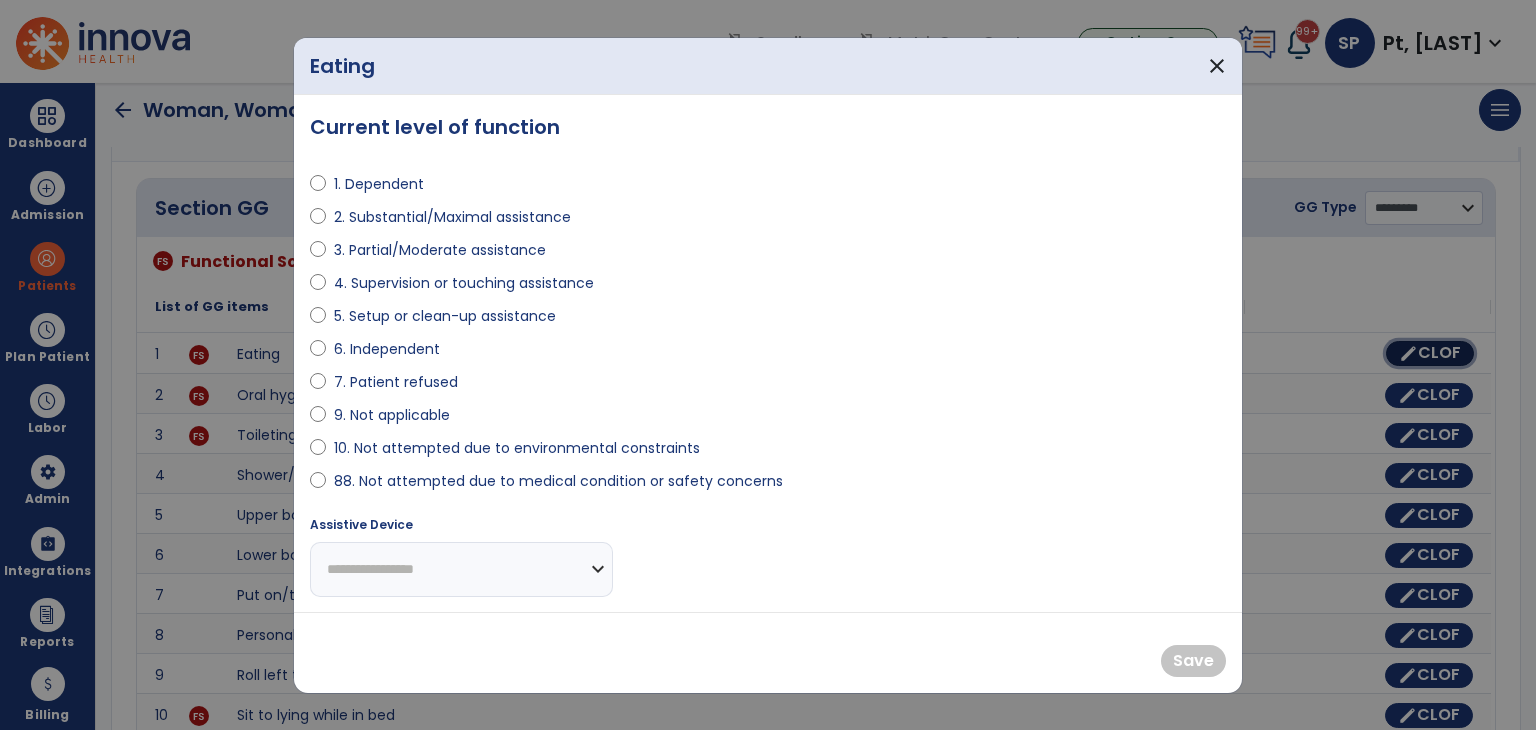type 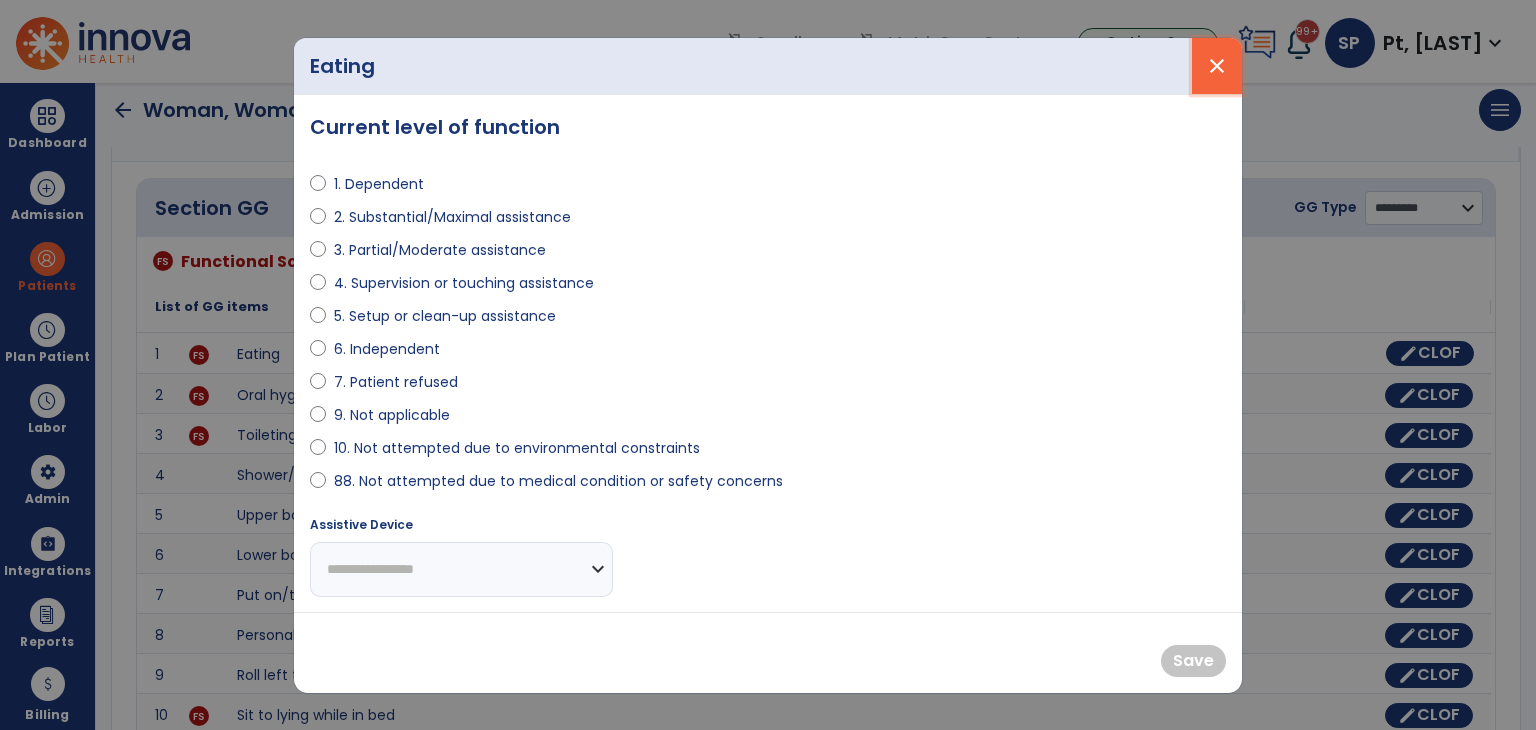 click on "close" at bounding box center [1217, 66] 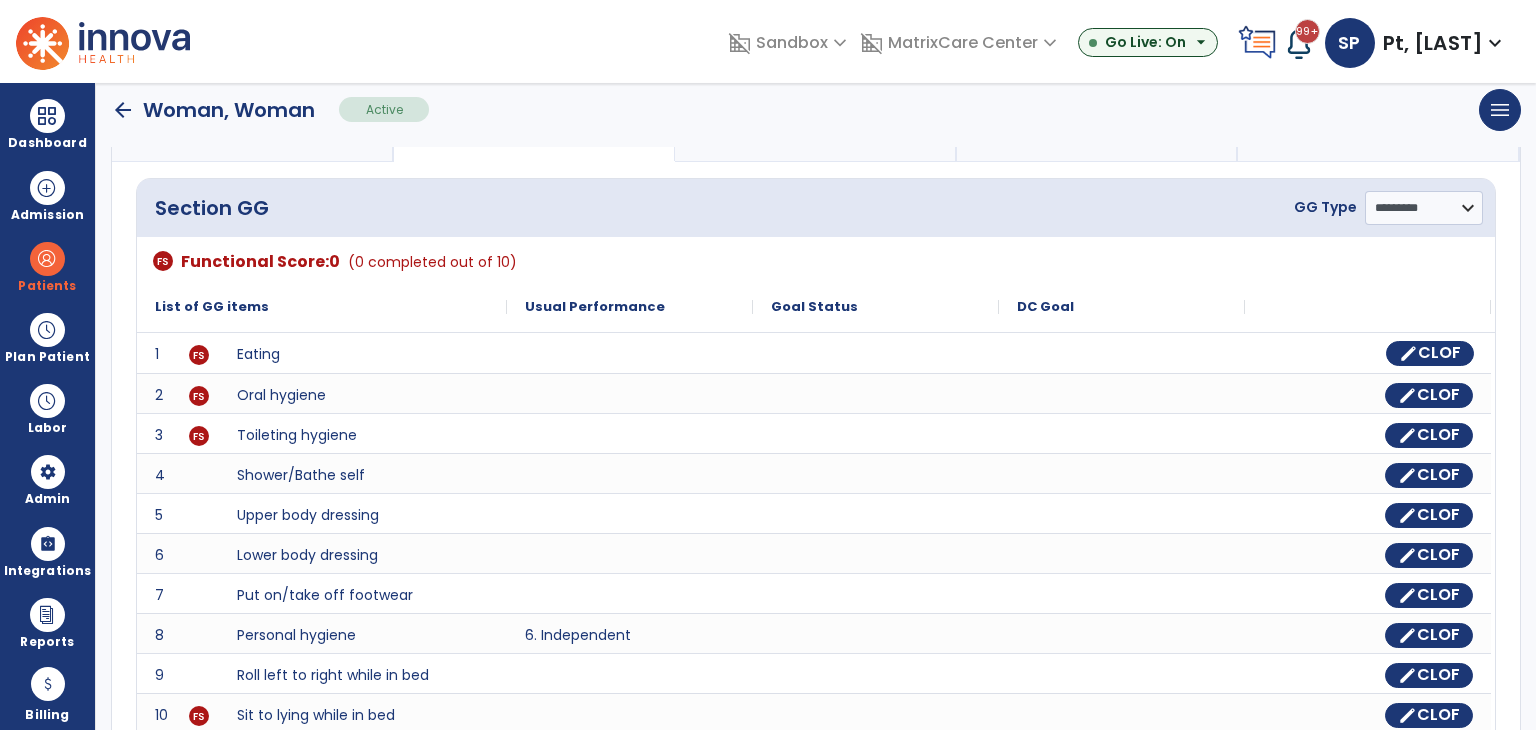 click on "arrow_back" 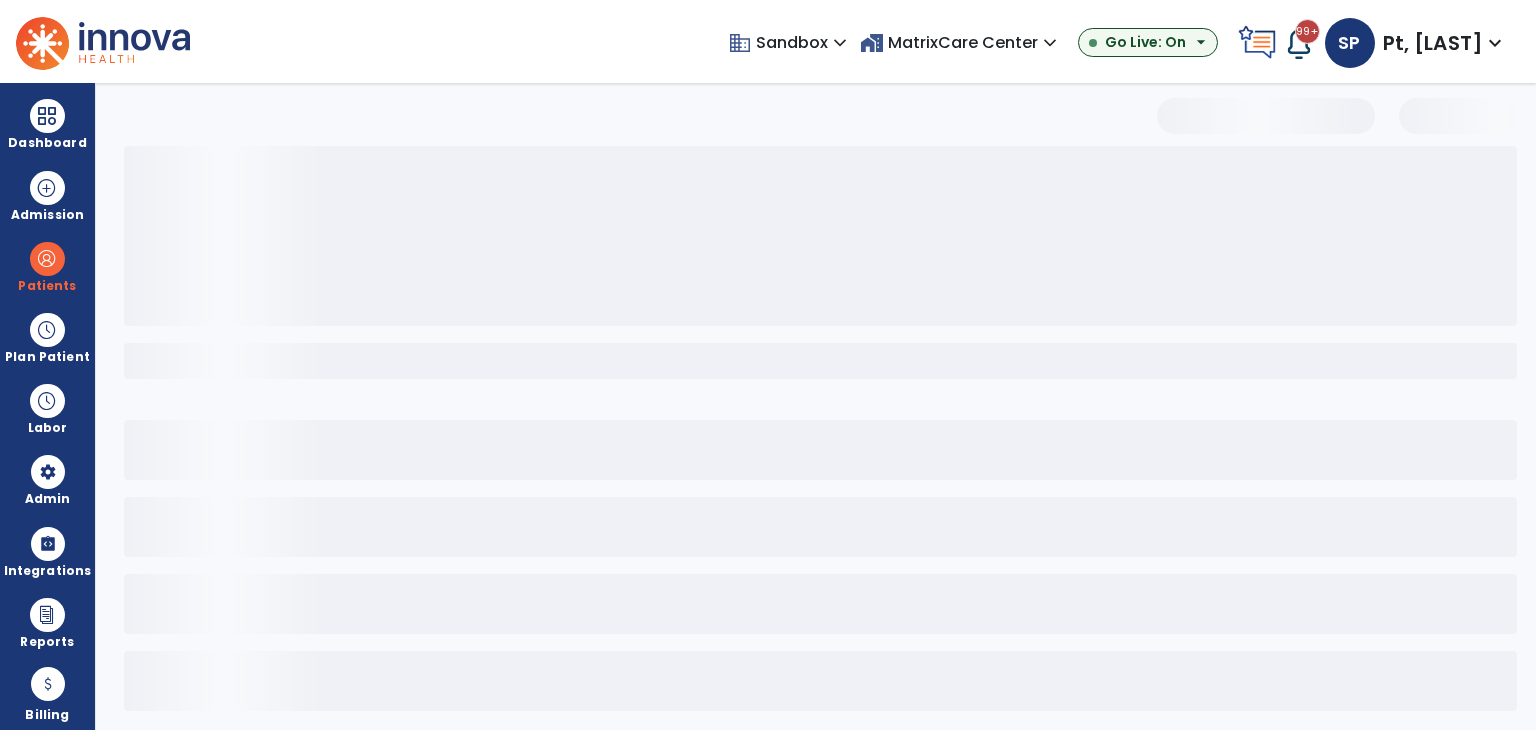scroll, scrollTop: 12, scrollLeft: 0, axis: vertical 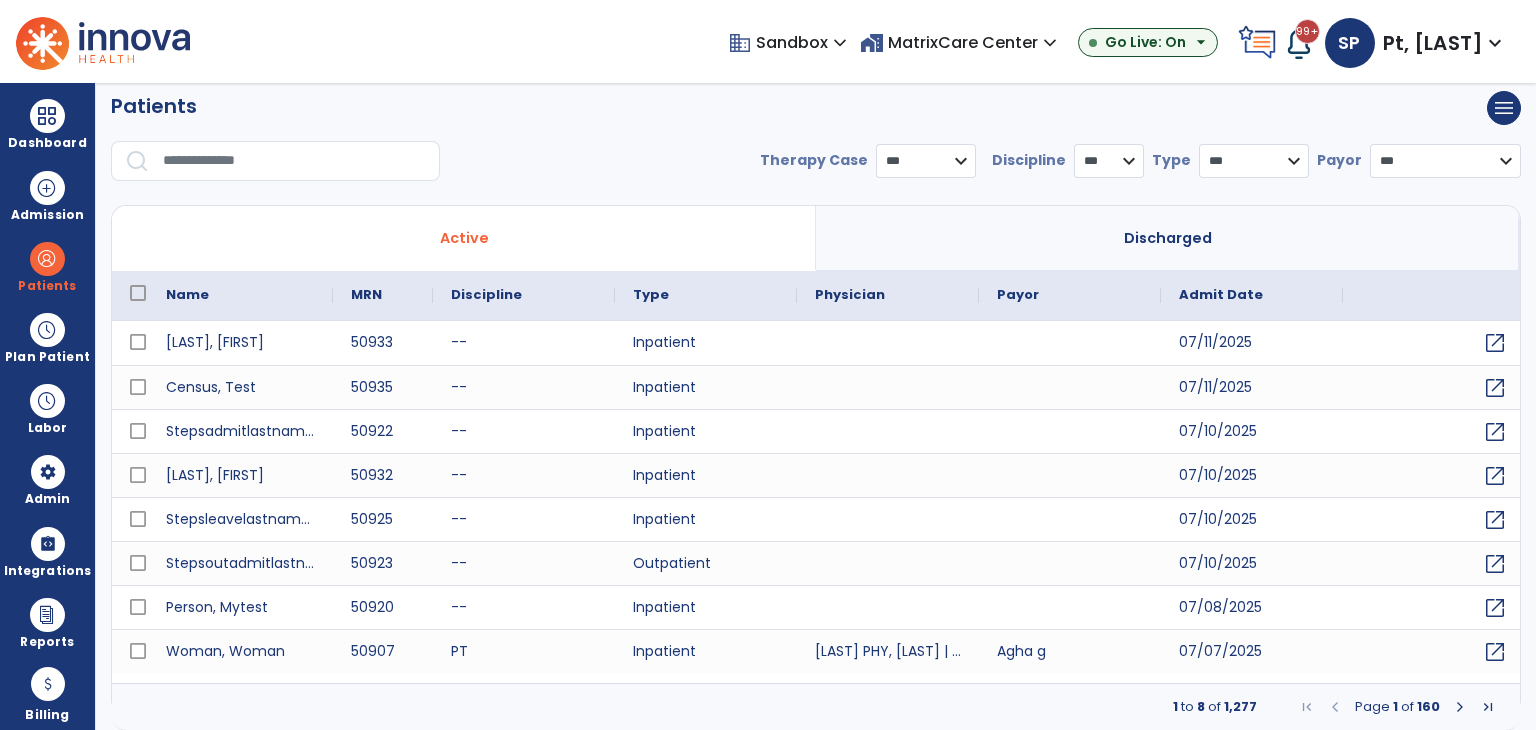 click at bounding box center [294, 161] 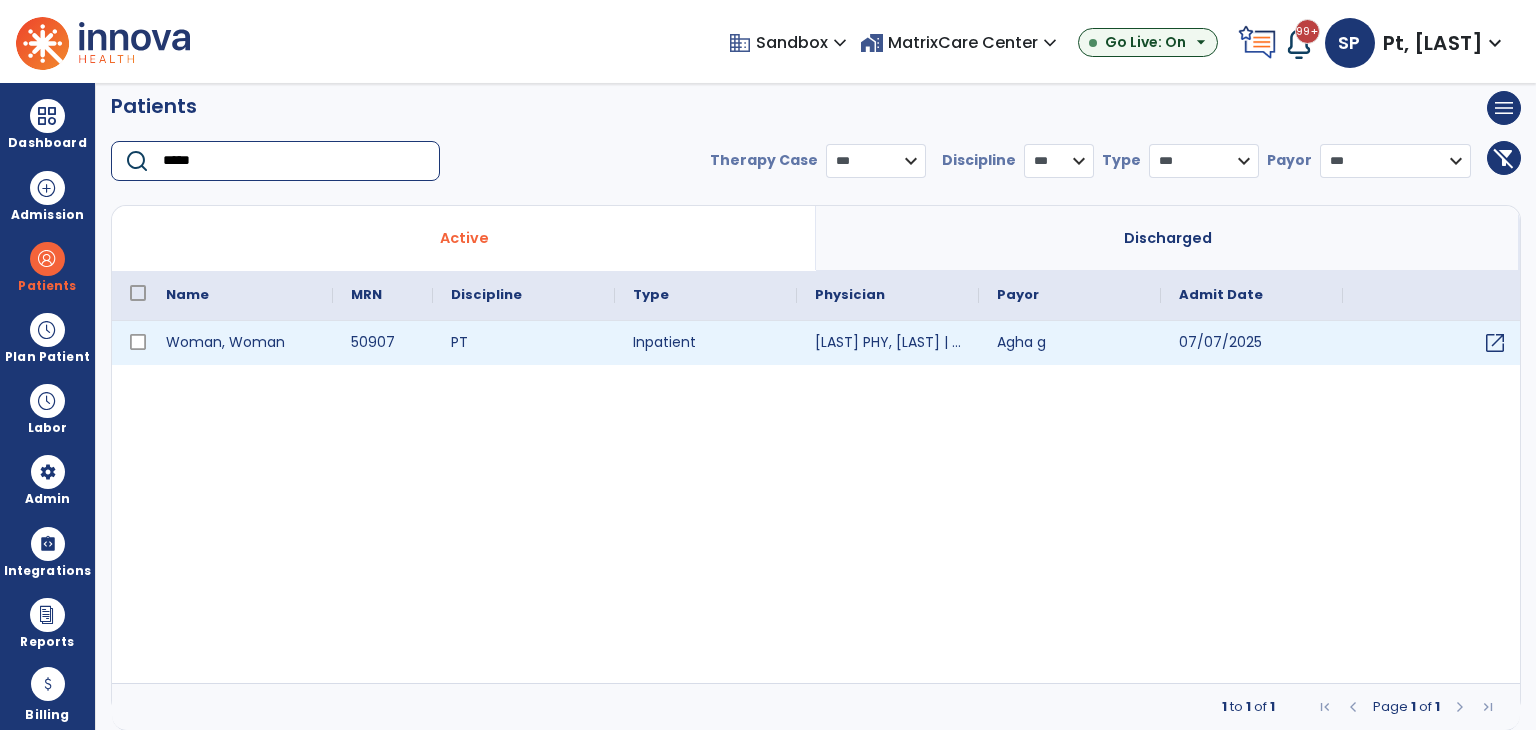 type on "*****" 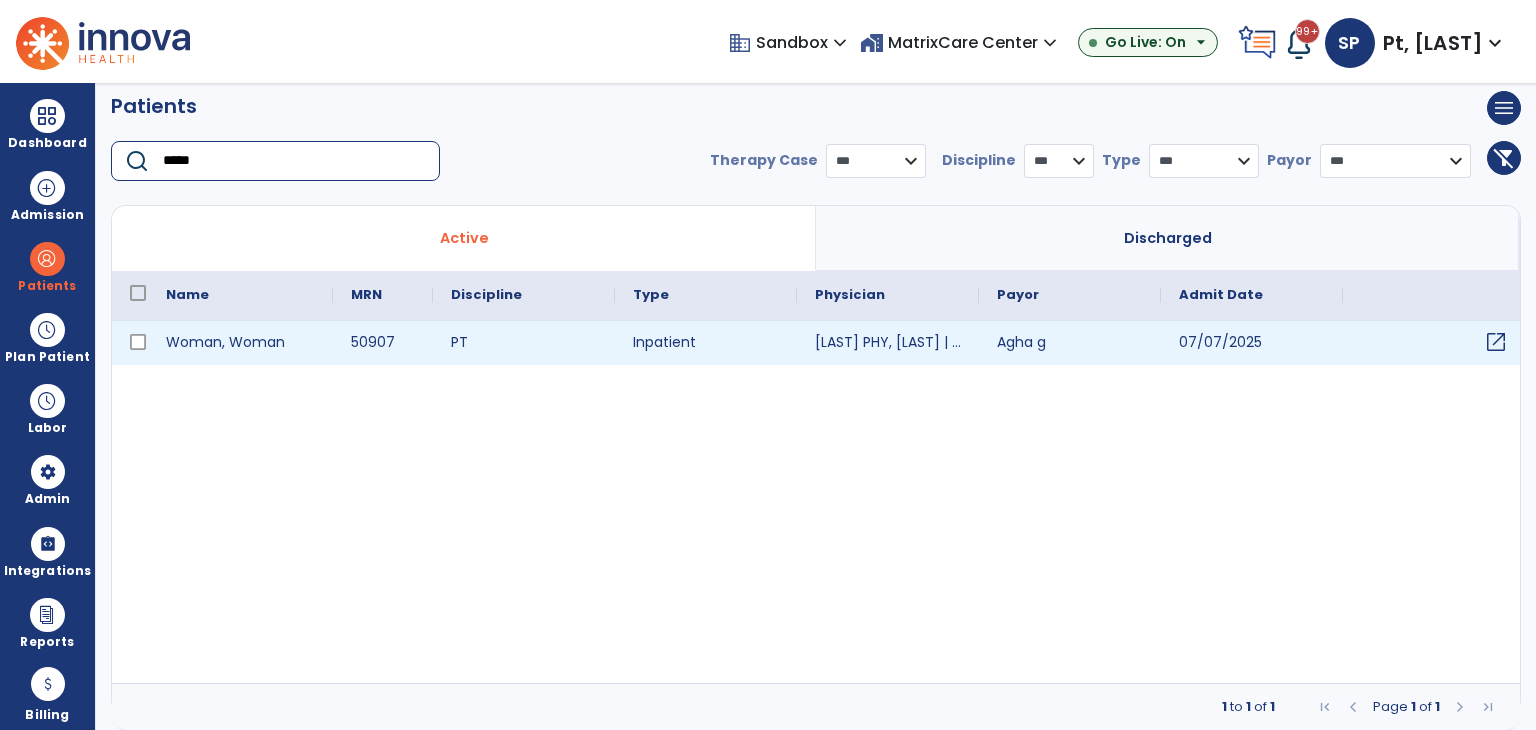 click on "open_in_new" at bounding box center (1496, 342) 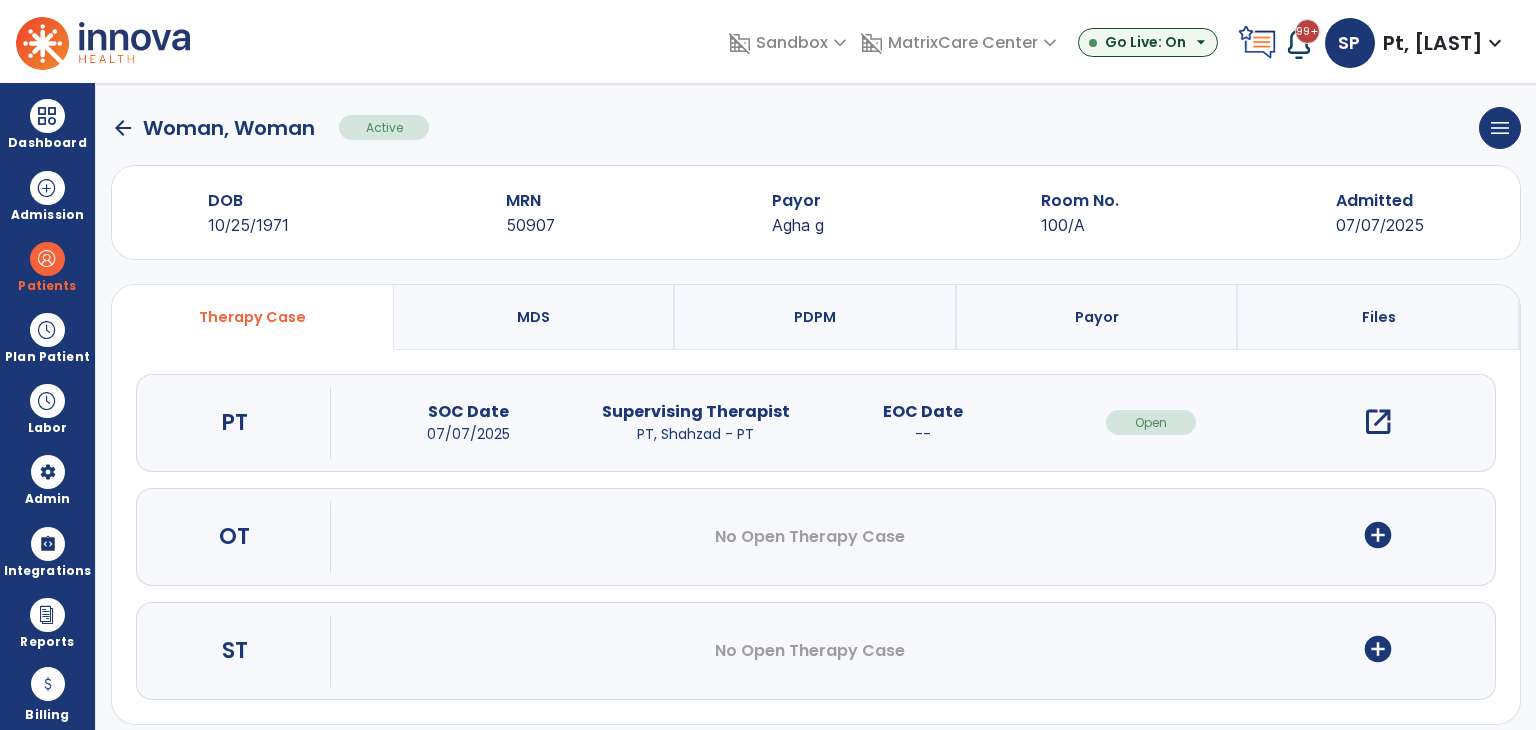click on "open_in_new" at bounding box center (1378, 422) 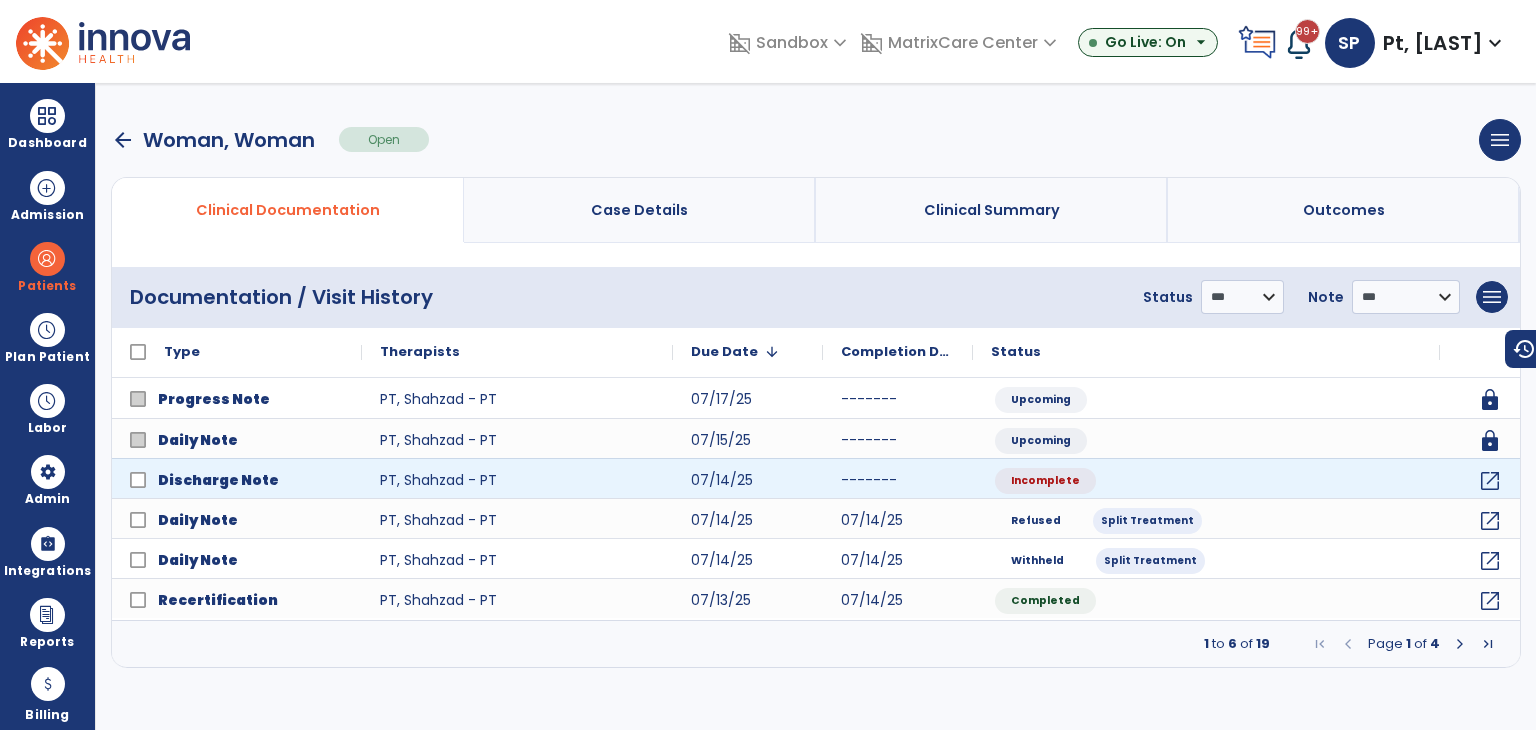 scroll, scrollTop: 0, scrollLeft: 0, axis: both 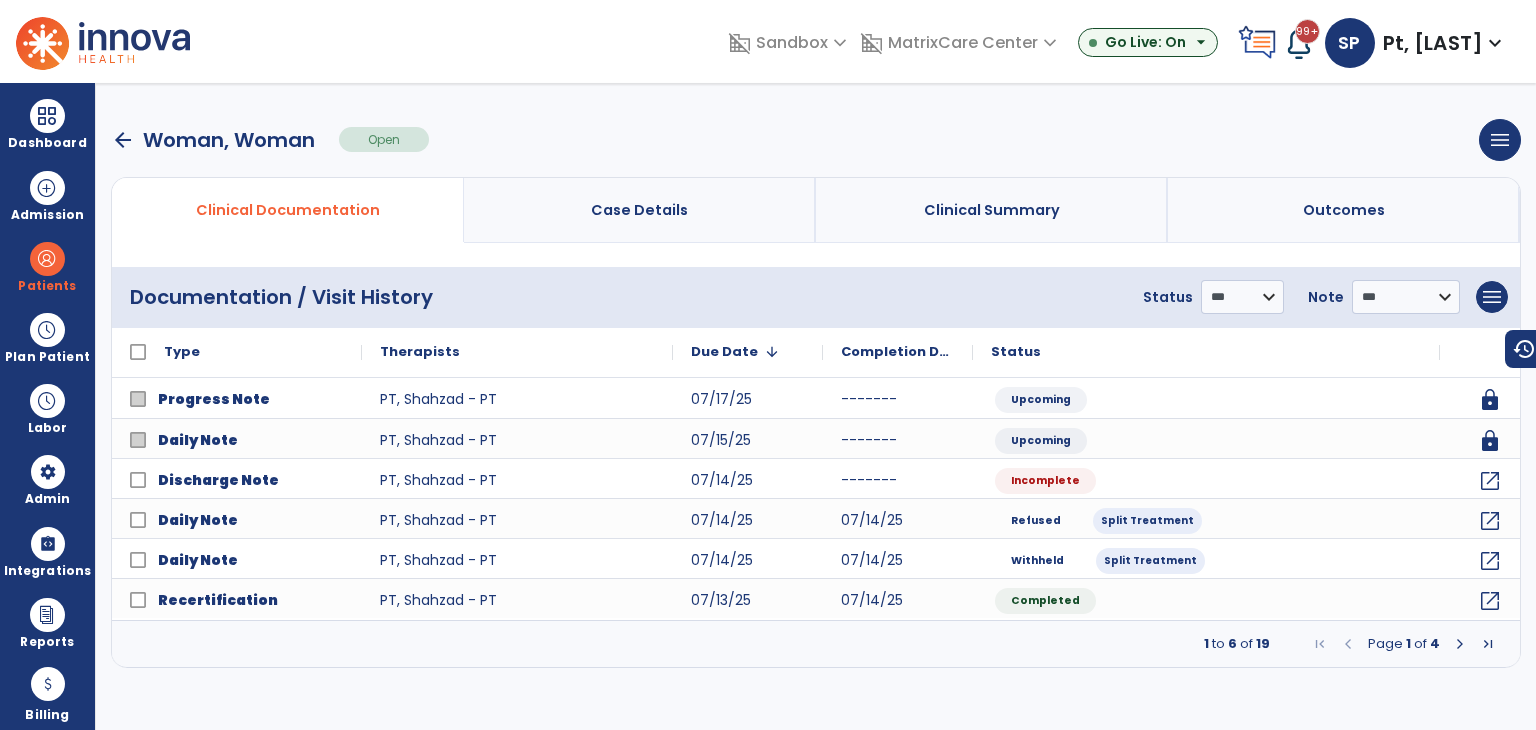 click at bounding box center [1488, 644] 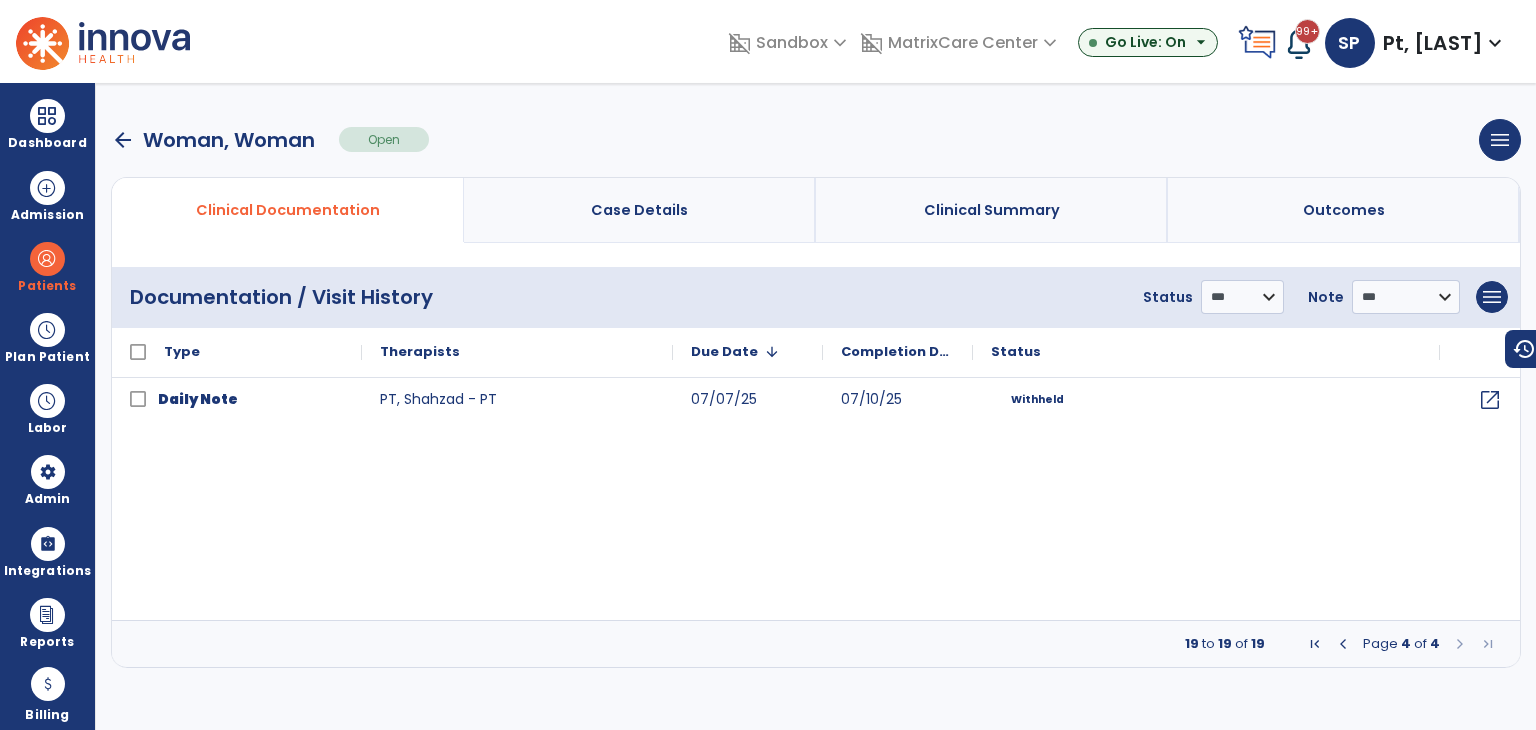 click at bounding box center [1343, 644] 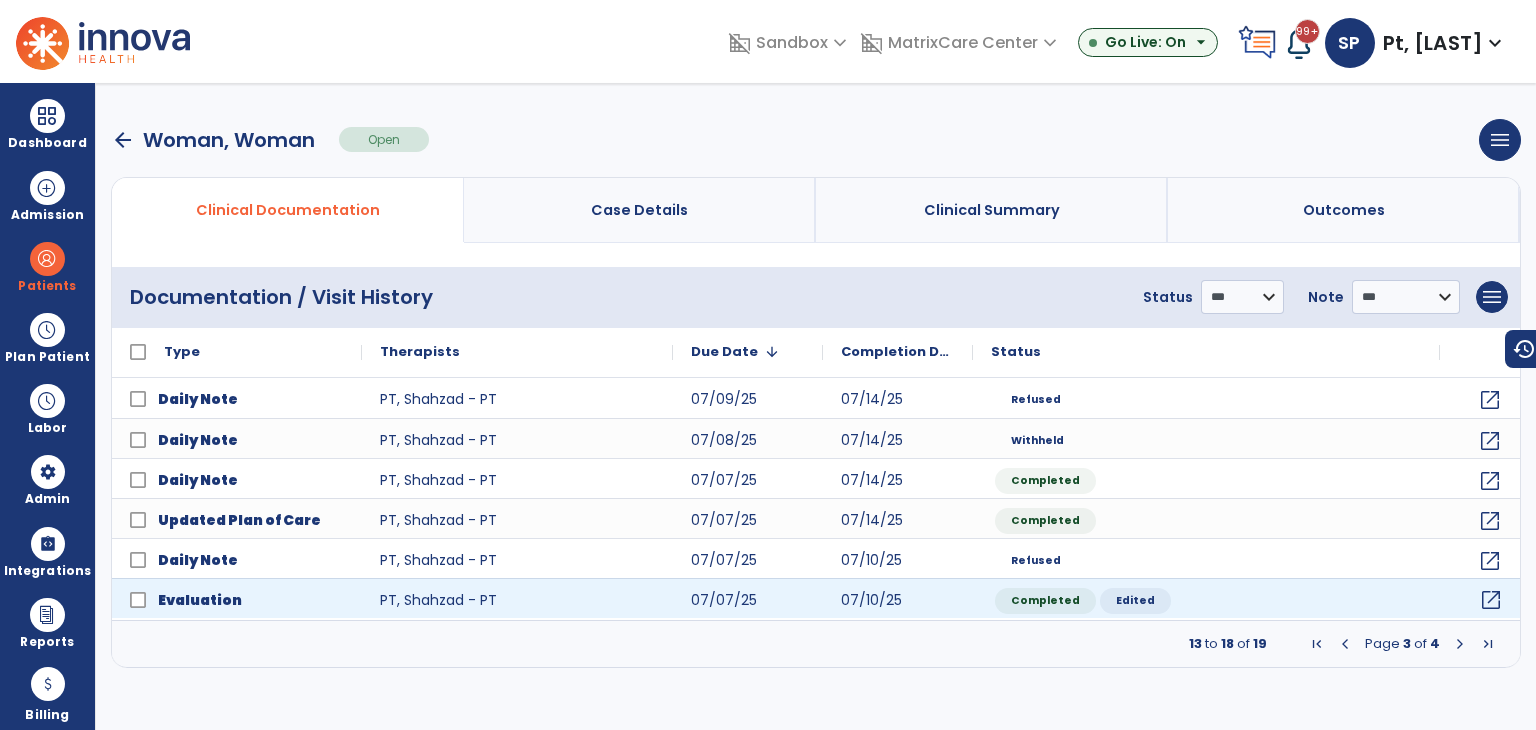 click on "open_in_new" 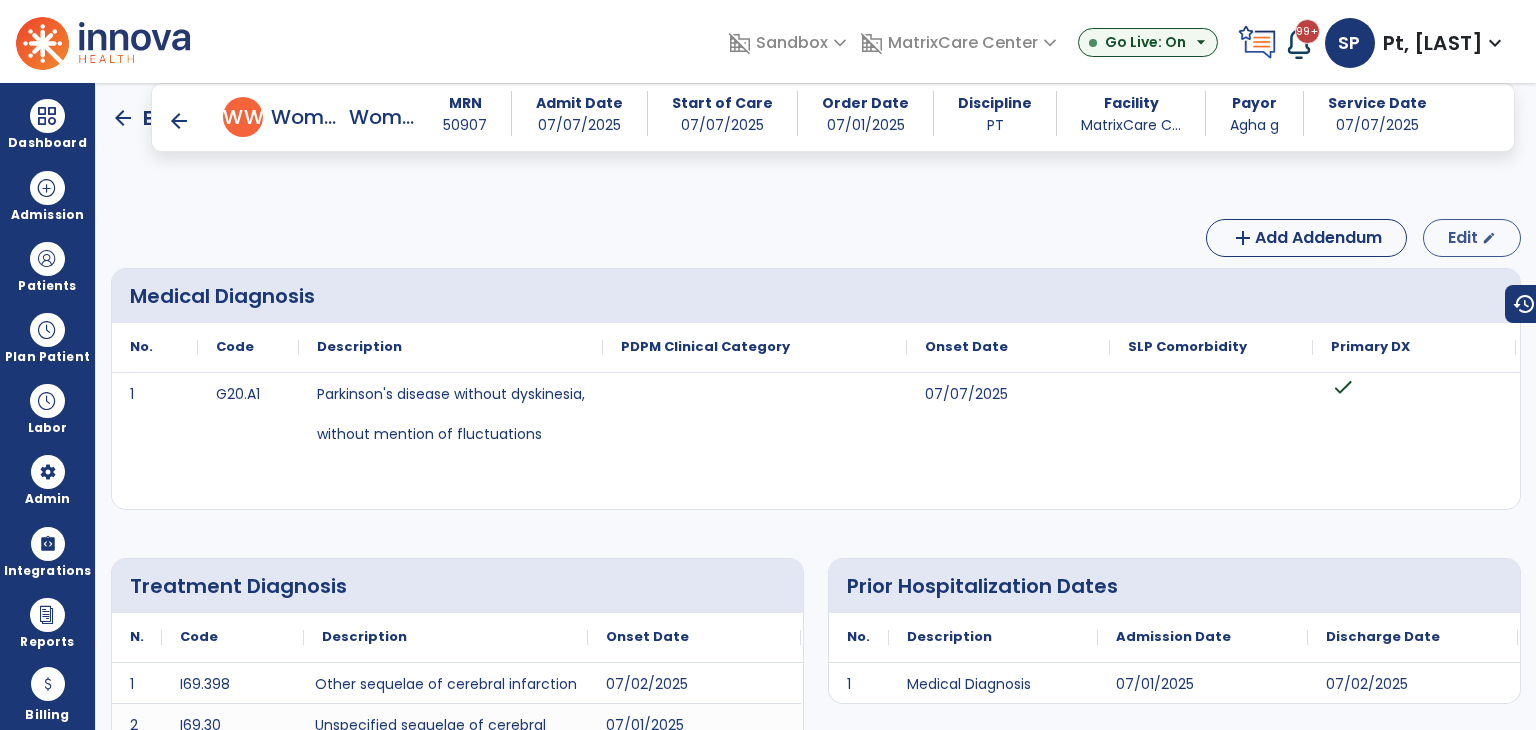 scroll, scrollTop: 0, scrollLeft: 0, axis: both 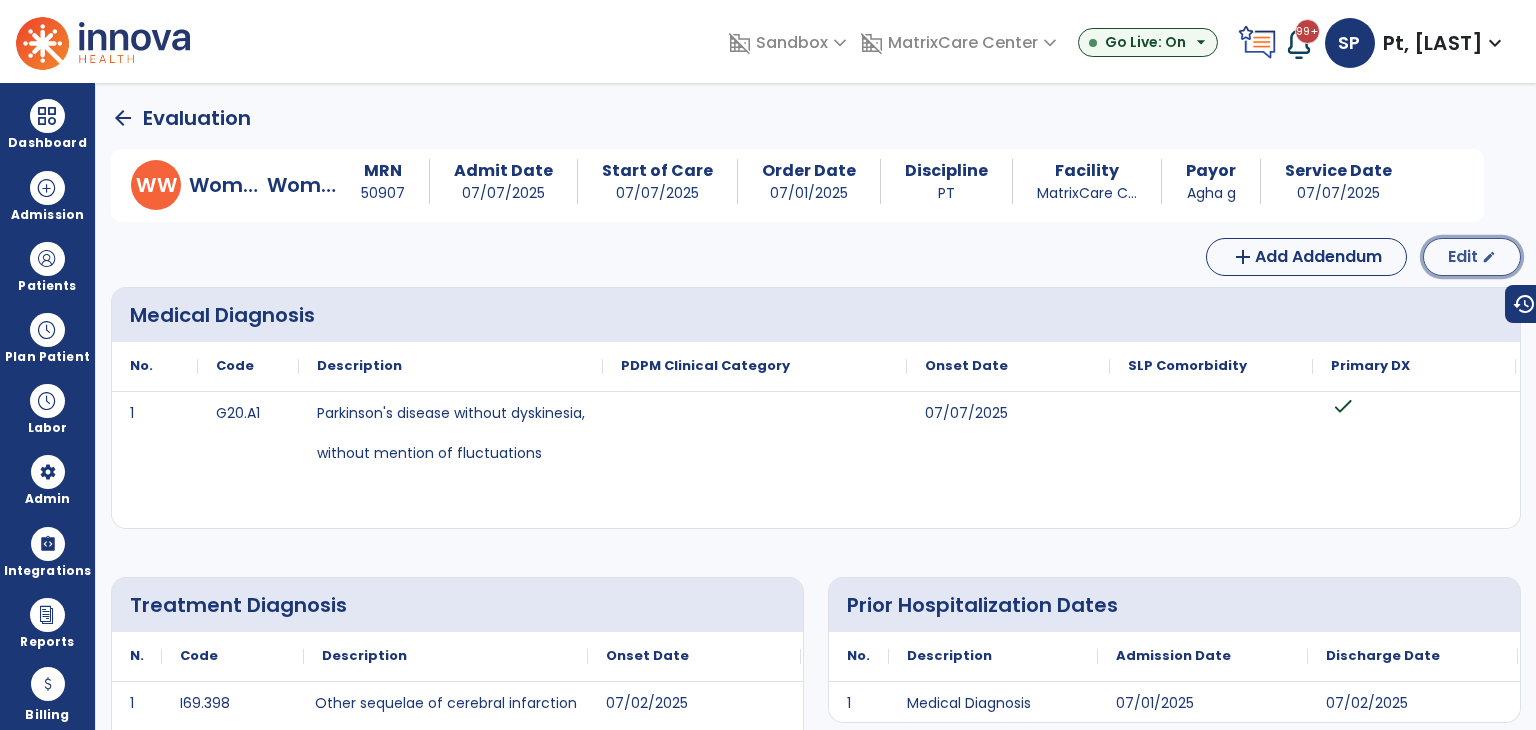 click on "Edit  edit" 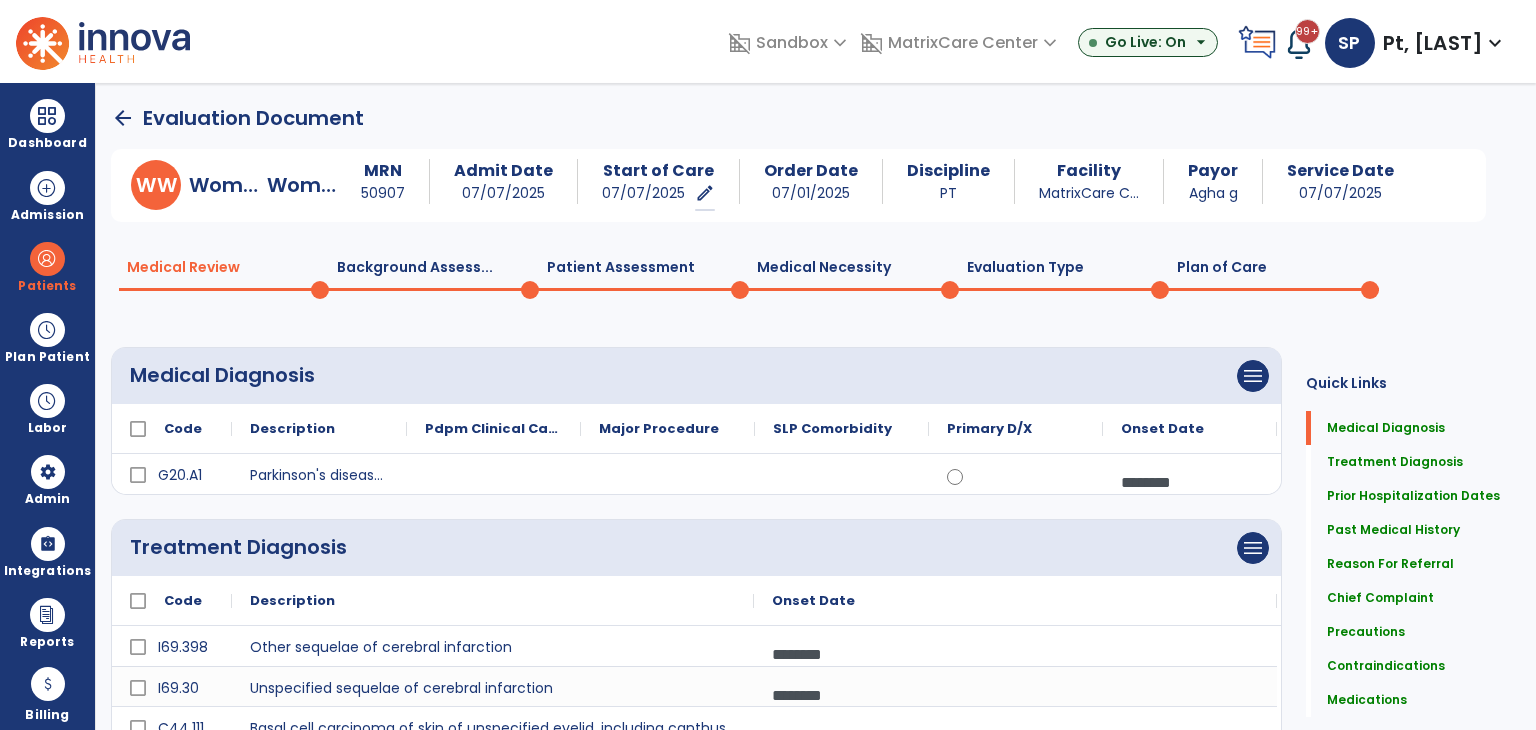 click on "Patient Assessment  0" 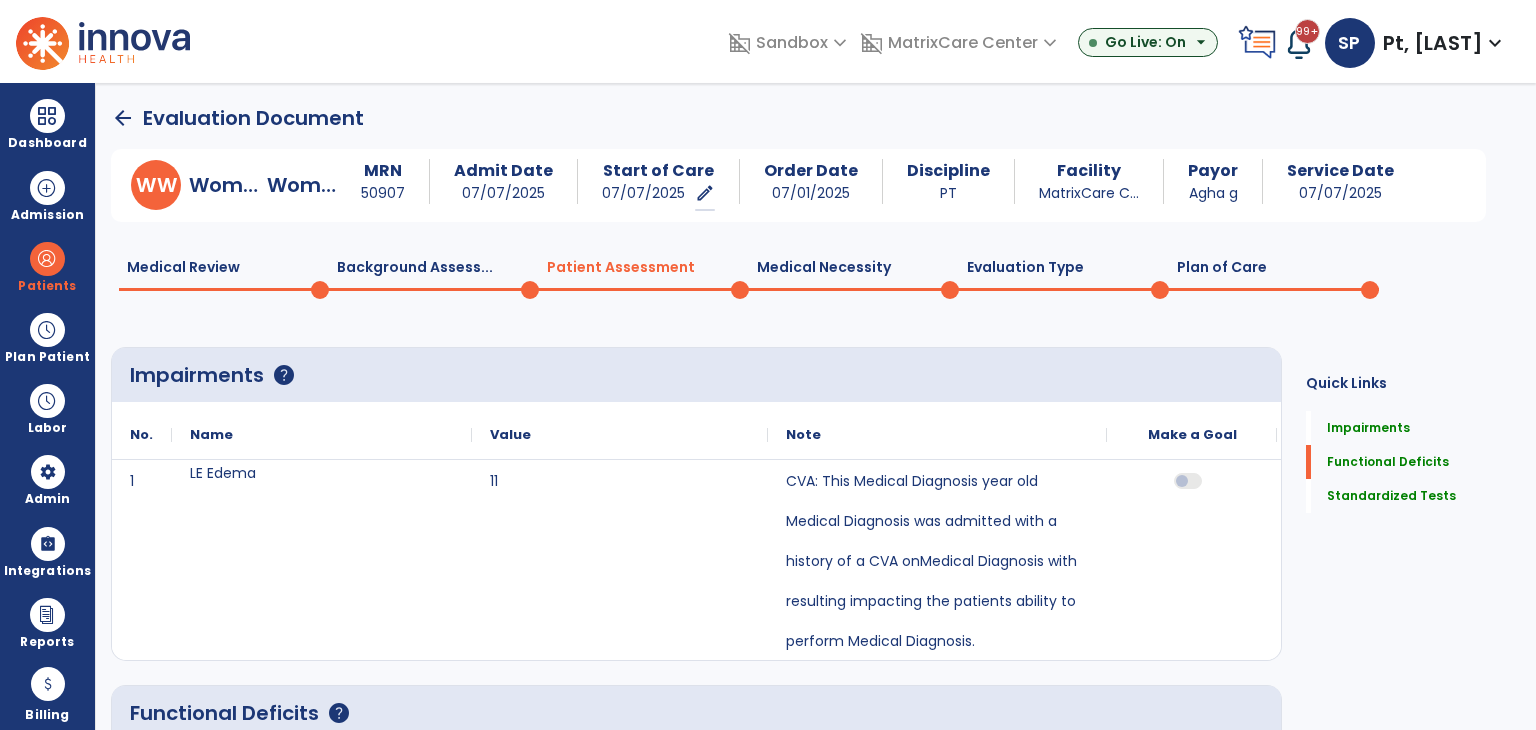 click on "Evaluation Type  0" 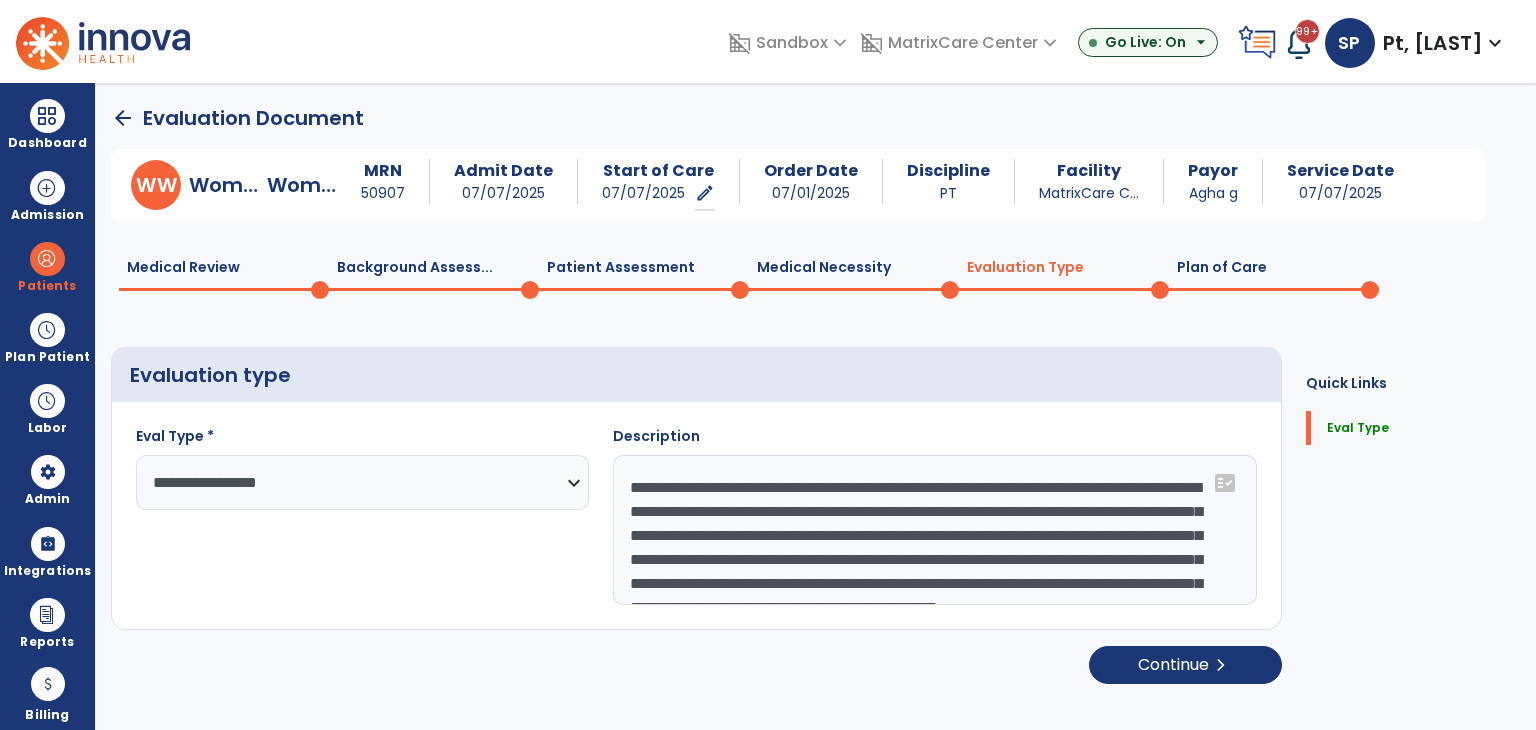 click on "Plan of Care  0" 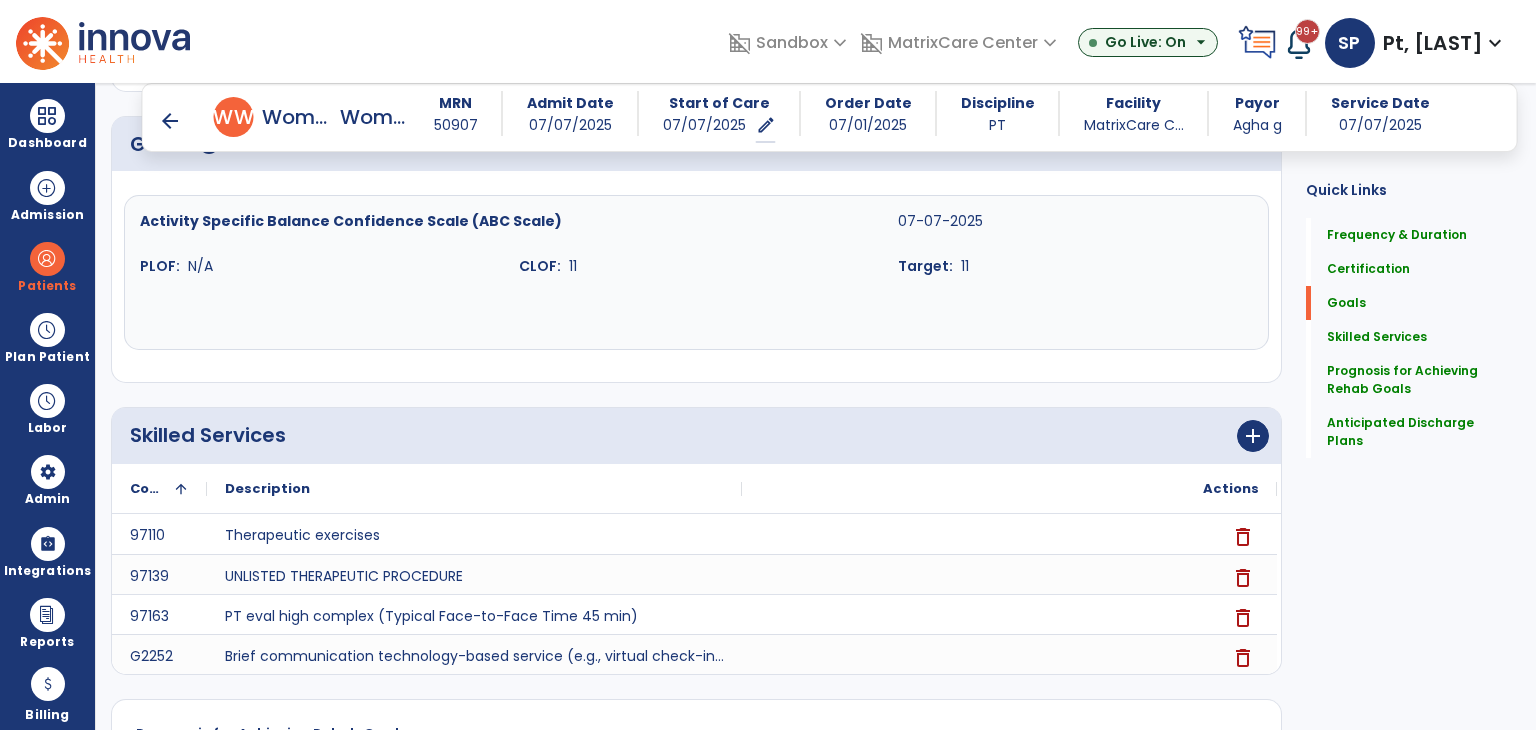 scroll, scrollTop: 0, scrollLeft: 0, axis: both 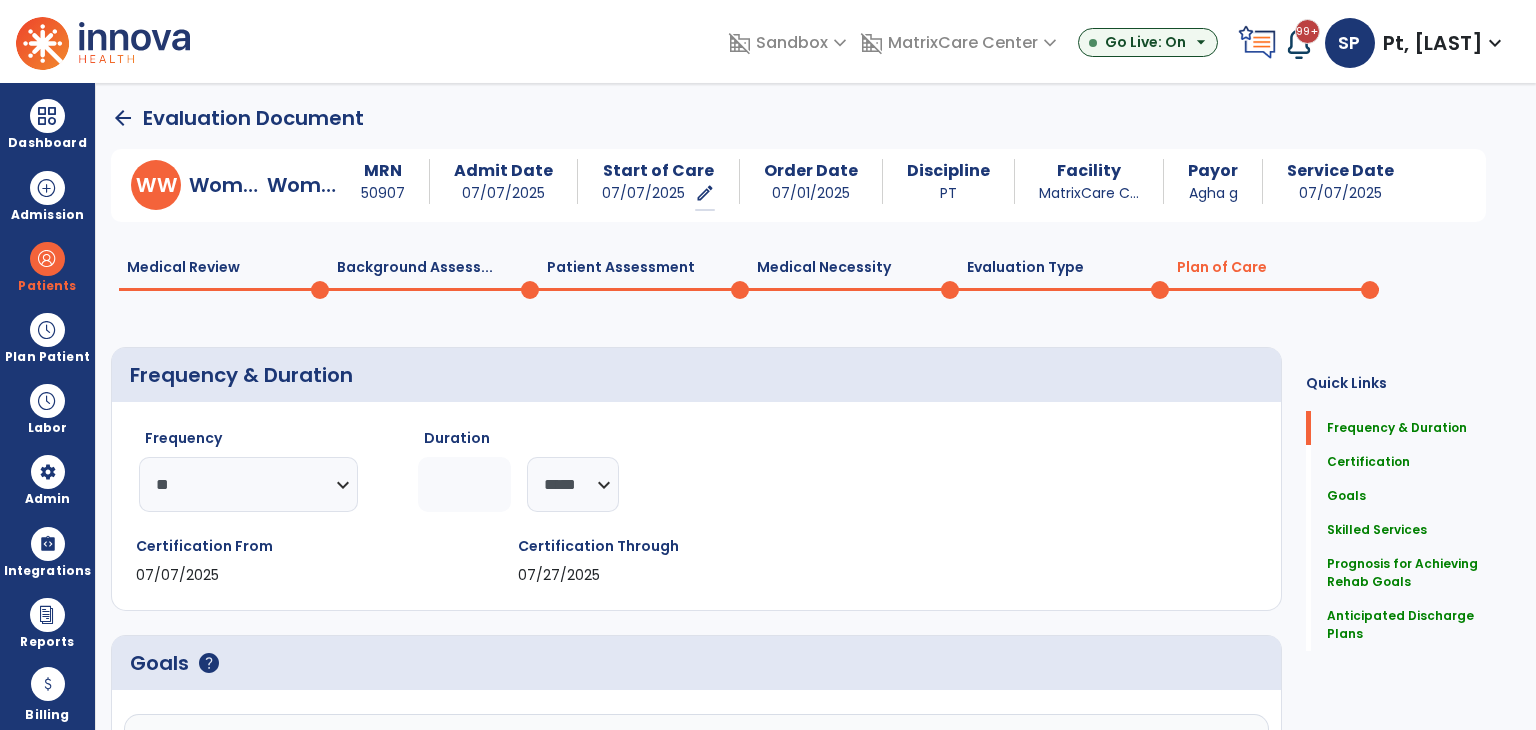 click on "arrow_back" 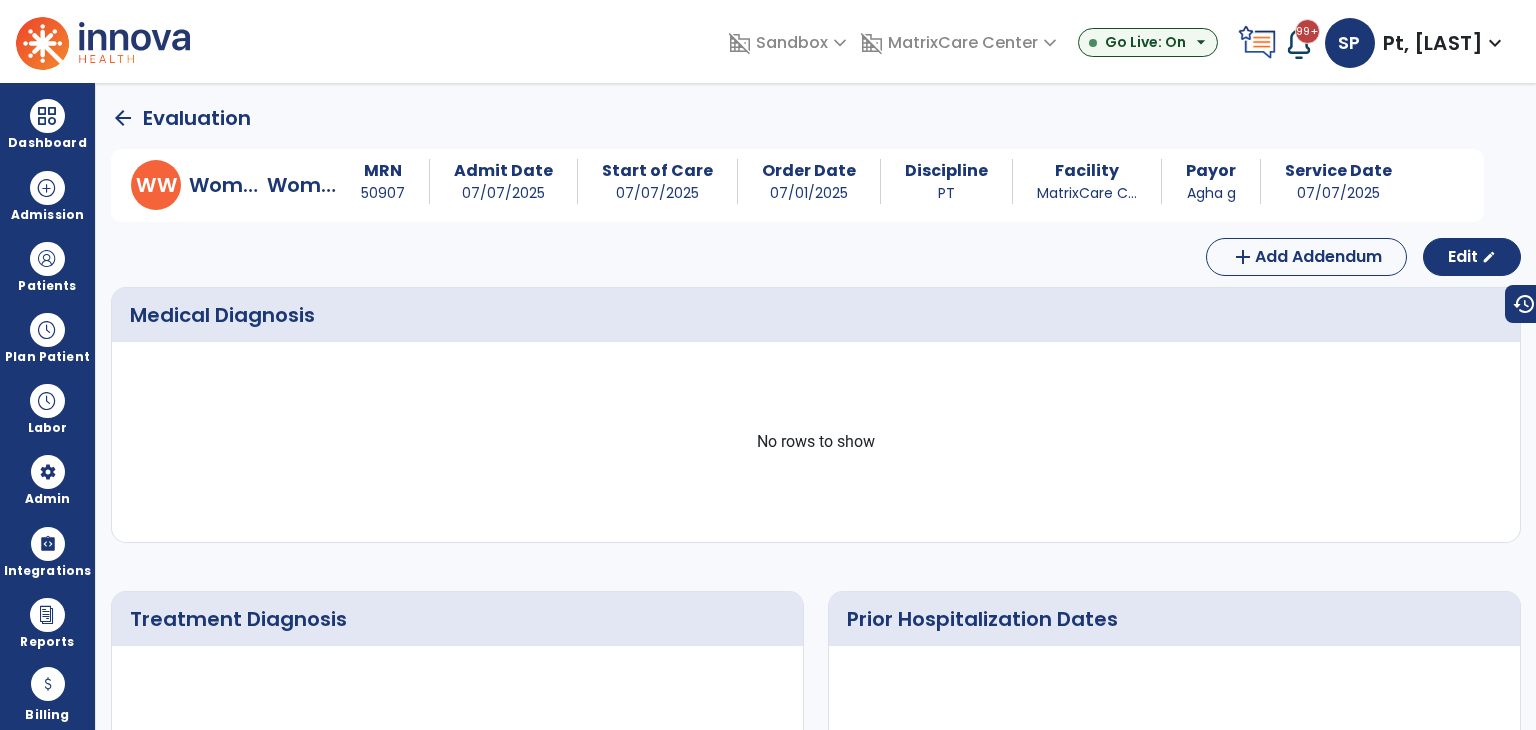 click on "arrow_back" 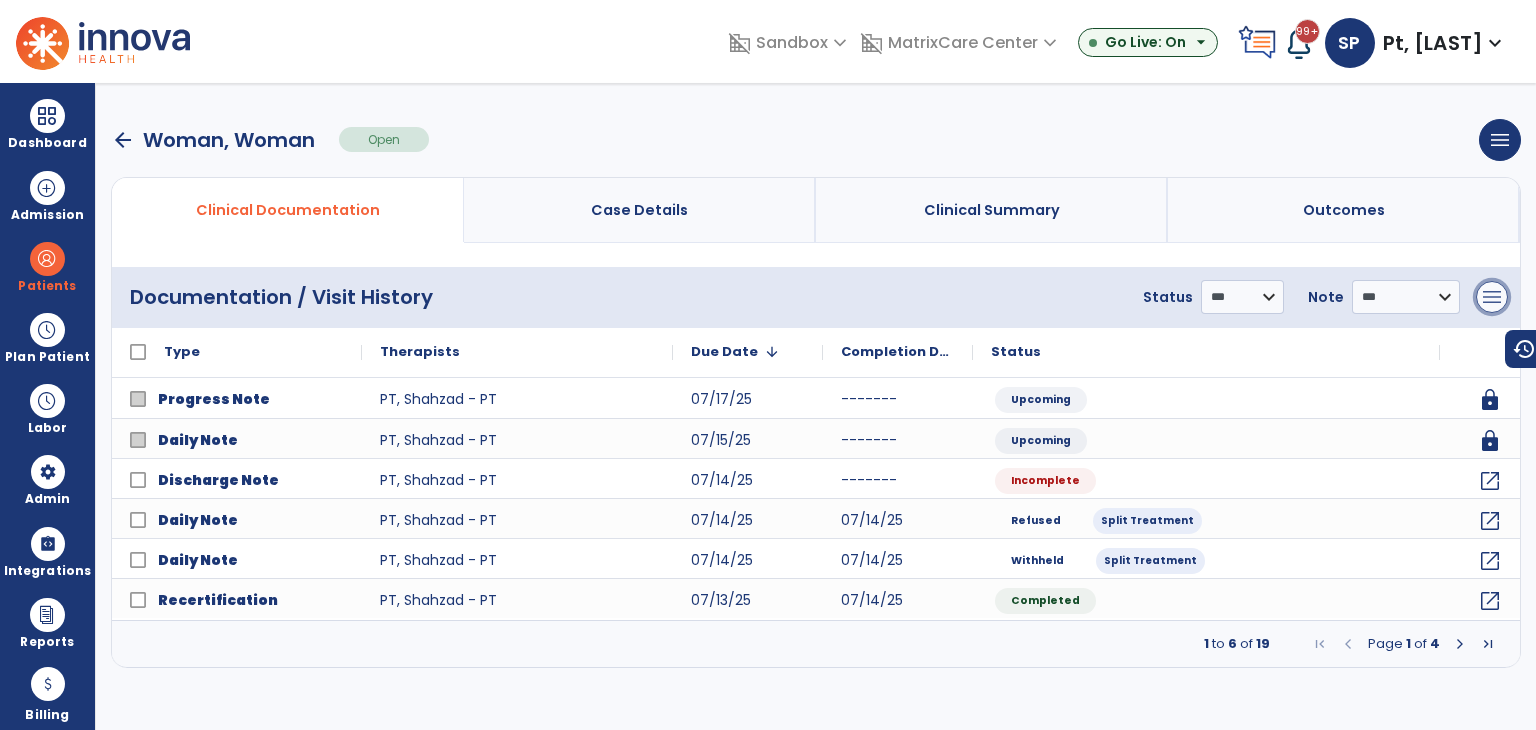 click on "menu" at bounding box center [1492, 297] 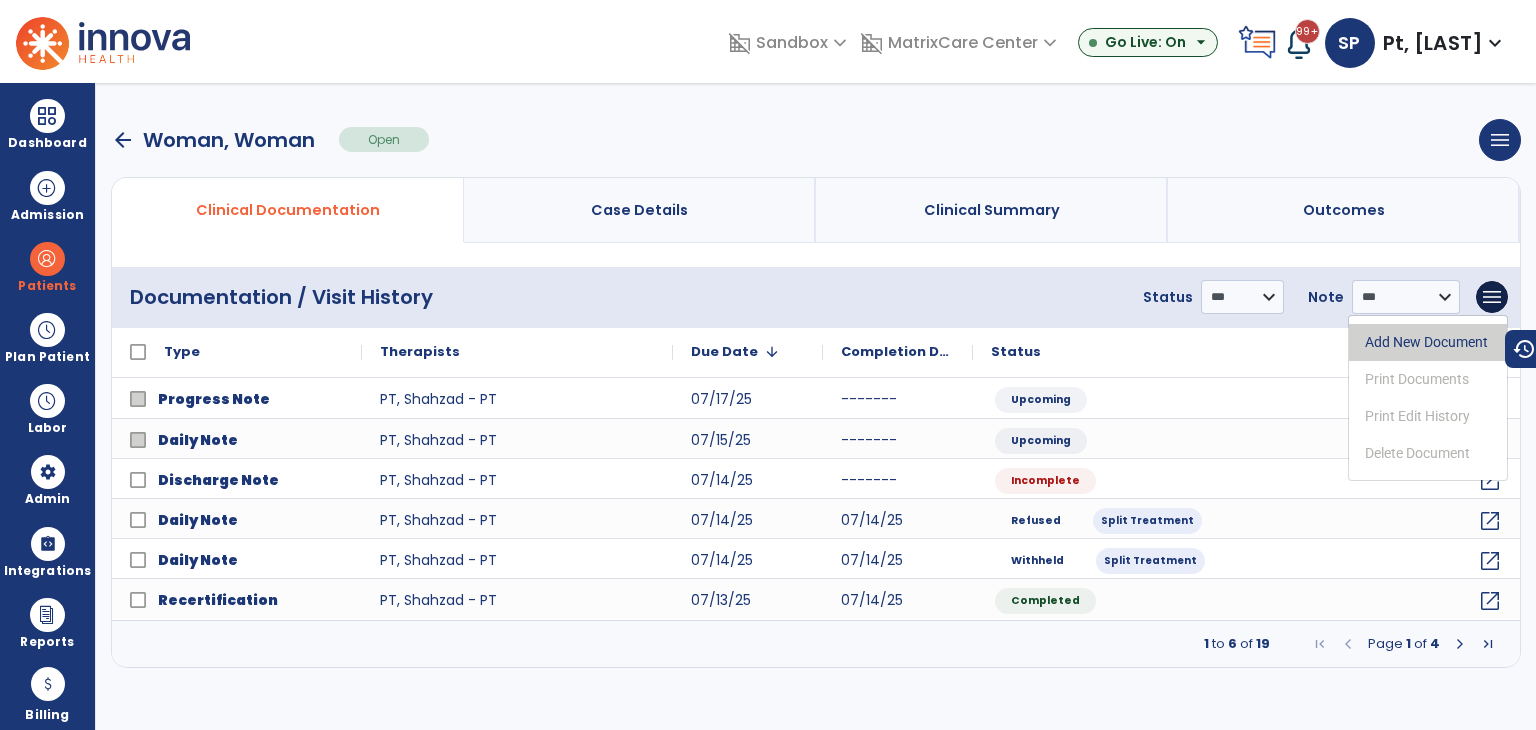 click on "Add New Document" at bounding box center [1428, 342] 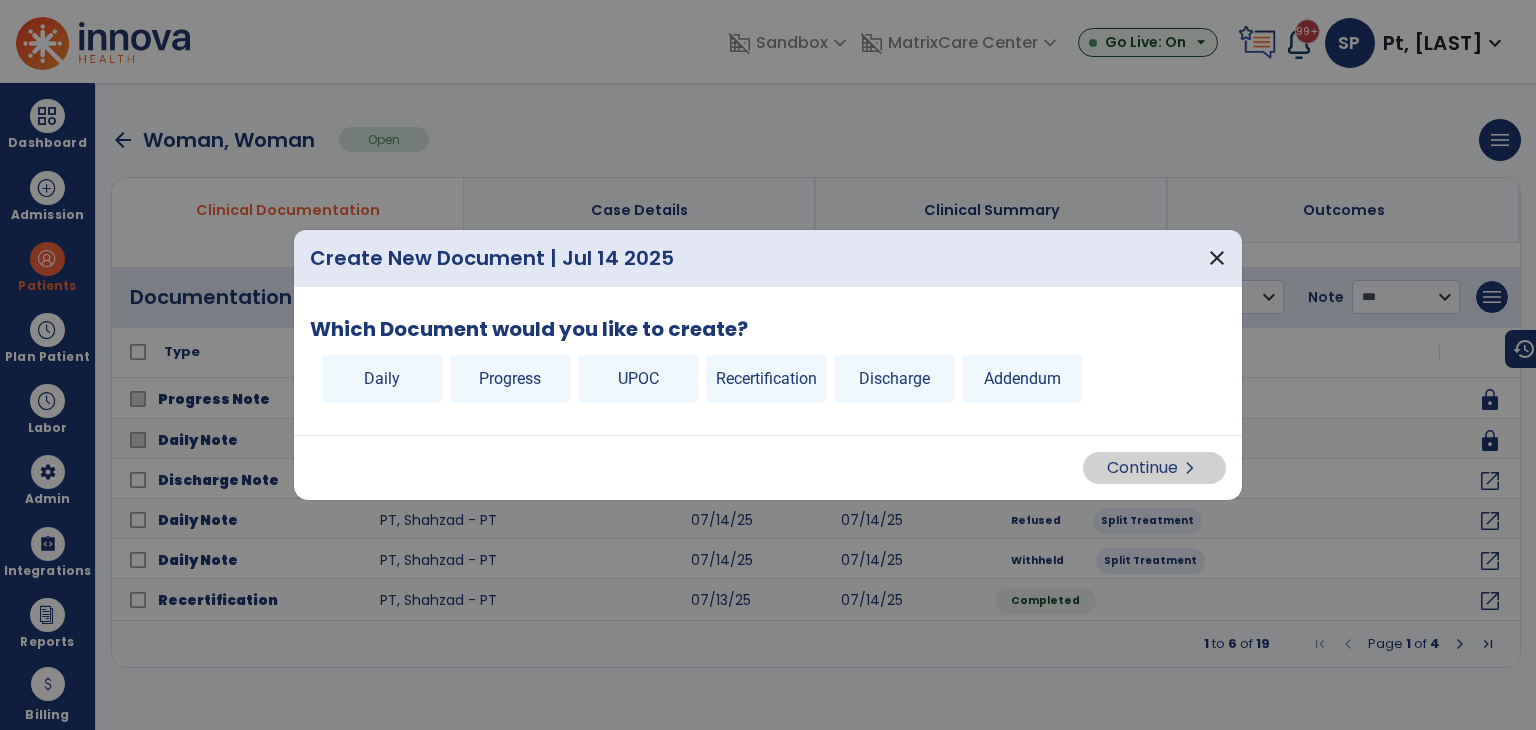 click on "Recertification" at bounding box center [766, 379] 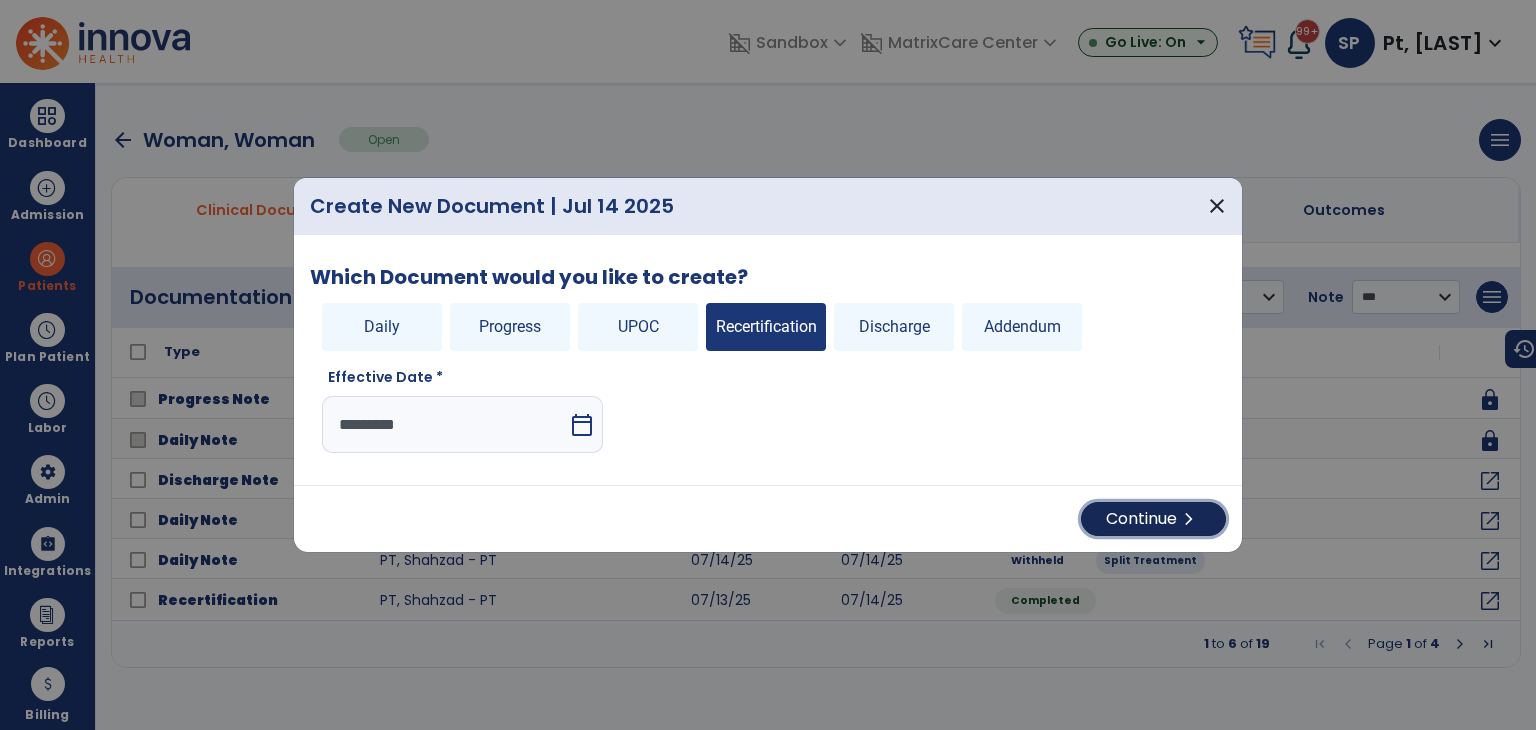 click on "Continue   chevron_right" at bounding box center [1153, 519] 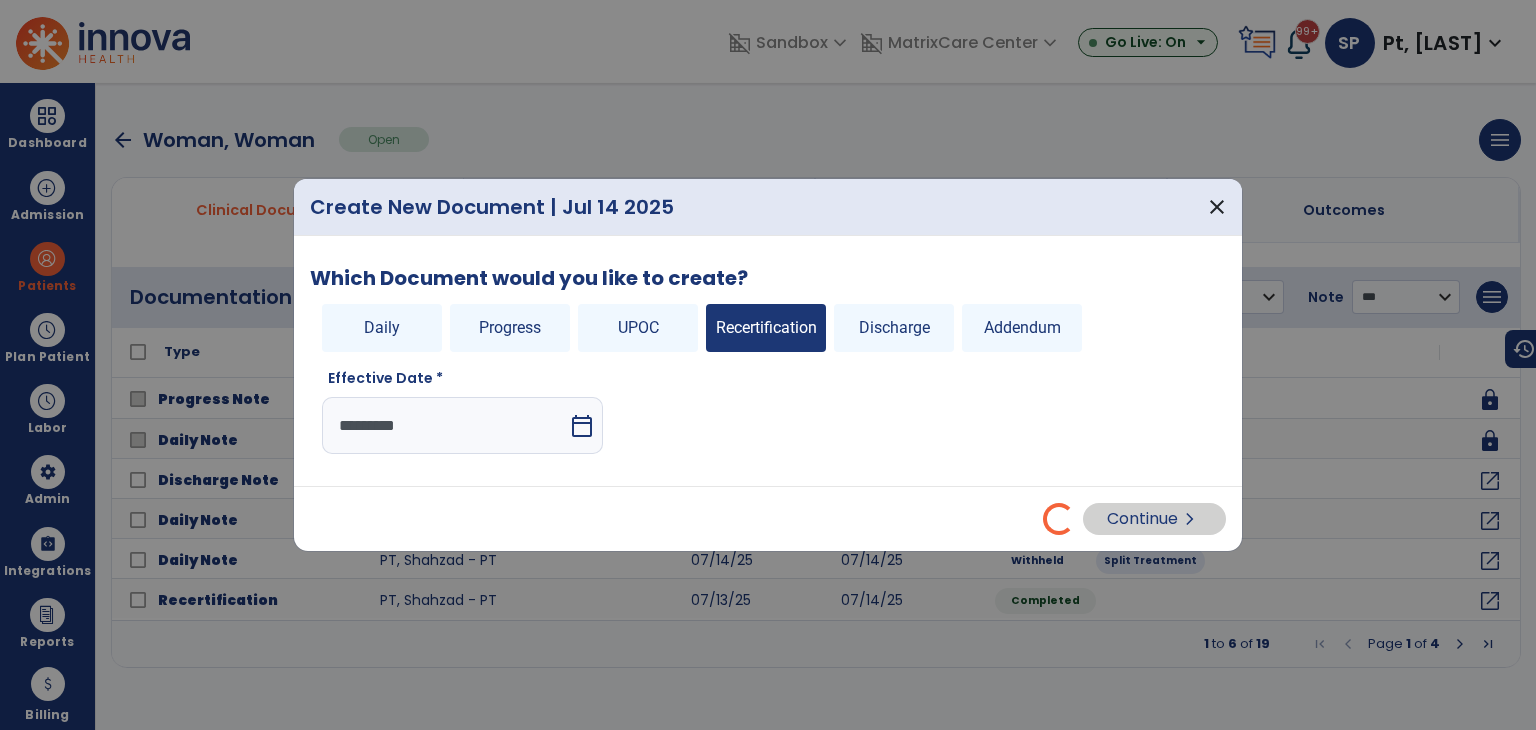 select on "**" 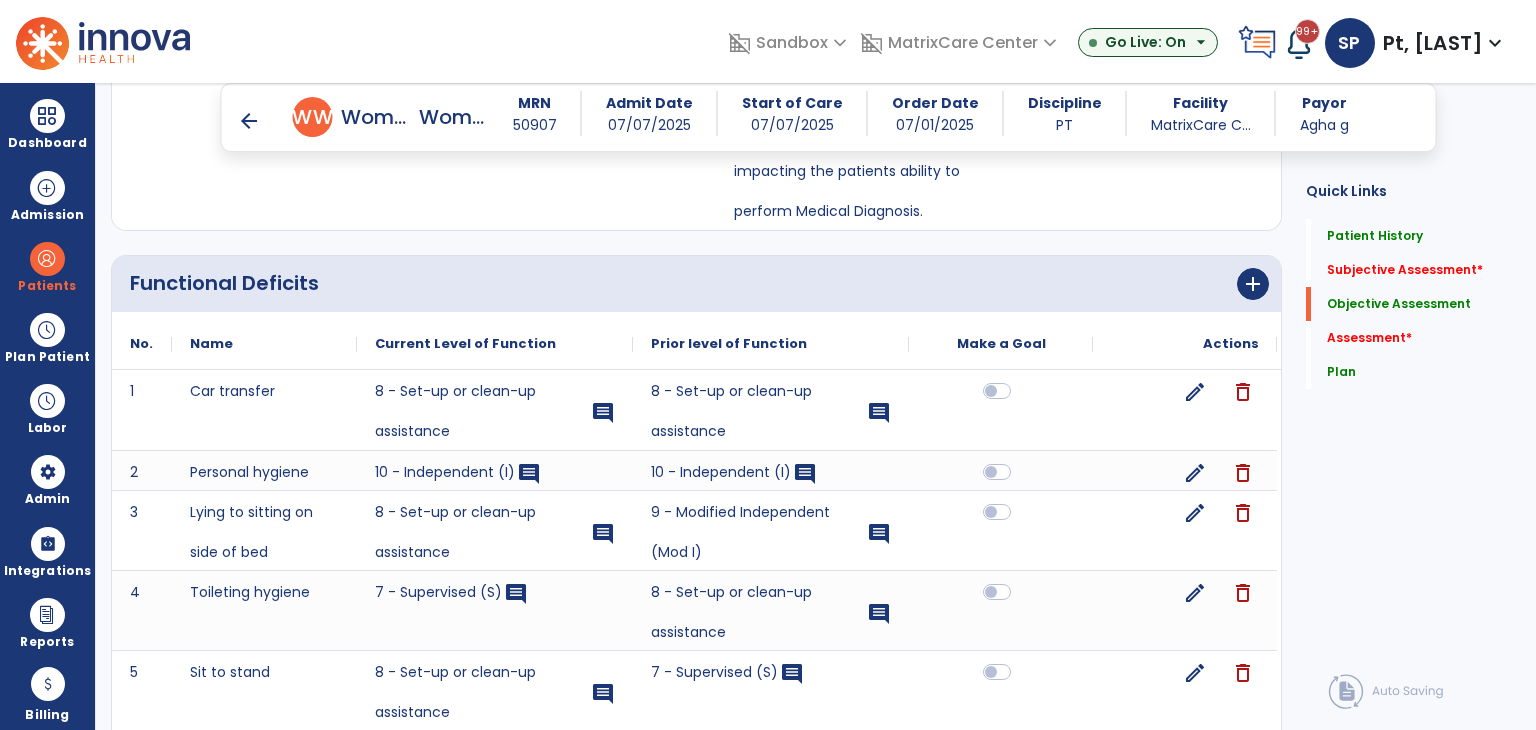 scroll, scrollTop: 1100, scrollLeft: 0, axis: vertical 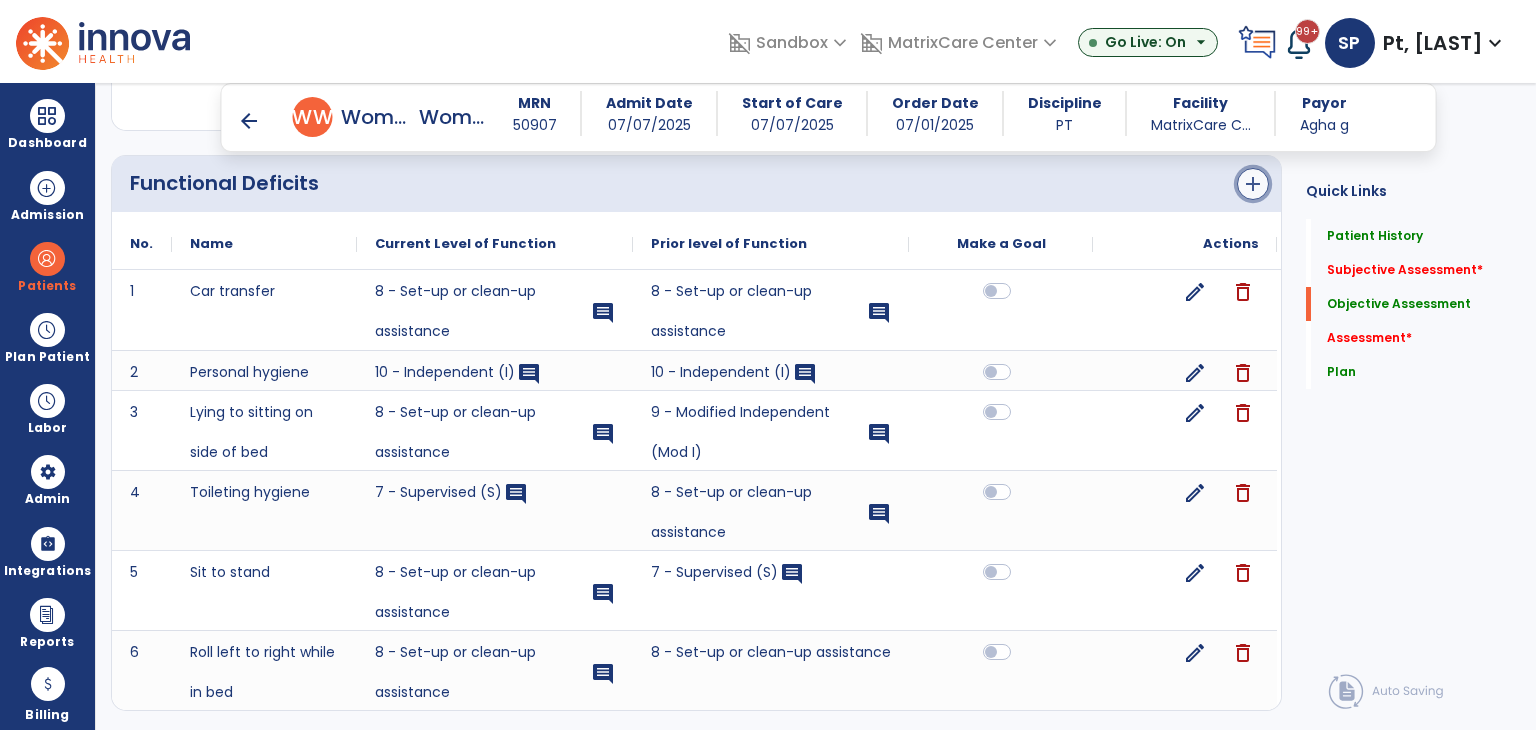click on "add" 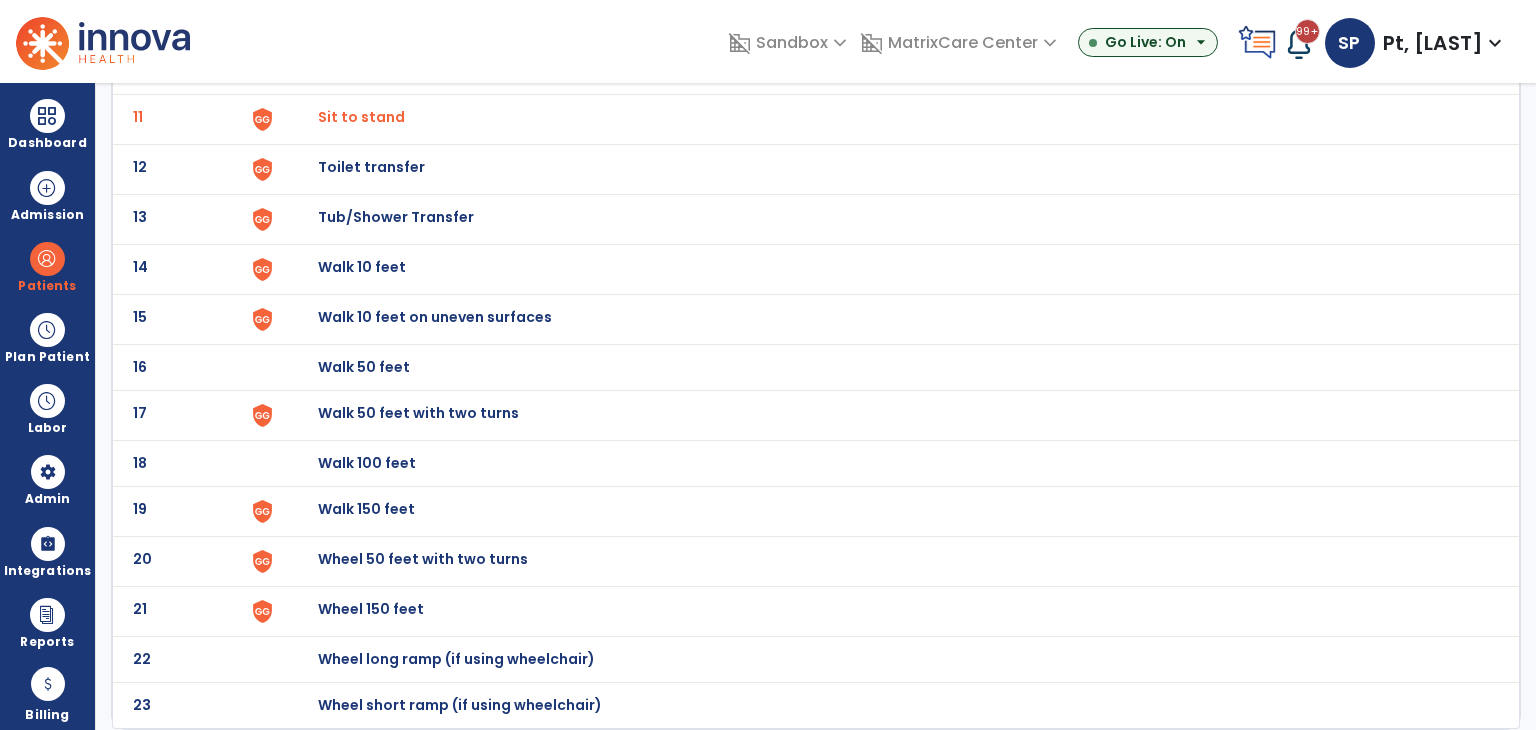 scroll, scrollTop: 0, scrollLeft: 0, axis: both 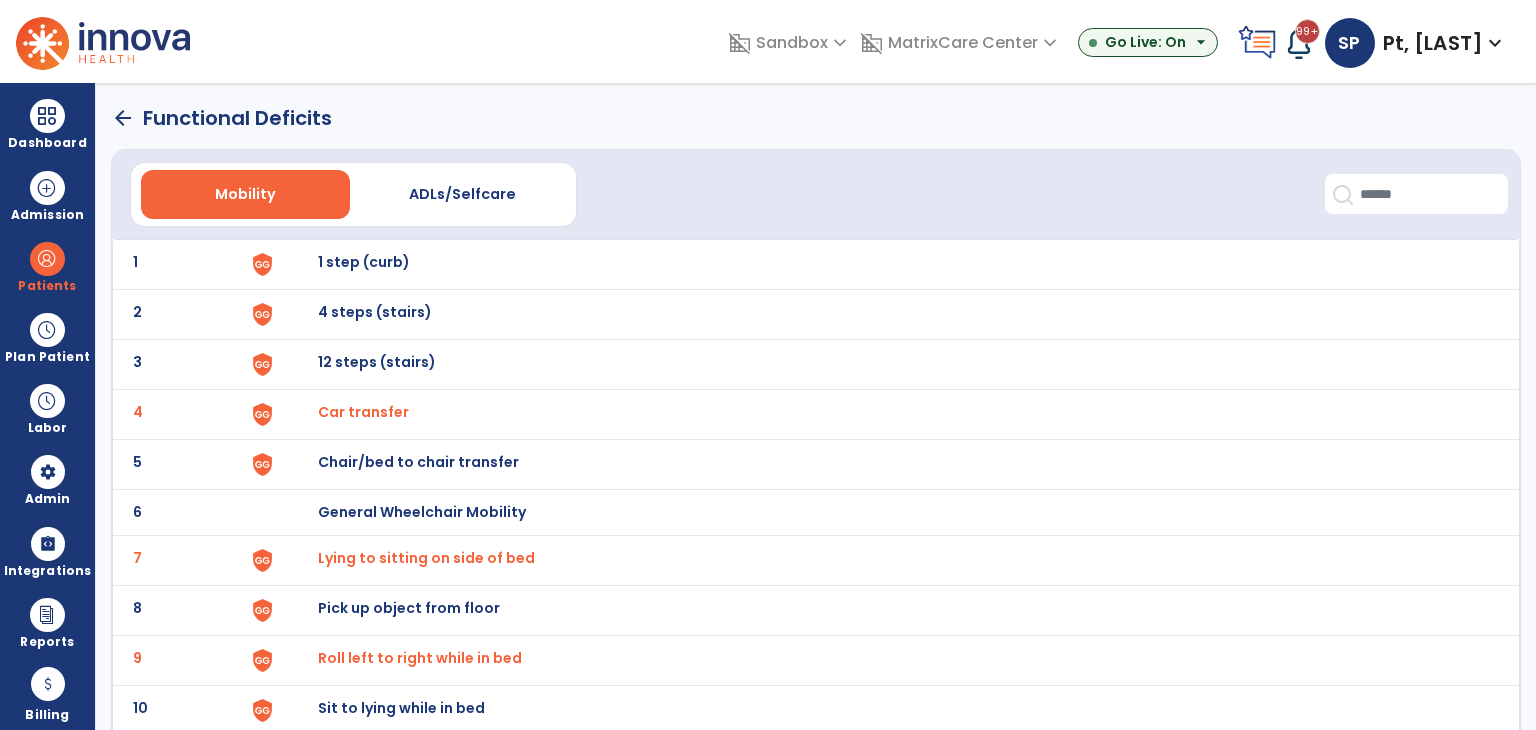 click on "12 steps (stairs)" at bounding box center (364, 262) 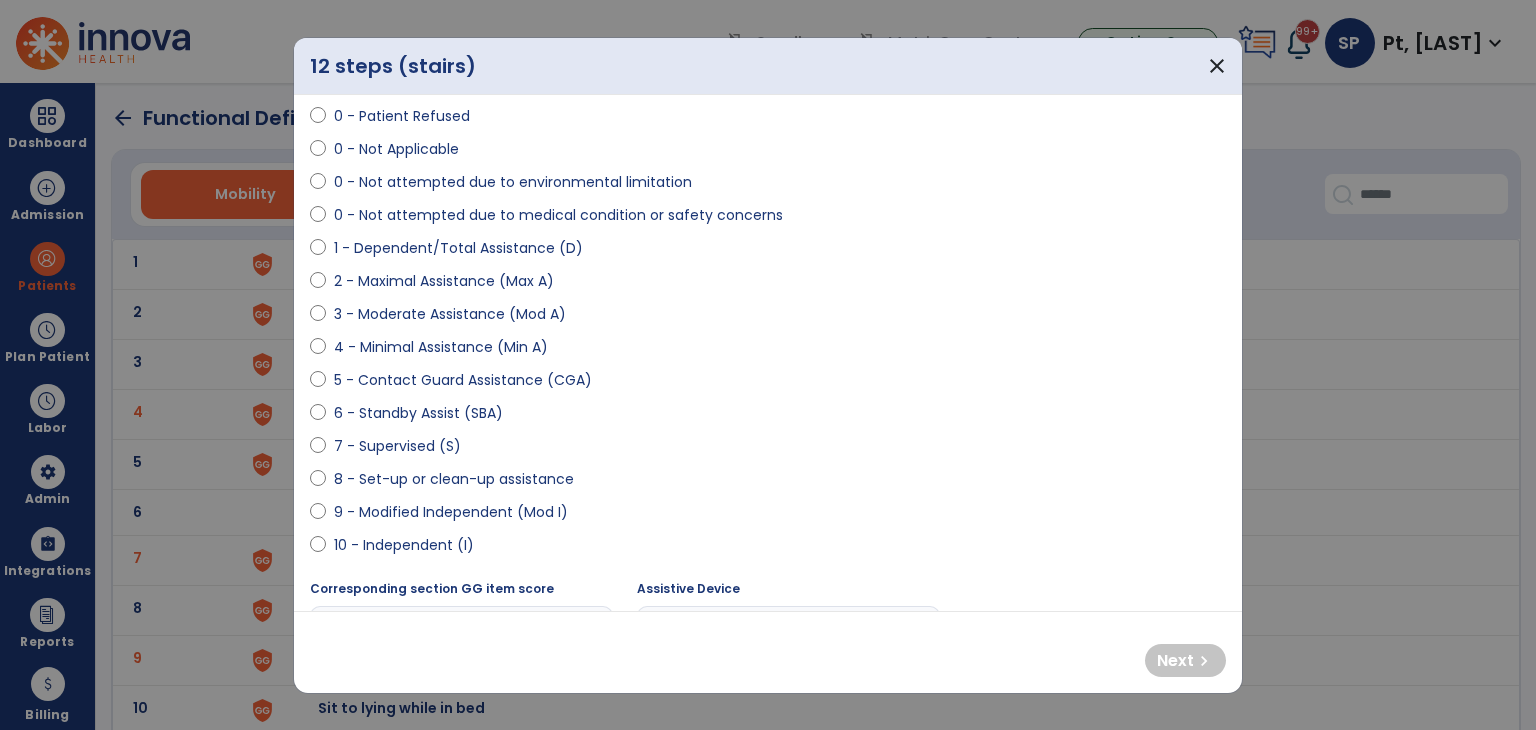 scroll, scrollTop: 200, scrollLeft: 0, axis: vertical 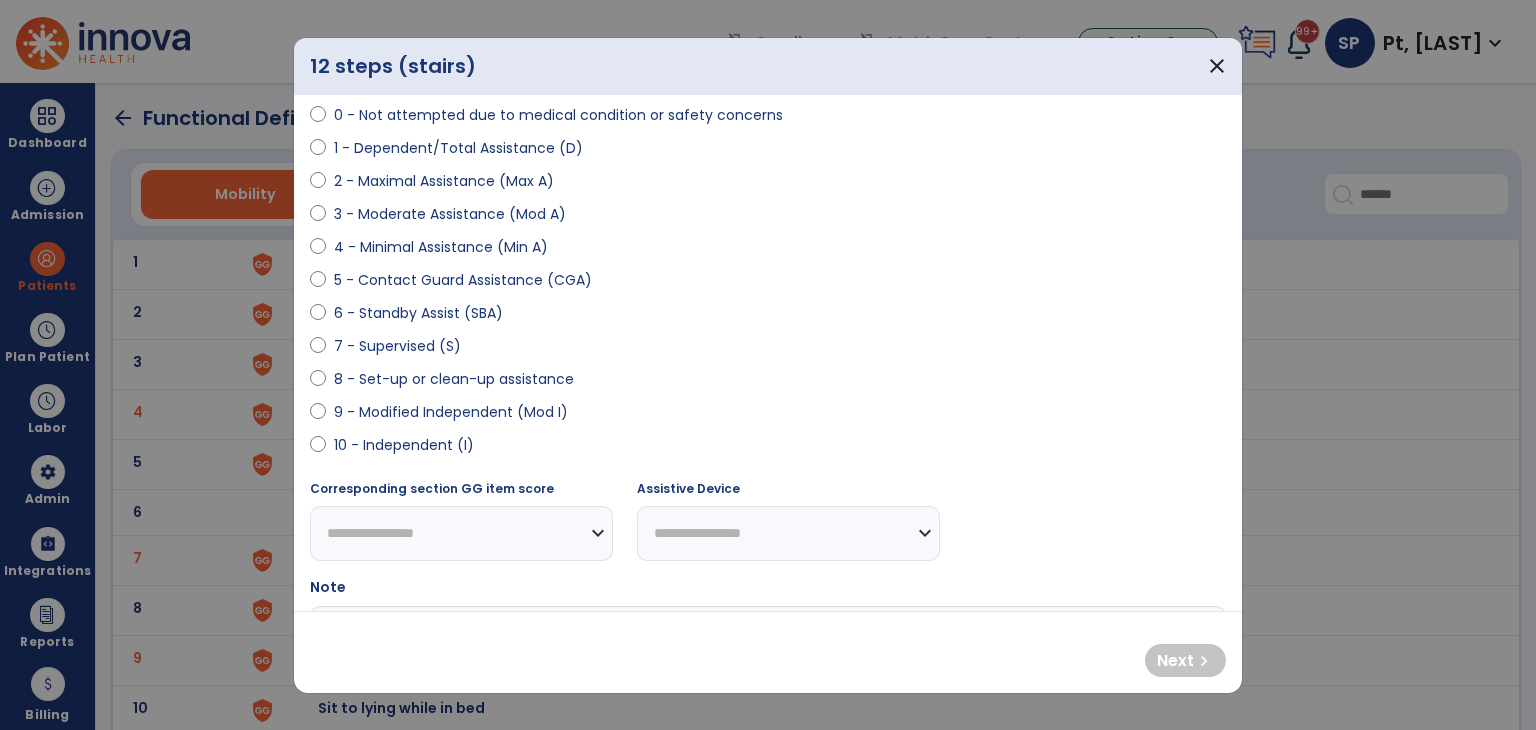 click on "**********" at bounding box center (461, 533) 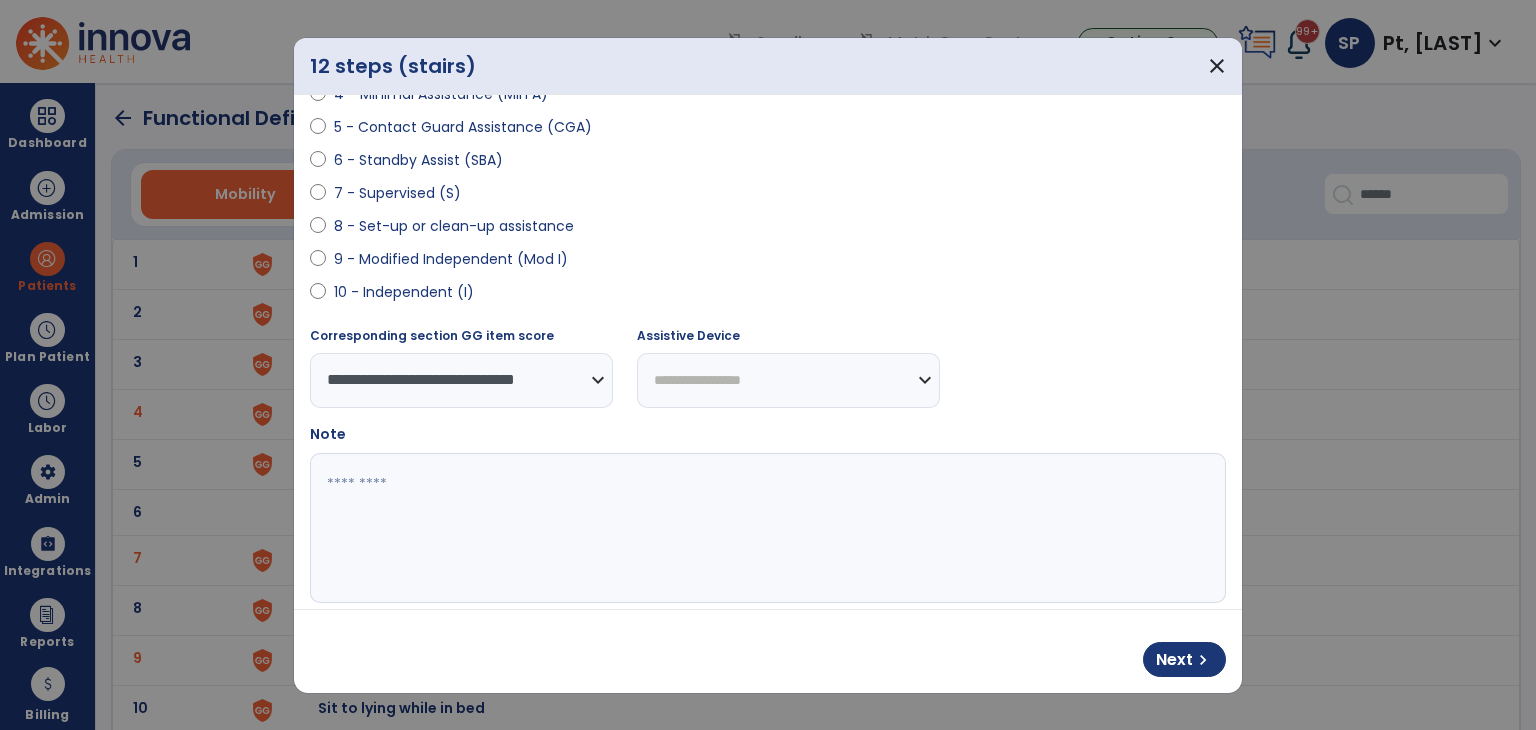 scroll, scrollTop: 377, scrollLeft: 0, axis: vertical 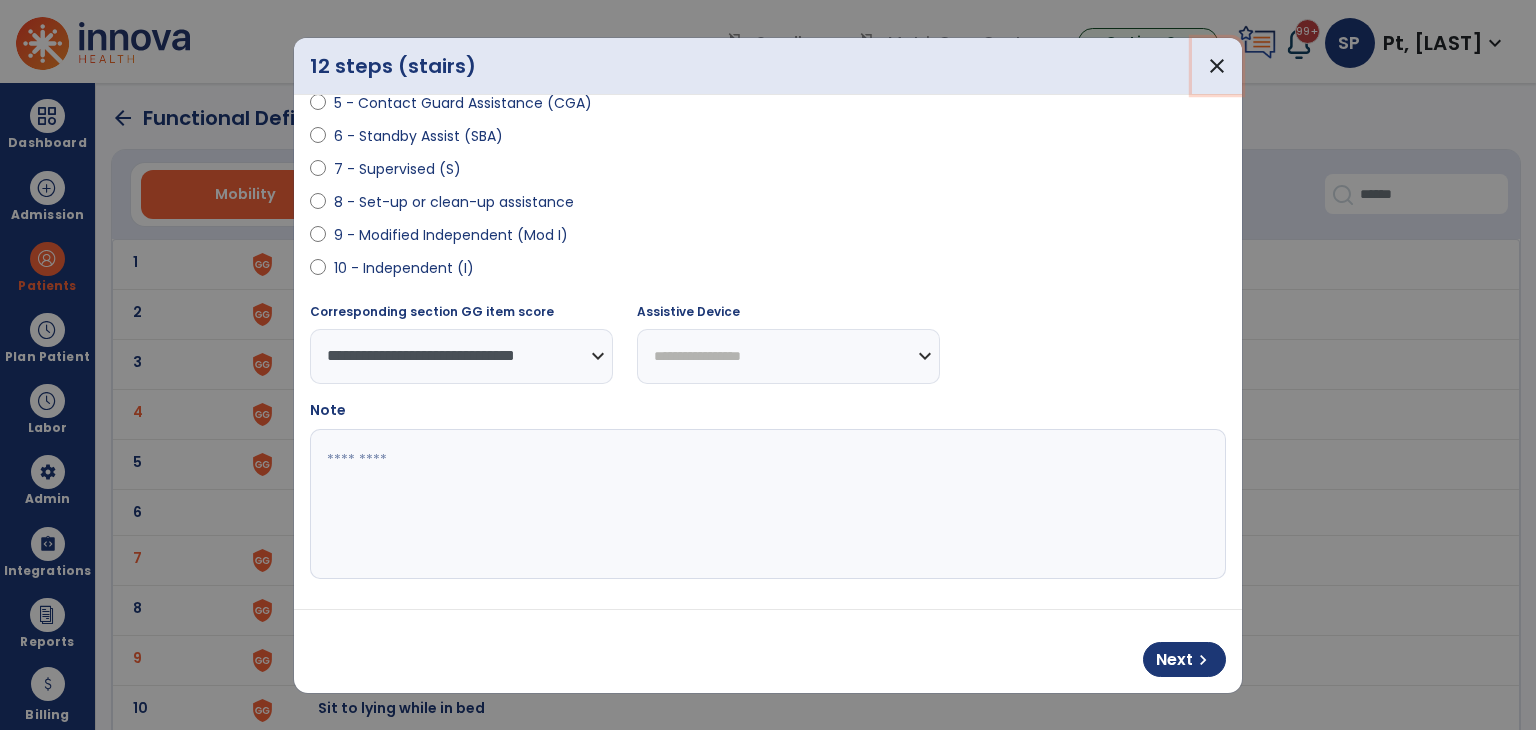 drag, startPoint x: 1214, startPoint y: 73, endPoint x: 1167, endPoint y: 64, distance: 47.853943 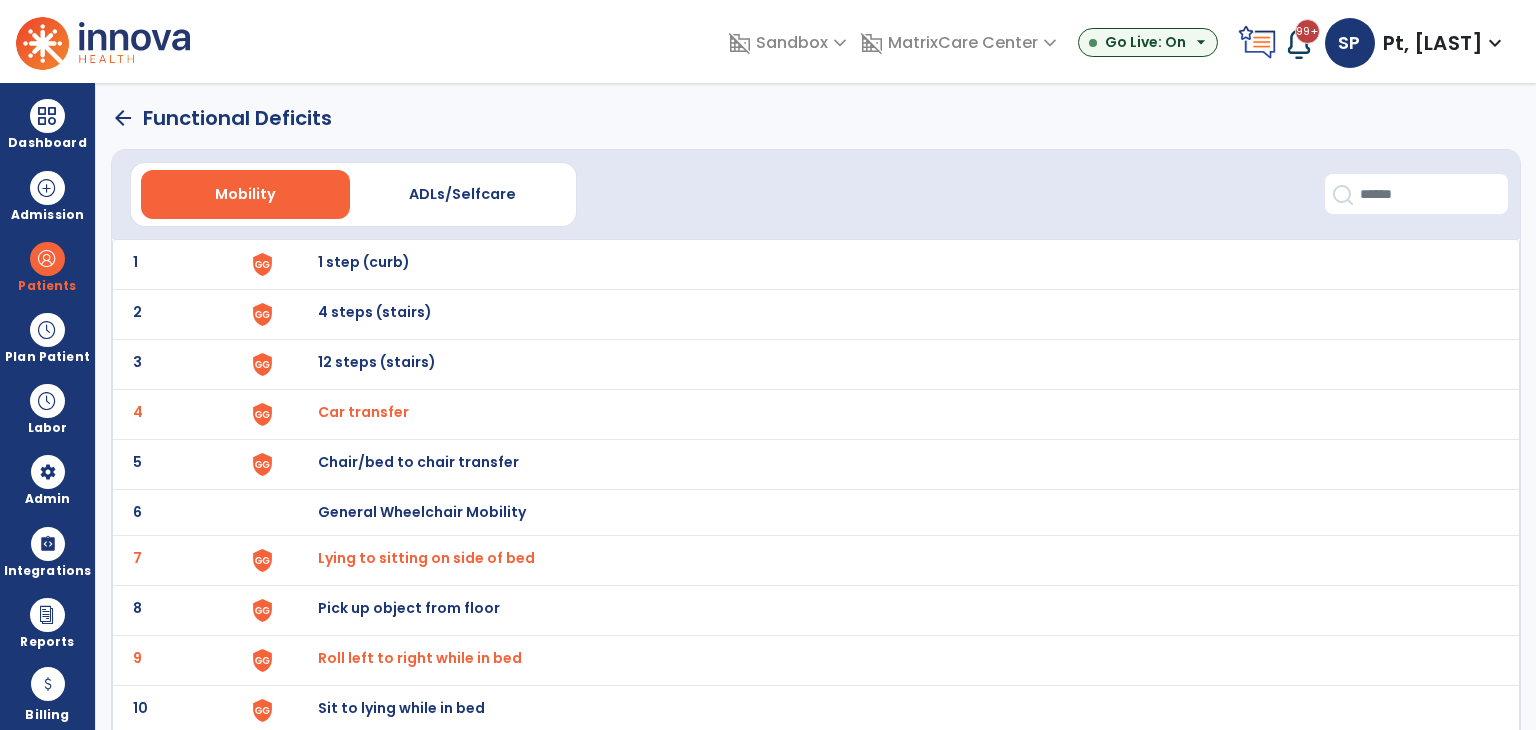 click on "arrow_back" 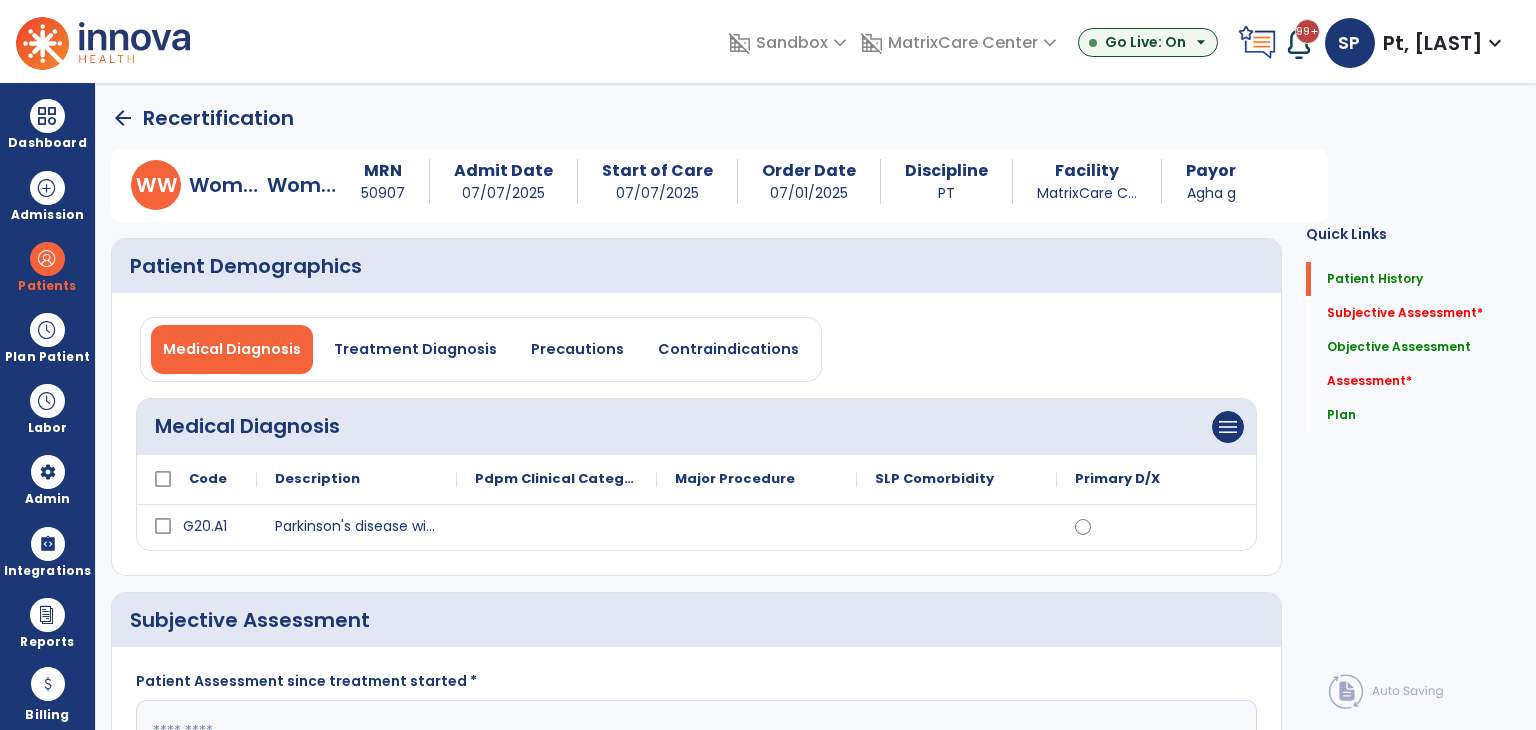 scroll, scrollTop: 20, scrollLeft: 0, axis: vertical 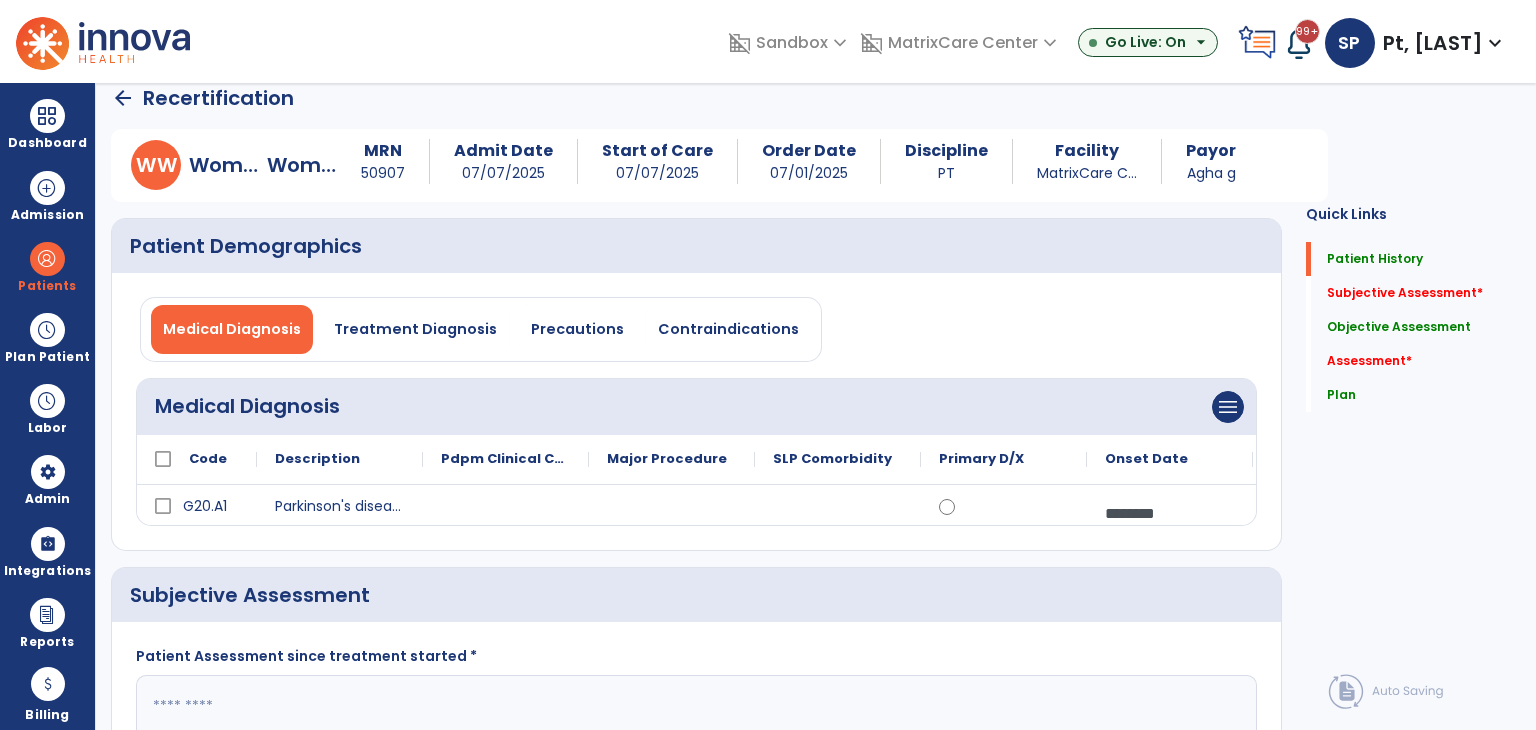 click on "arrow_back" 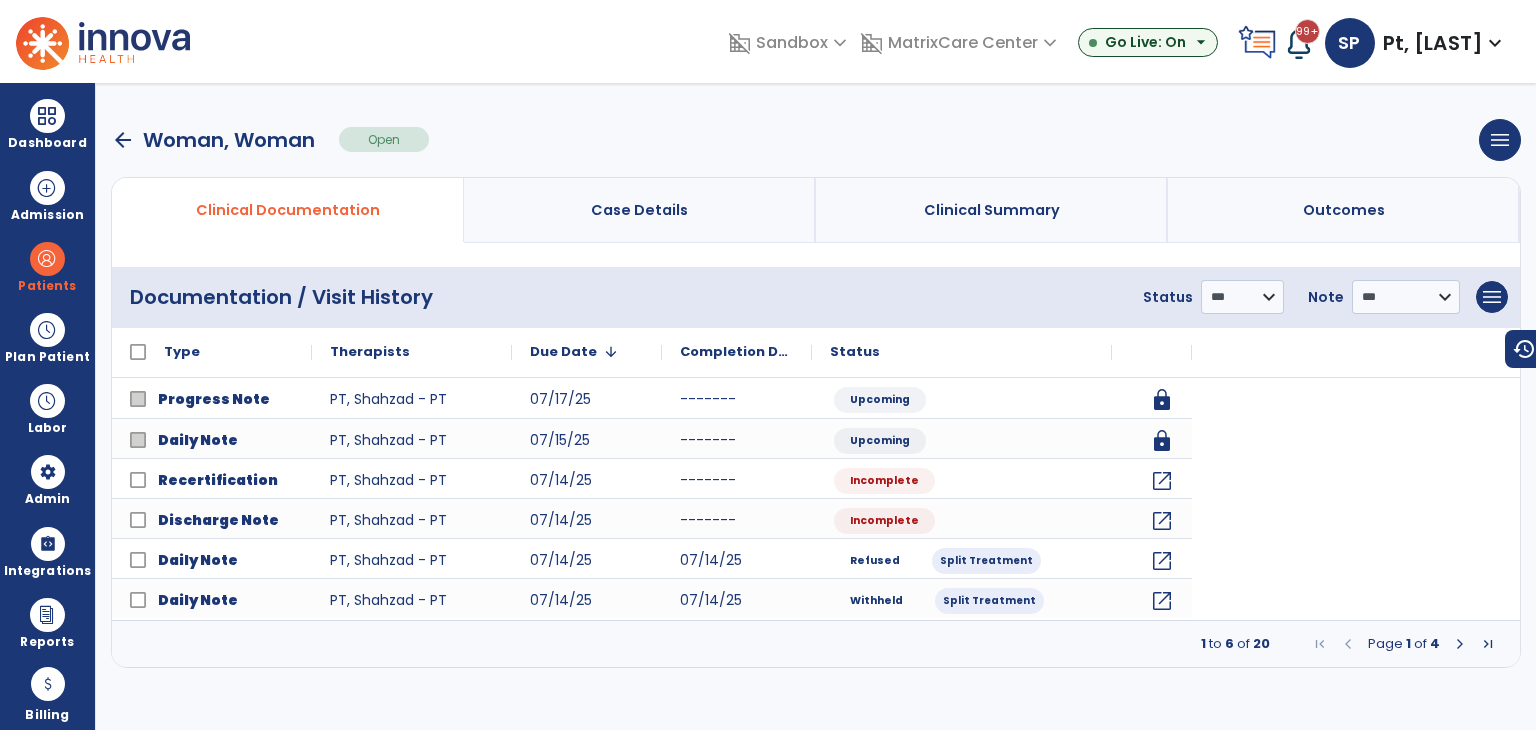 scroll, scrollTop: 0, scrollLeft: 0, axis: both 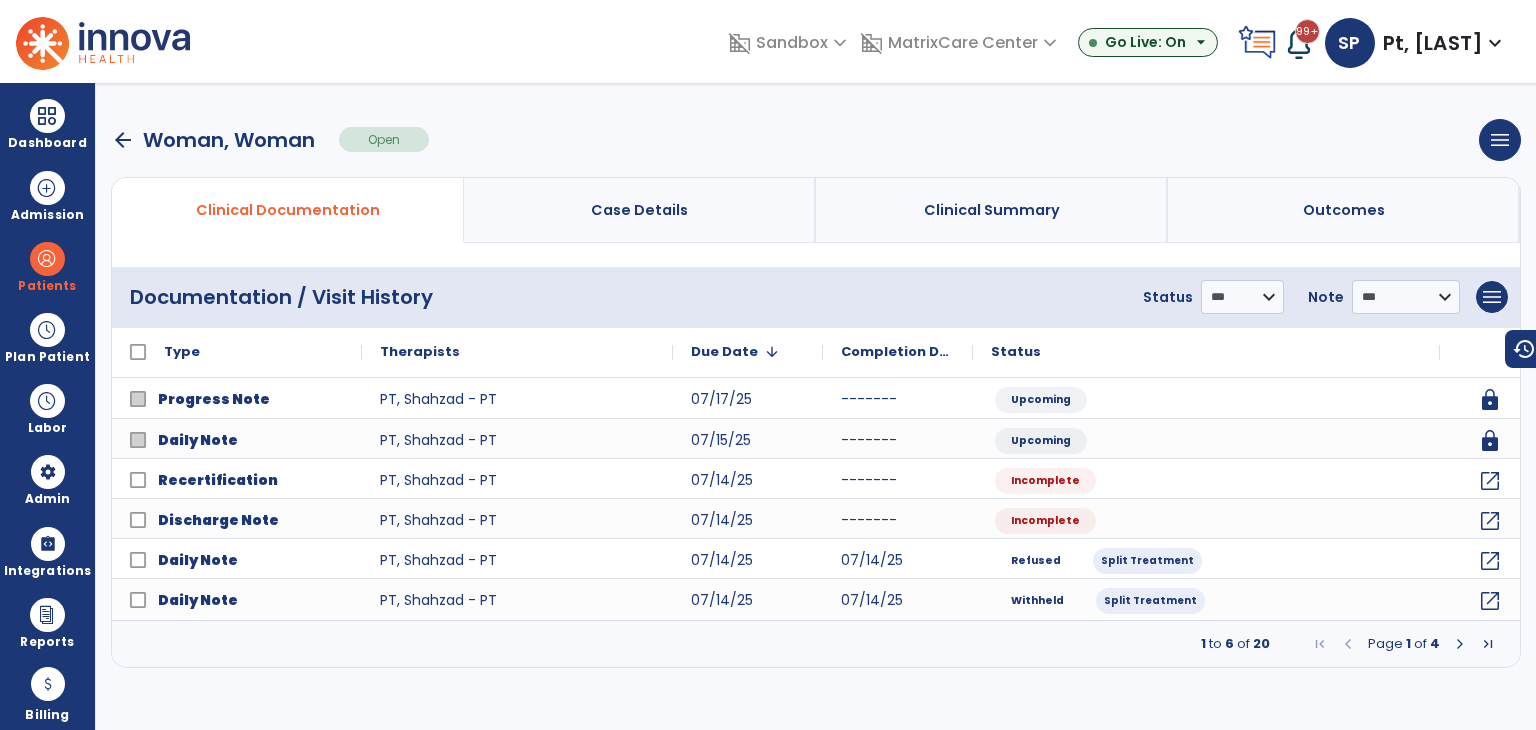 click on "arrow_back" at bounding box center [123, 140] 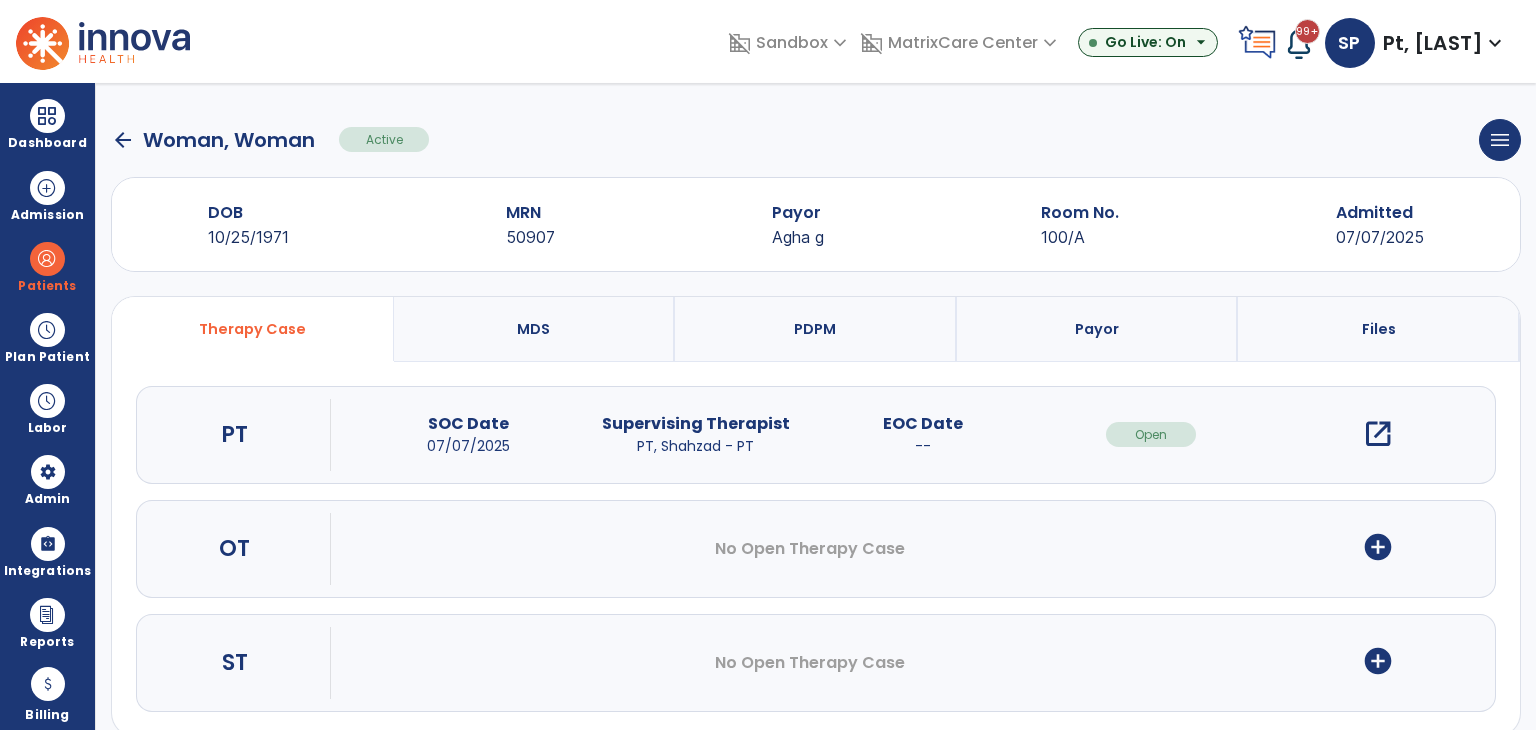 click on "MDS" at bounding box center (535, 329) 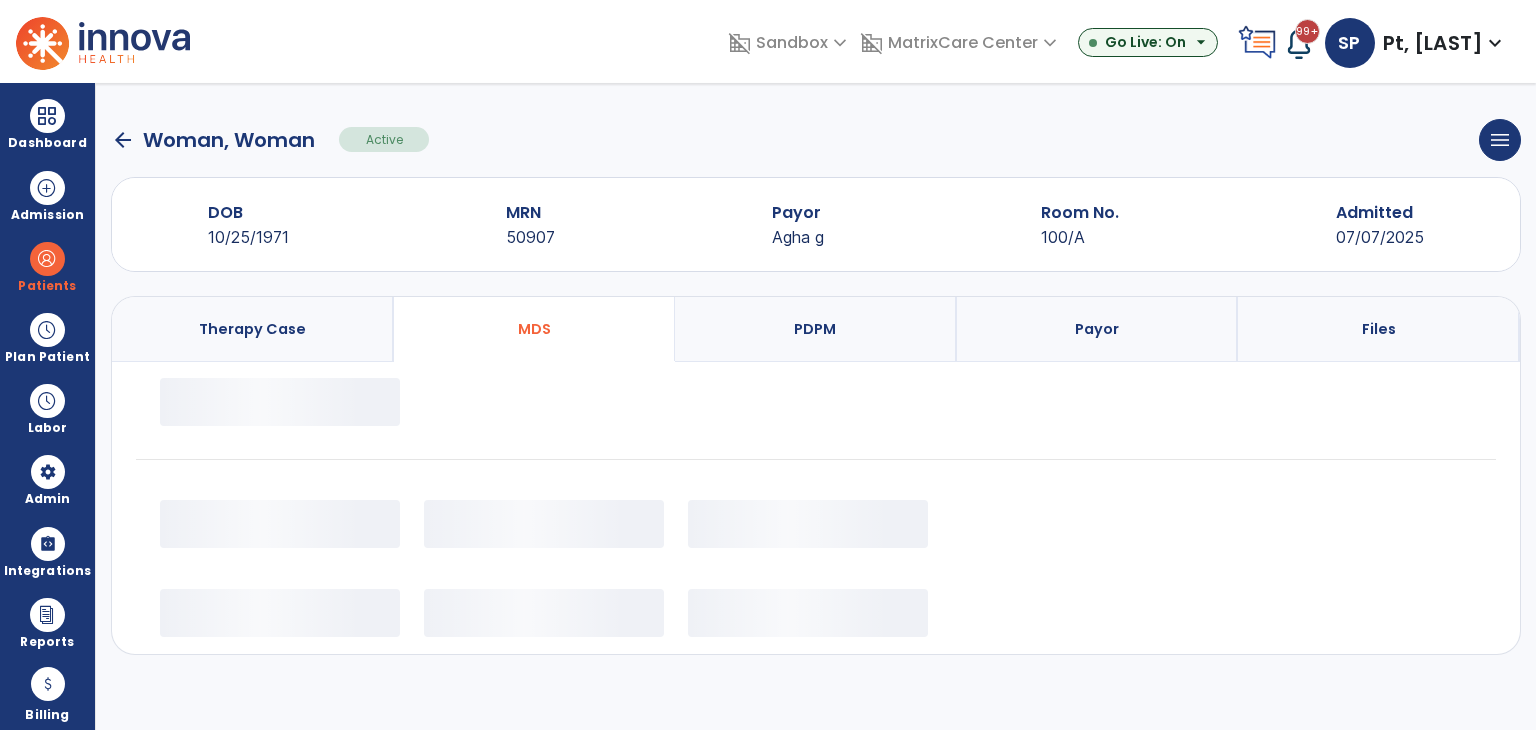 select on "*********" 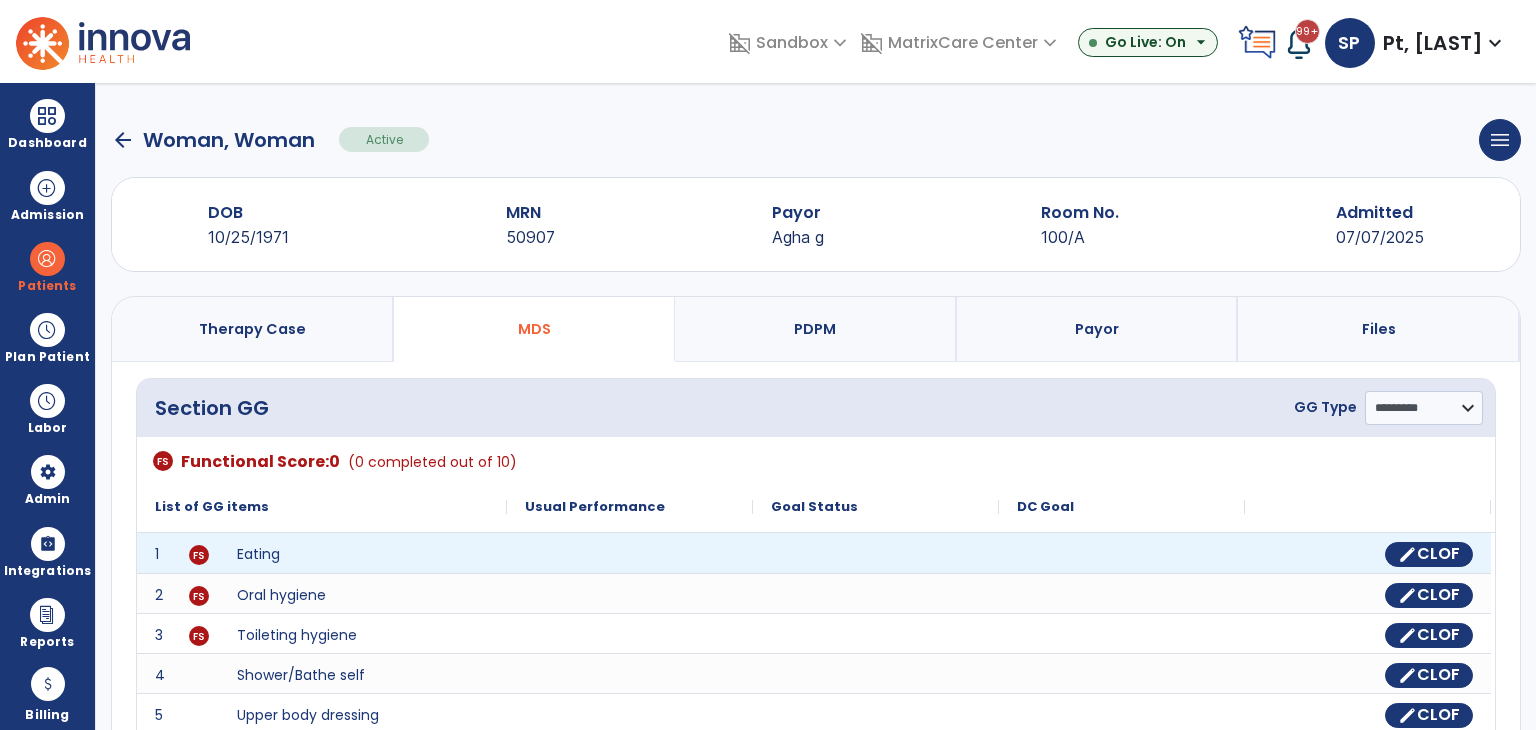 scroll, scrollTop: 100, scrollLeft: 0, axis: vertical 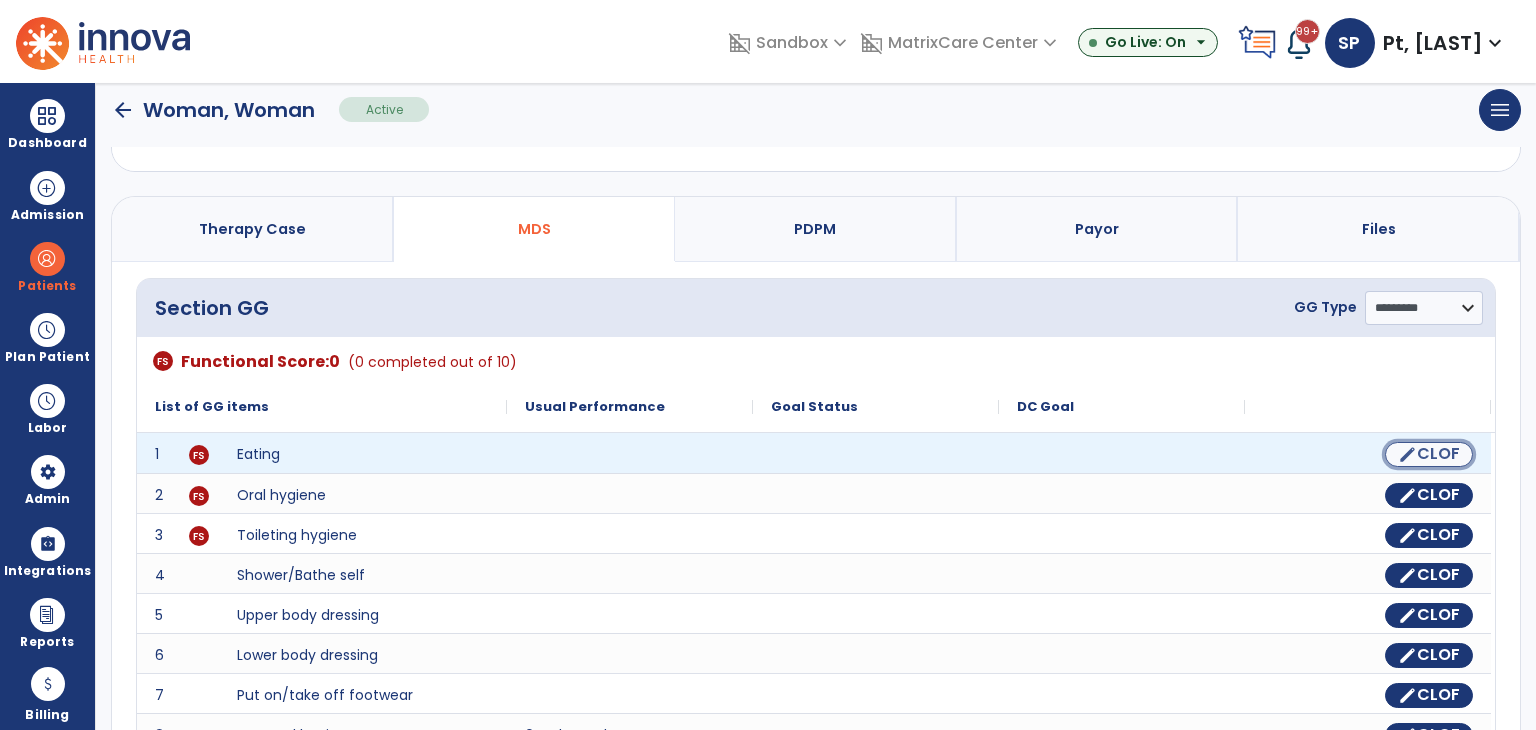 click on "edit" 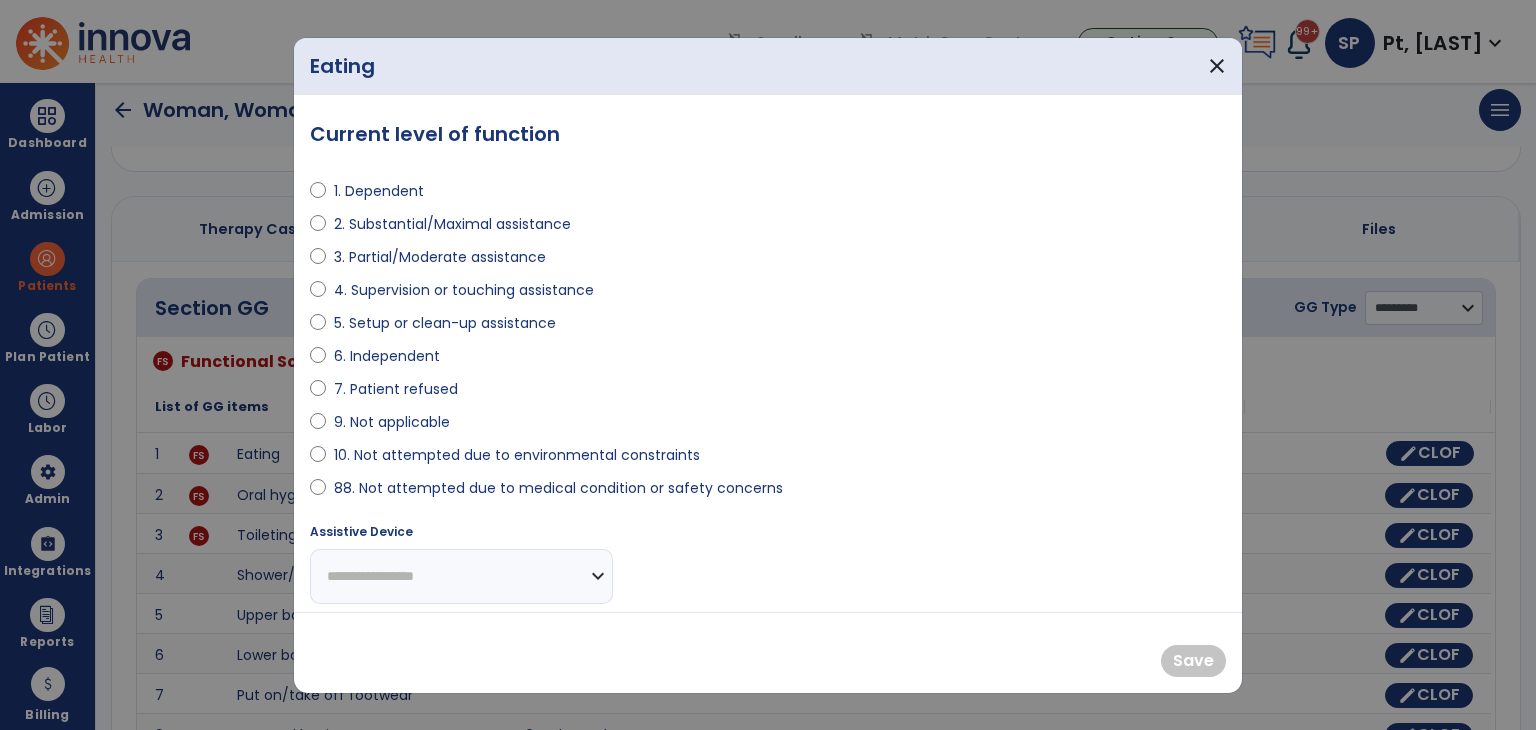 click on "5. Setup or clean-up assistance" at bounding box center (445, 323) 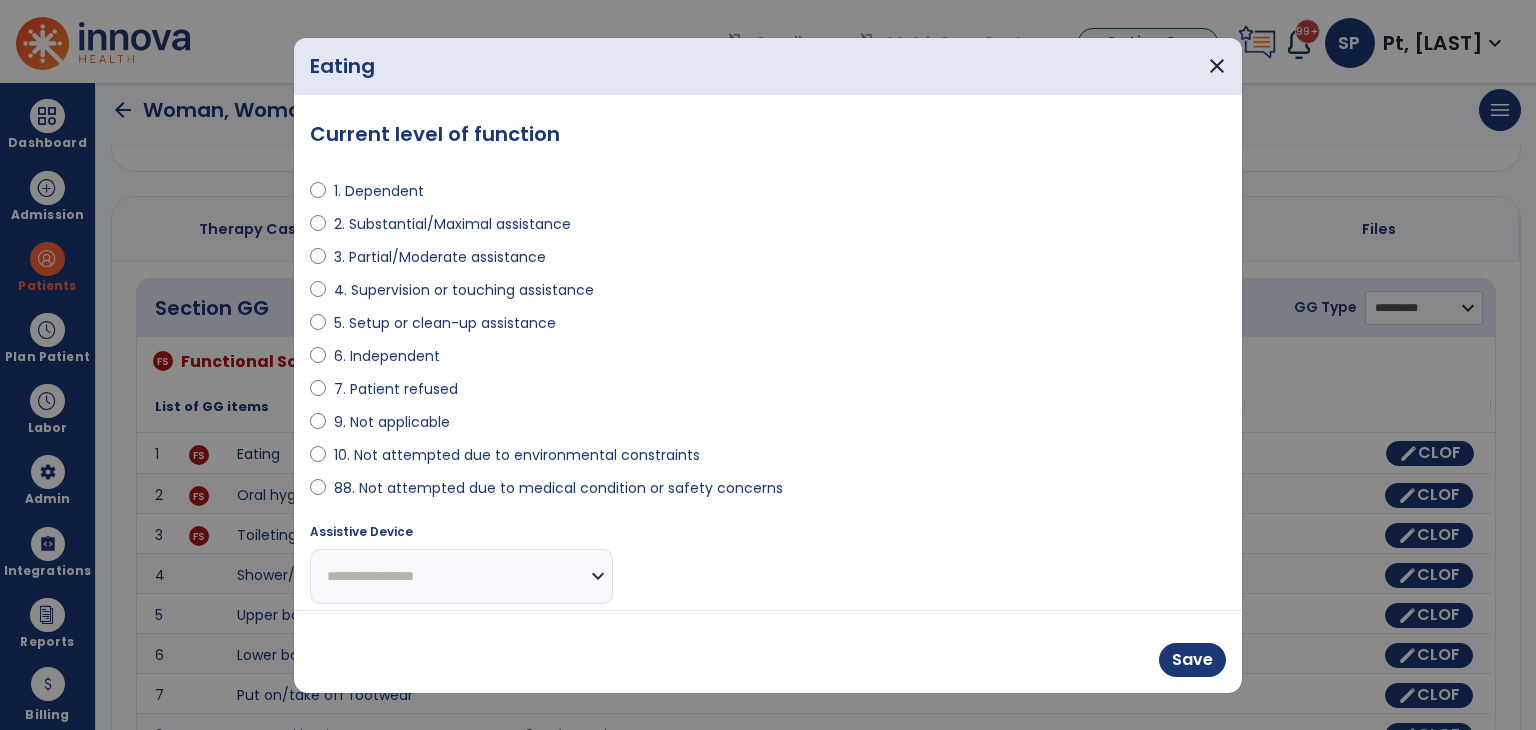 click on "**********" at bounding box center [461, 576] 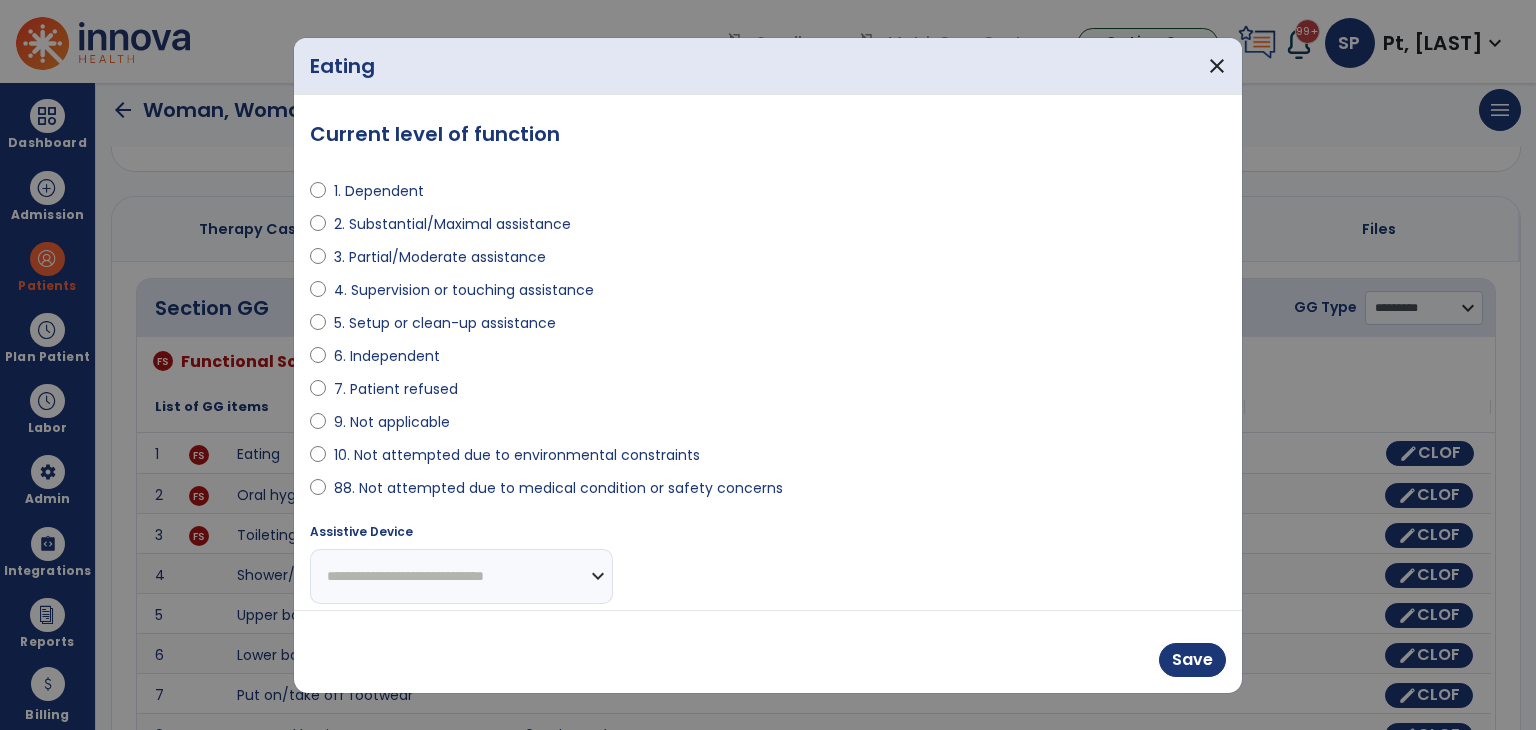 click on "**********" at bounding box center (461, 576) 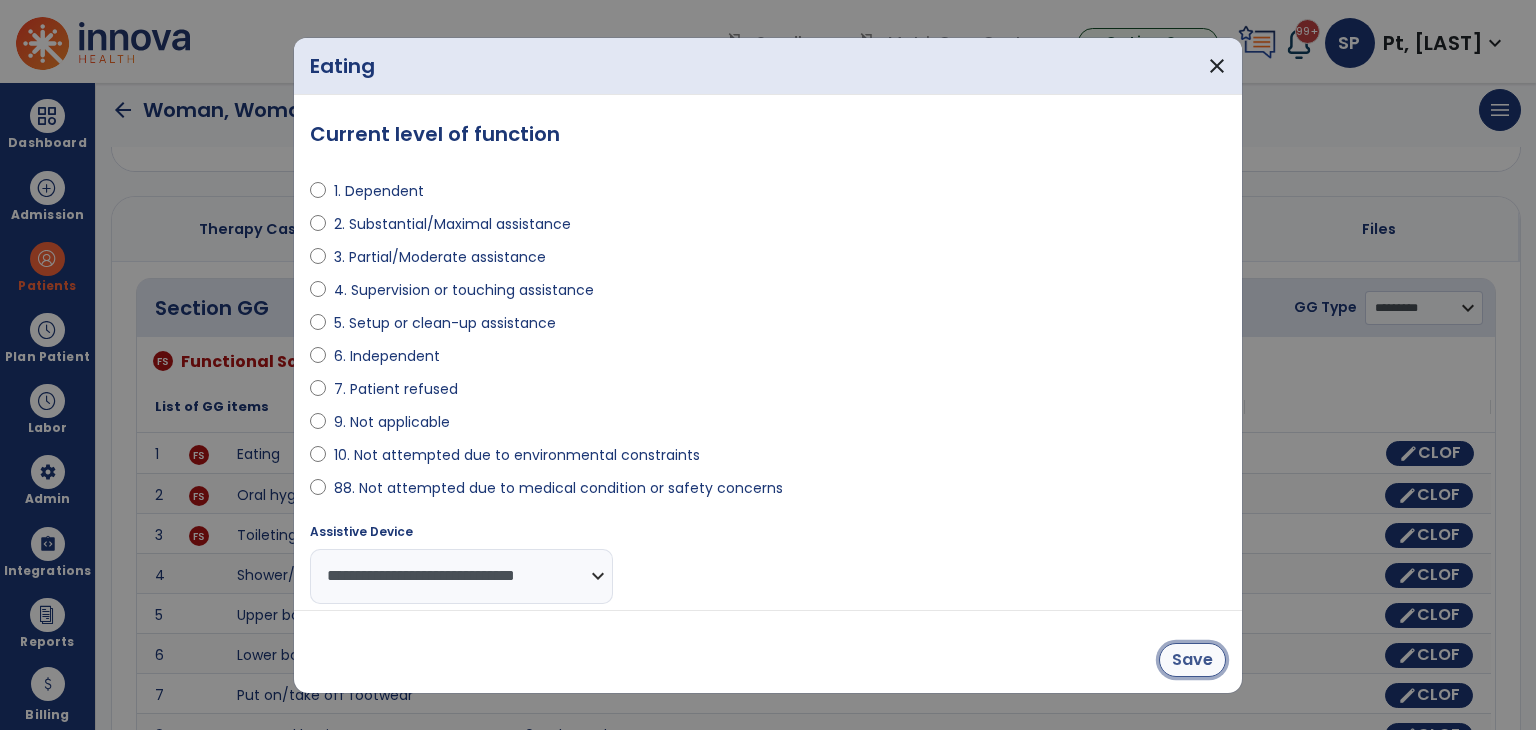 click on "Save" at bounding box center [1192, 660] 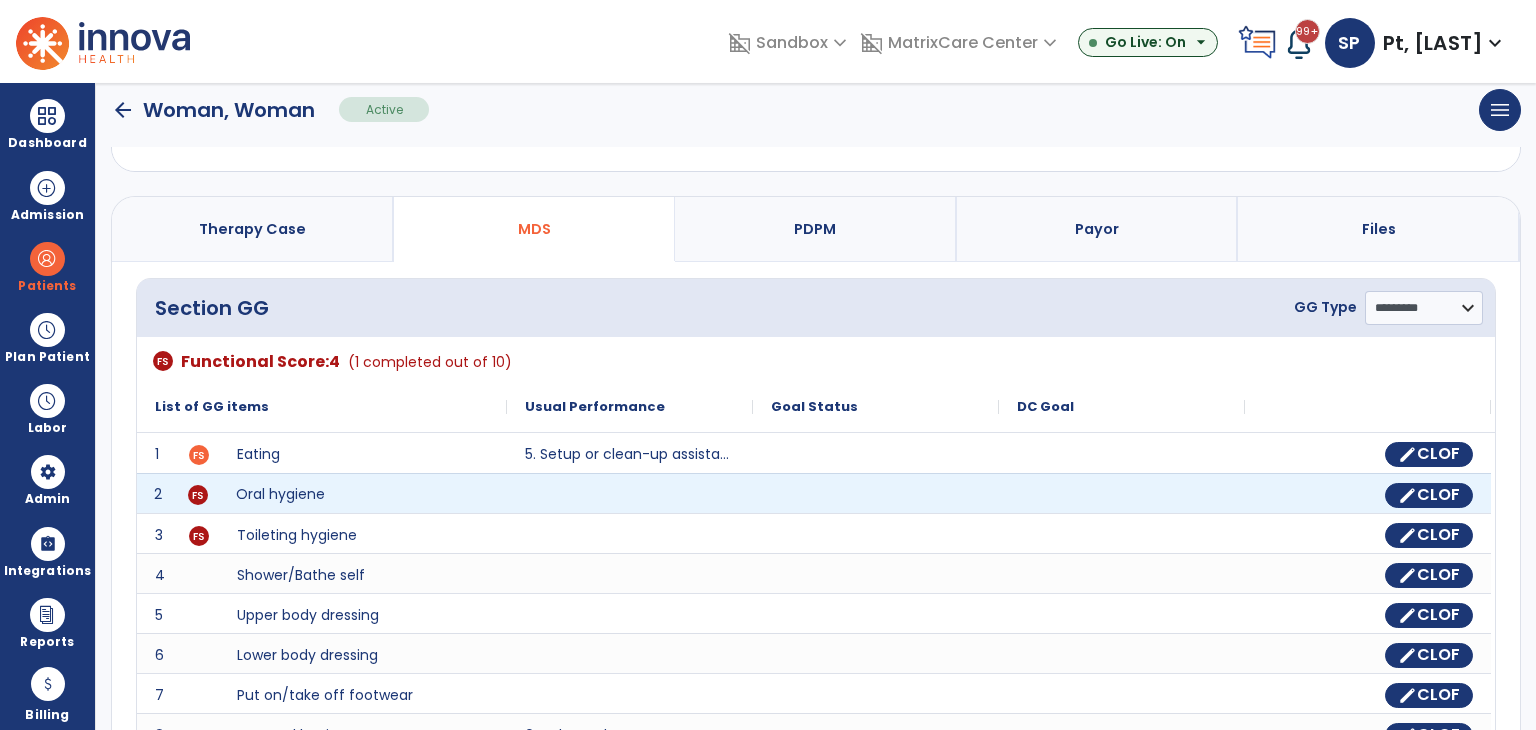 click on "Oral hygiene" 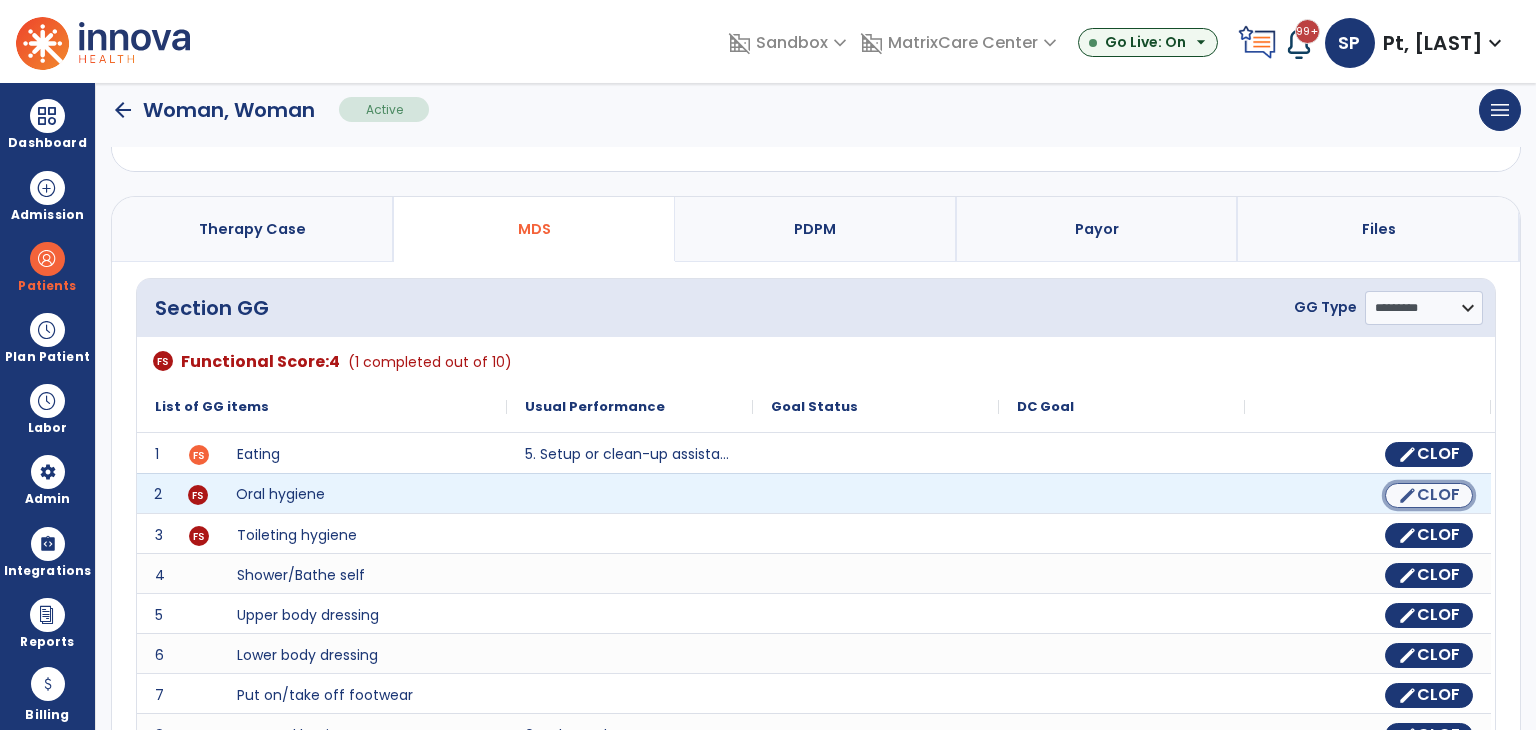 click on "CLOF" 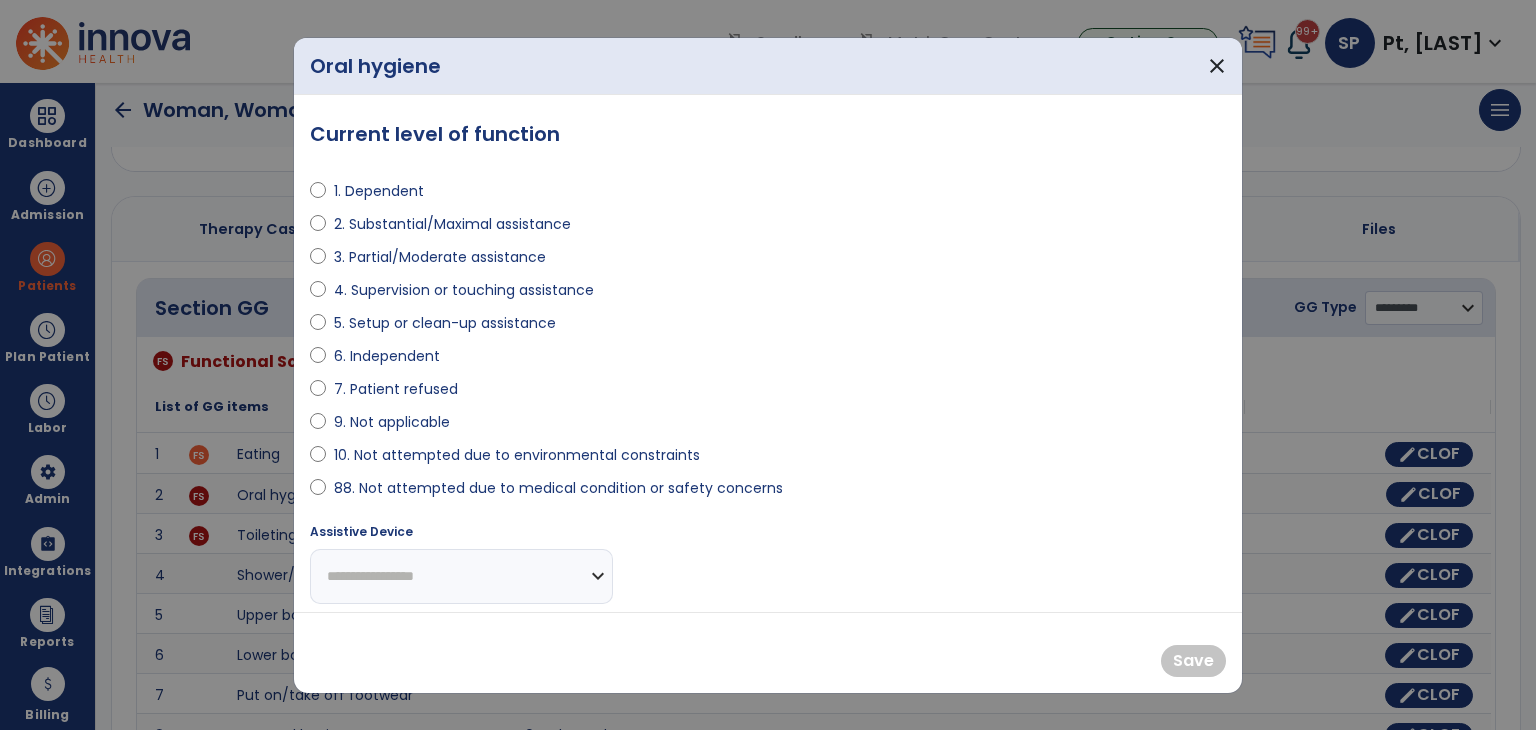 click on "4. Supervision or touching assistance" at bounding box center (464, 290) 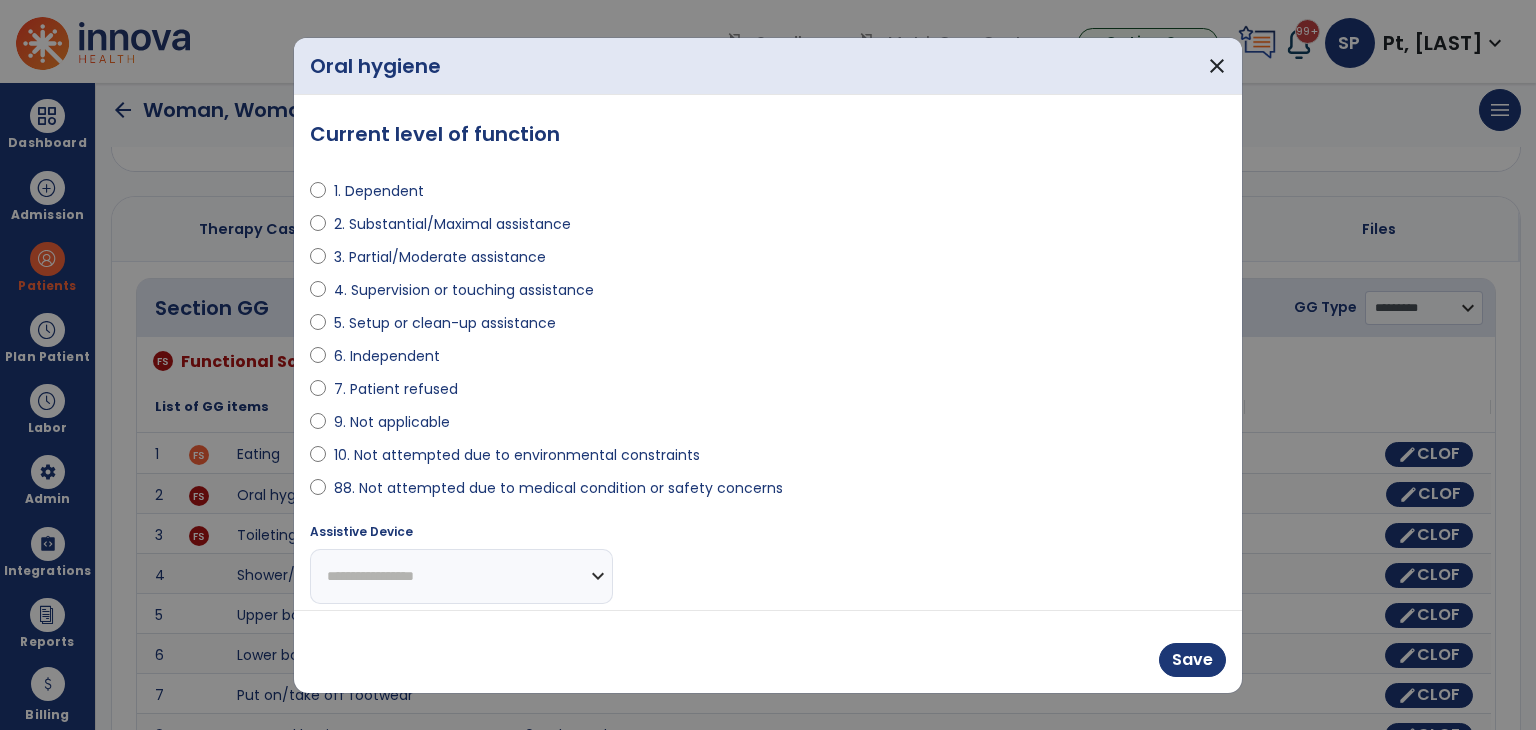 scroll, scrollTop: 8, scrollLeft: 0, axis: vertical 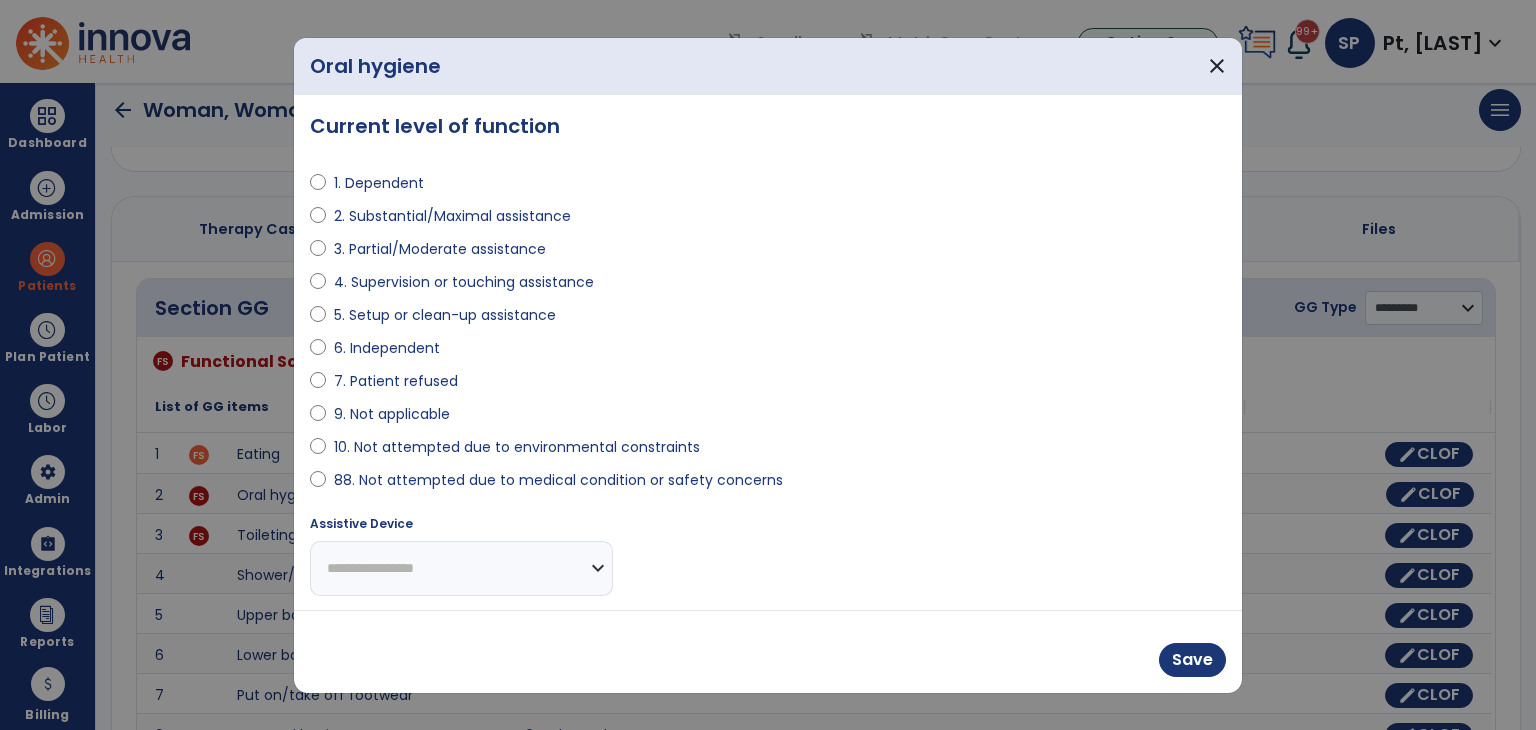 click on "**********" at bounding box center (461, 568) 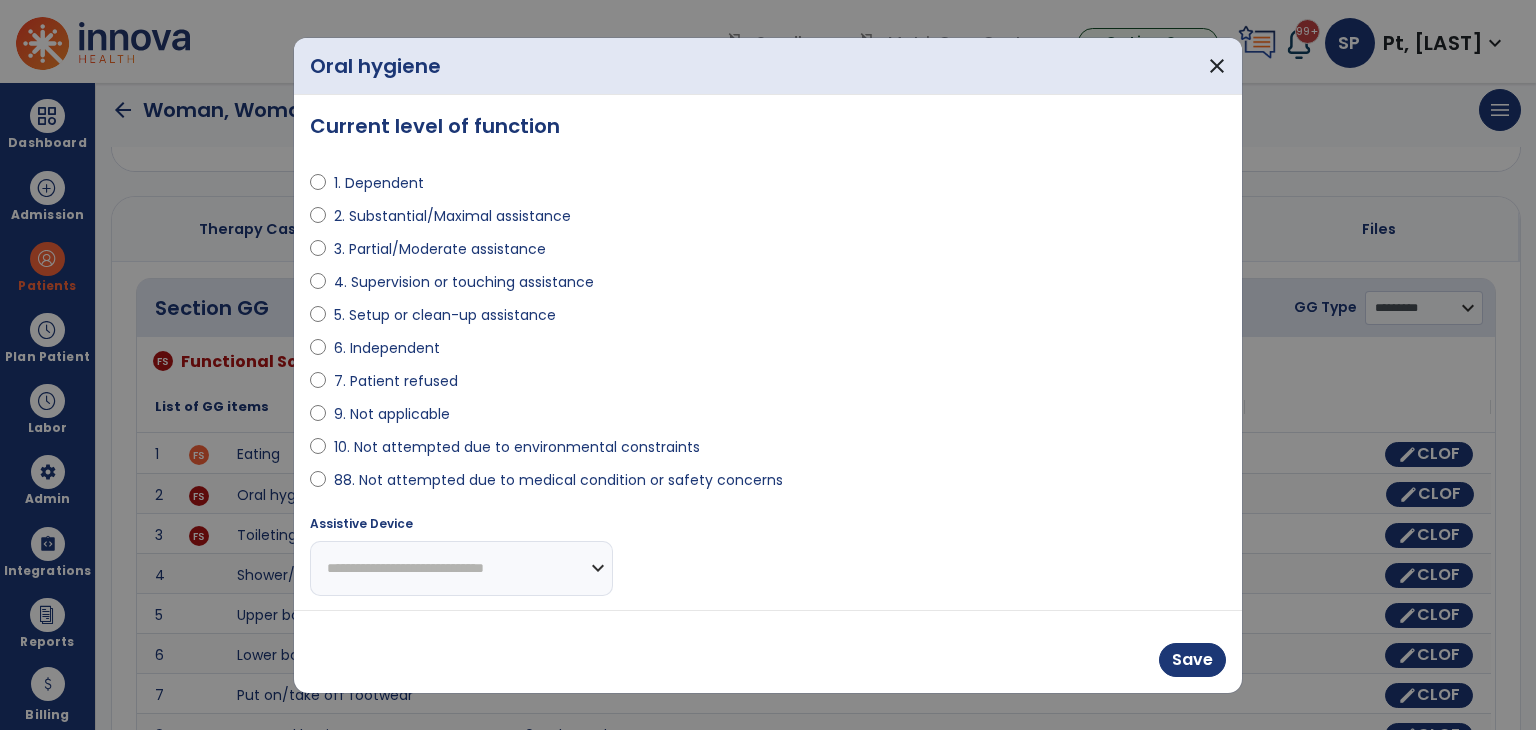 click on "**********" at bounding box center (461, 568) 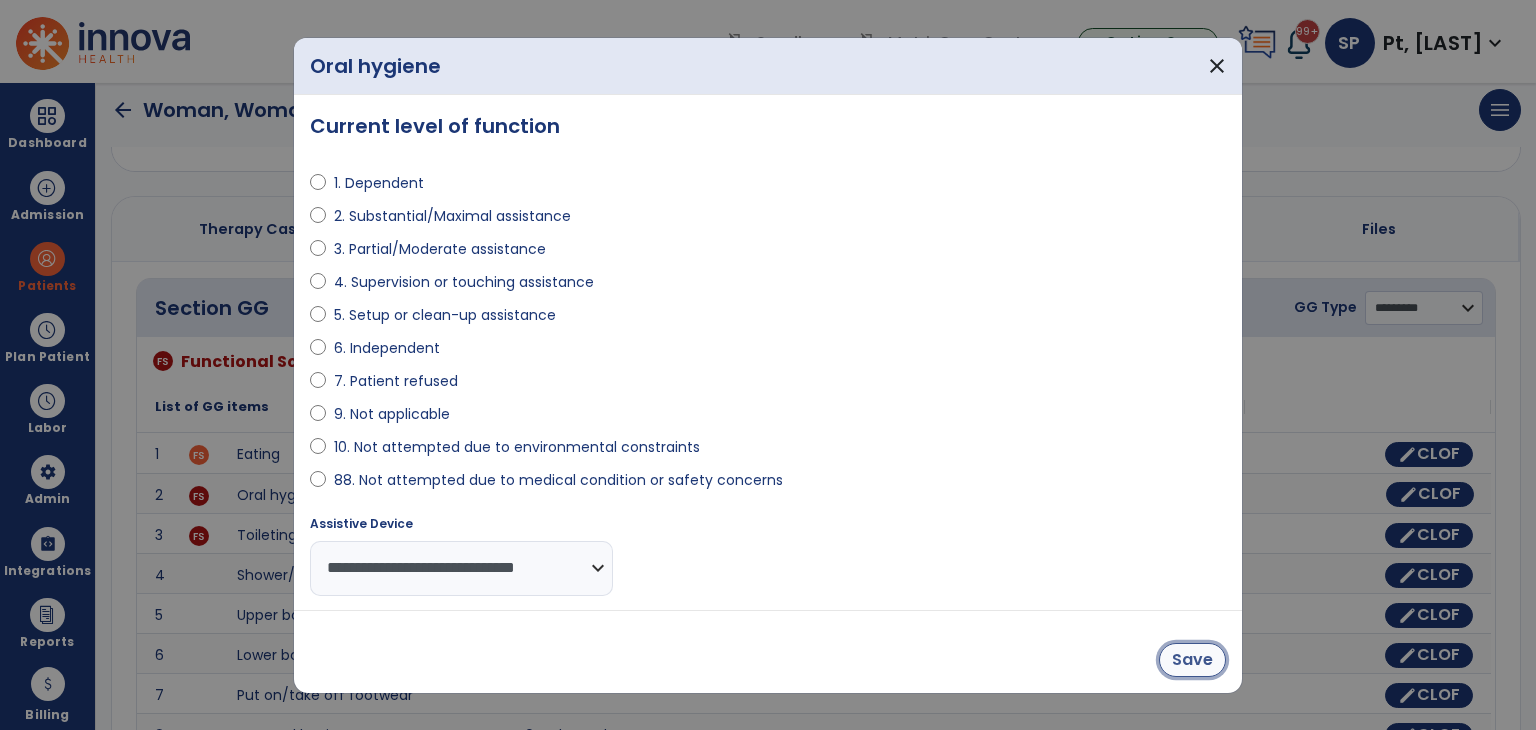 click on "Save" at bounding box center (1192, 660) 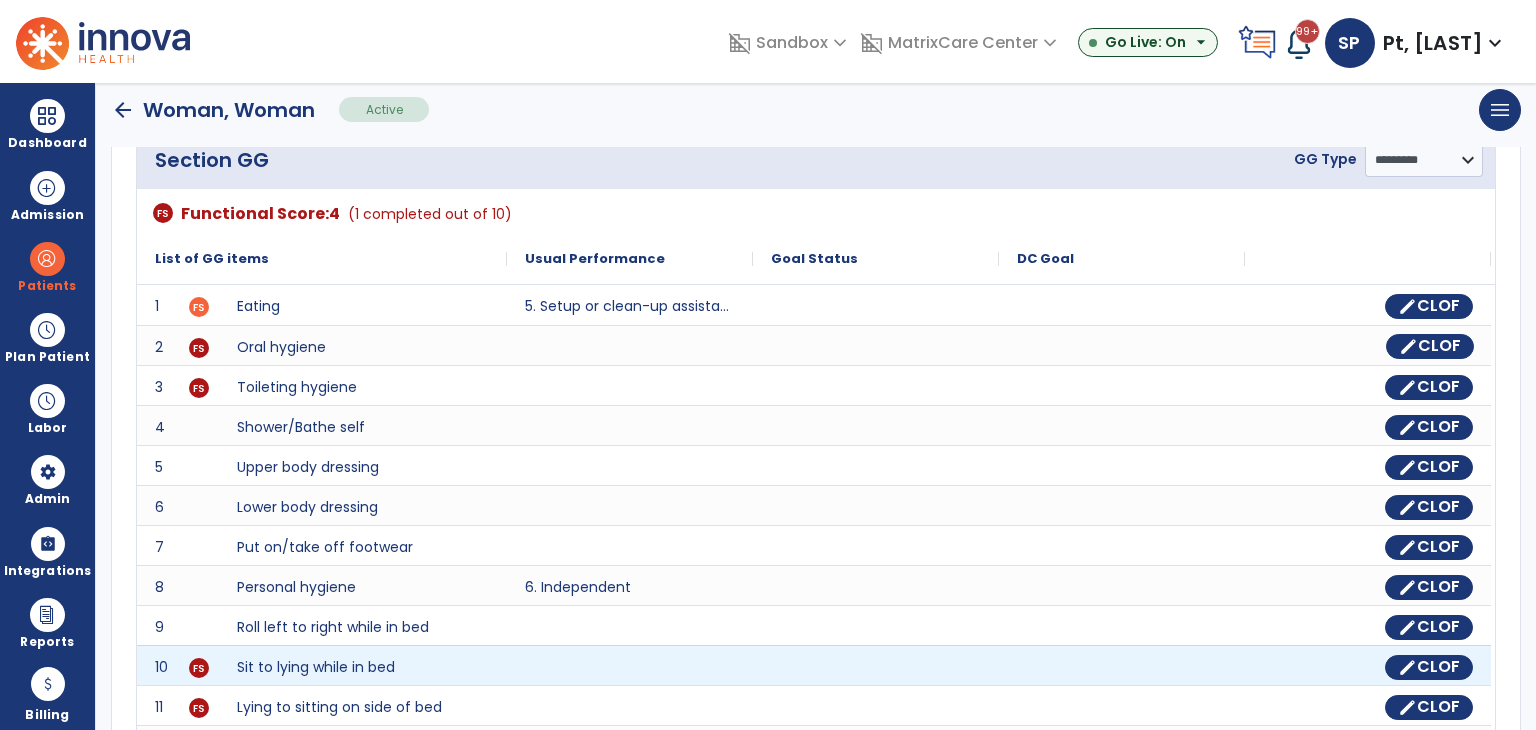 scroll, scrollTop: 0, scrollLeft: 0, axis: both 